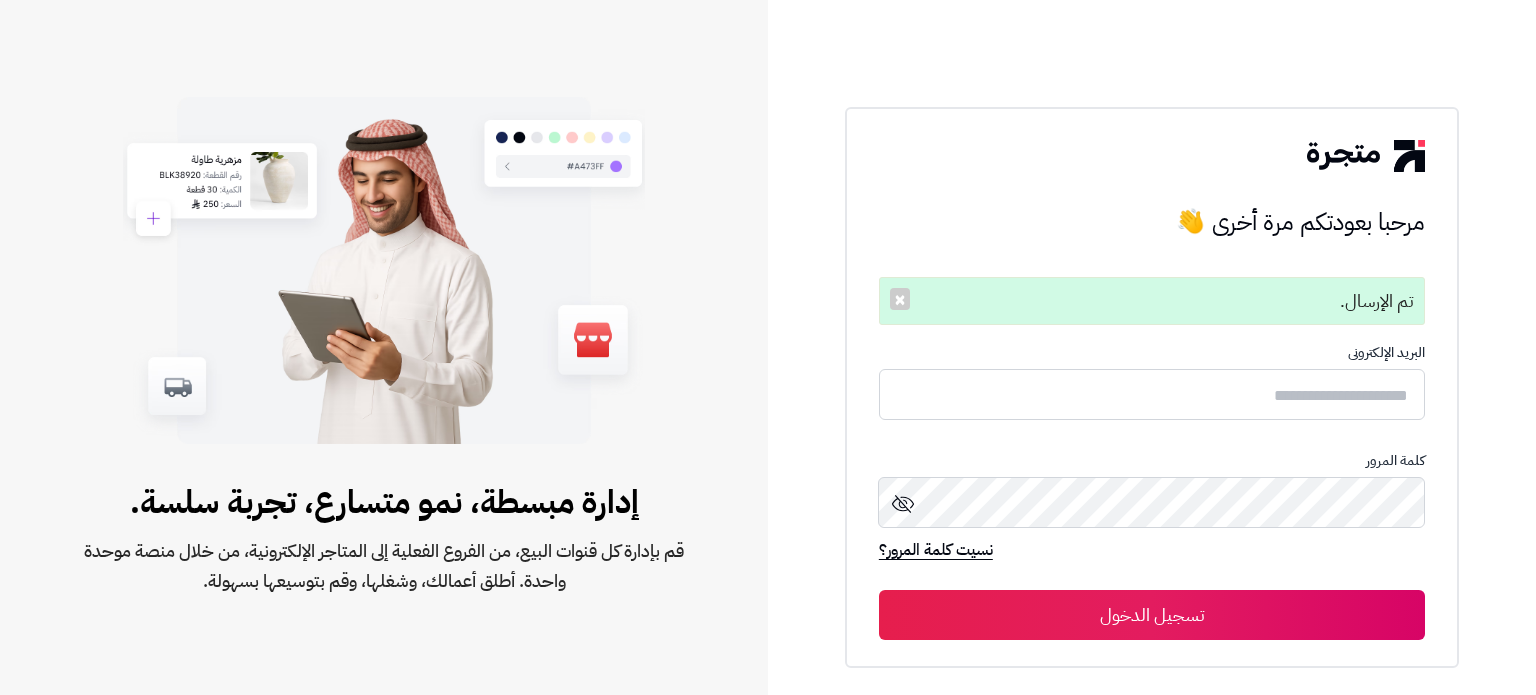 scroll, scrollTop: 0, scrollLeft: 0, axis: both 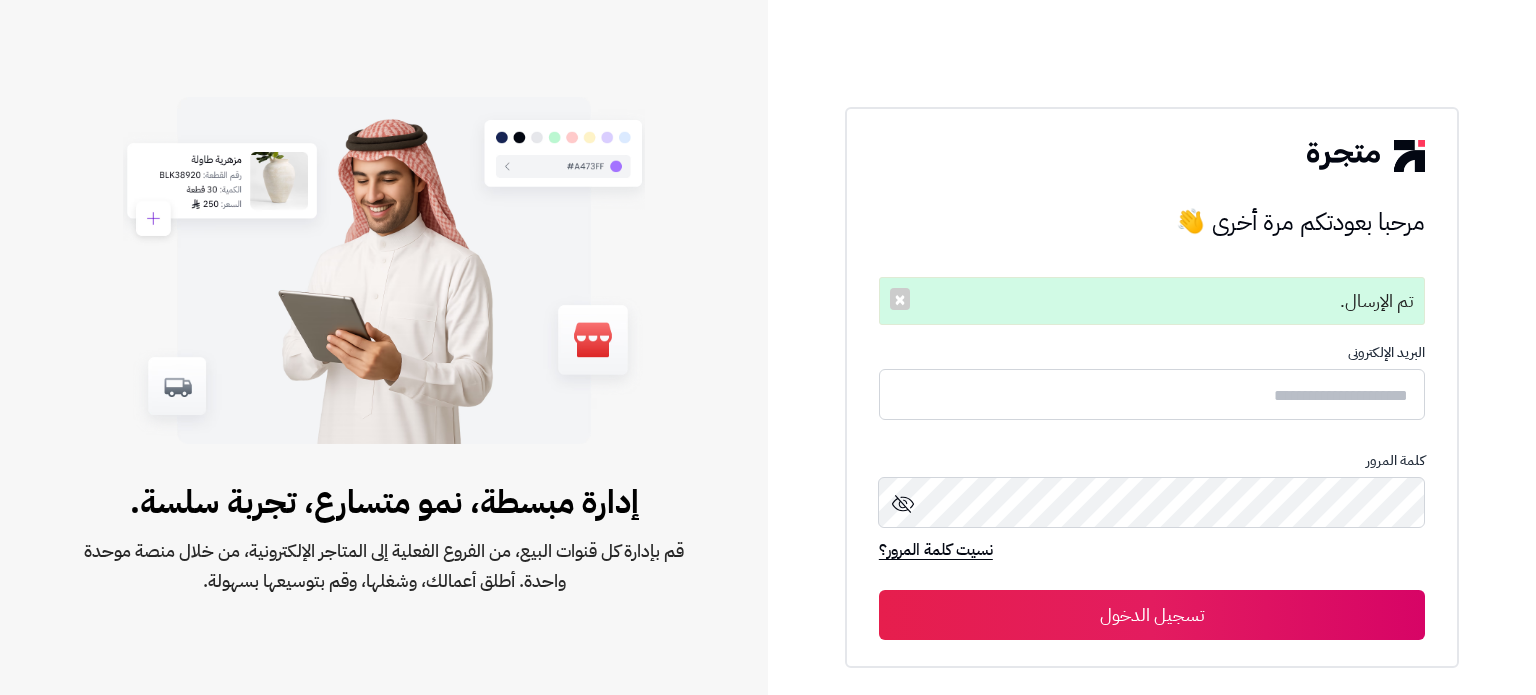 click at bounding box center (1152, 394) 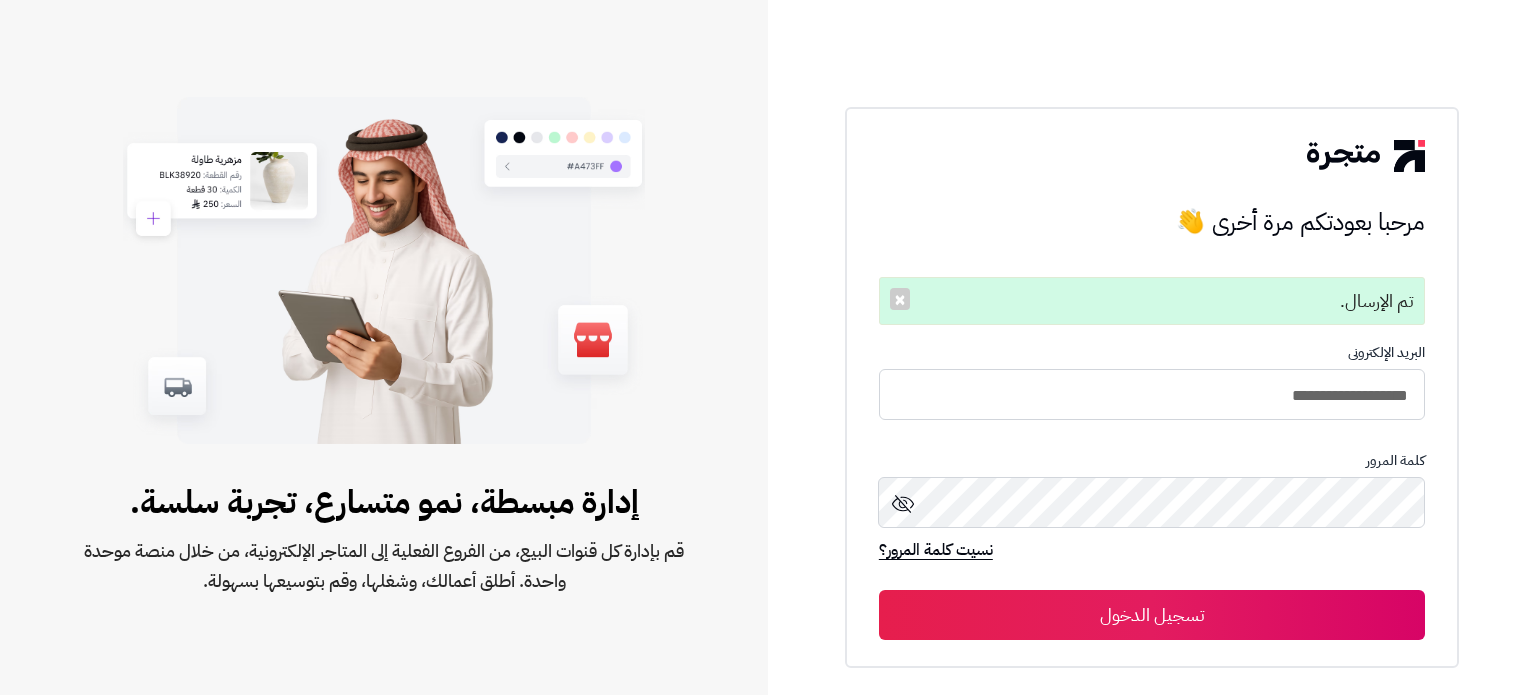 type on "**********" 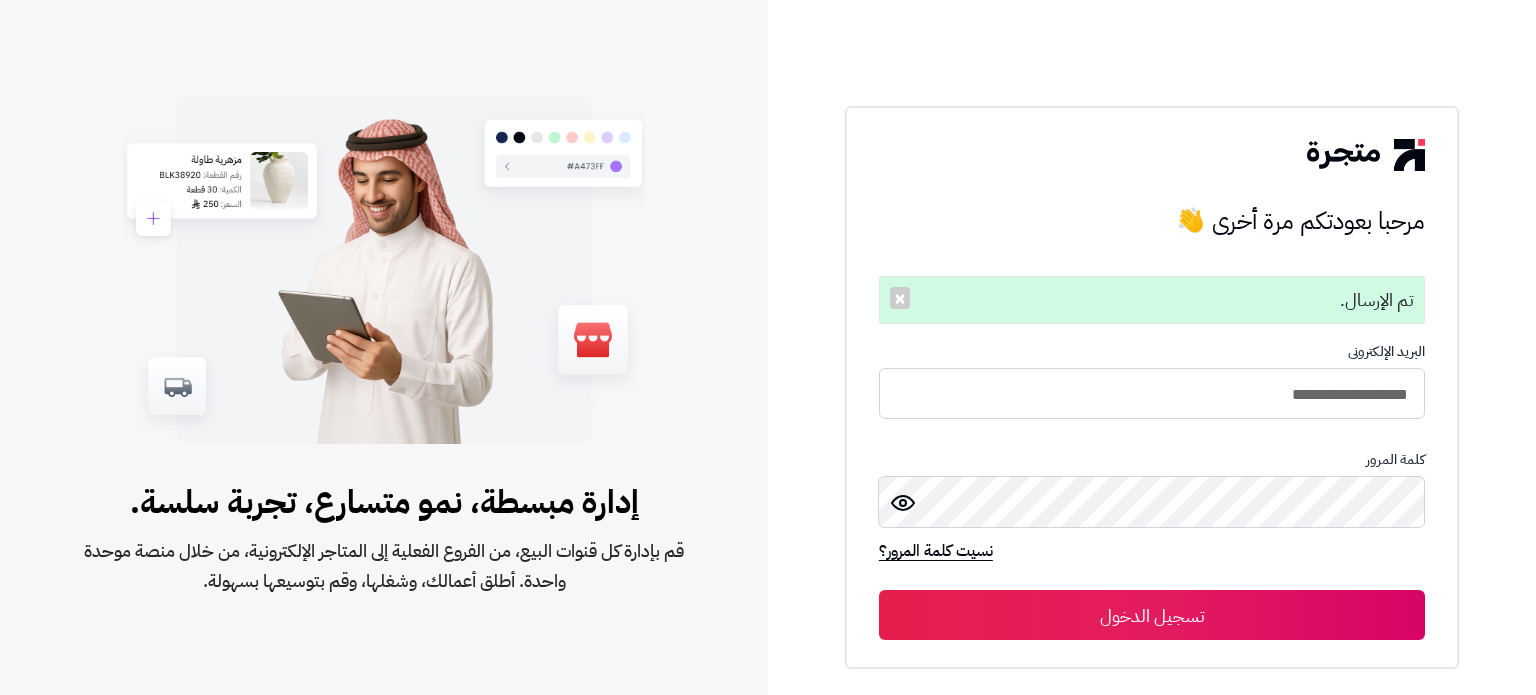 click on "تسجيل الدخول" at bounding box center [1152, 615] 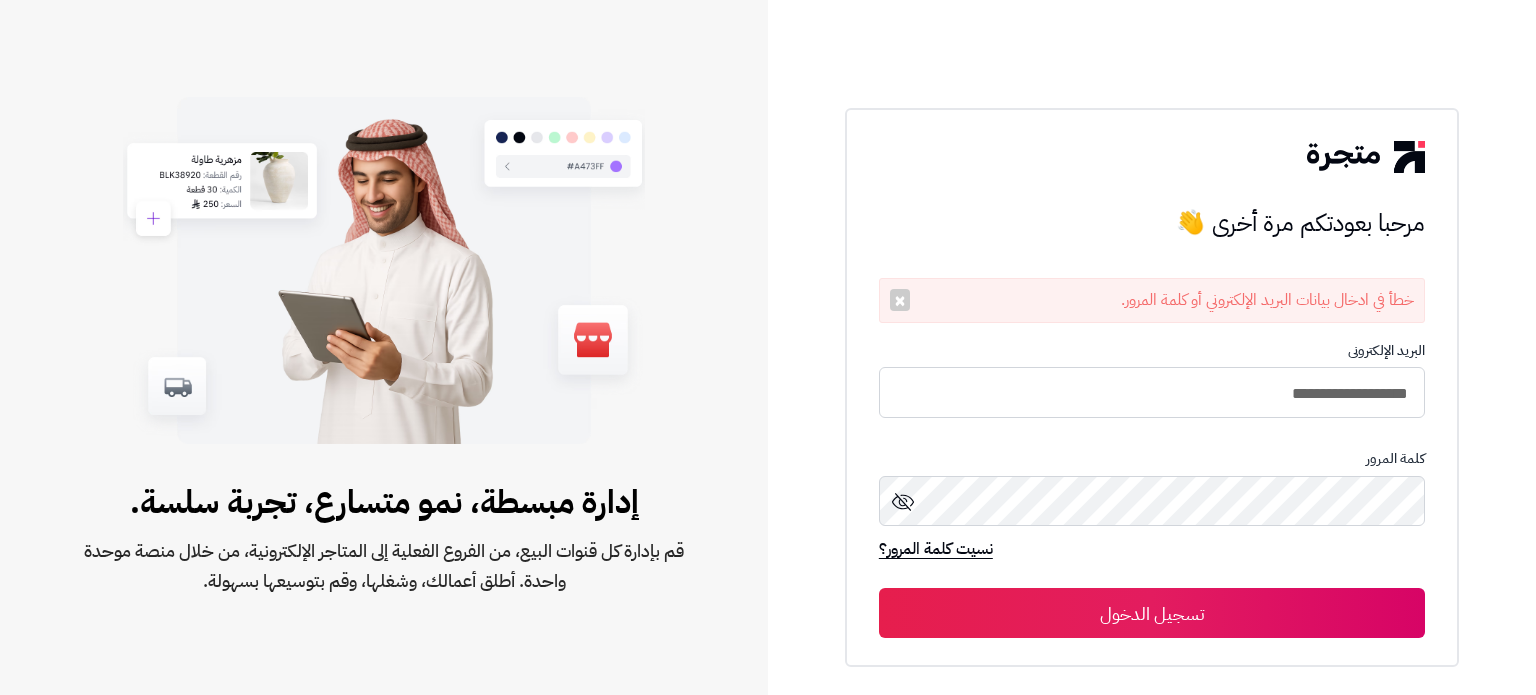 click on "**********" at bounding box center (1152, 392) 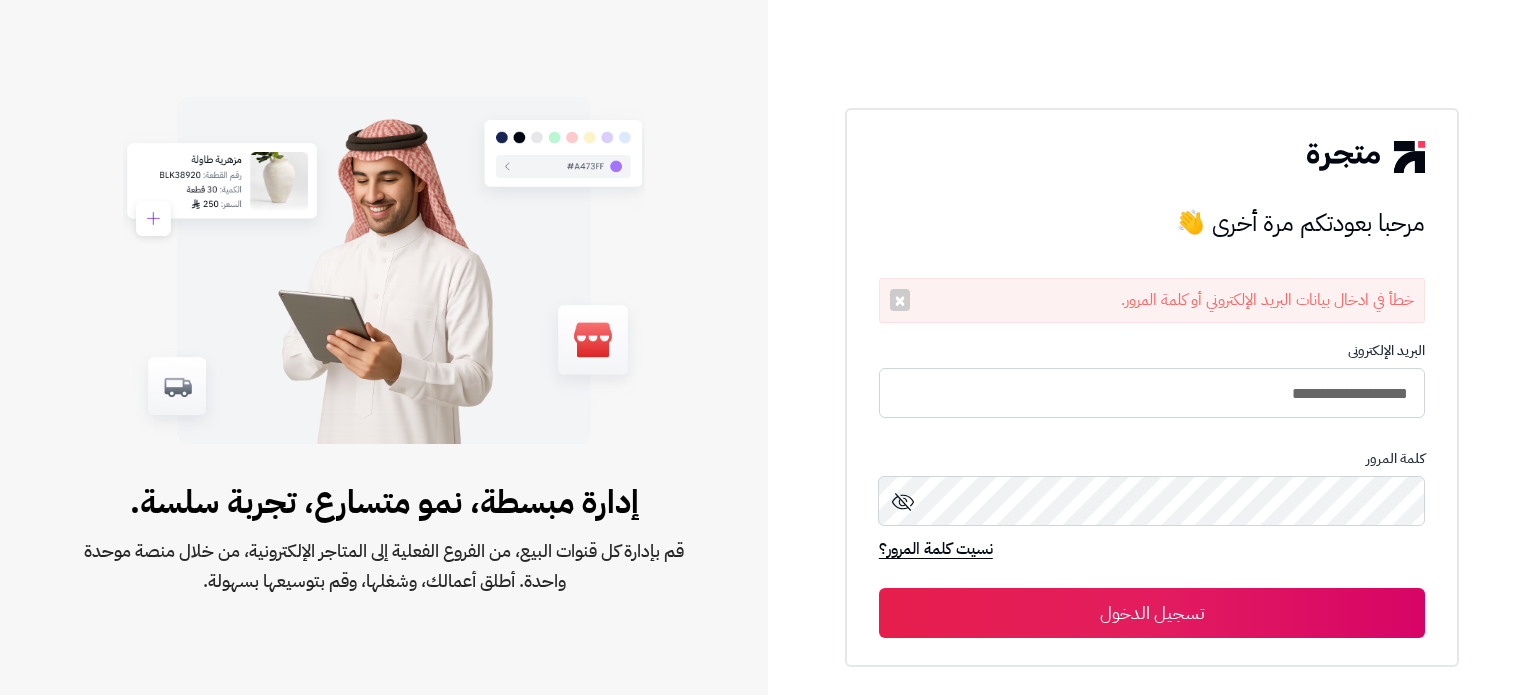 scroll, scrollTop: 0, scrollLeft: 0, axis: both 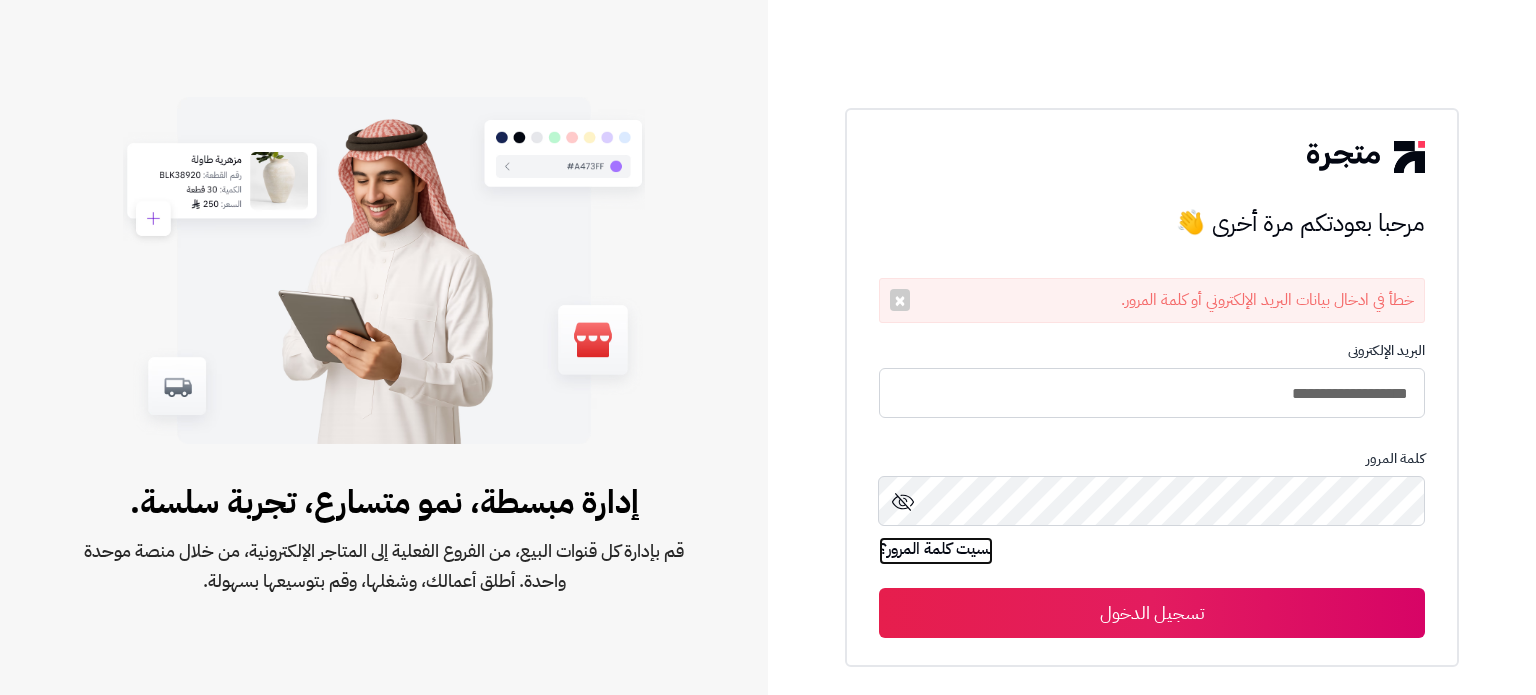 click on "نسيت كلمة المرور؟" at bounding box center (936, 551) 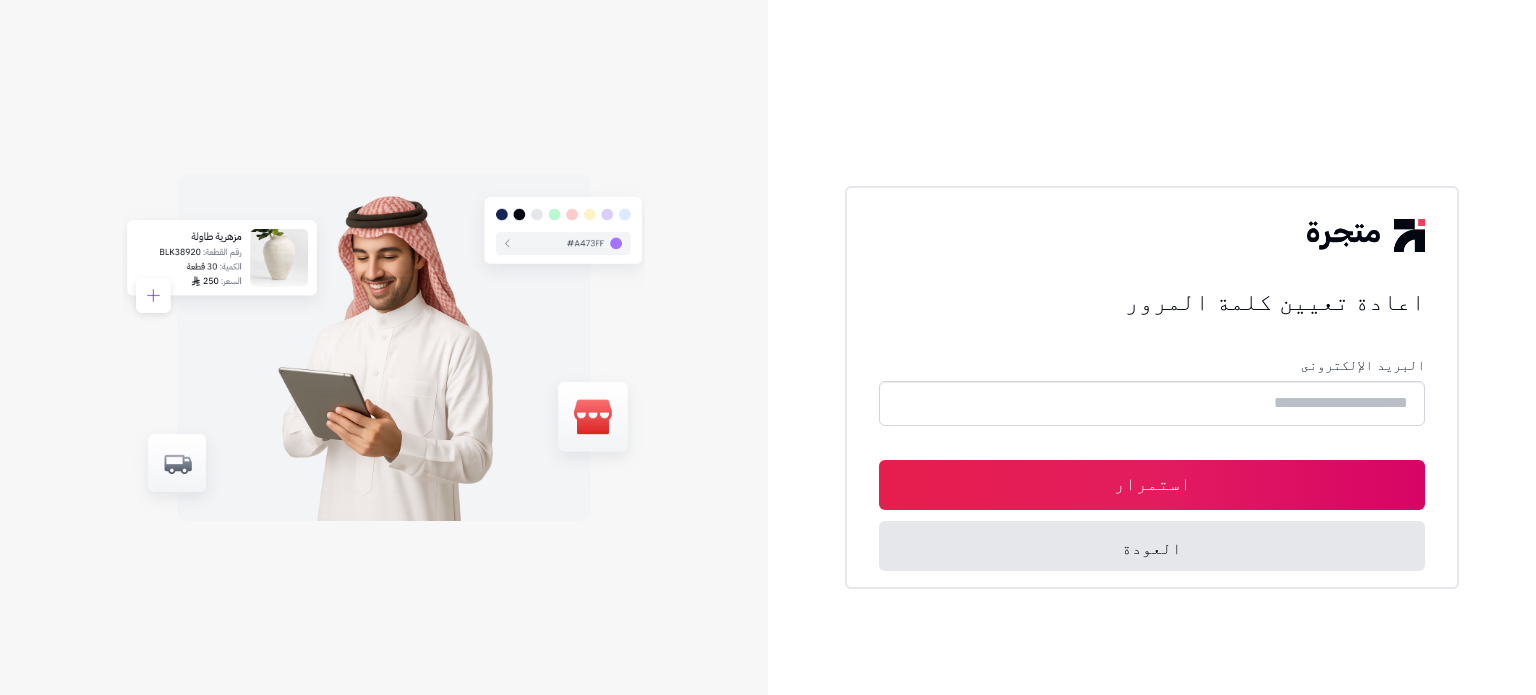 scroll, scrollTop: 0, scrollLeft: 0, axis: both 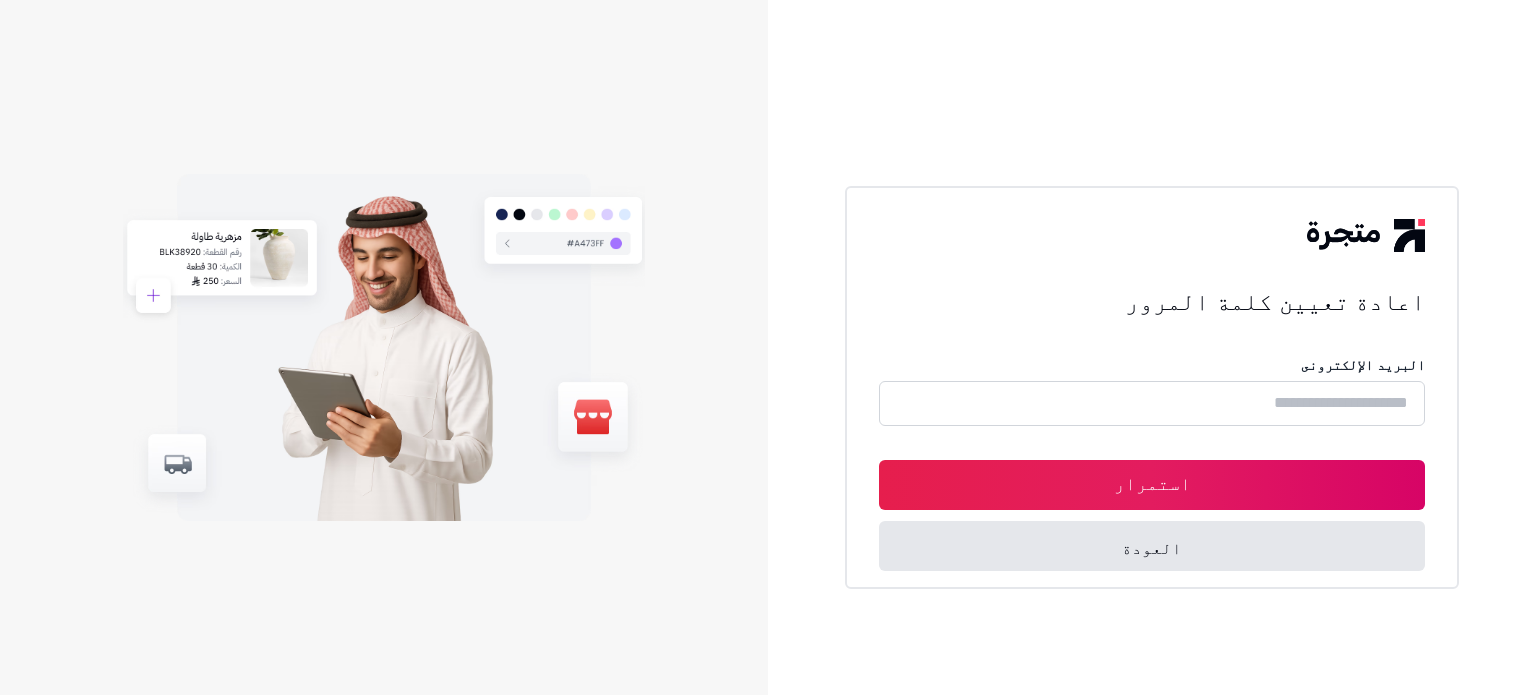 click at bounding box center (1152, 403) 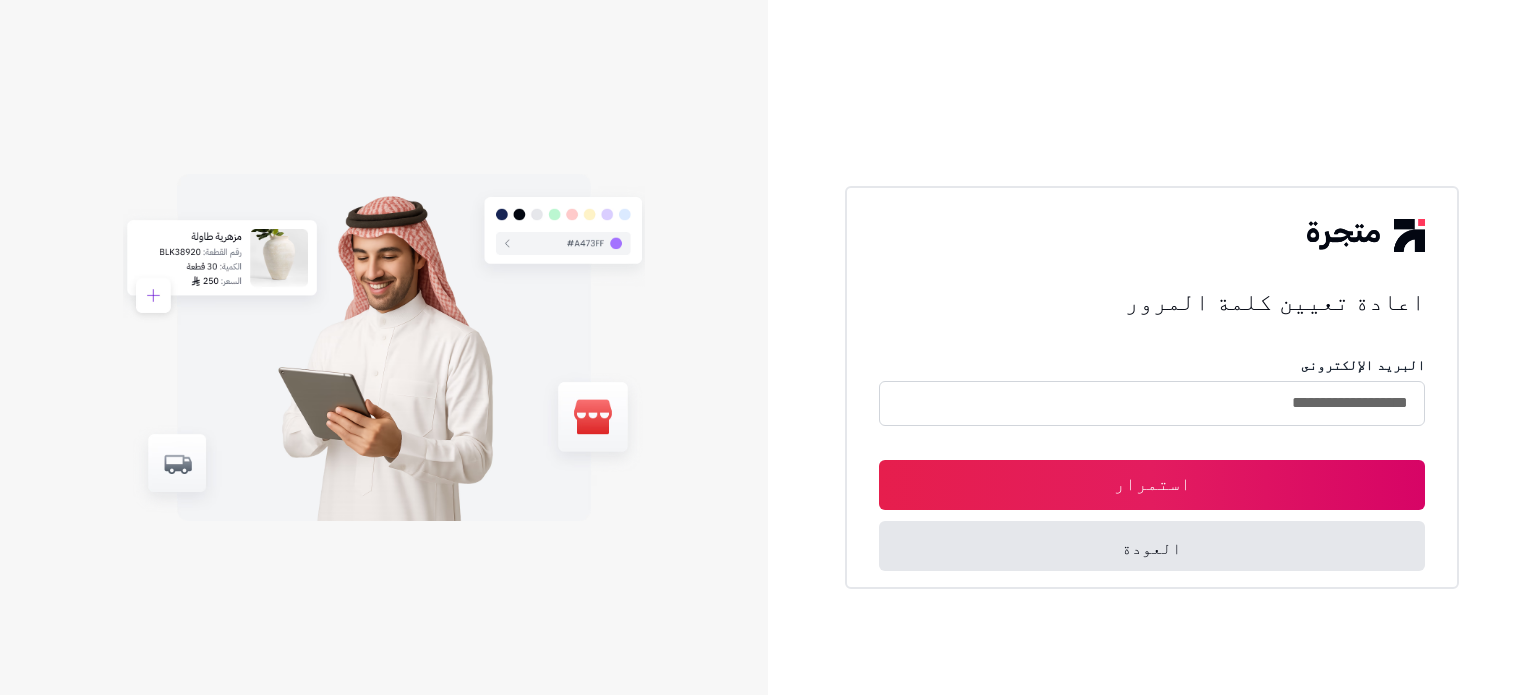 type on "**********" 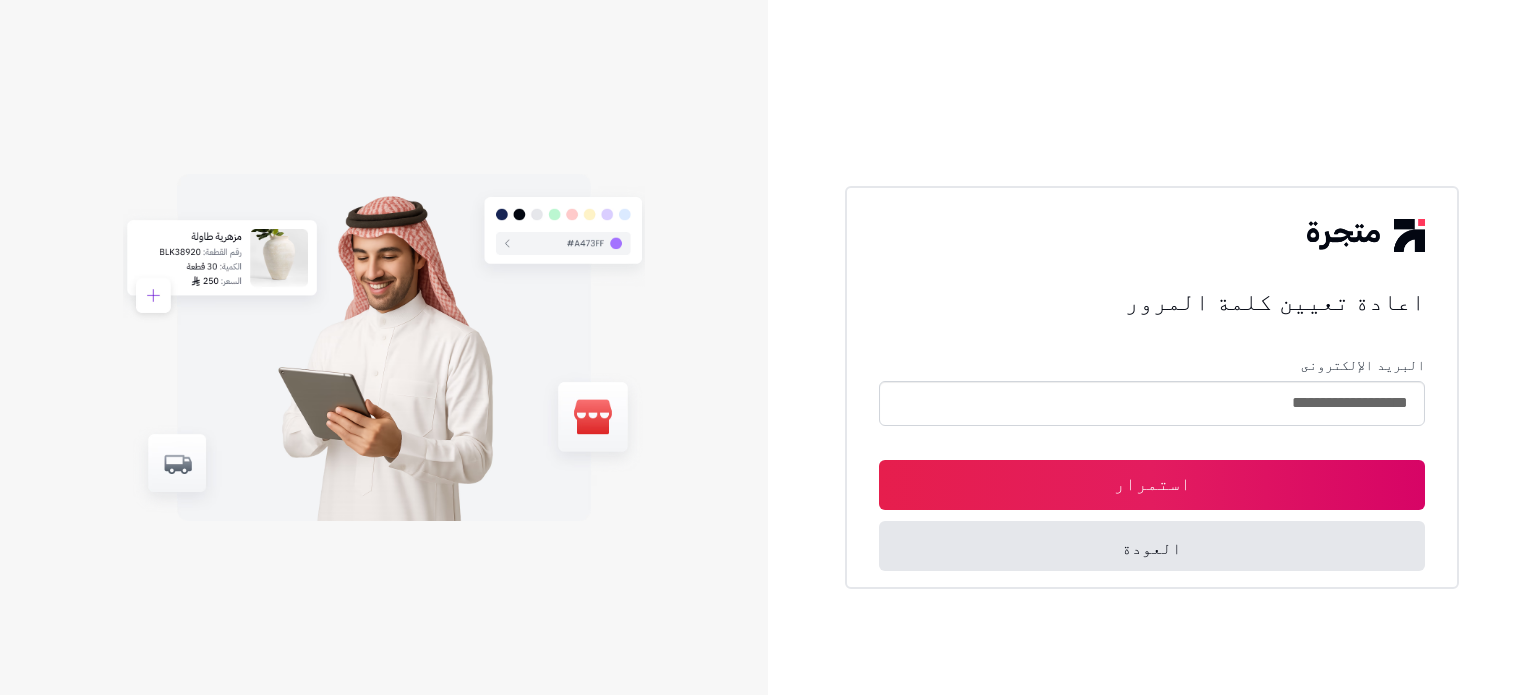 click on "استمرار" at bounding box center [1152, 485] 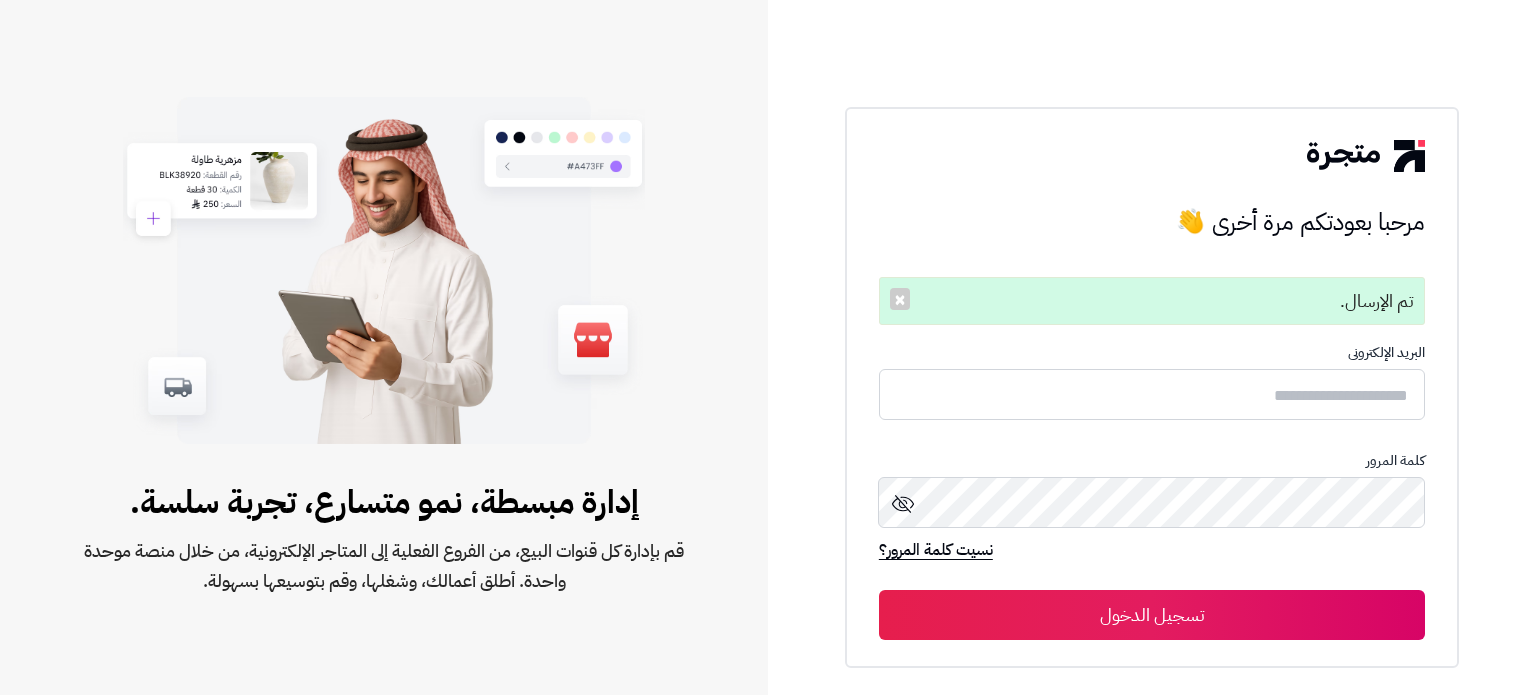 scroll, scrollTop: 0, scrollLeft: 0, axis: both 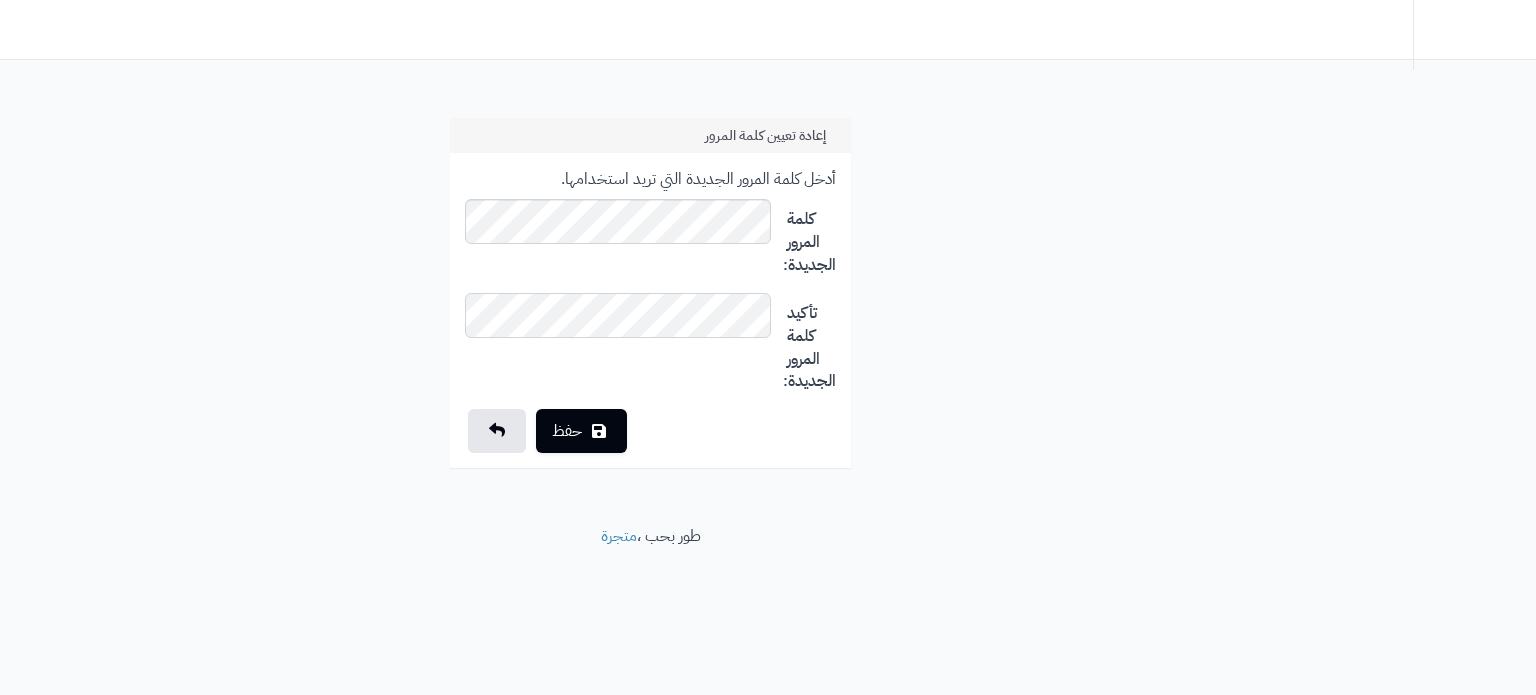 click on "حفظ" at bounding box center [581, 431] 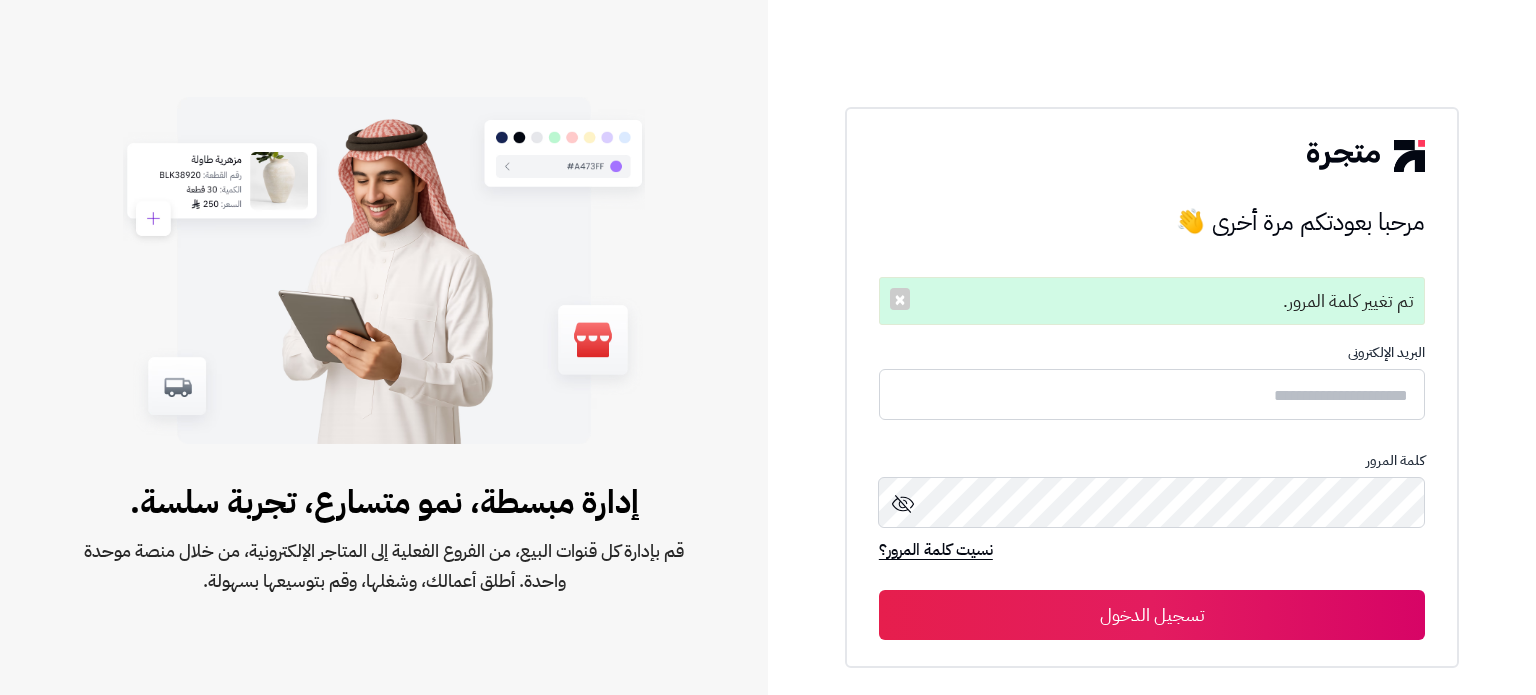 scroll, scrollTop: 0, scrollLeft: 0, axis: both 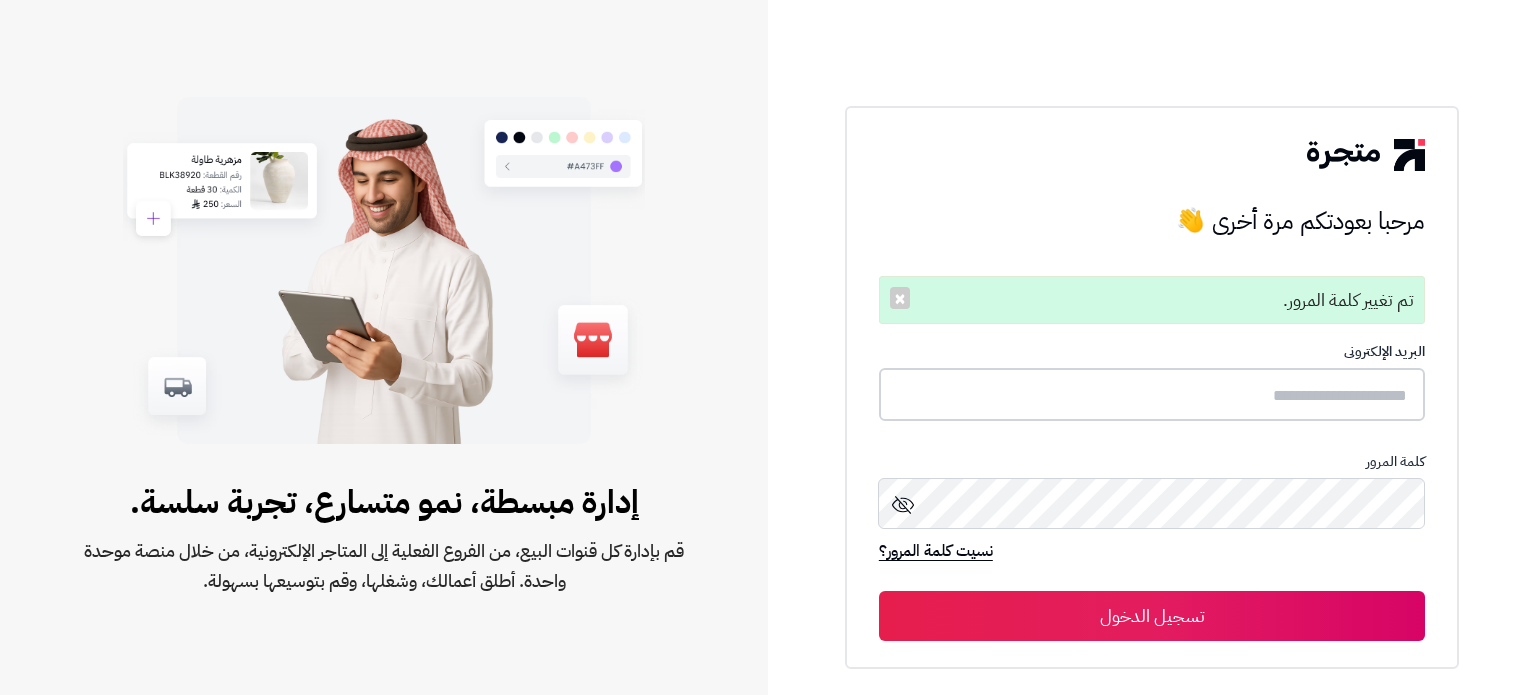 click at bounding box center (1152, 394) 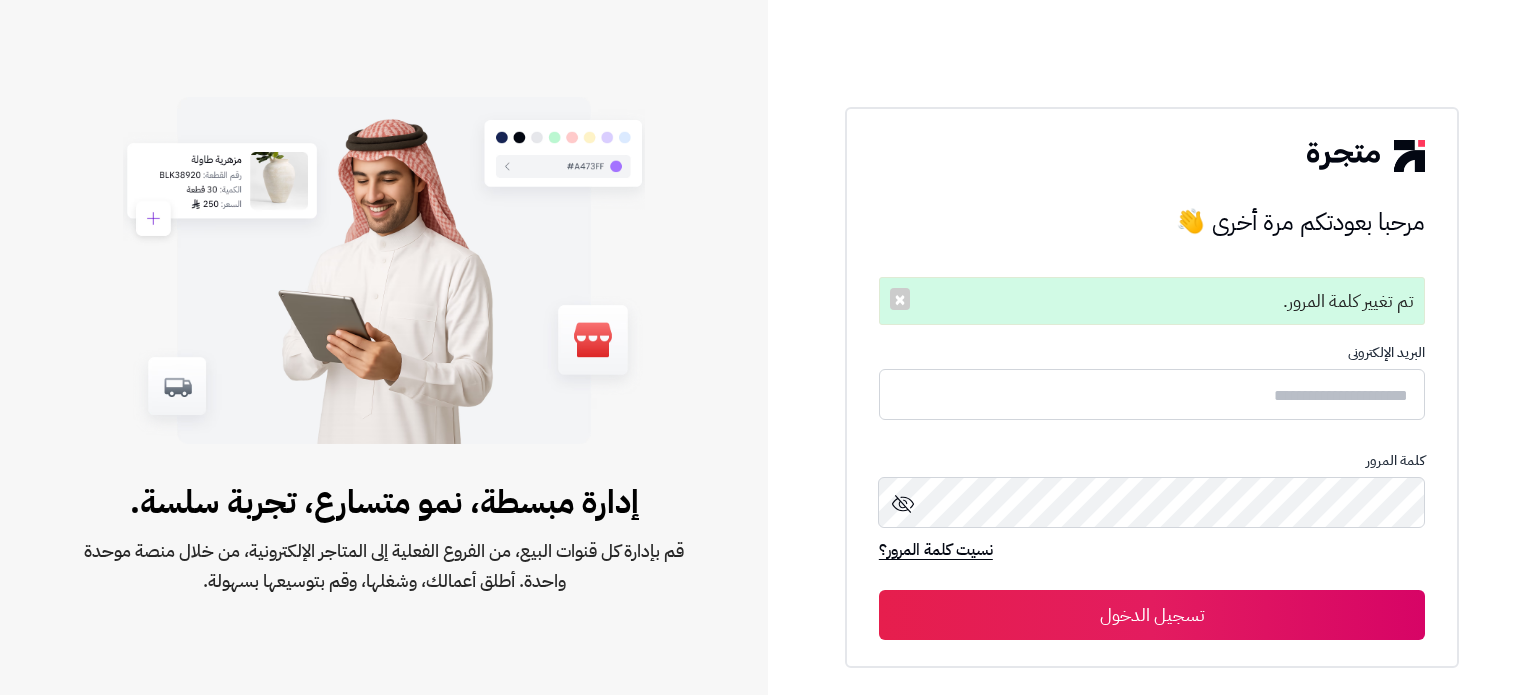 click on "البريد الإلكترونى" at bounding box center (1152, 353) 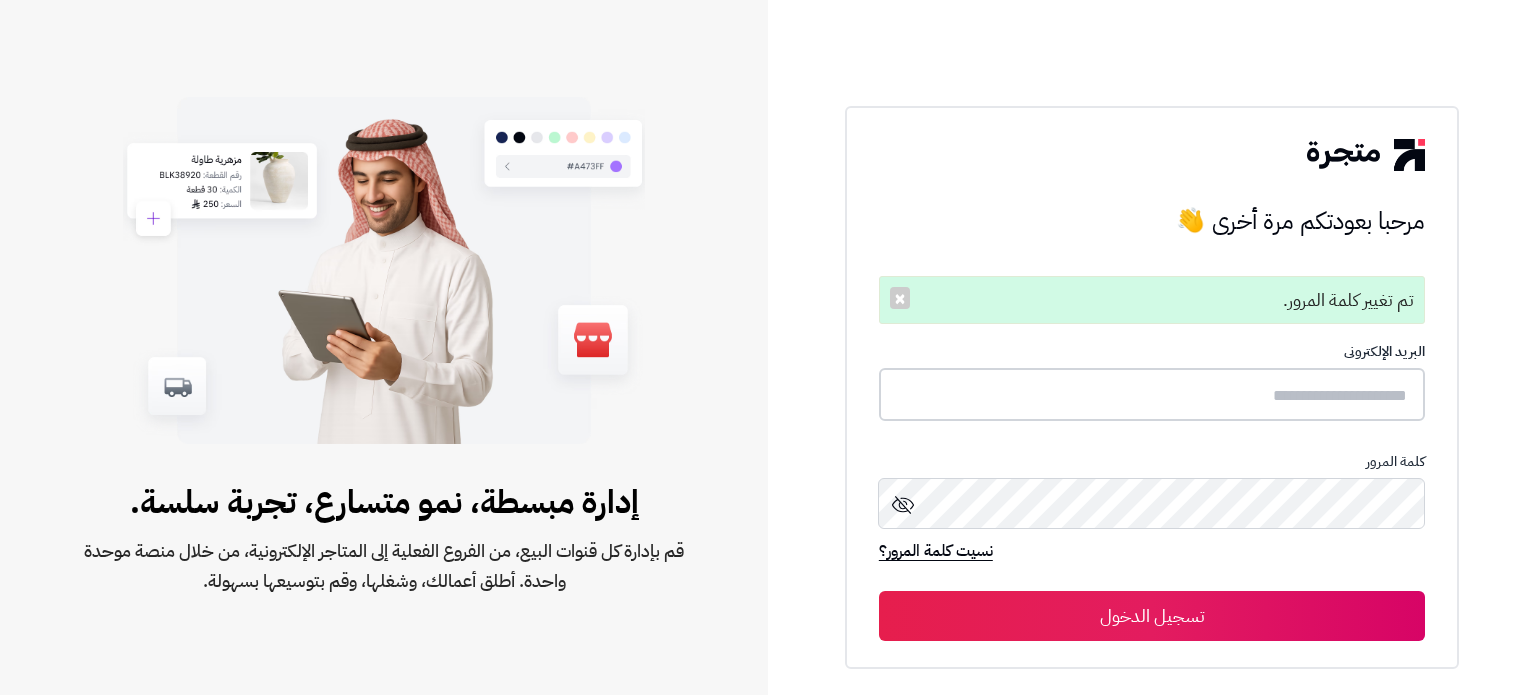 click at bounding box center [1152, 394] 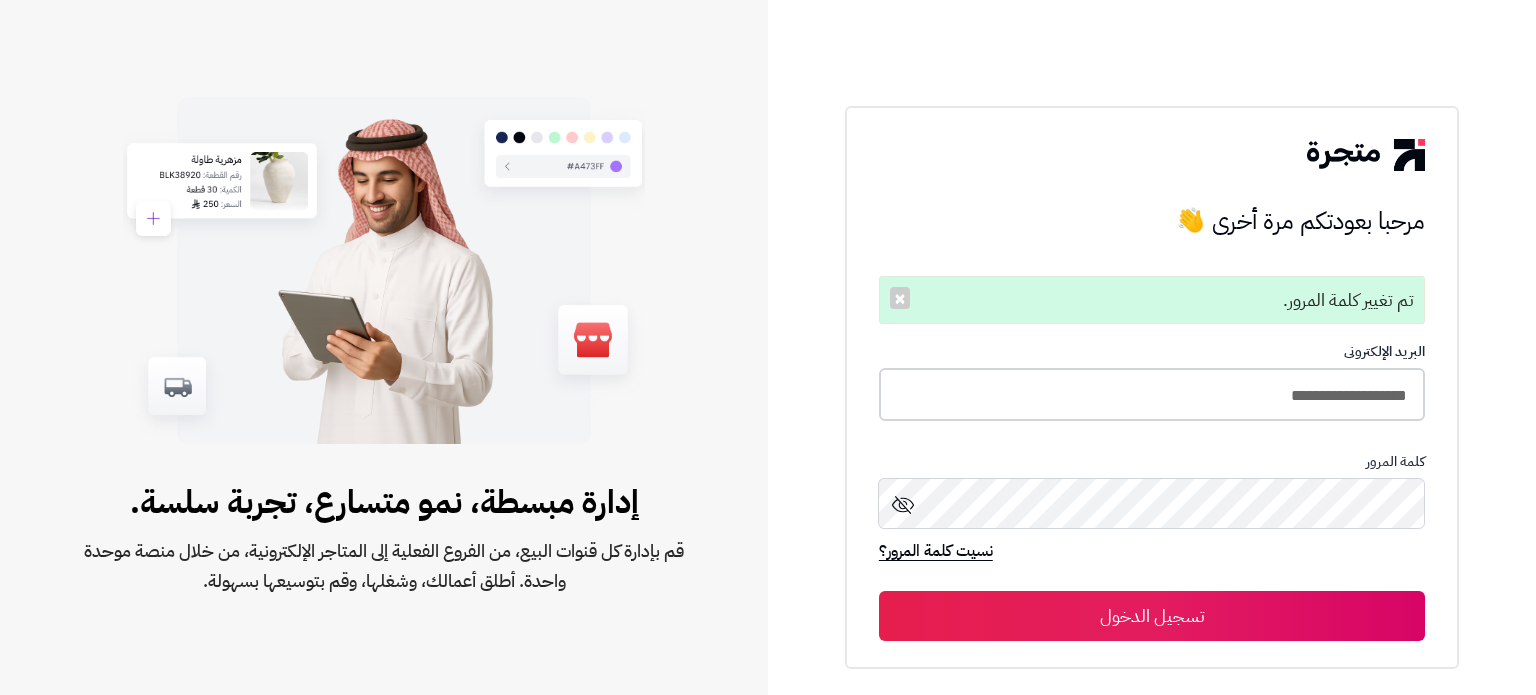 type on "**********" 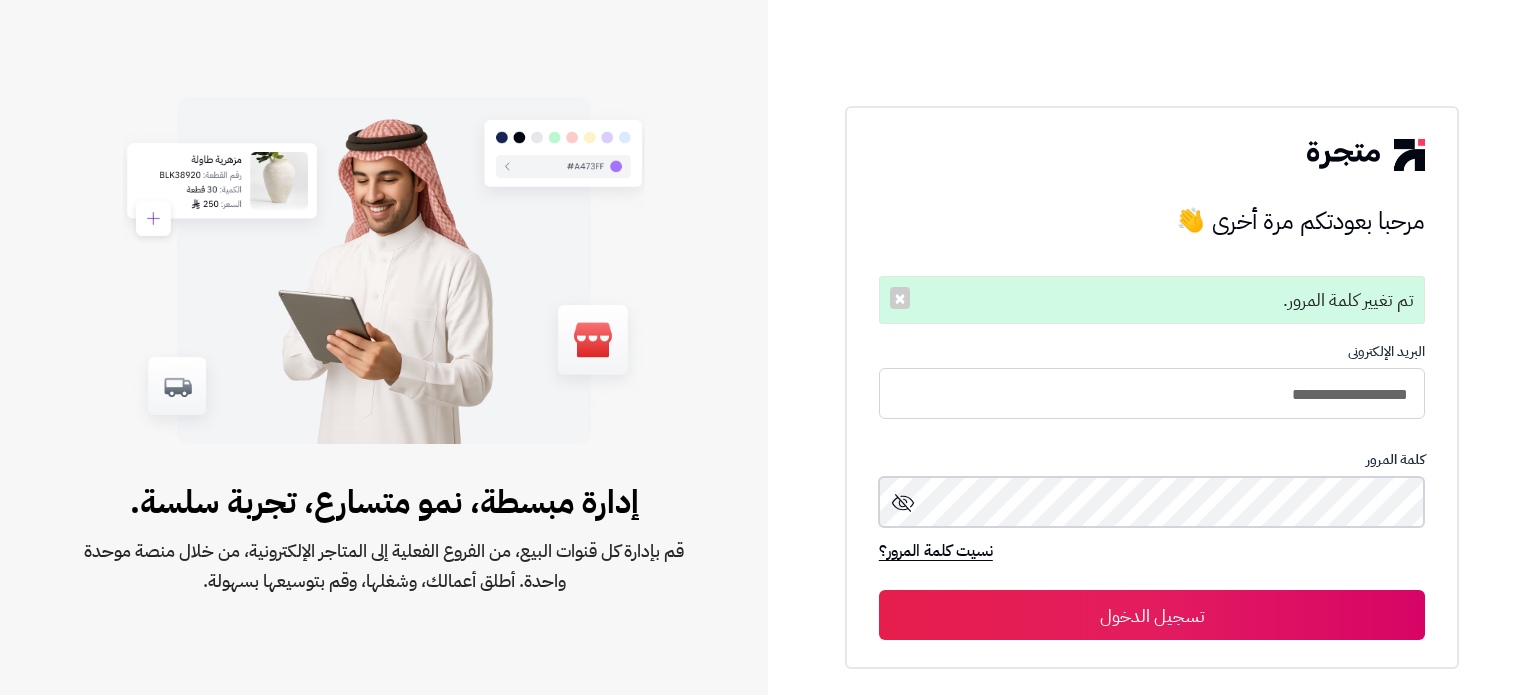 click on "تسجيل الدخول" at bounding box center [1152, 615] 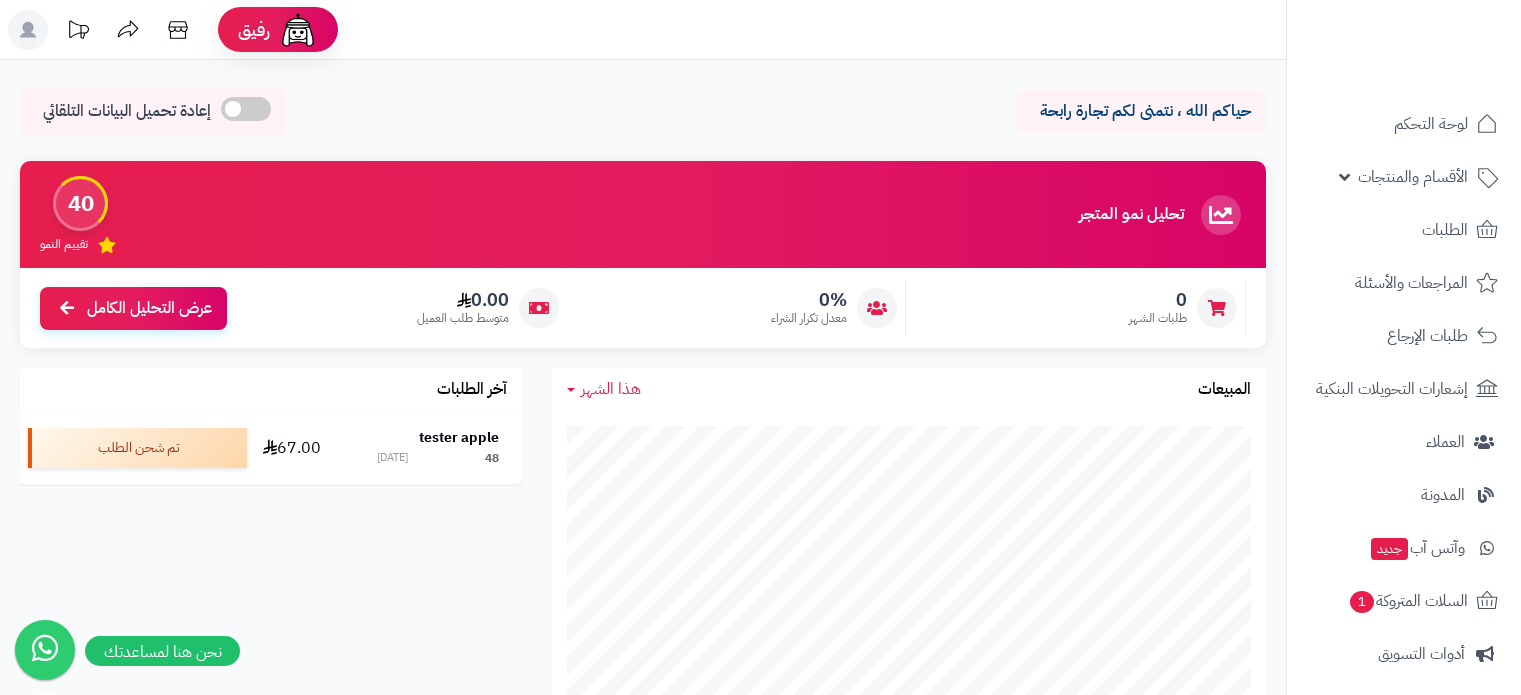 scroll, scrollTop: 0, scrollLeft: 0, axis: both 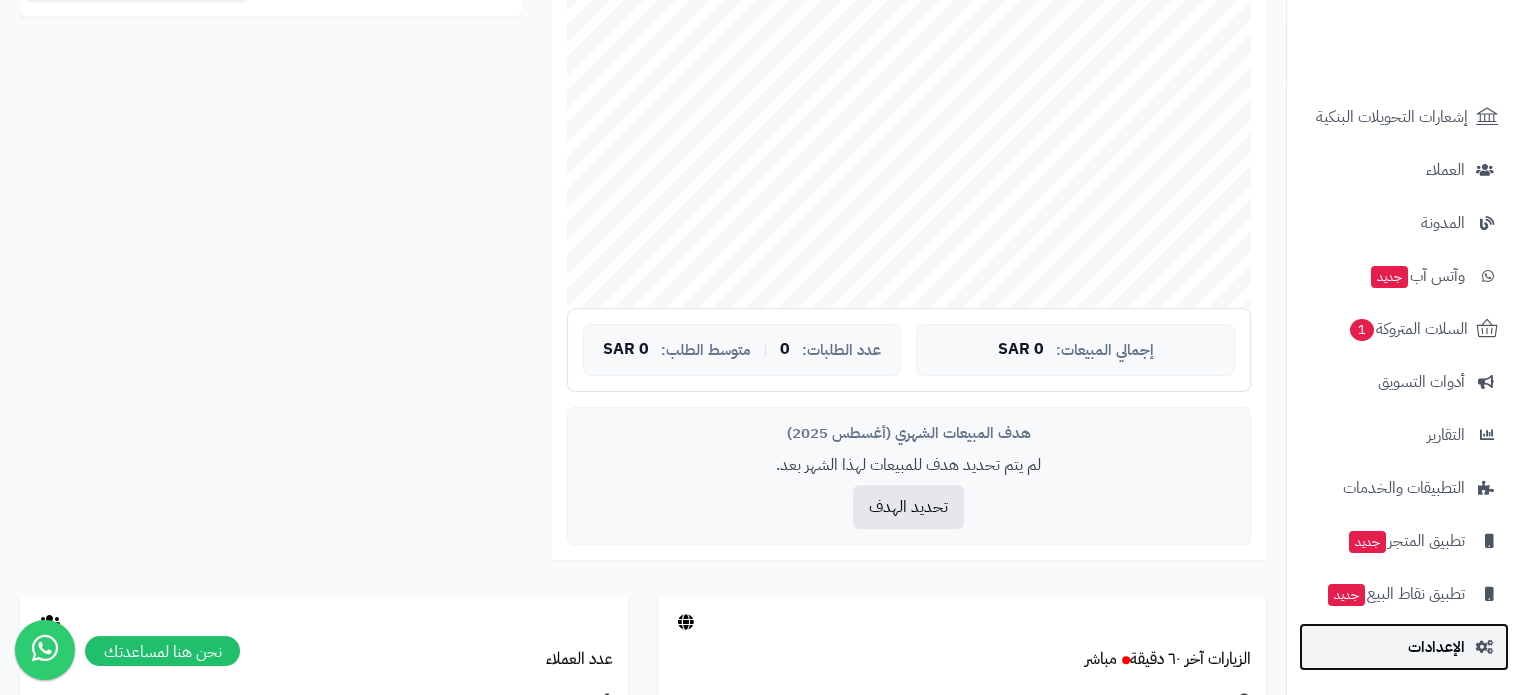 click on "الإعدادات" at bounding box center [1404, 647] 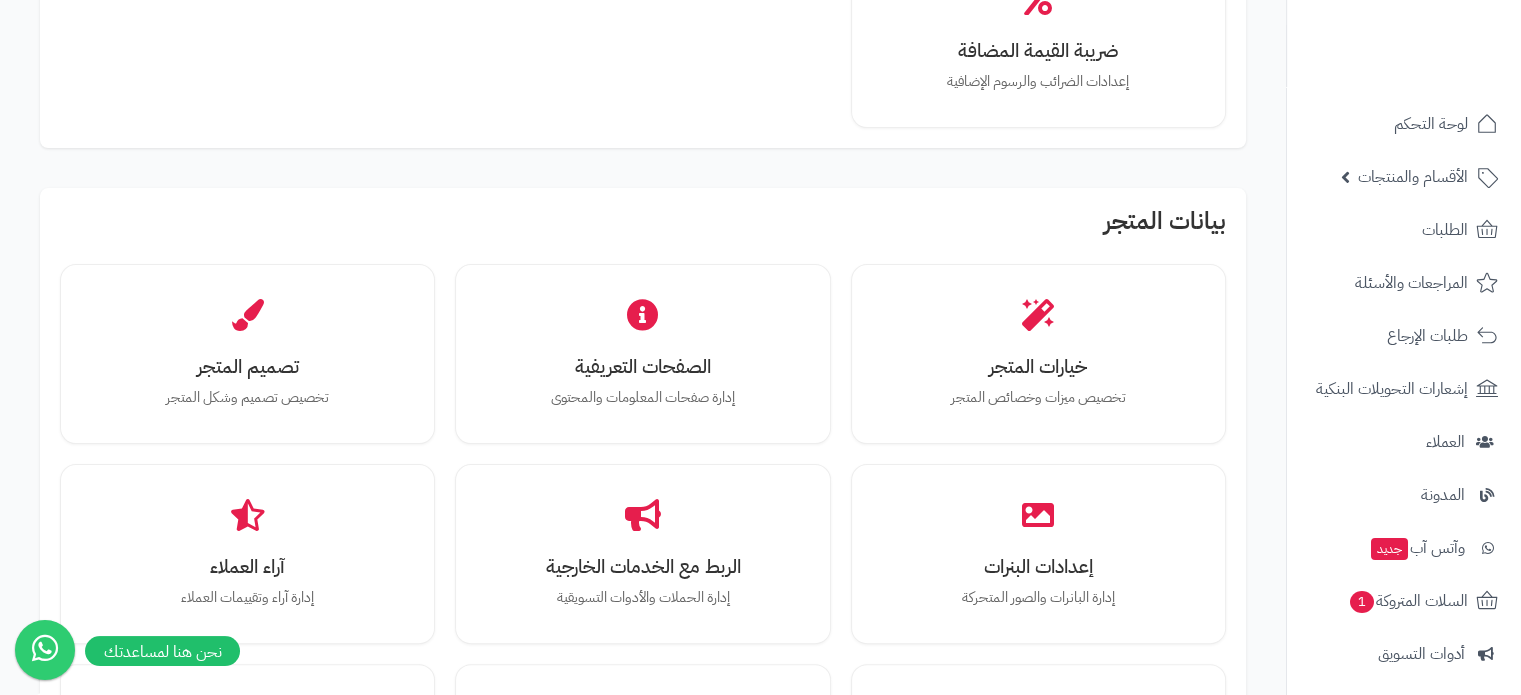 scroll, scrollTop: 438, scrollLeft: 0, axis: vertical 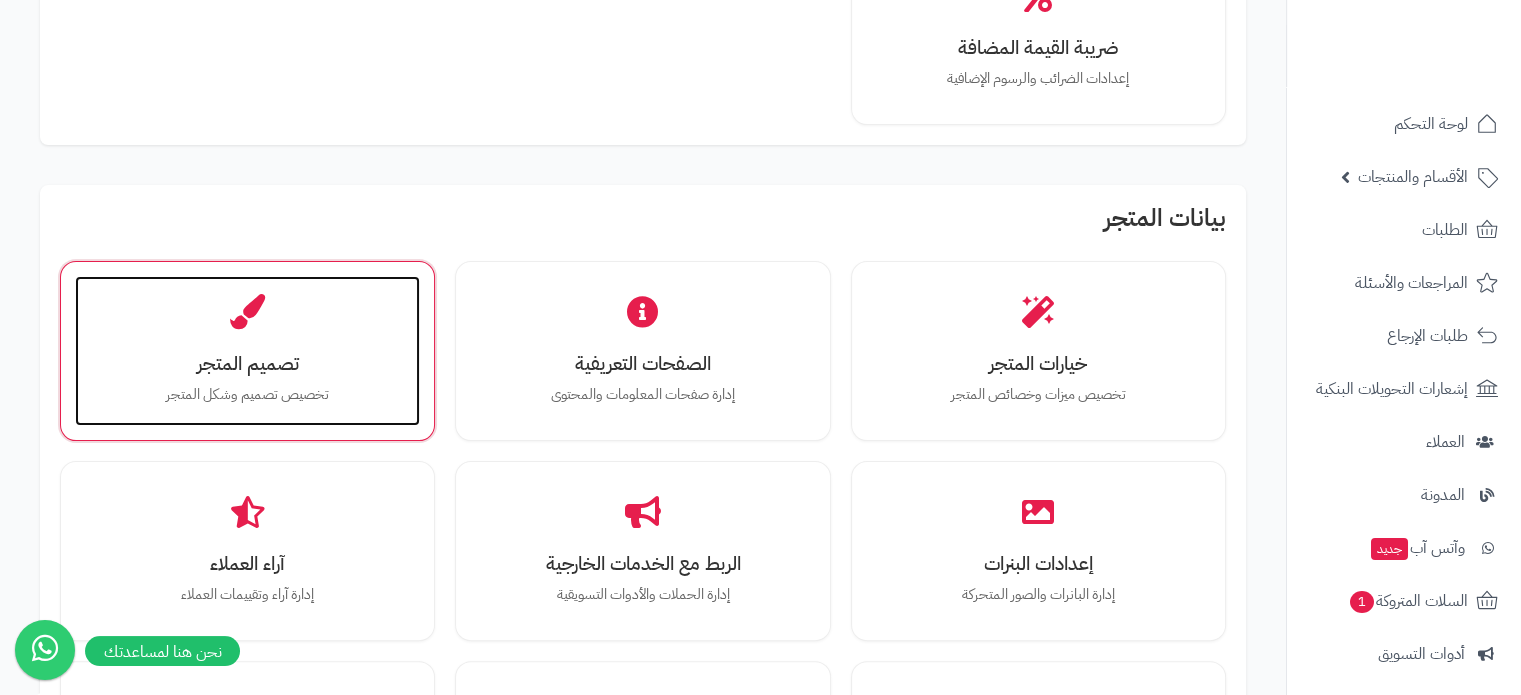click on "تصميم المتجر" at bounding box center (247, 363) 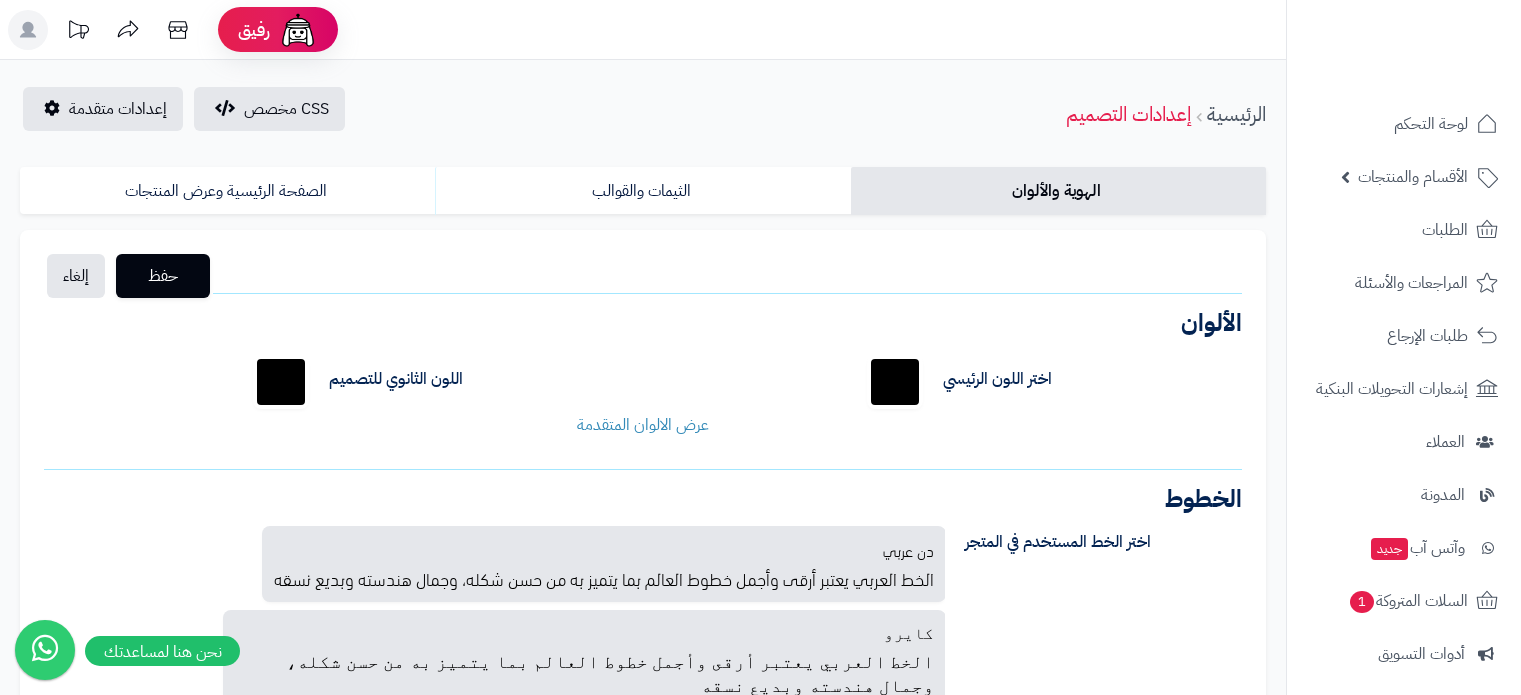 scroll, scrollTop: 0, scrollLeft: 0, axis: both 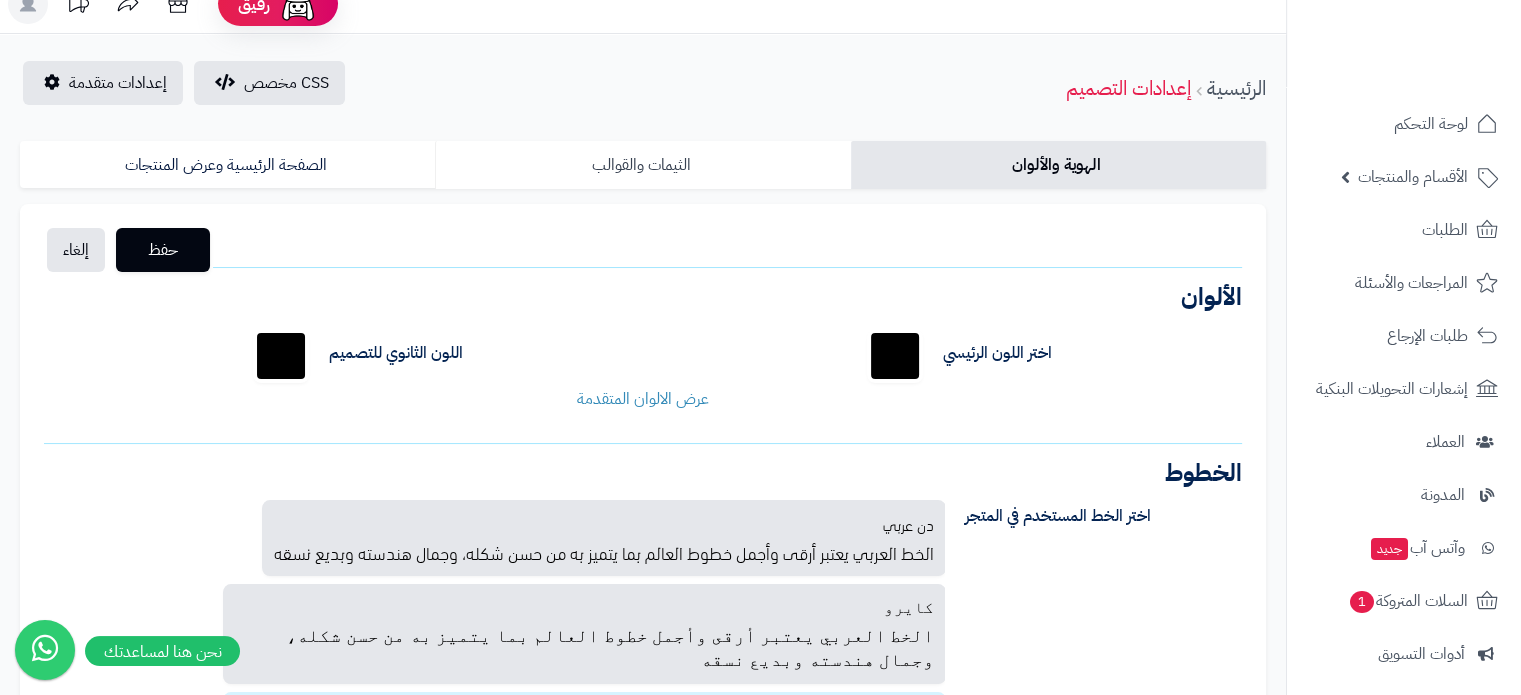 click on "الثيمات والقوالب" at bounding box center [642, 165] 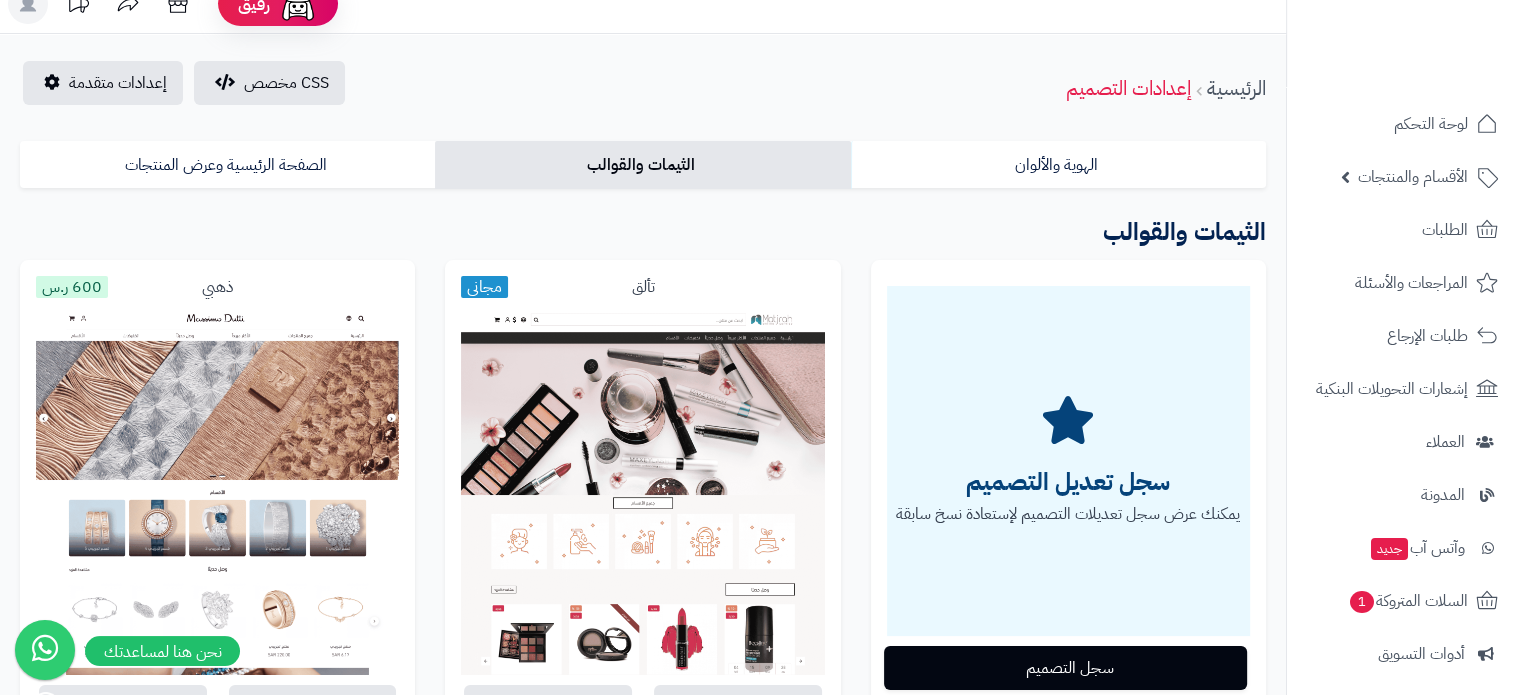 click on "الثيمات والقوالب" at bounding box center (642, 165) 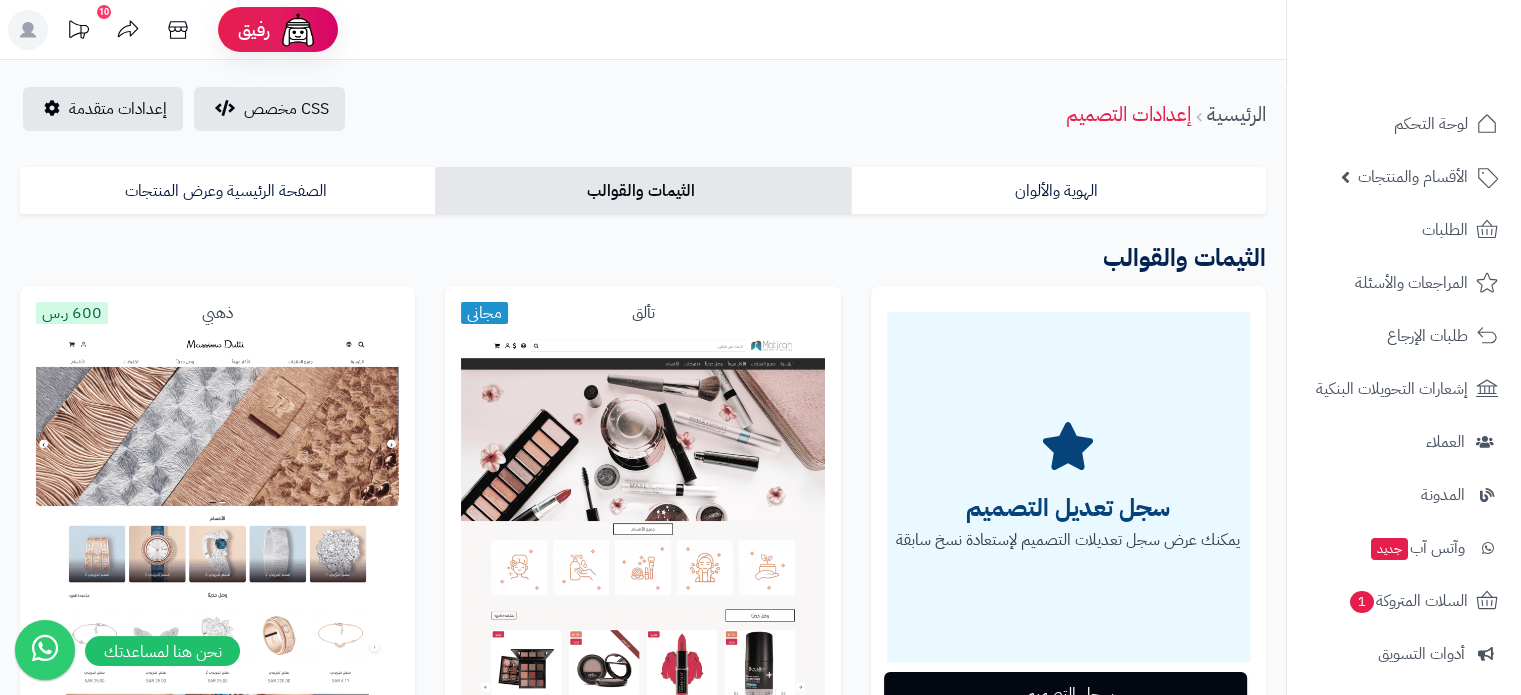 click on "الصفحة الرئيسية وعرض المنتجات" at bounding box center [227, 191] 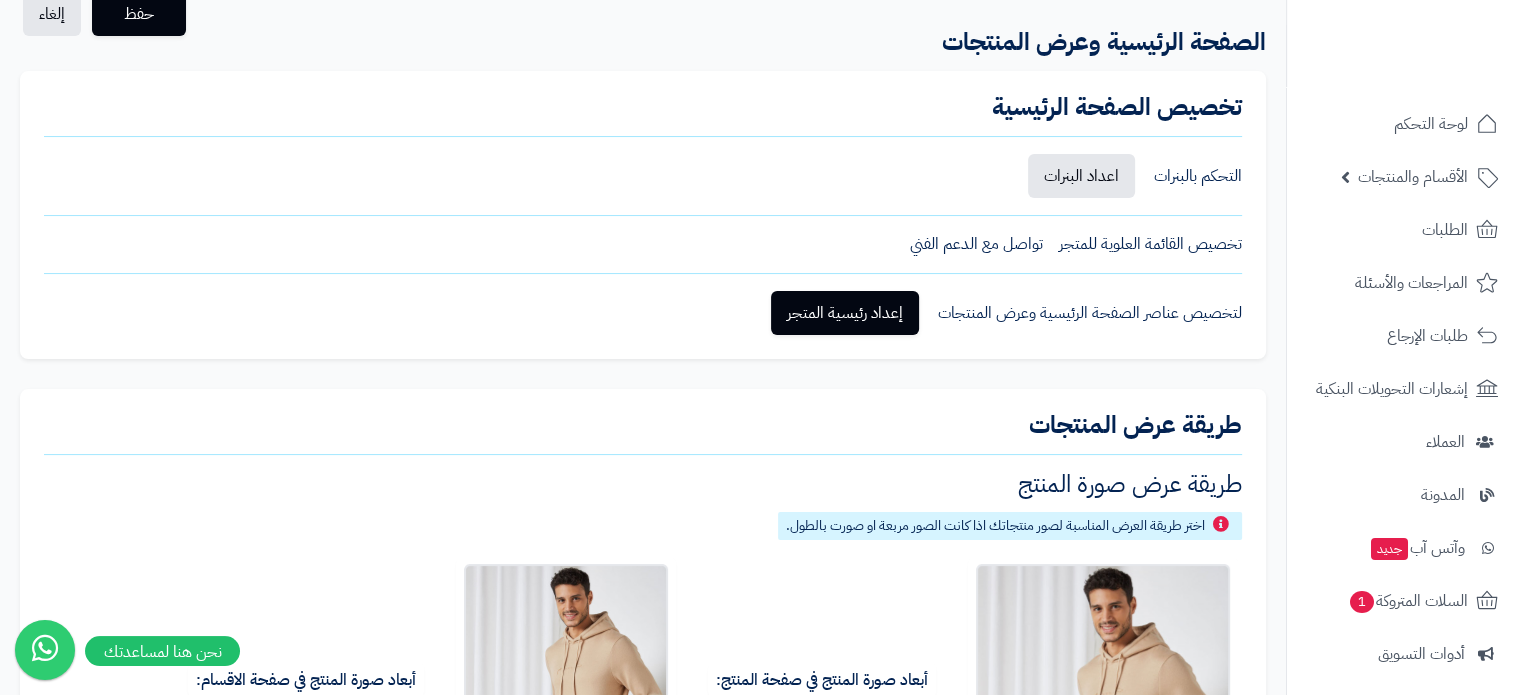 scroll, scrollTop: 298, scrollLeft: 0, axis: vertical 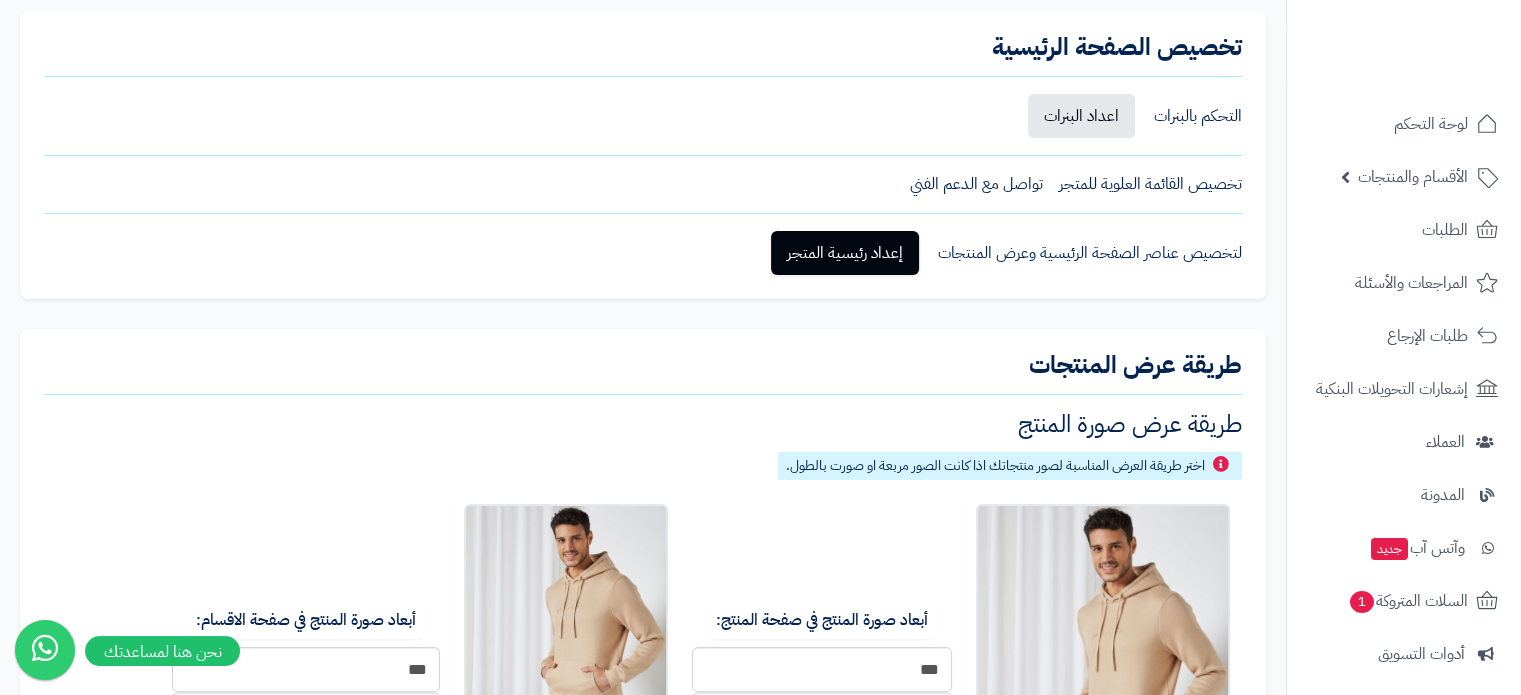 click on "تخصيص القائمة العلوية للمتجر
تواصل مع الدعم الفني" at bounding box center (643, 184) 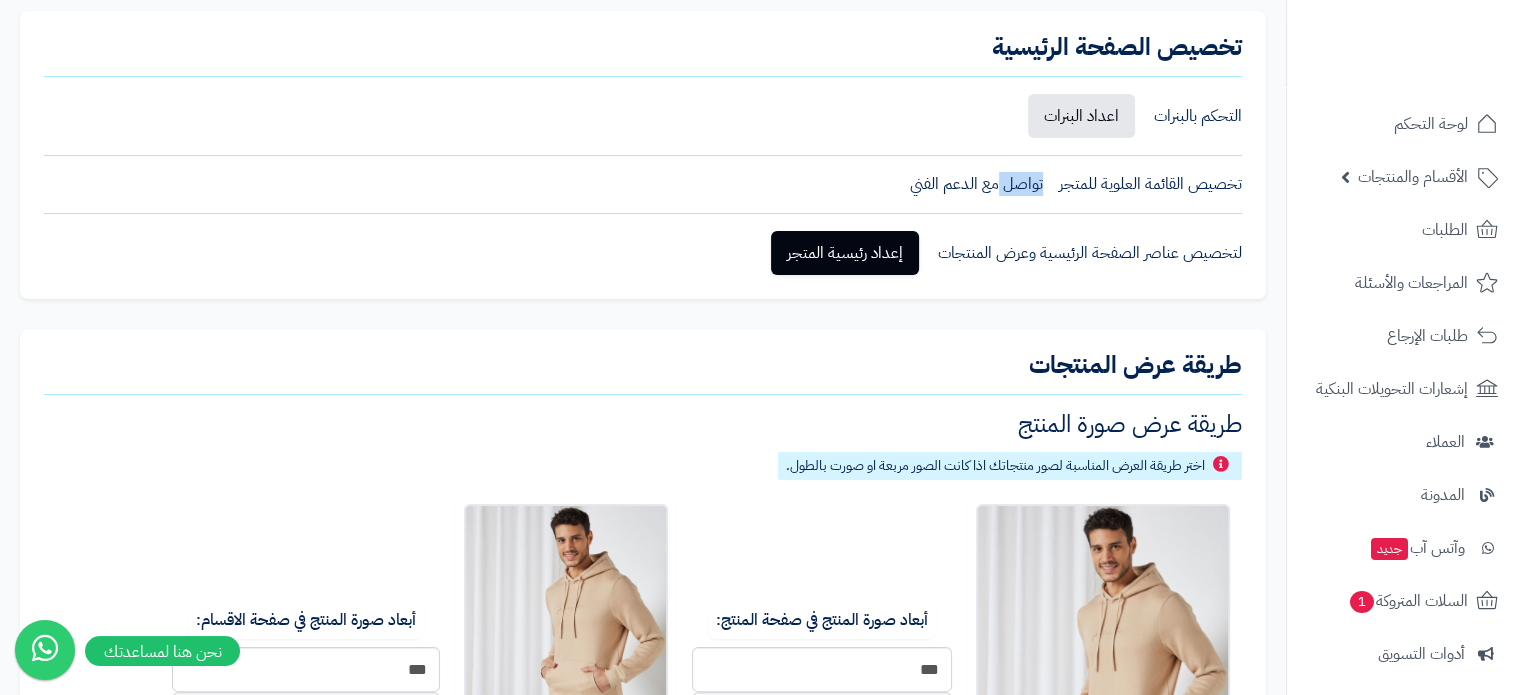 click on "تخصيص القائمة العلوية للمتجر
تواصل مع الدعم الفني" at bounding box center (643, 184) 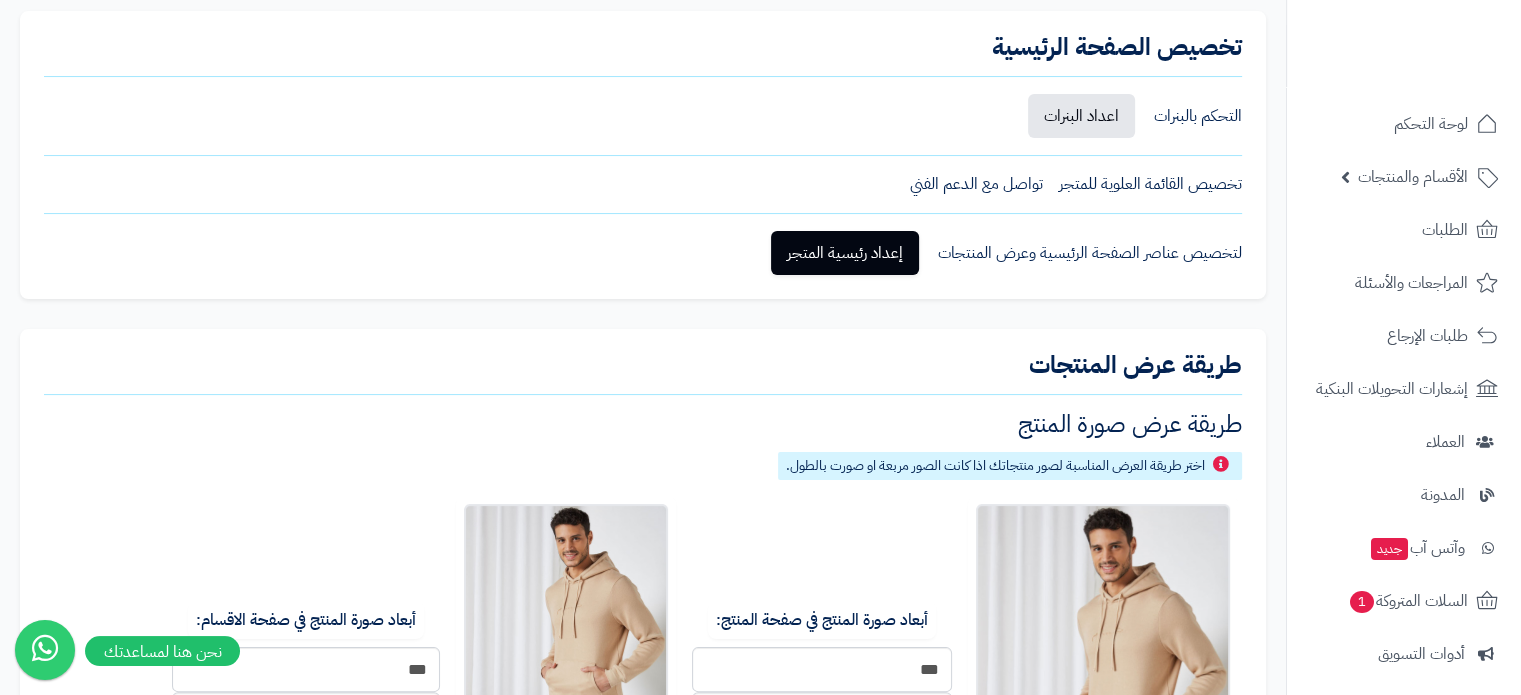 click on "تخصيص القائمة العلوية للمتجر" at bounding box center (1150, 184) 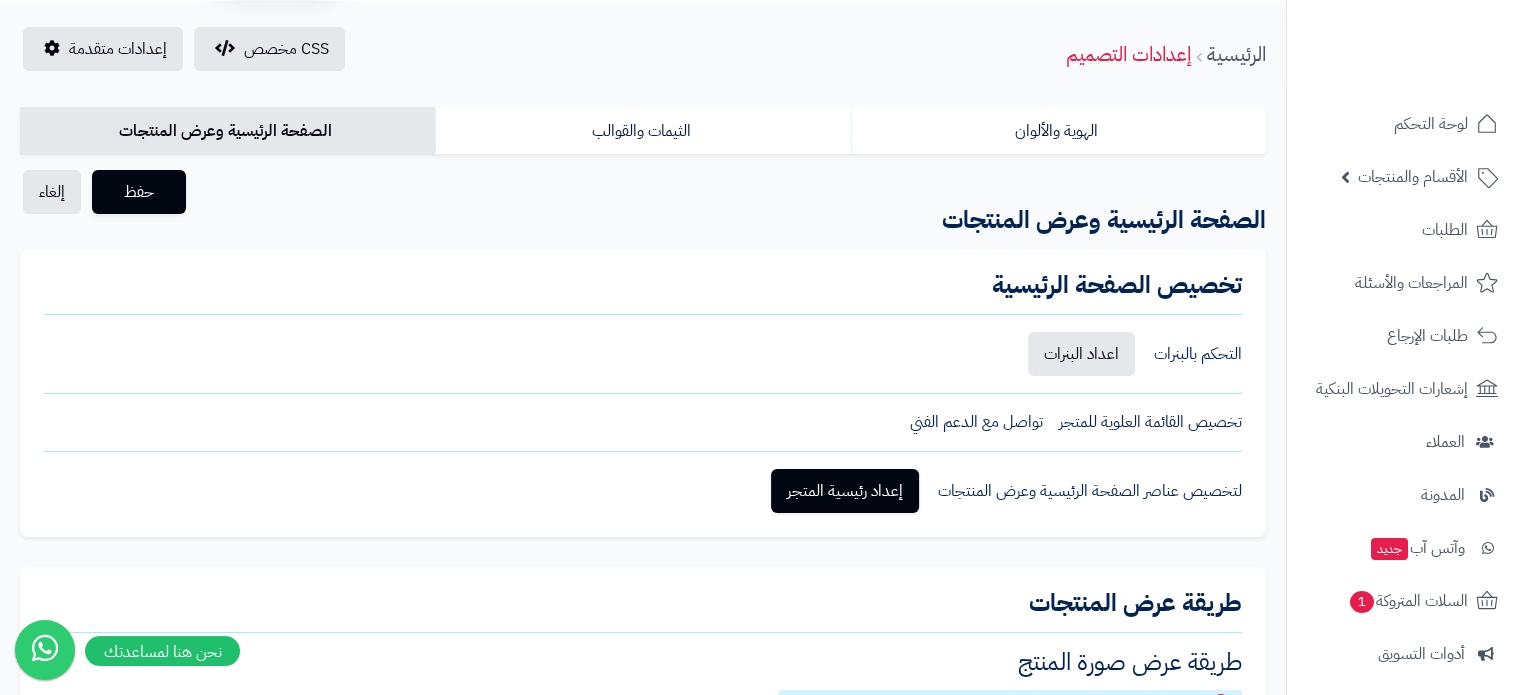 scroll, scrollTop: 0, scrollLeft: 0, axis: both 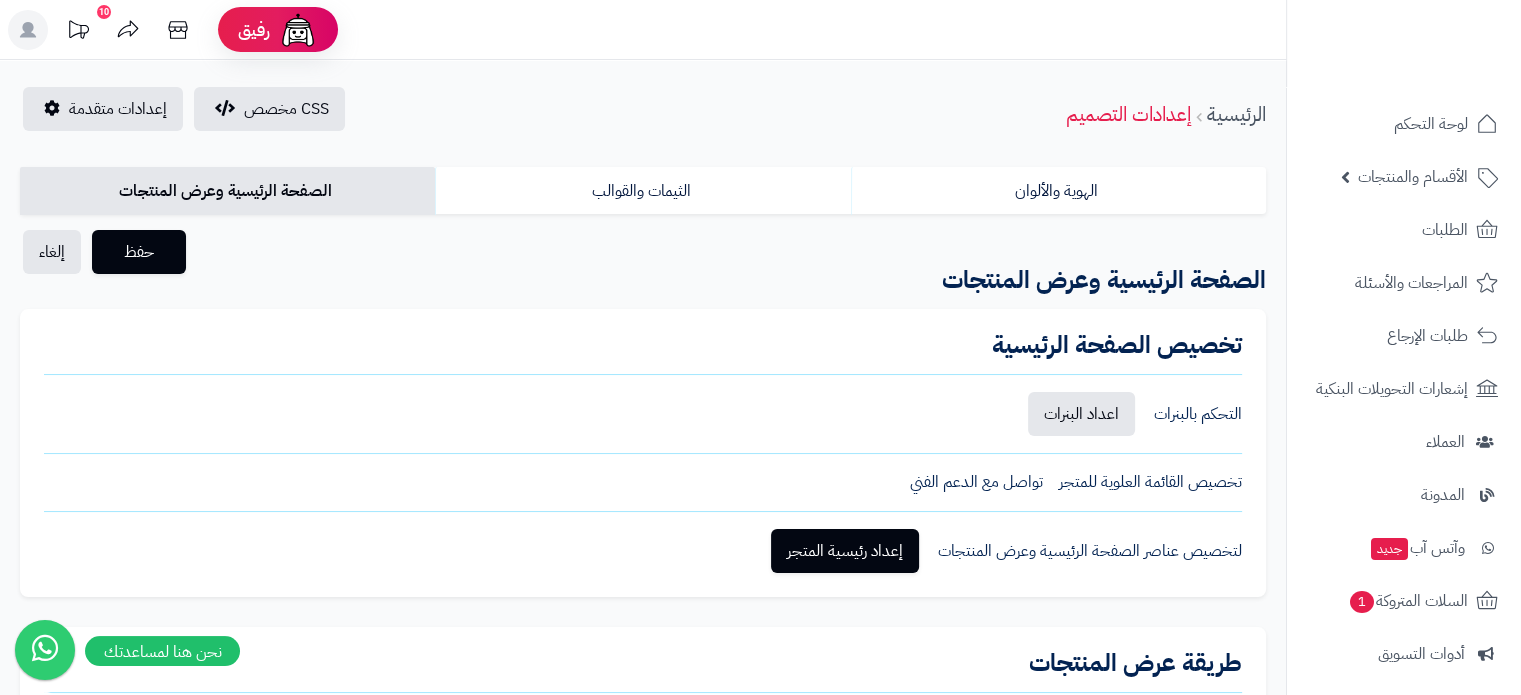 click 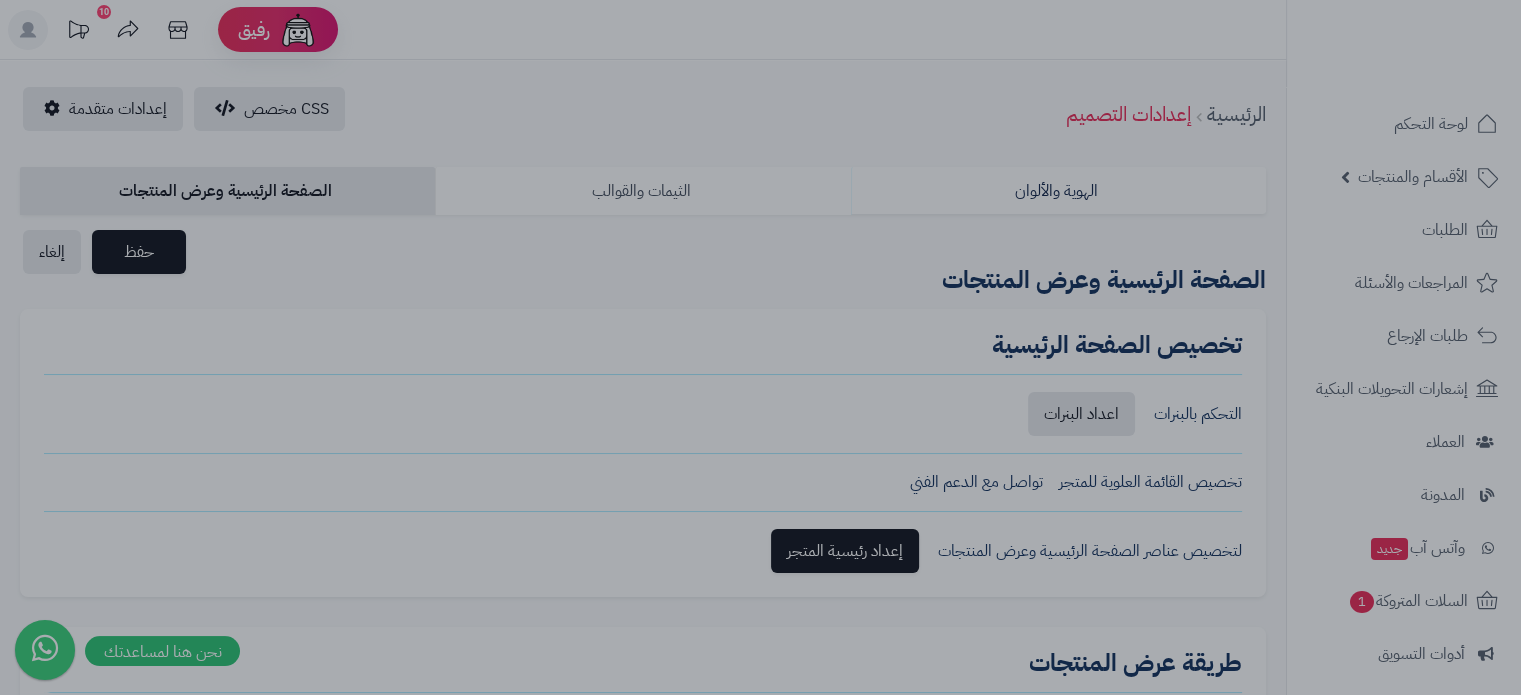 drag, startPoint x: 91, startPoint y: 24, endPoint x: 645, endPoint y: 189, distance: 578.0493 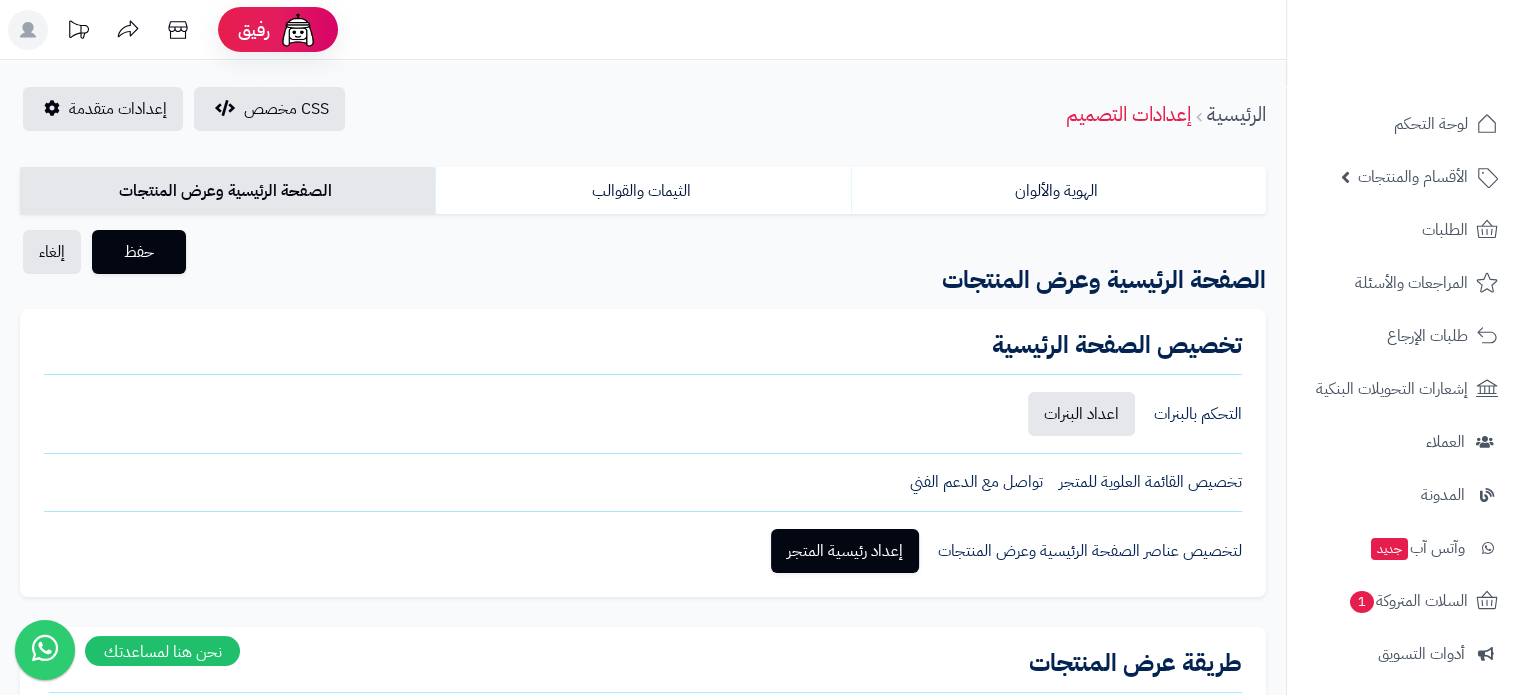 click 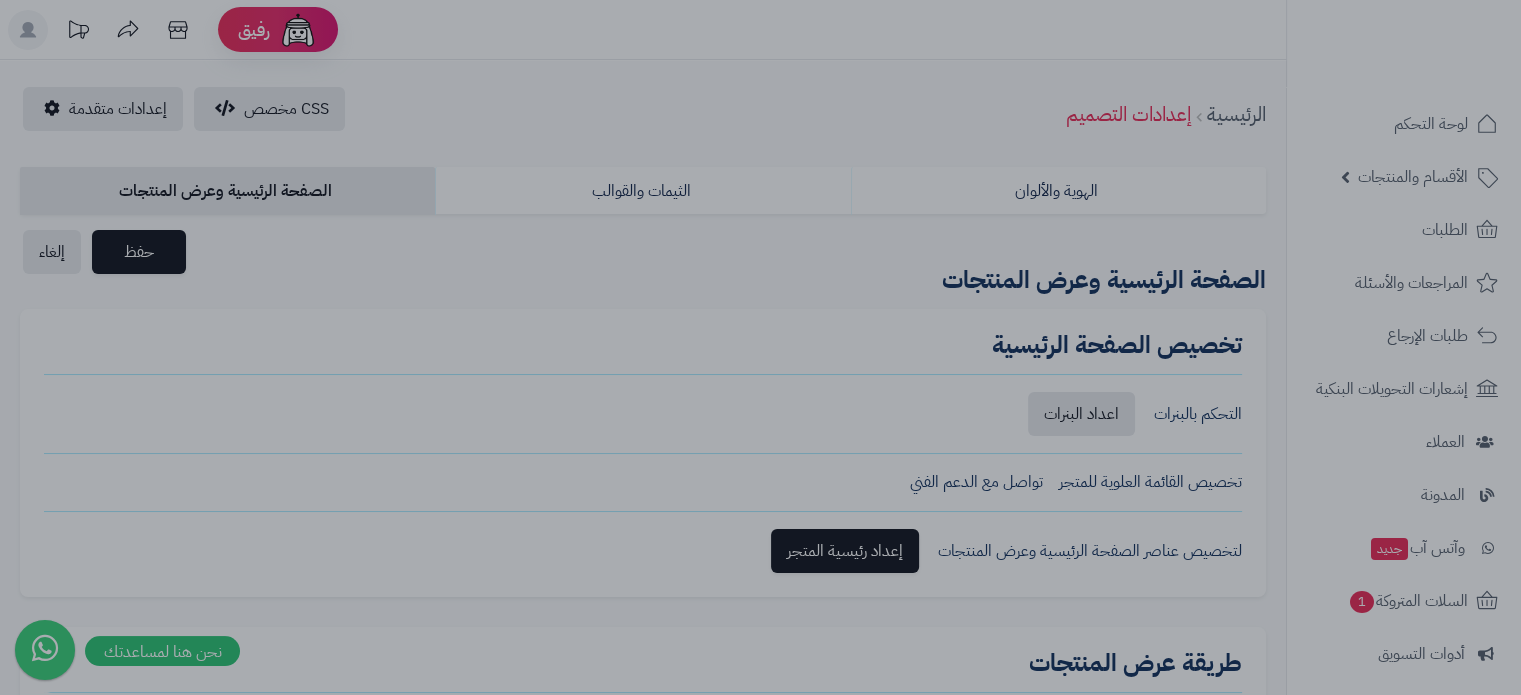 click at bounding box center [760, 347] 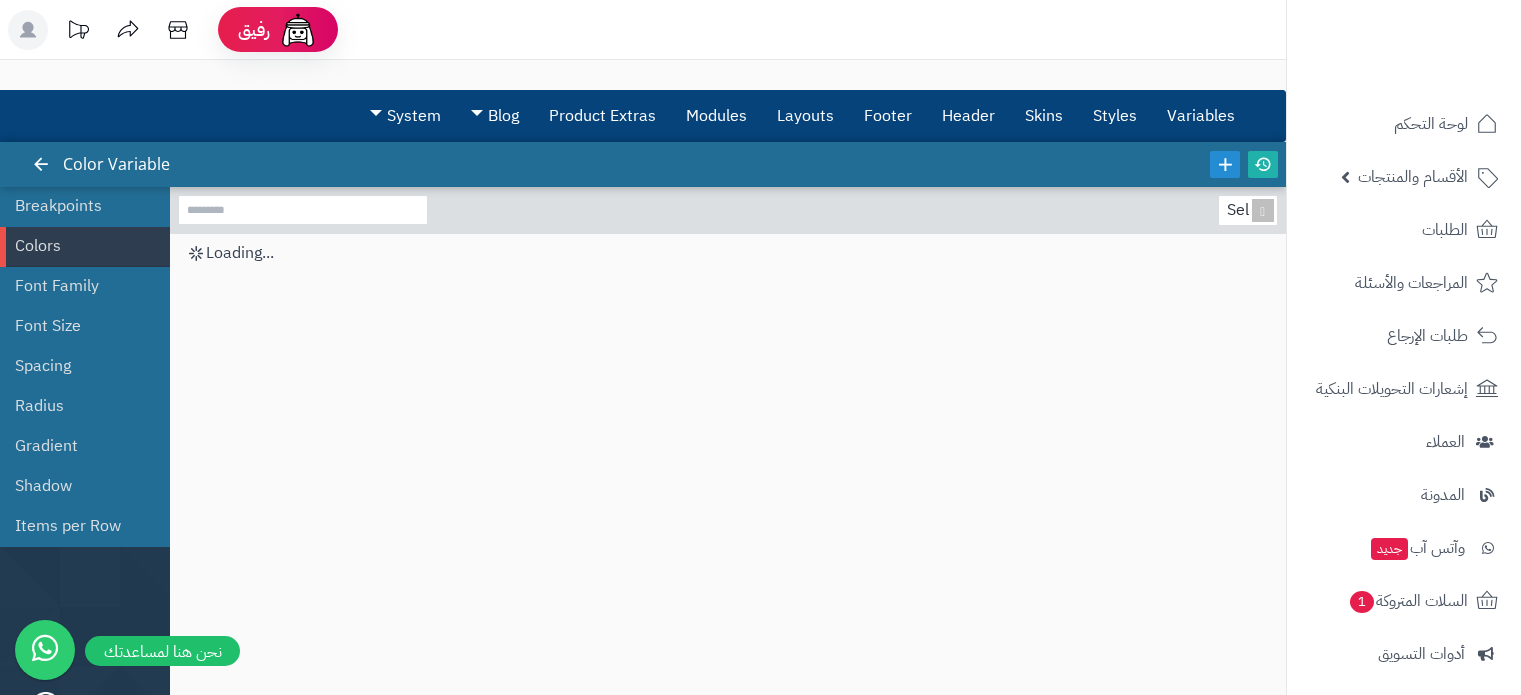 scroll, scrollTop: 0, scrollLeft: 0, axis: both 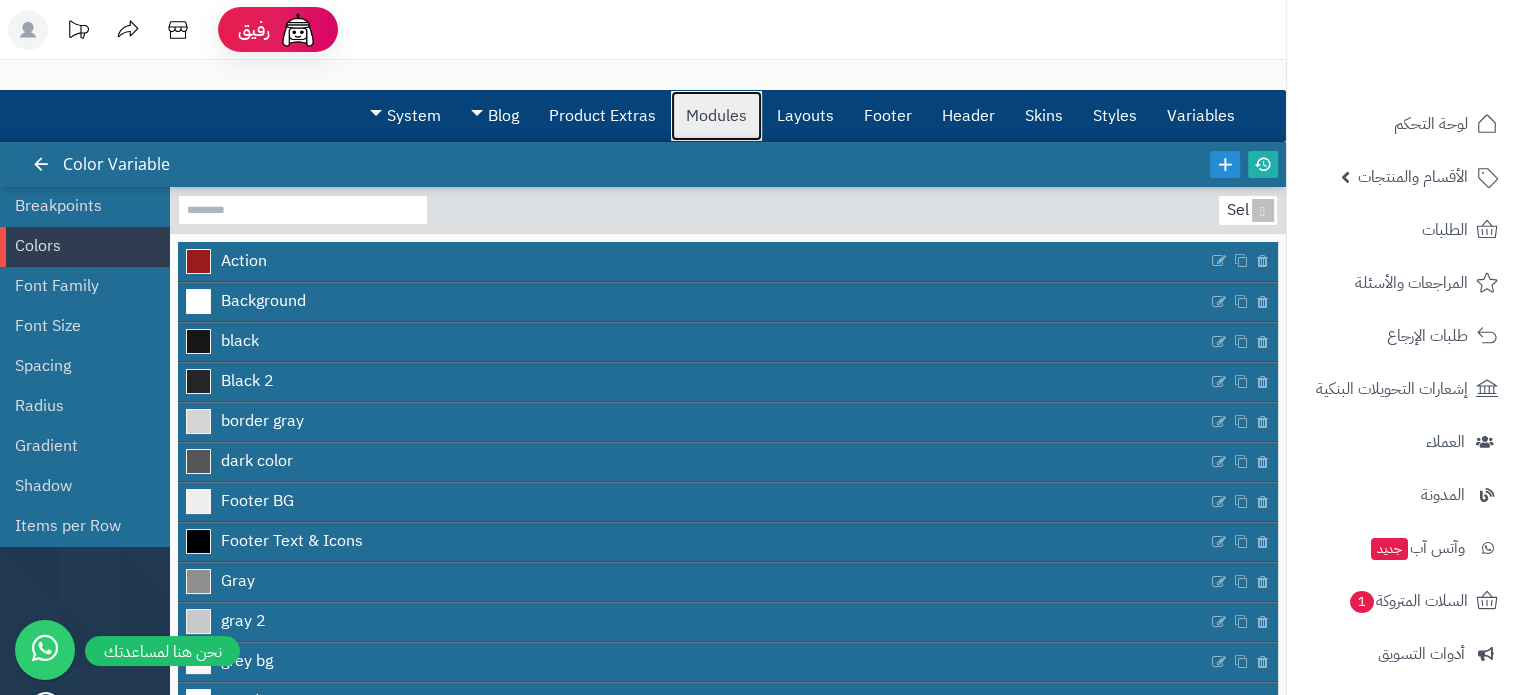 click on "Modules" at bounding box center (716, 116) 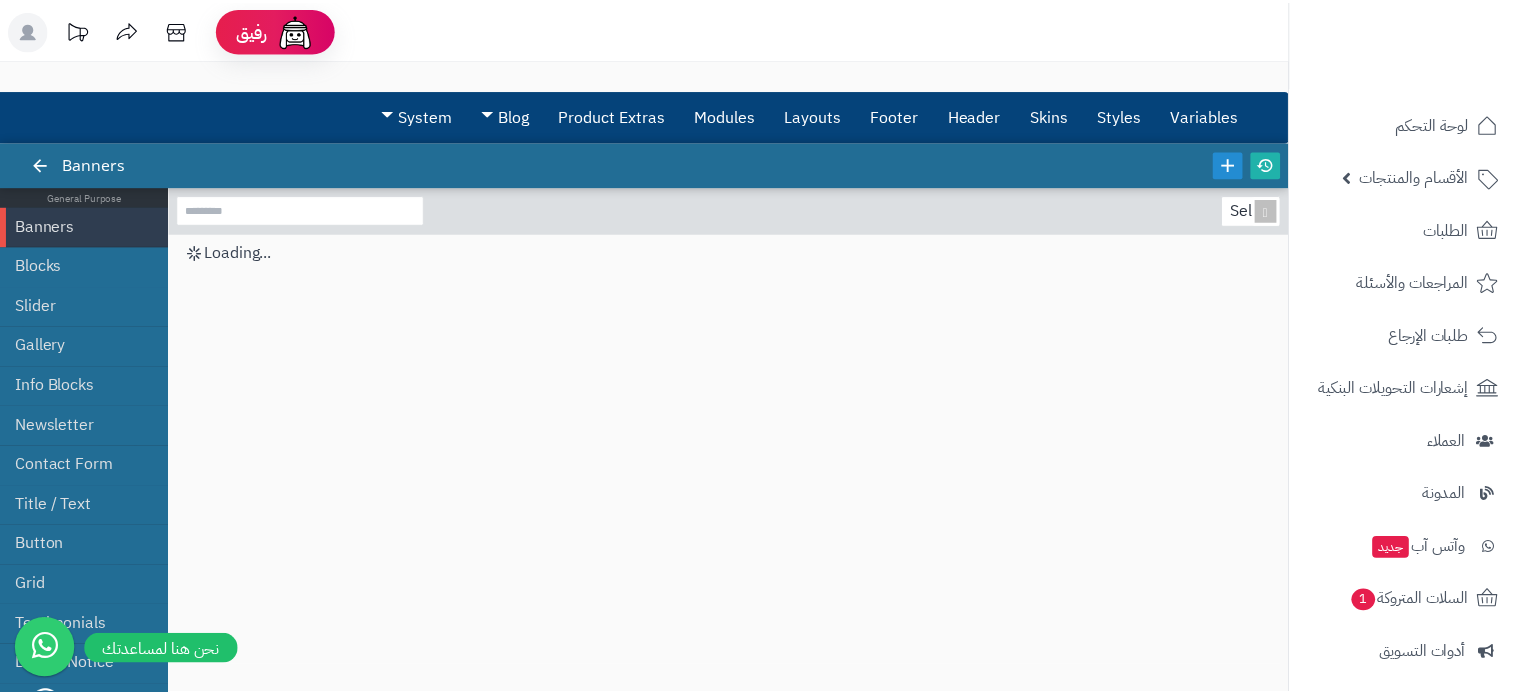 scroll, scrollTop: 0, scrollLeft: 0, axis: both 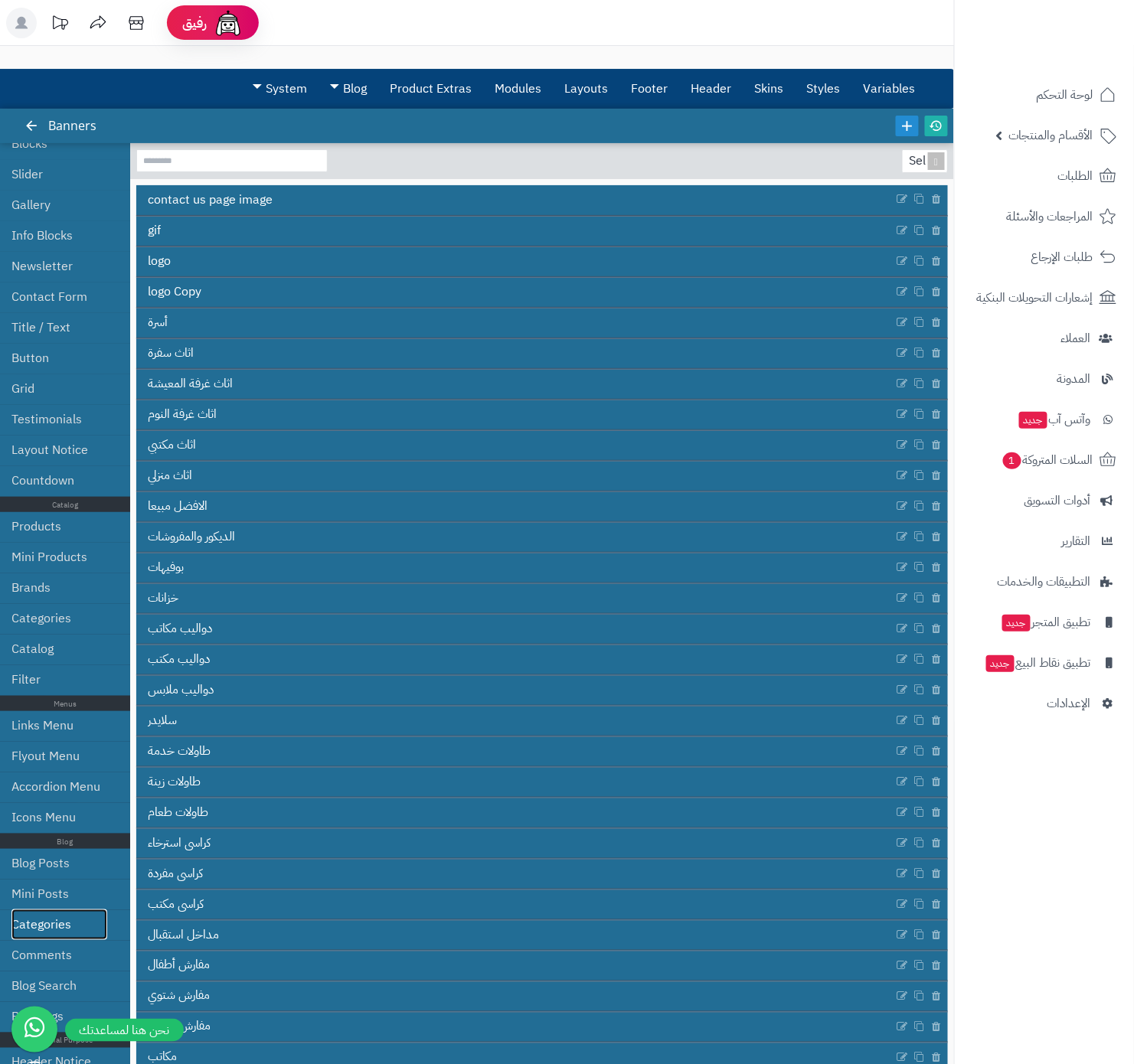 click on "Categories" at bounding box center (59, 925) 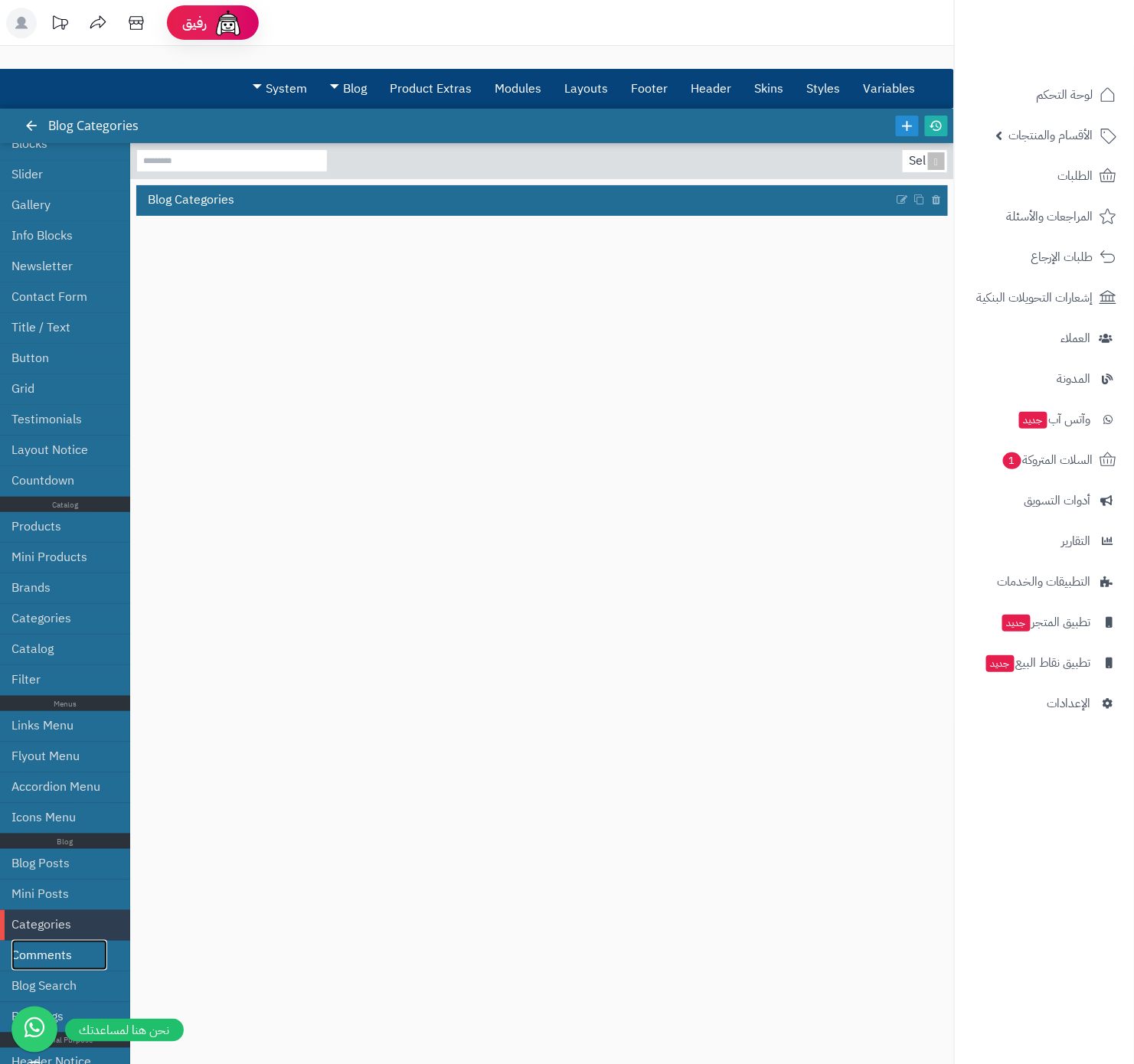 click on "Comments" at bounding box center (59, 955) 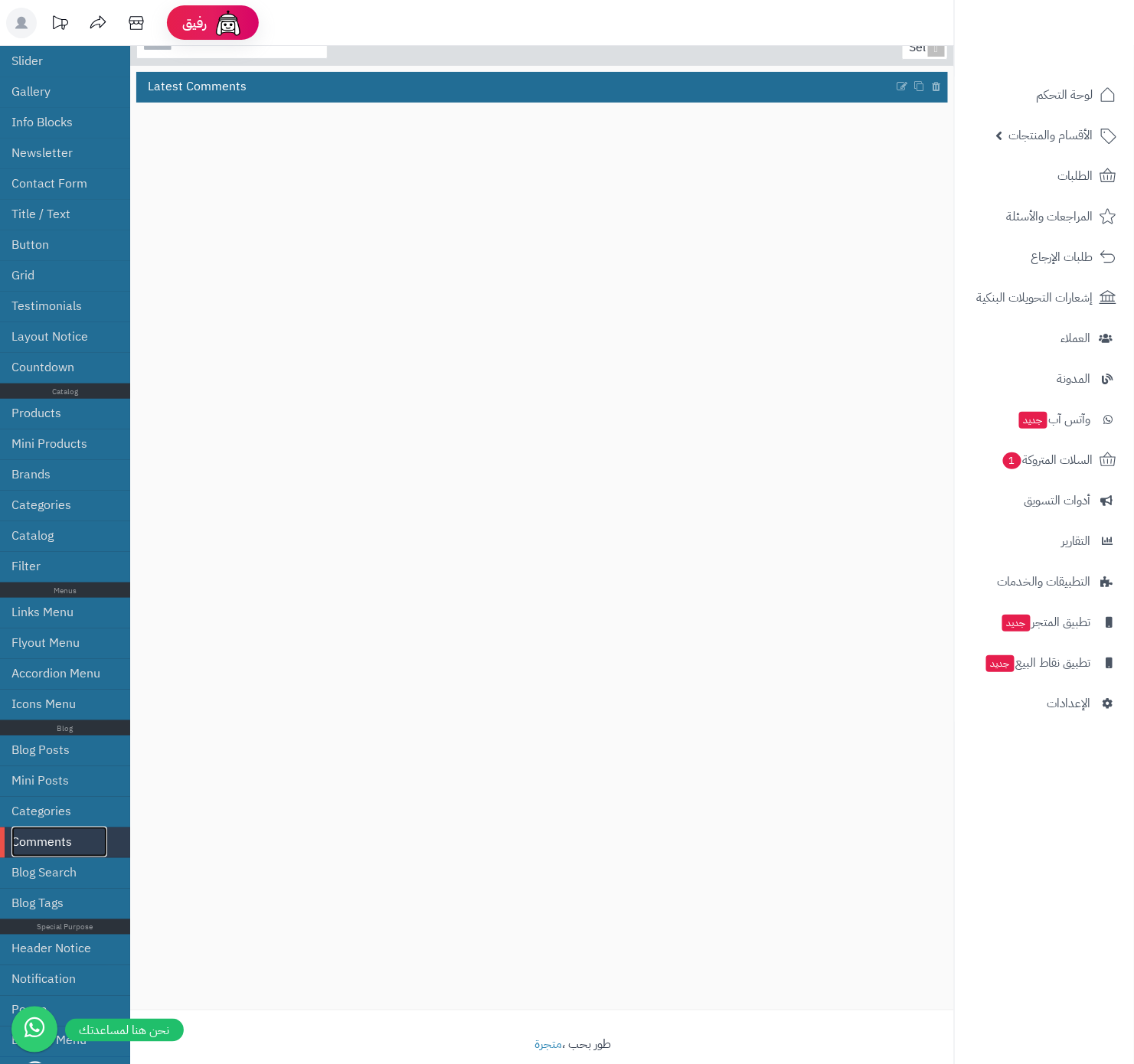 scroll, scrollTop: 135, scrollLeft: 0, axis: vertical 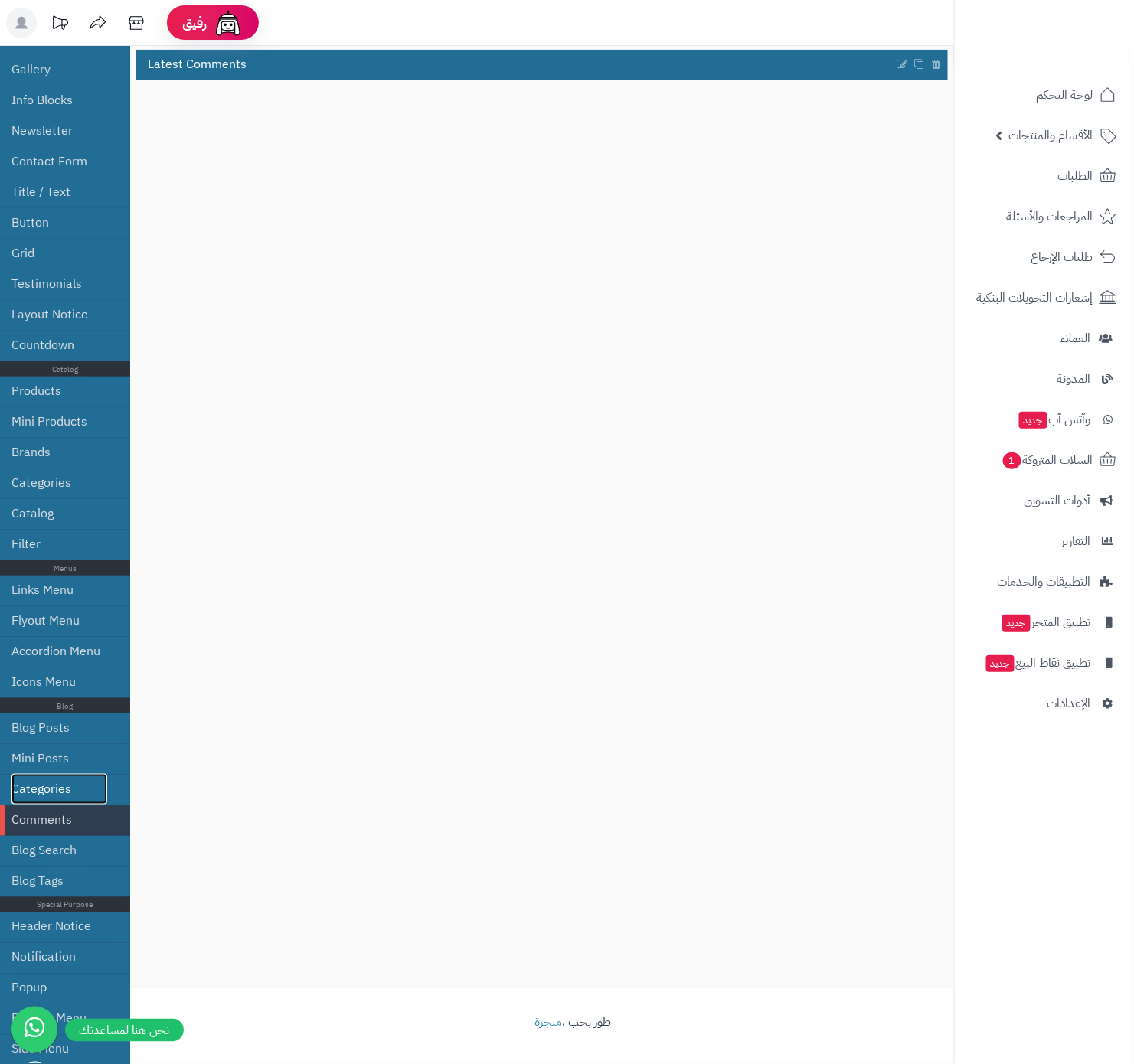 click on "Categories" at bounding box center [59, 789] 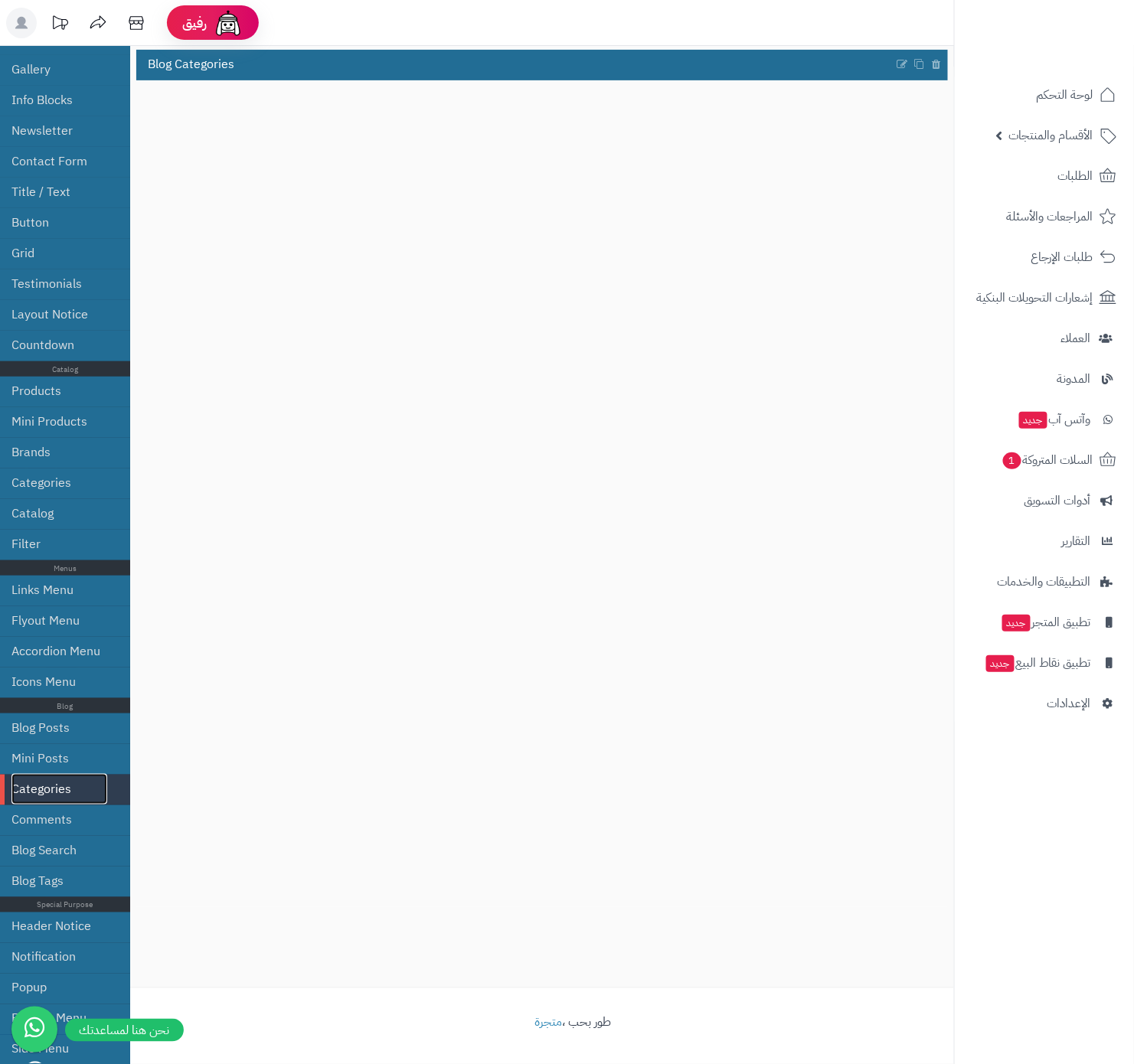 scroll, scrollTop: 0, scrollLeft: 0, axis: both 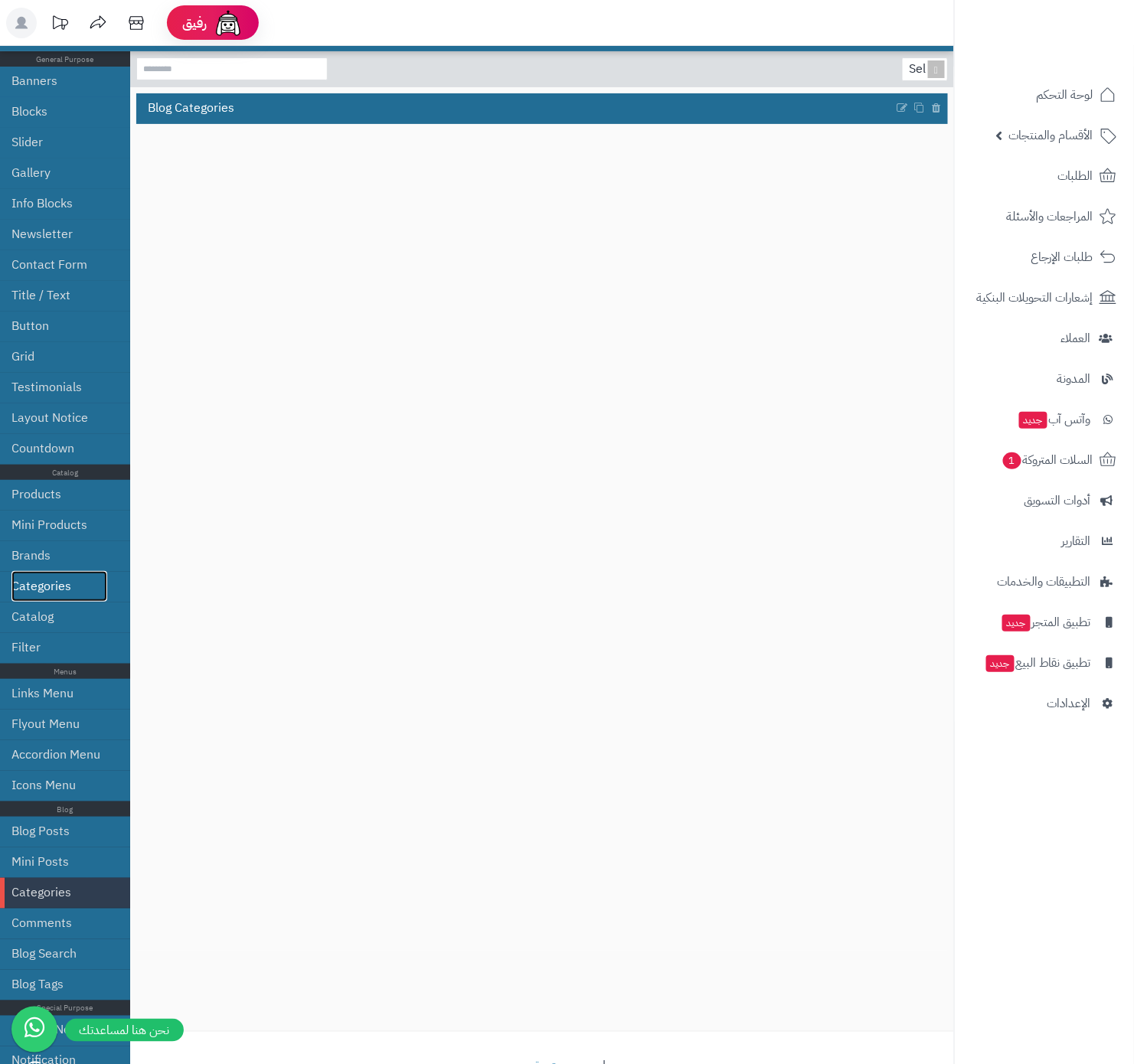 click on "Categories" at bounding box center [59, 586] 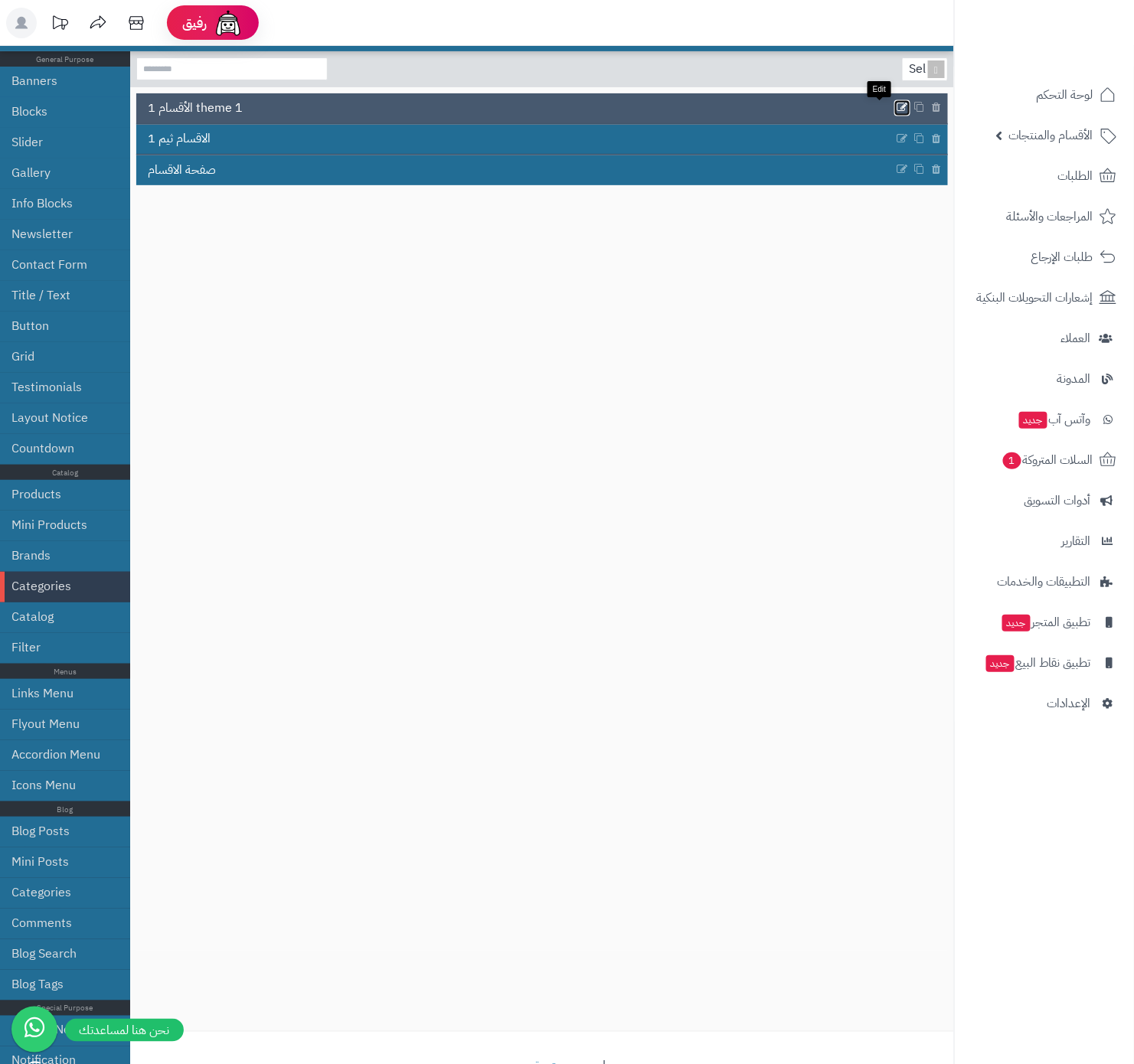 click at bounding box center [903, 108] 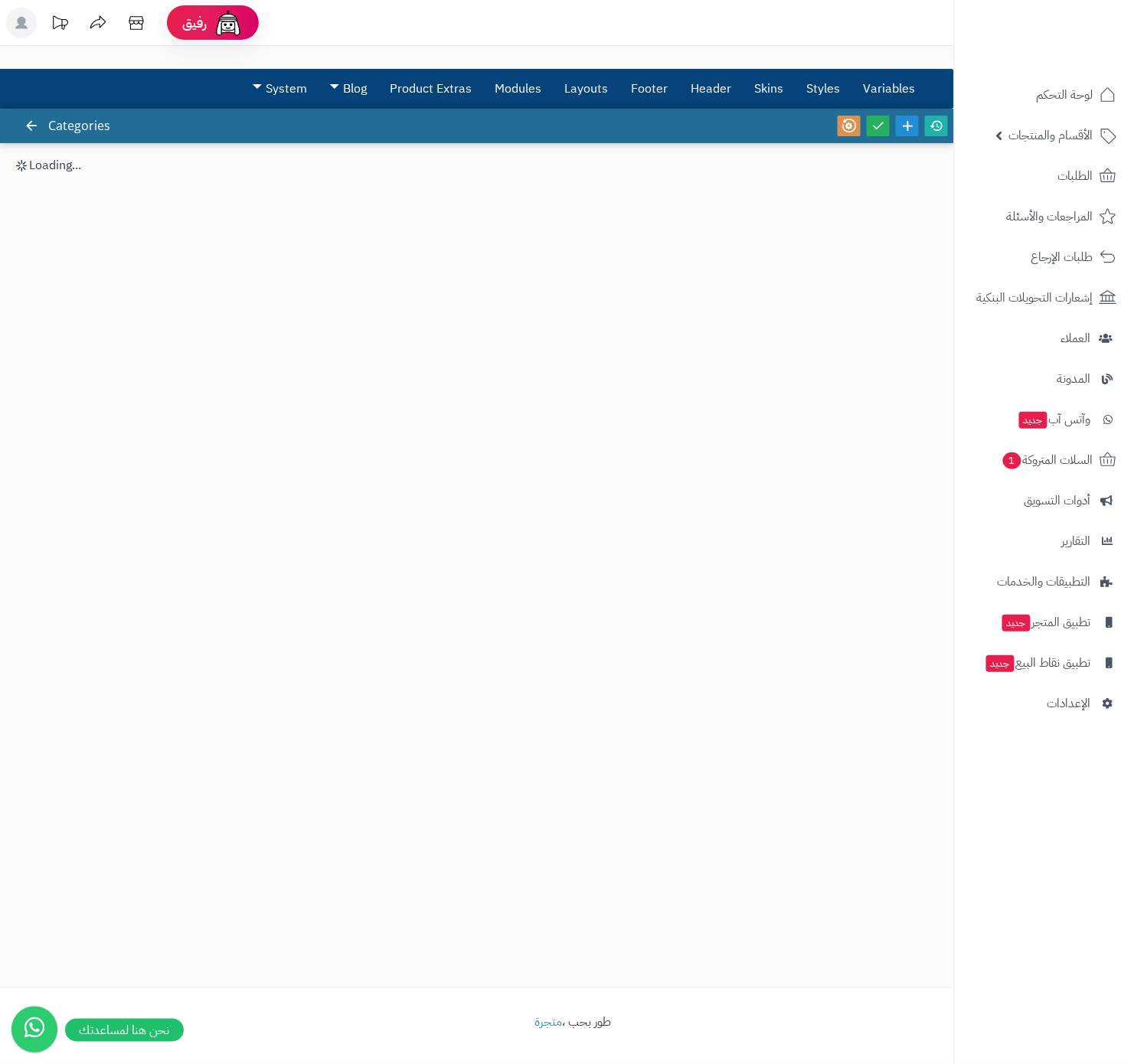 scroll, scrollTop: 0, scrollLeft: 0, axis: both 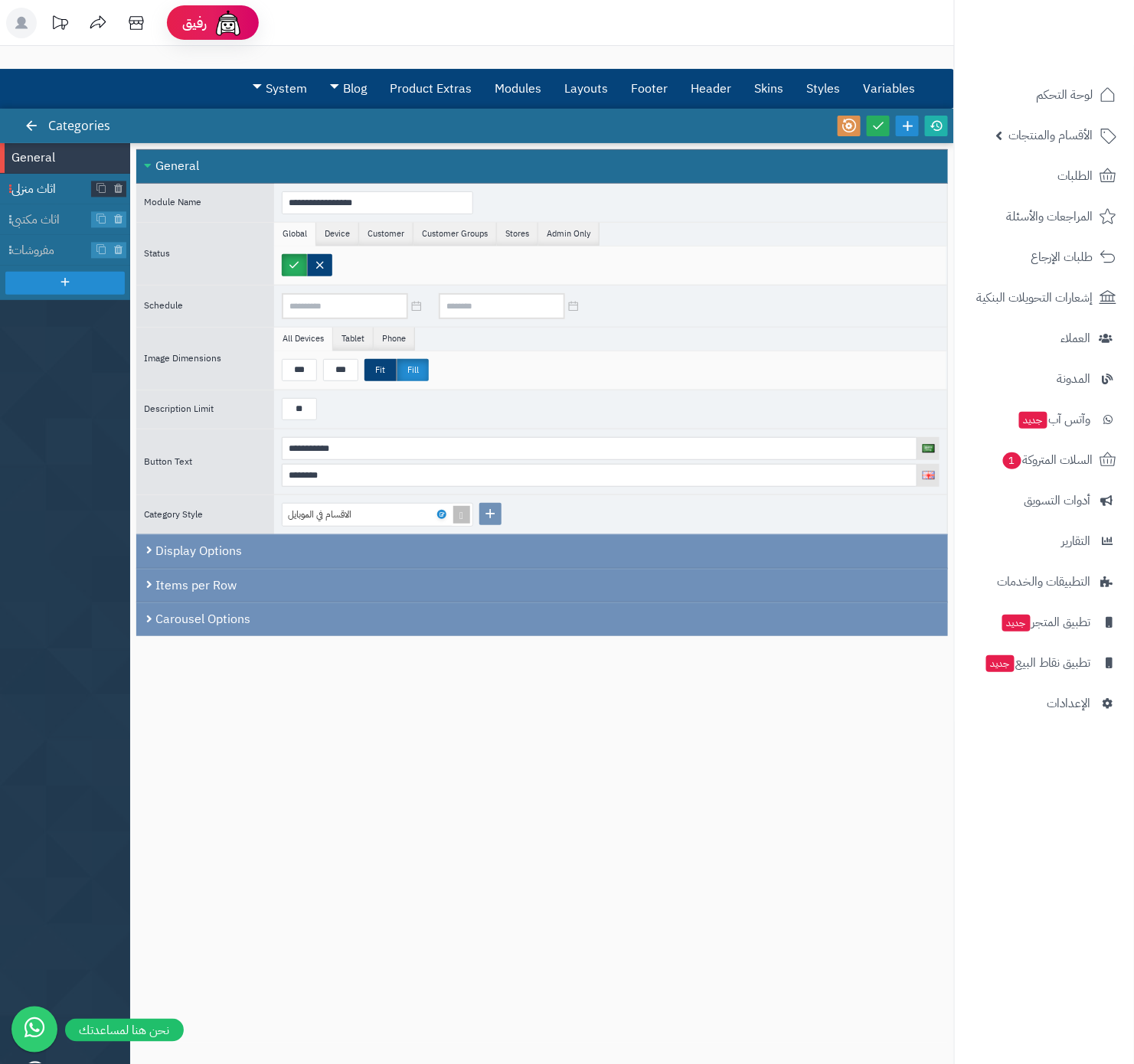 click on "اثاث منزلي" at bounding box center [51, 189] 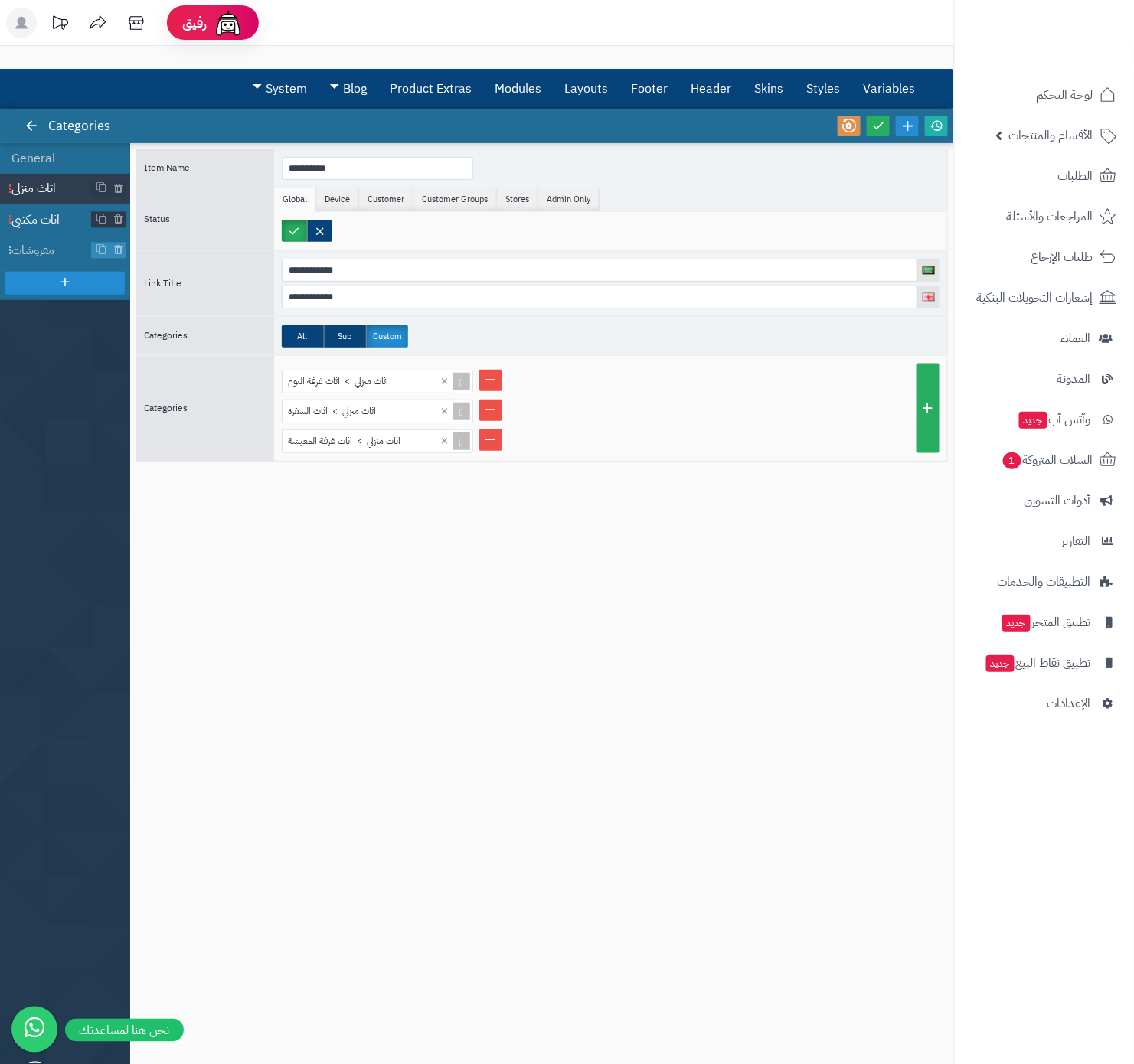 click on "اثاث مكتبي" at bounding box center [51, 220] 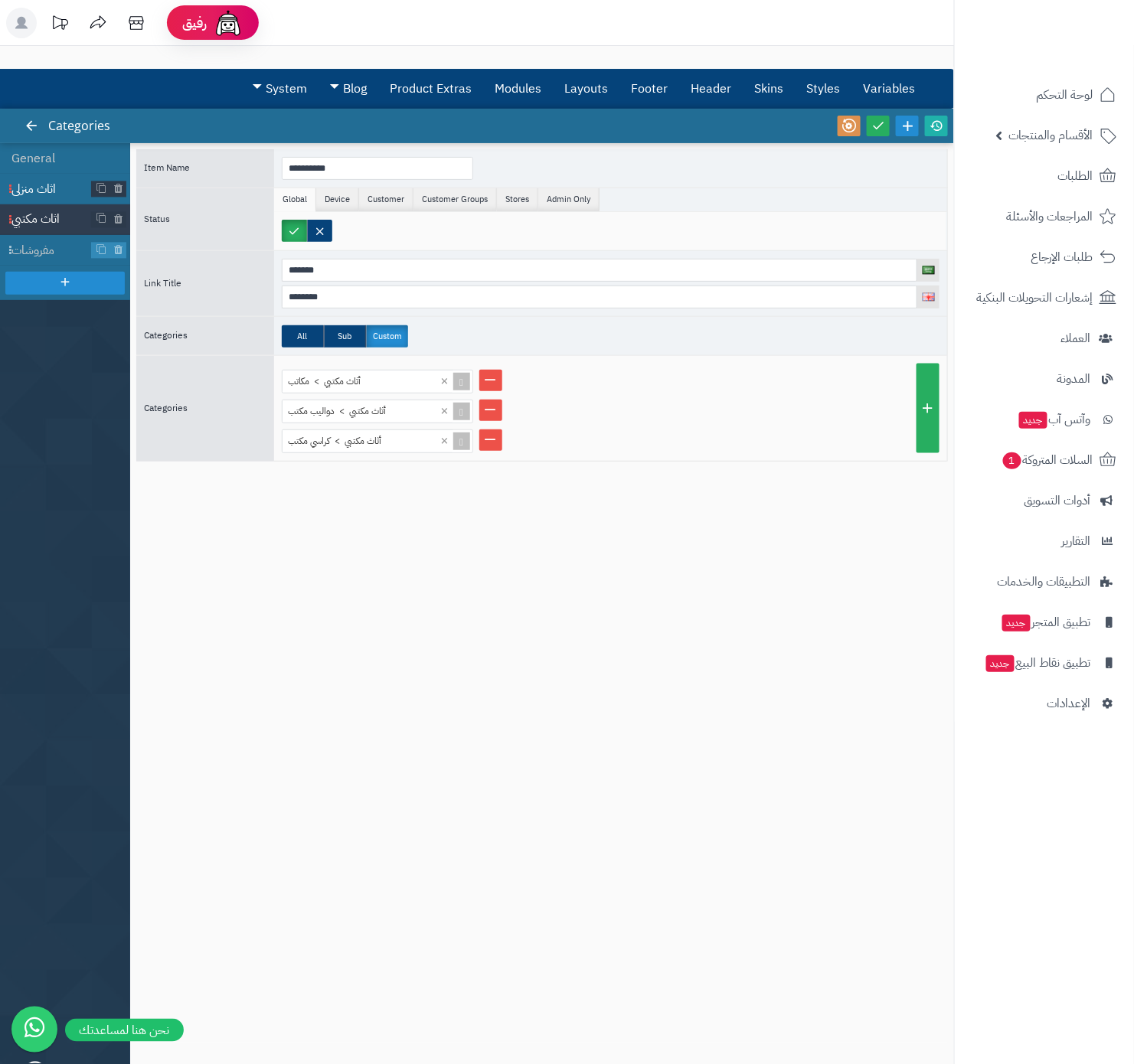click on "اثاث منزلي" at bounding box center (51, 189) 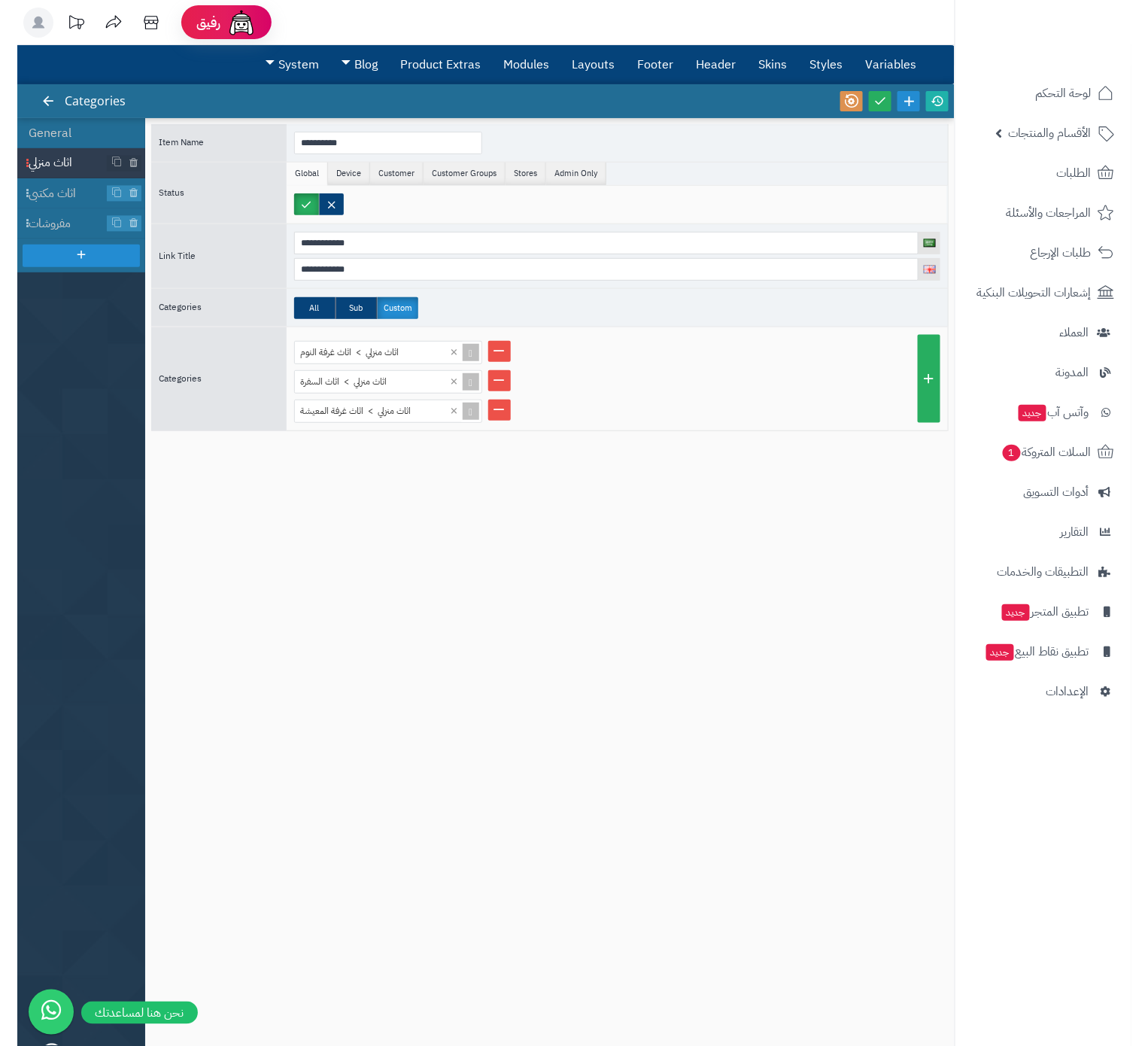 scroll, scrollTop: 0, scrollLeft: 0, axis: both 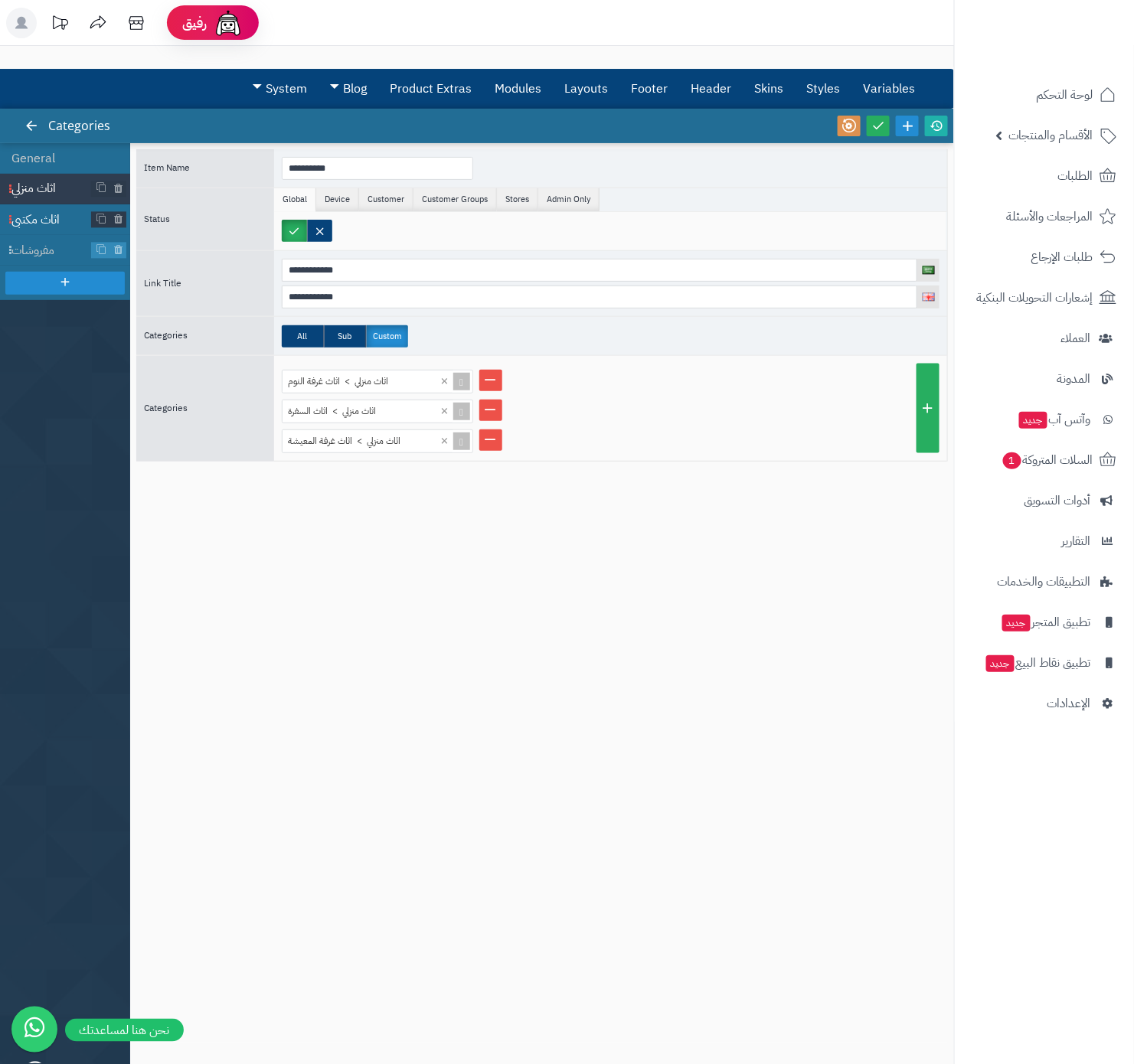 click on "اثاث مكتبي" at bounding box center [51, 220] 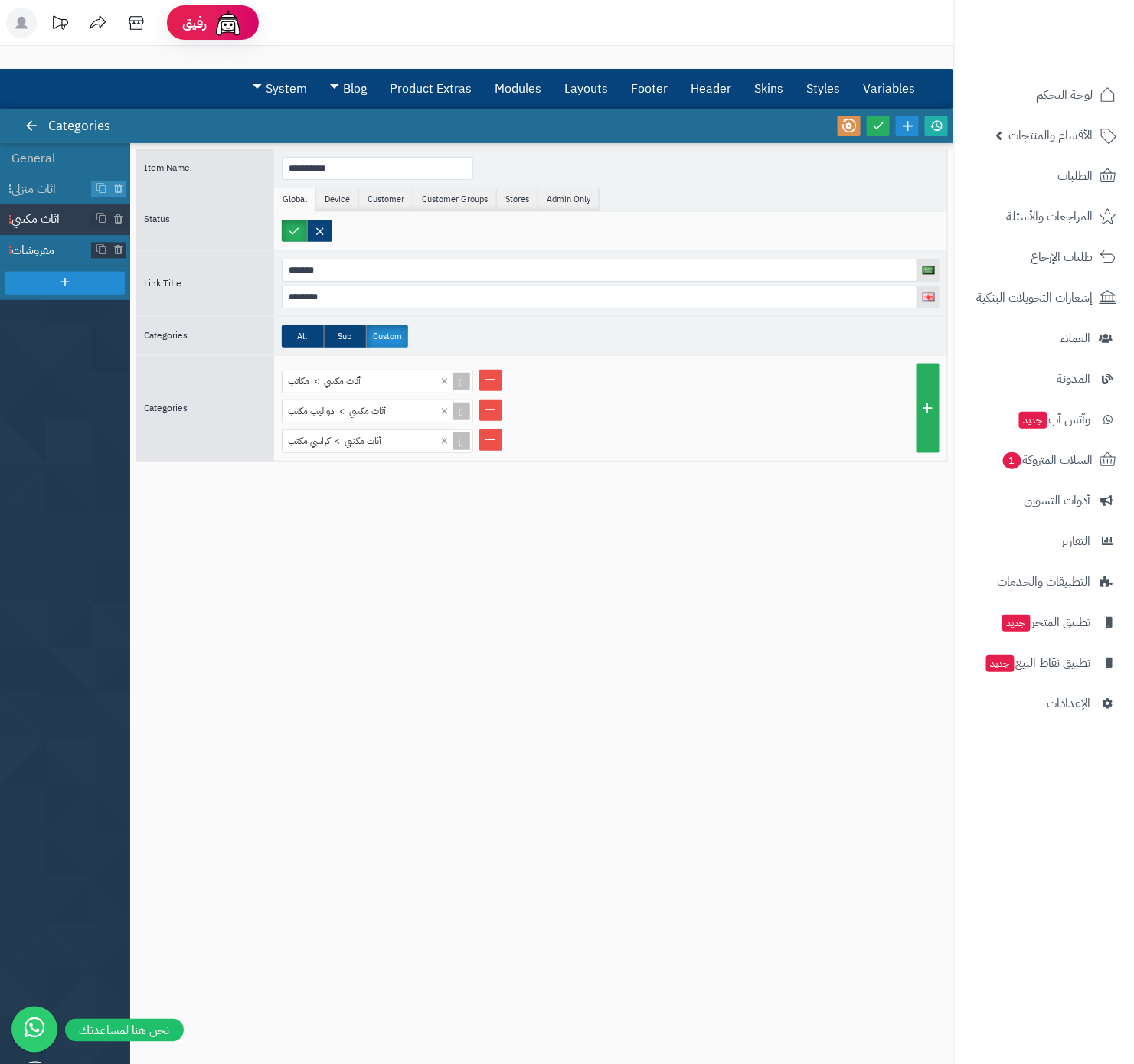 click on "مفروشات" at bounding box center (51, 250) 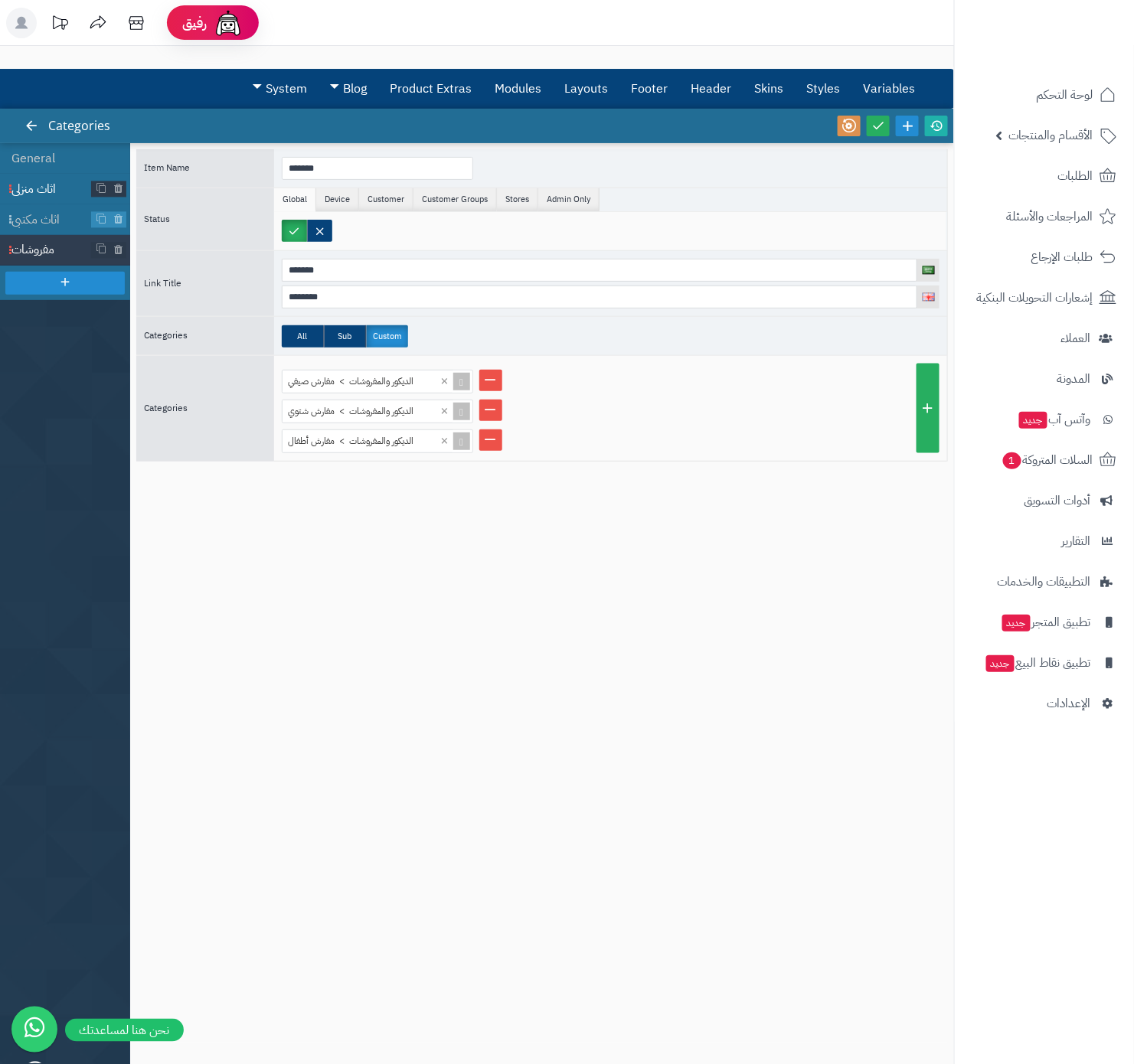 click on "اثاث منزلي" at bounding box center (51, 189) 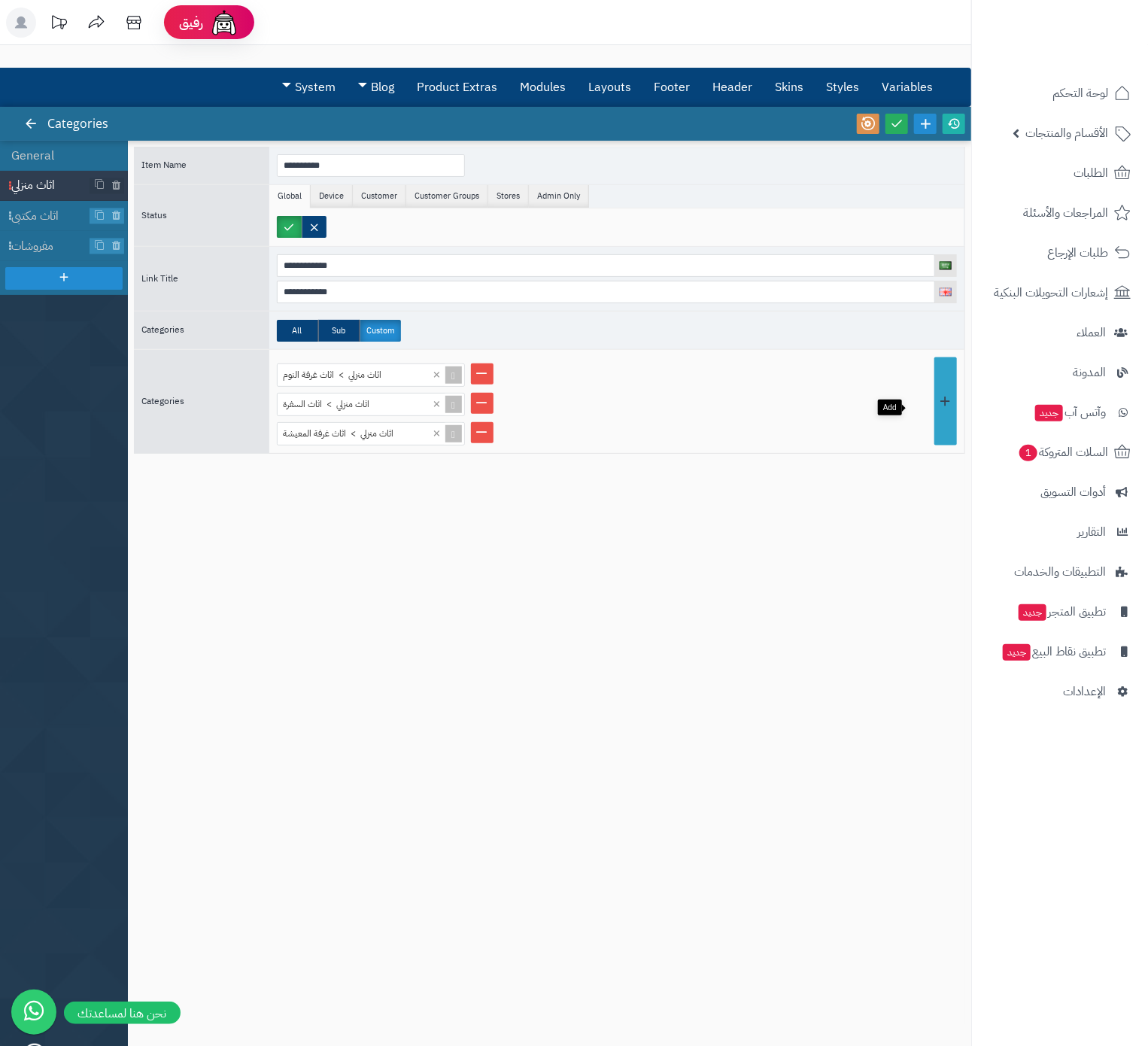 click at bounding box center [946, 401] 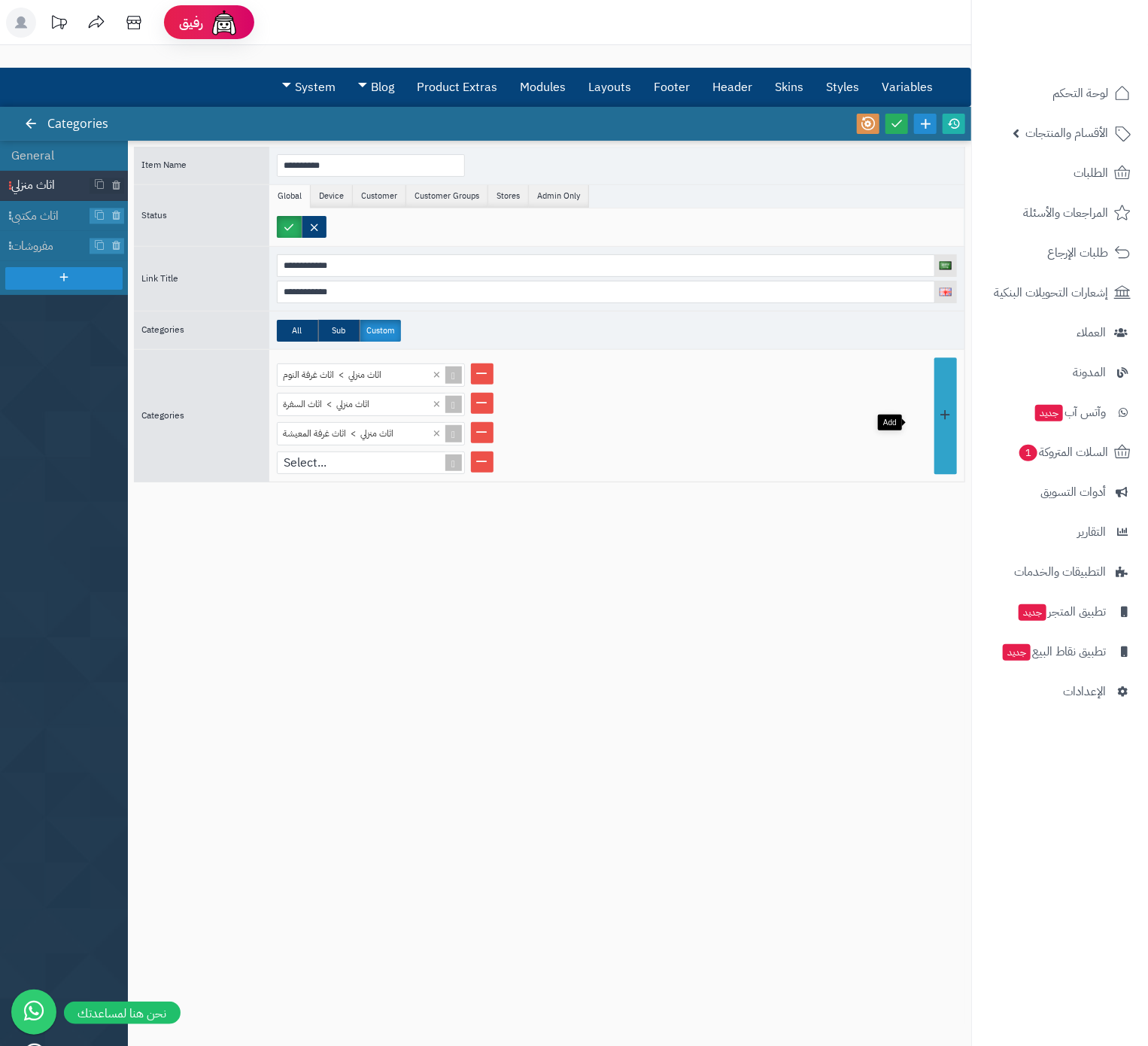 click at bounding box center (946, 415) 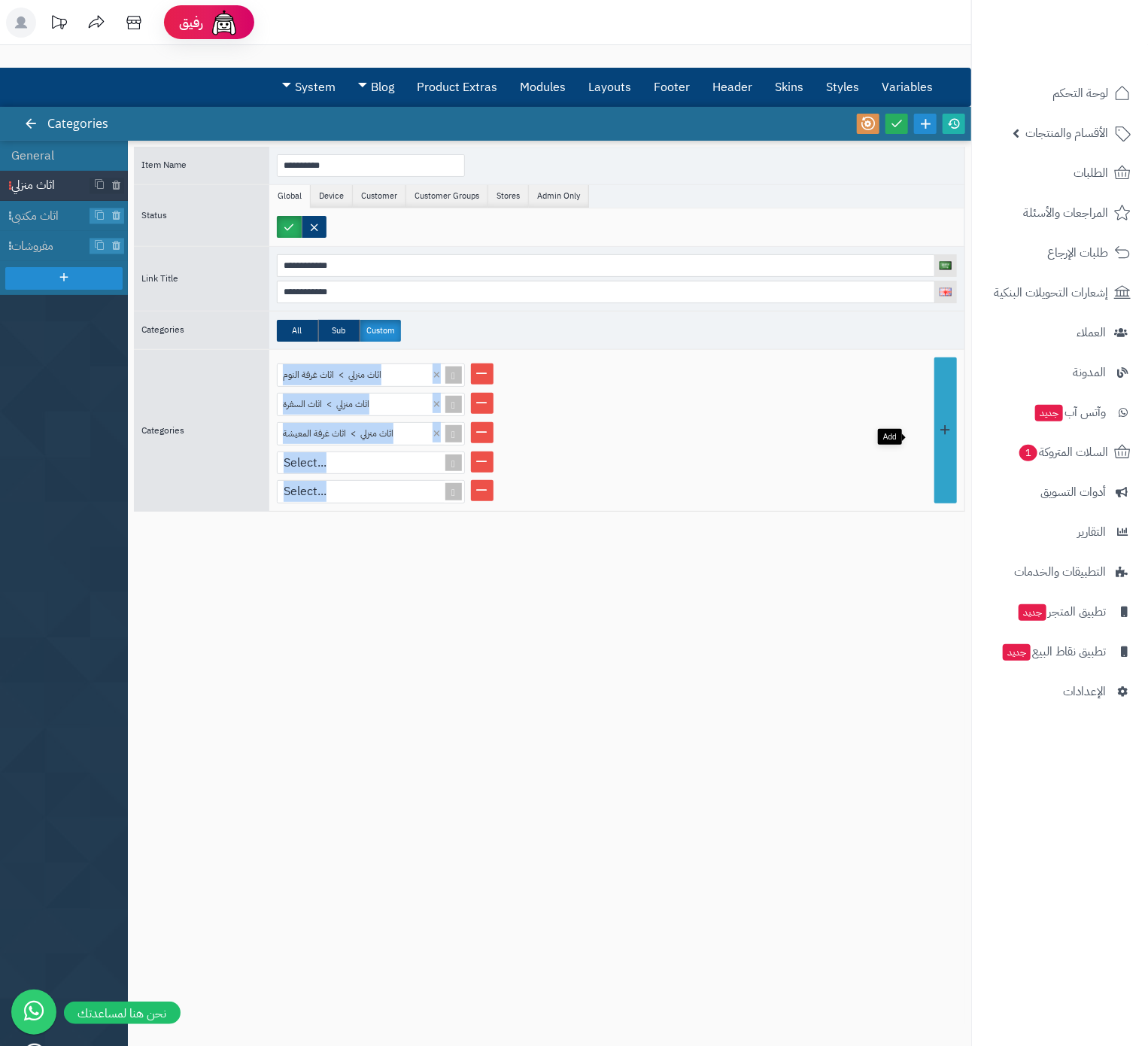 click at bounding box center (946, 430) 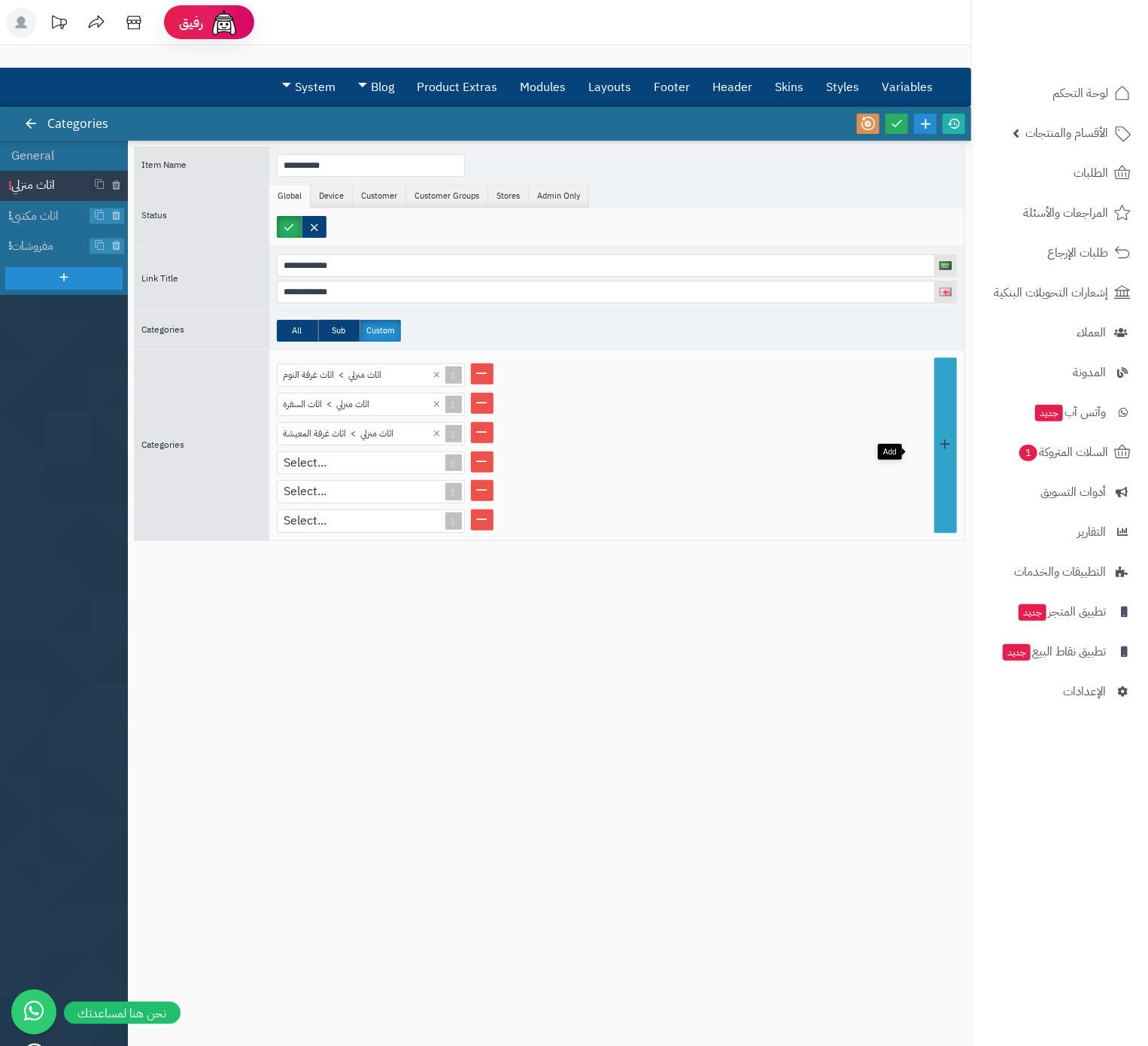 click at bounding box center [946, 445] 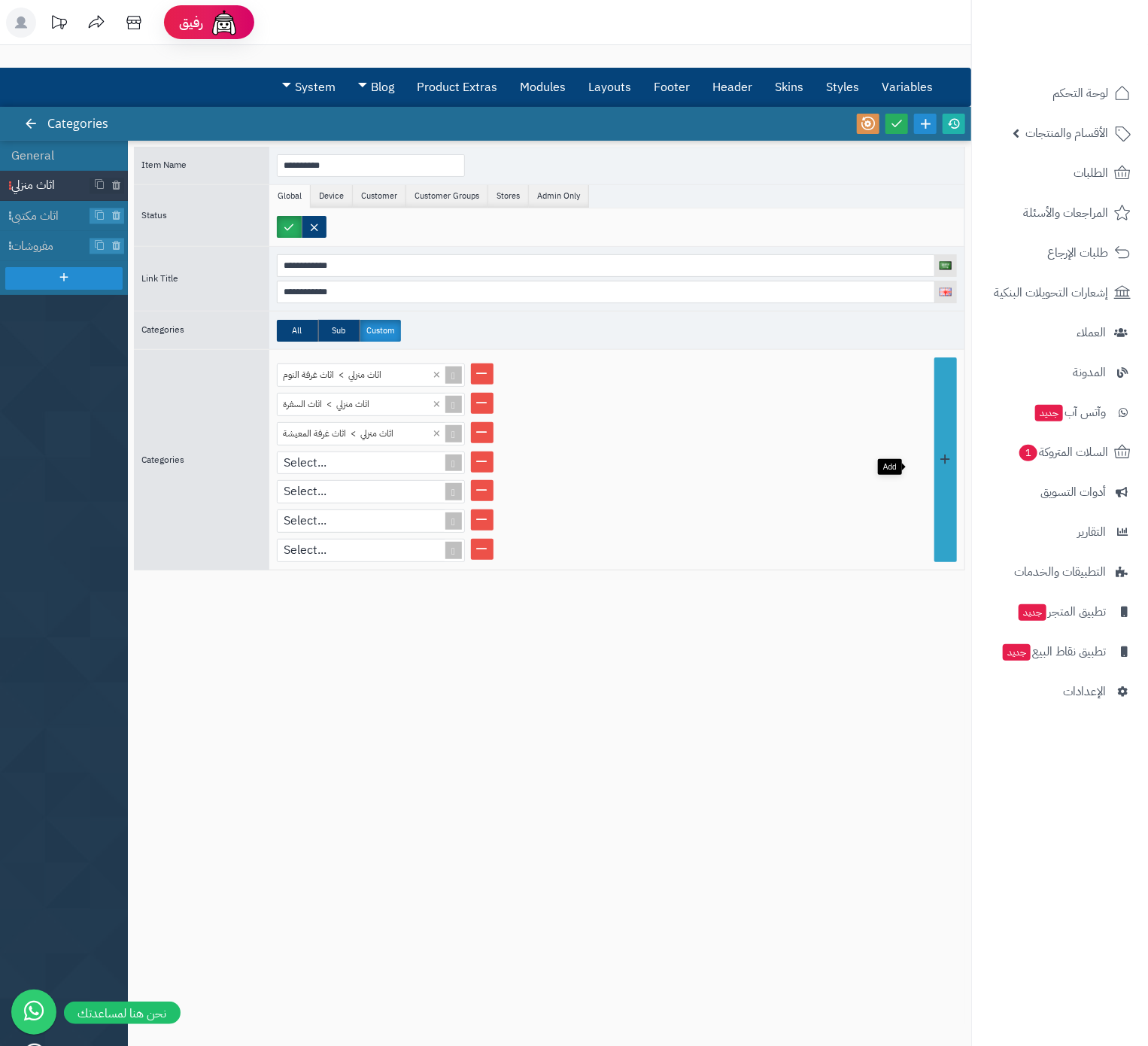 click at bounding box center (946, 460) 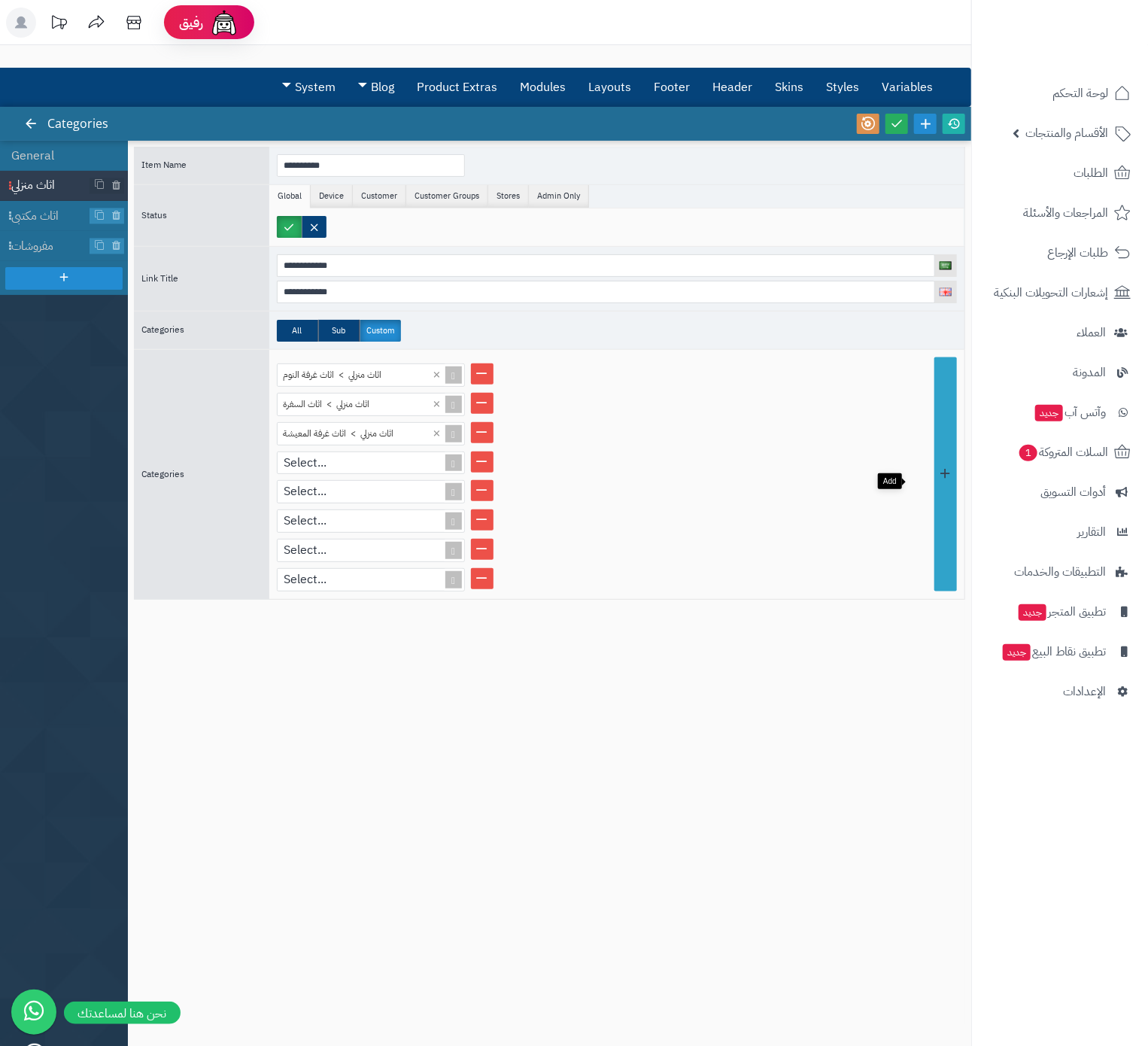 click at bounding box center (946, 474) 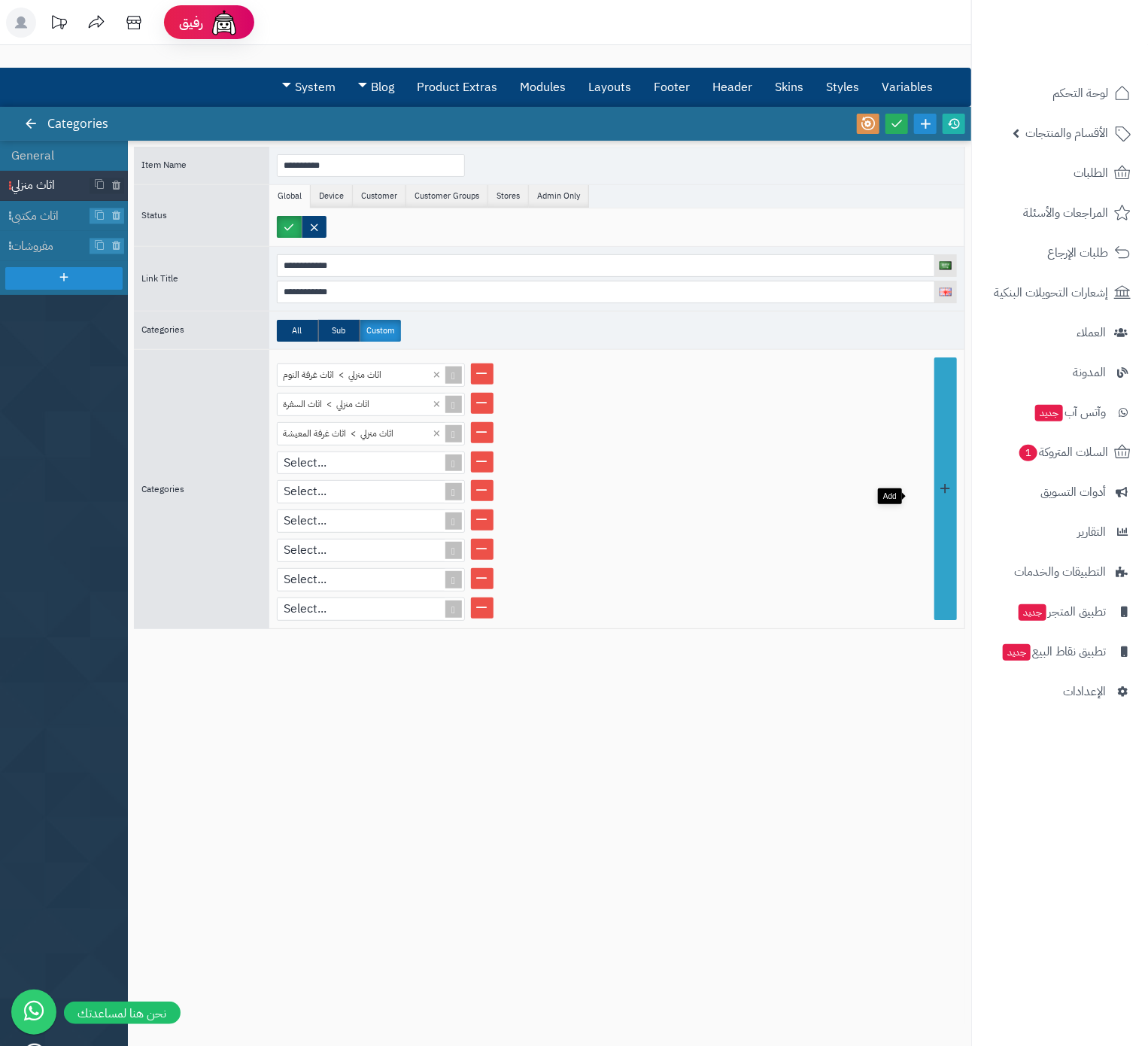 click at bounding box center [946, 489] 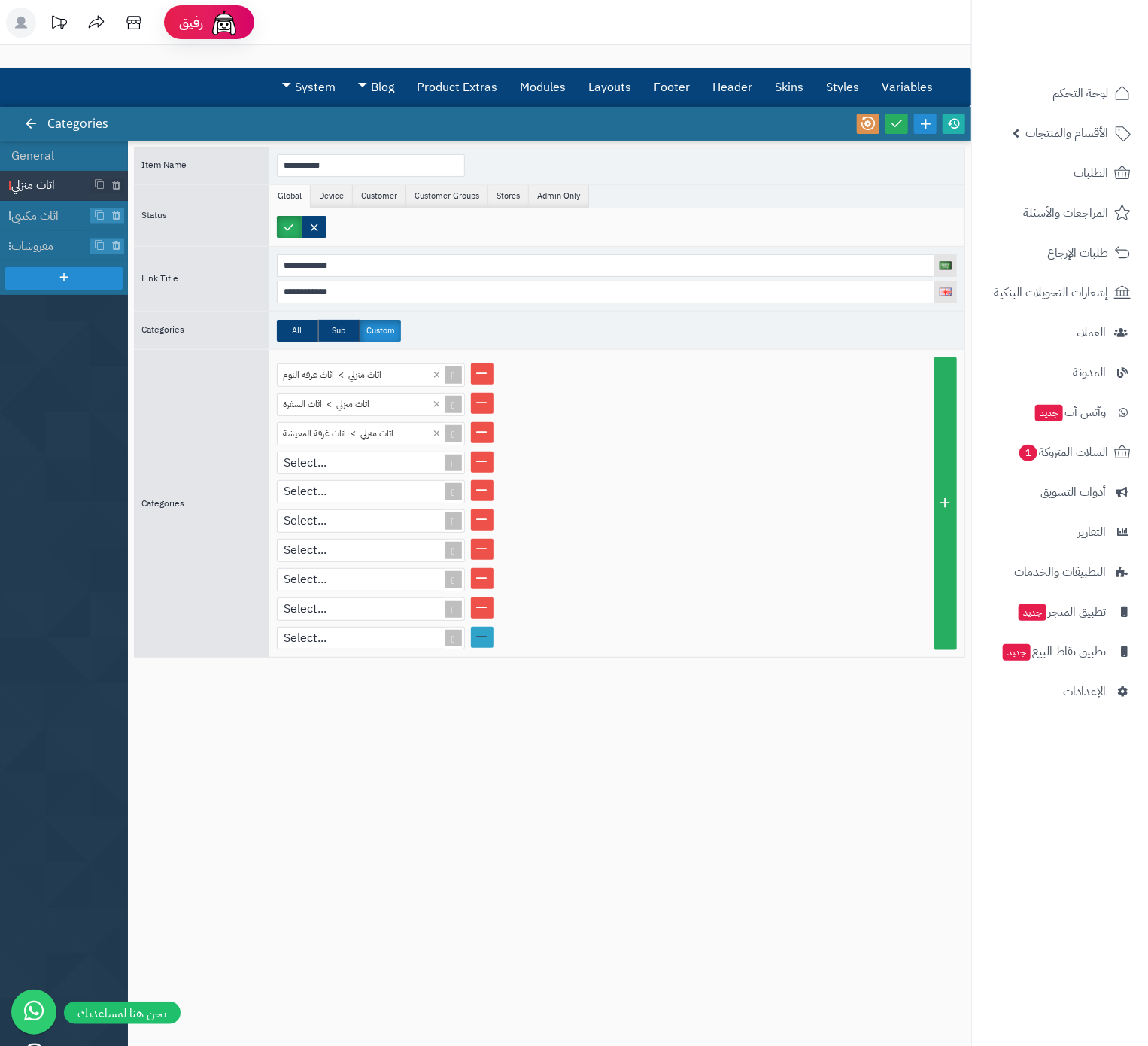 click at bounding box center (482, 637) 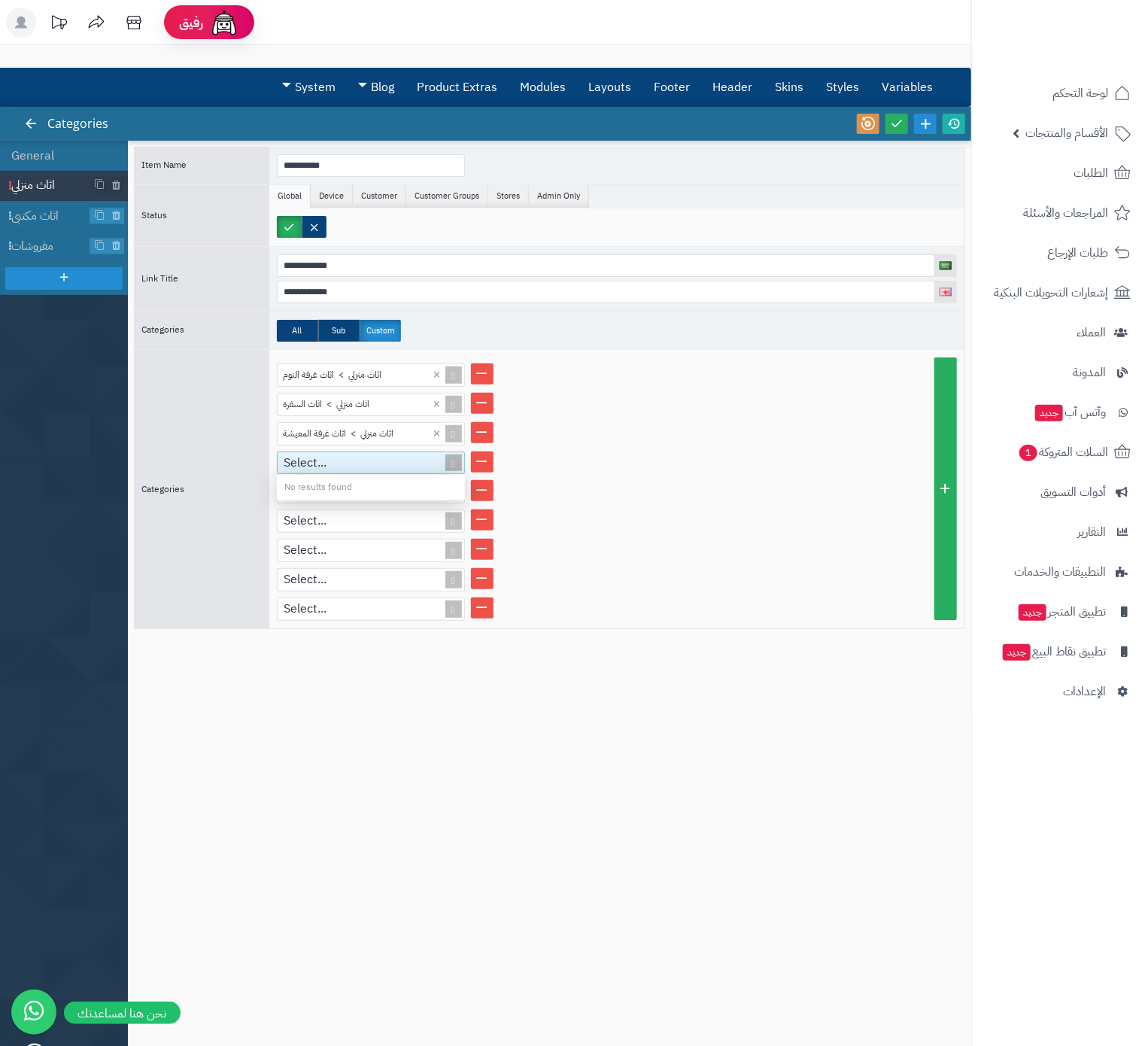 click on "Select..." at bounding box center [364, 463] 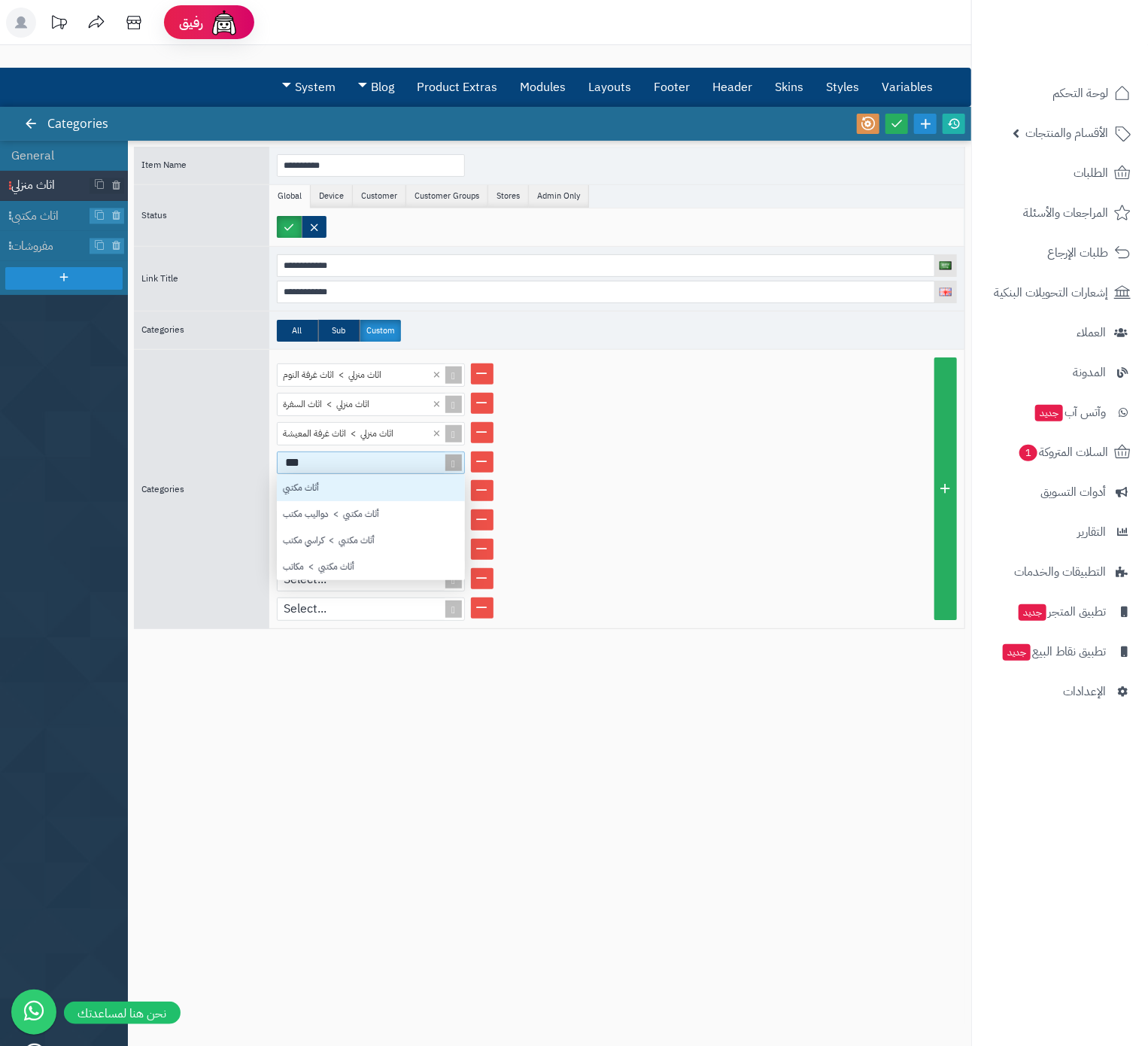 scroll, scrollTop: 23, scrollLeft: 24, axis: both 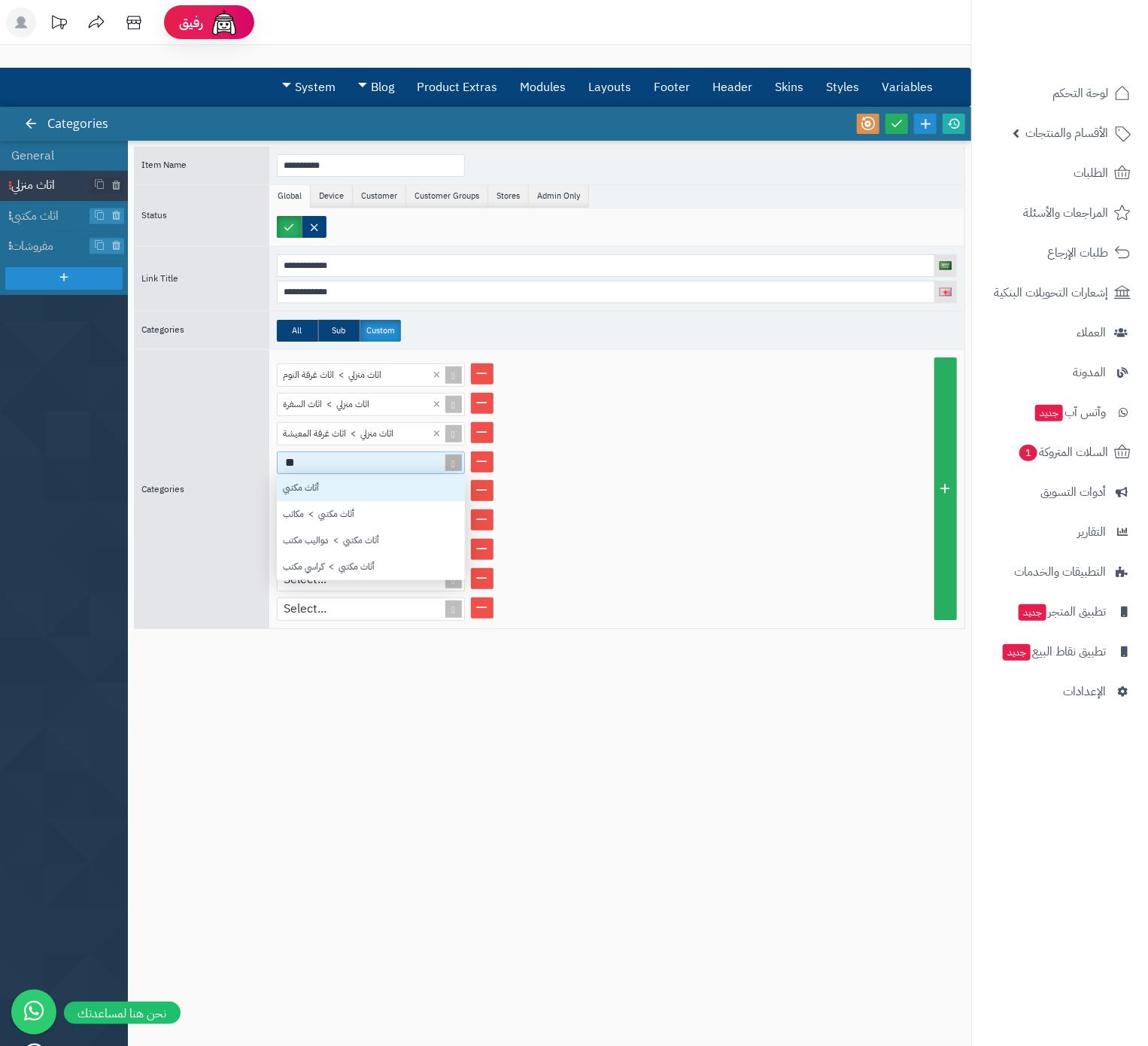 type on "*" 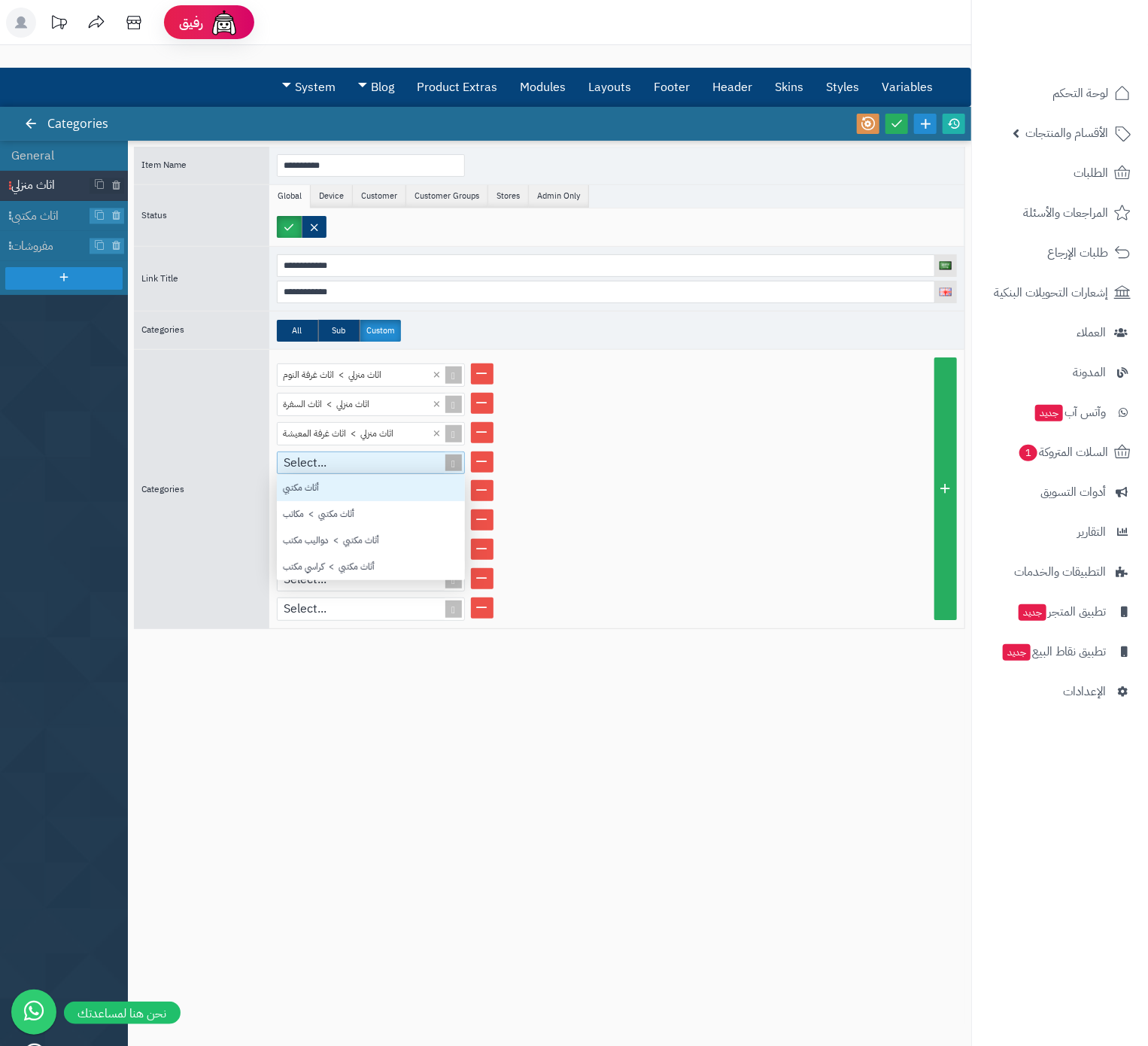 scroll, scrollTop: 24, scrollLeft: 24, axis: both 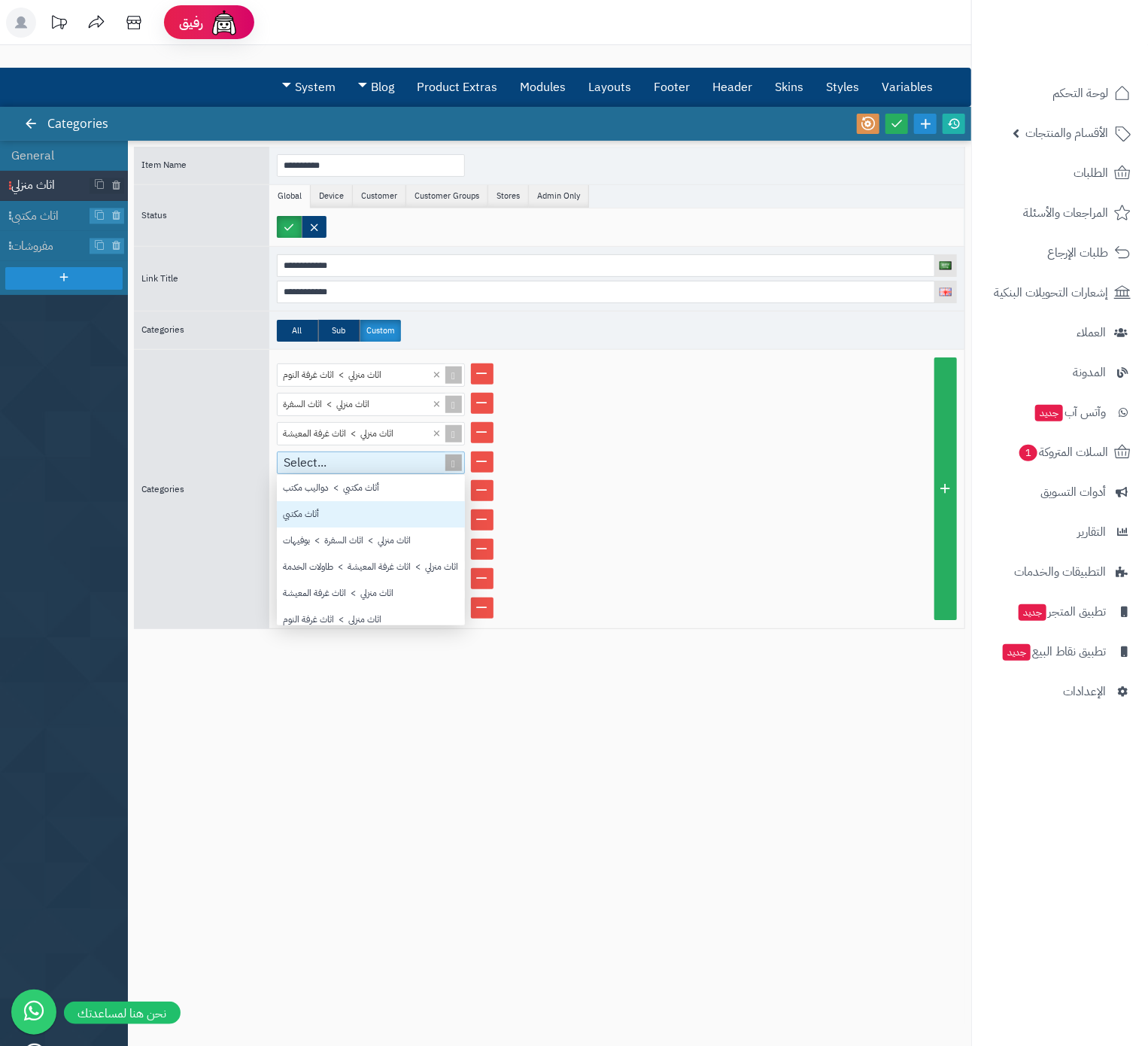 click on "أثاث مكتبي" at bounding box center [371, 514] 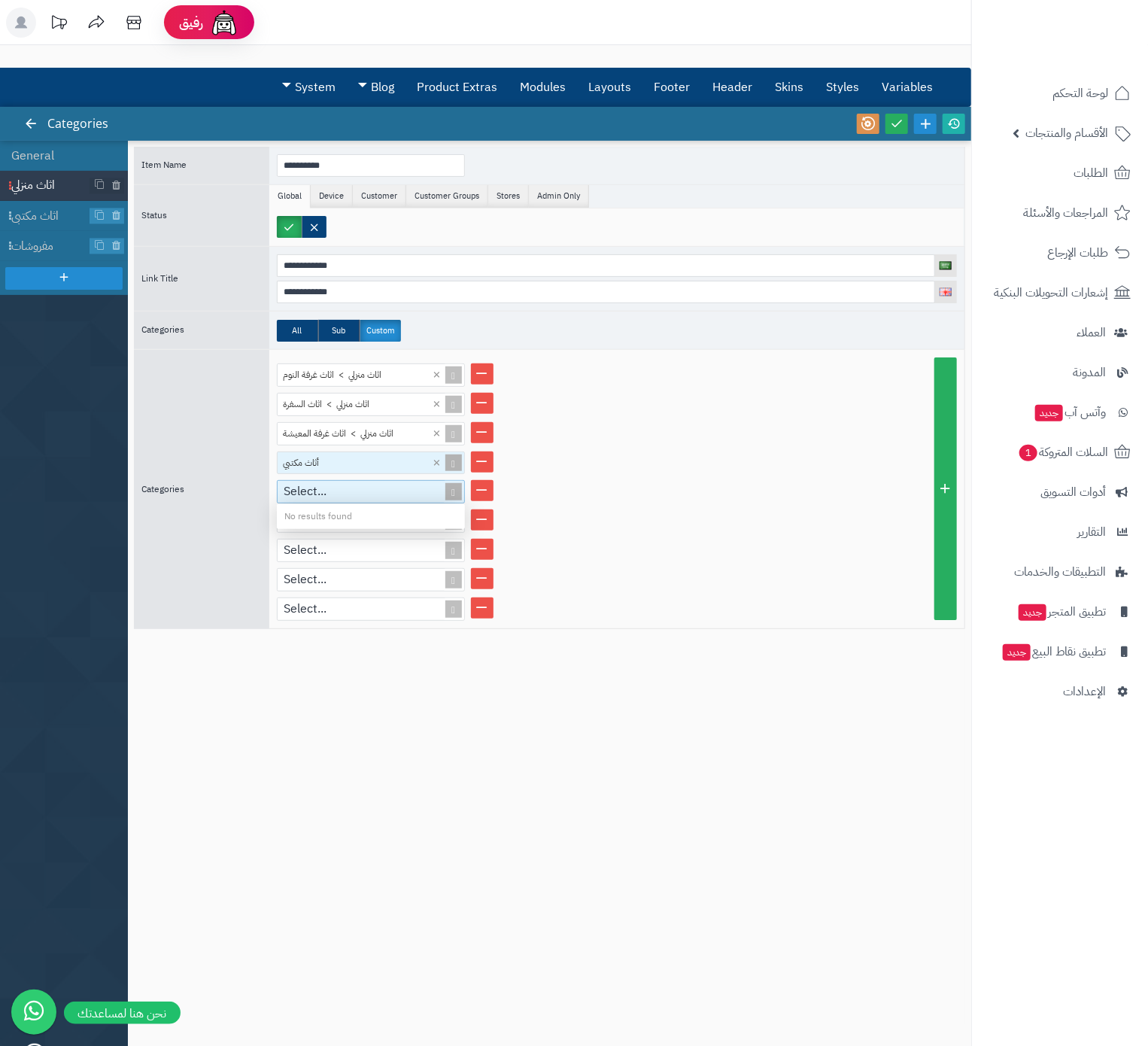 click on "Select..." at bounding box center [364, 491] 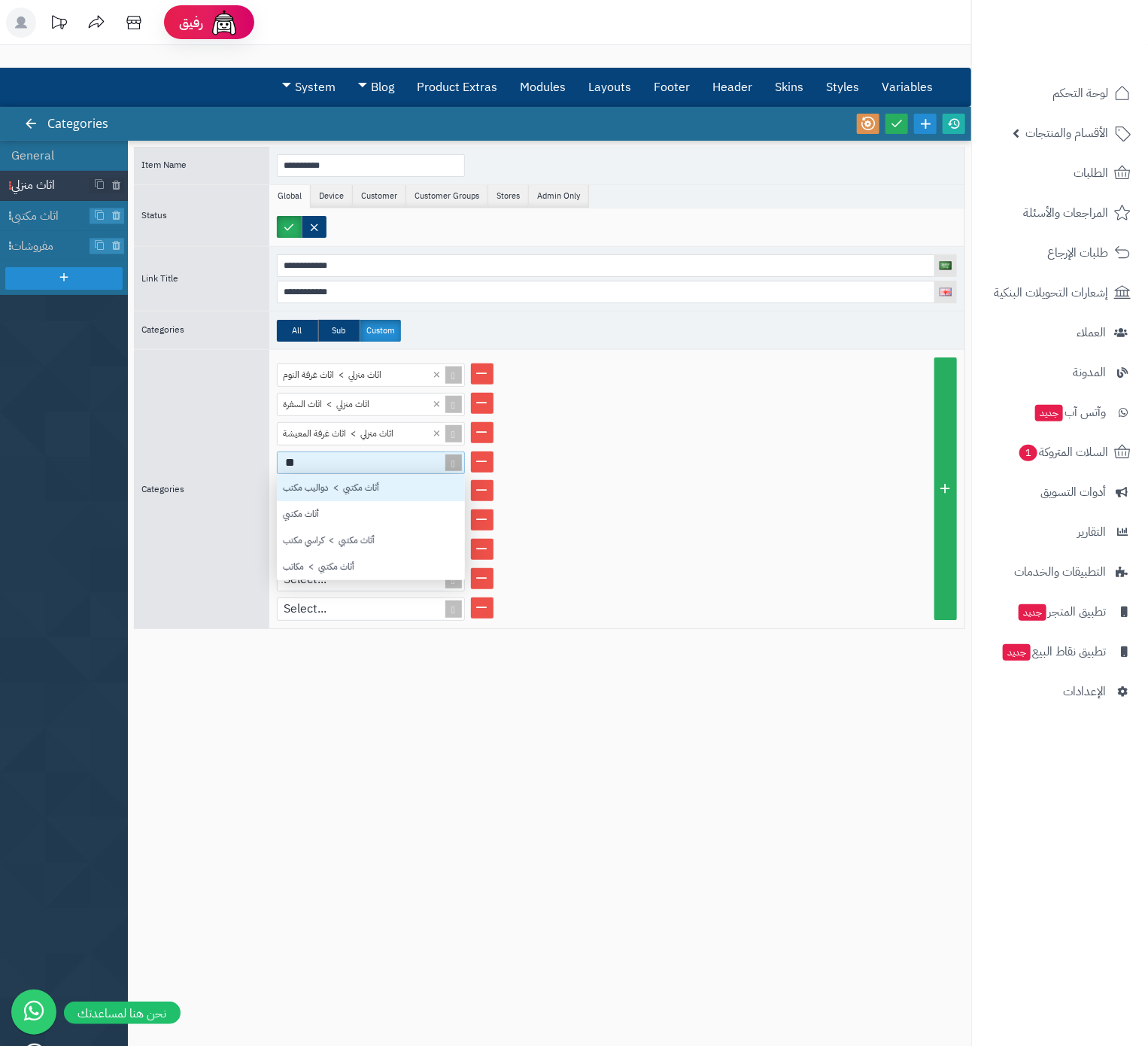 type on "***" 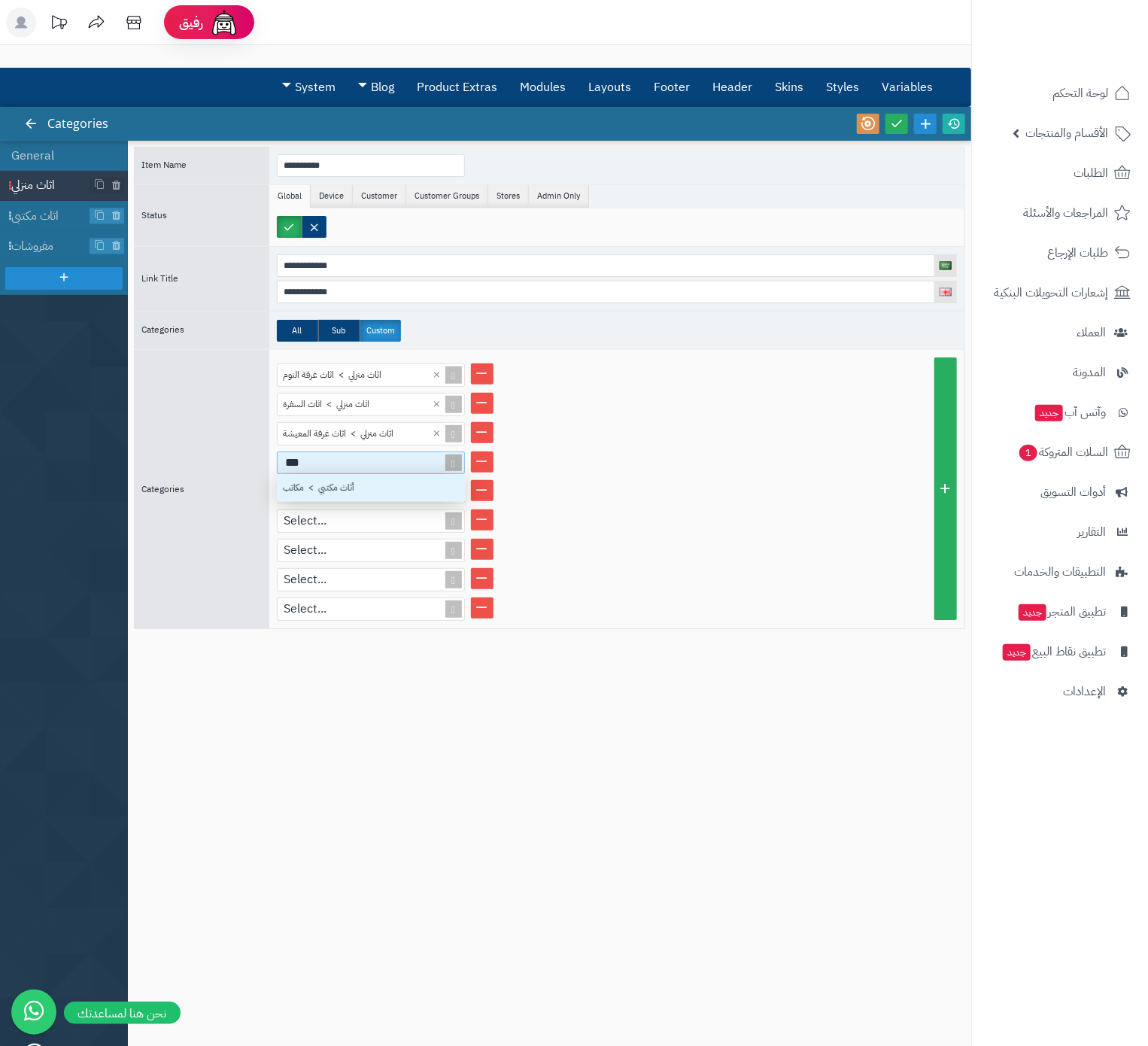 scroll, scrollTop: 3, scrollLeft: 166, axis: both 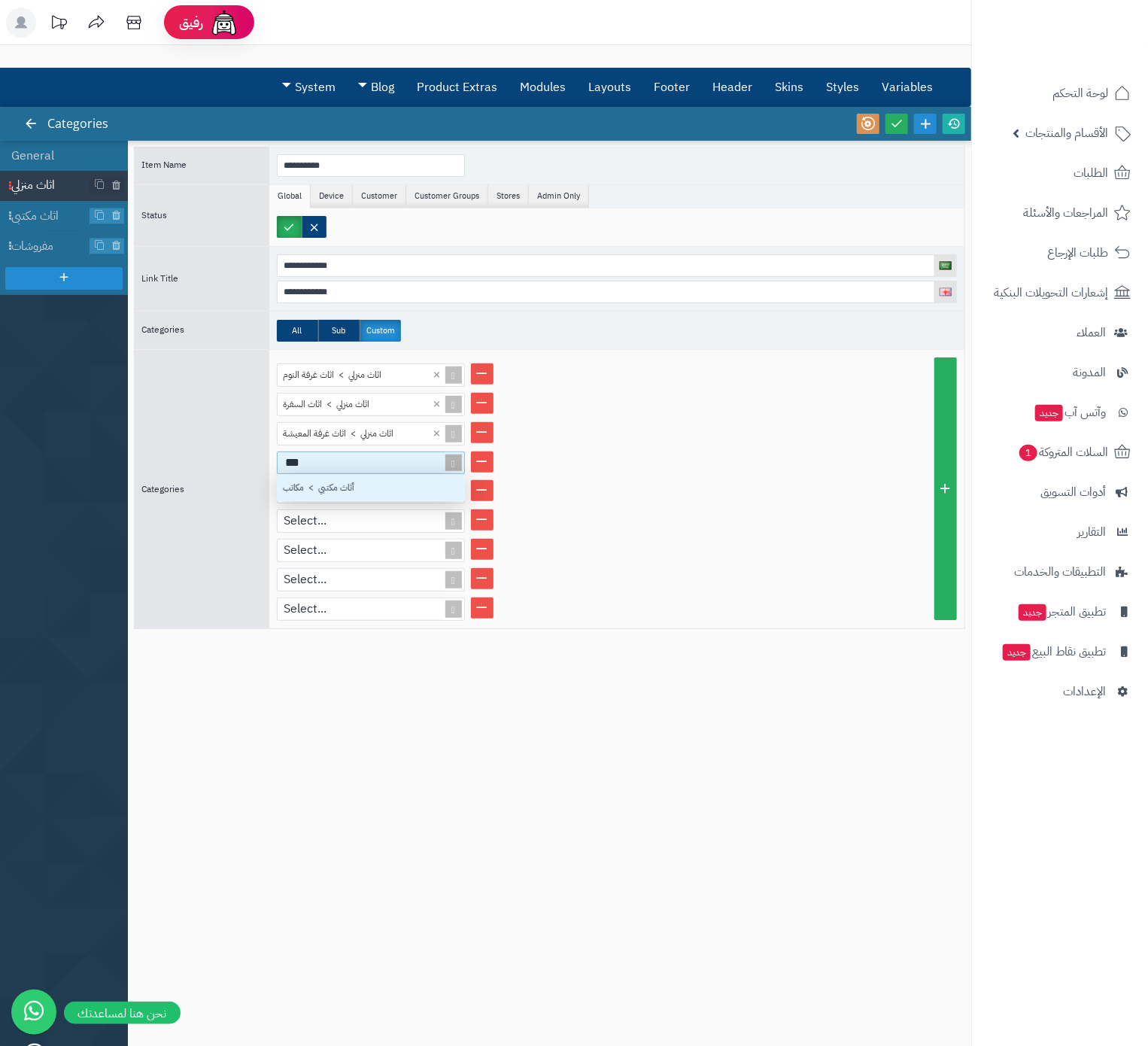 click on "أثاث مكتبي  >  مكاتب" at bounding box center [371, 488] 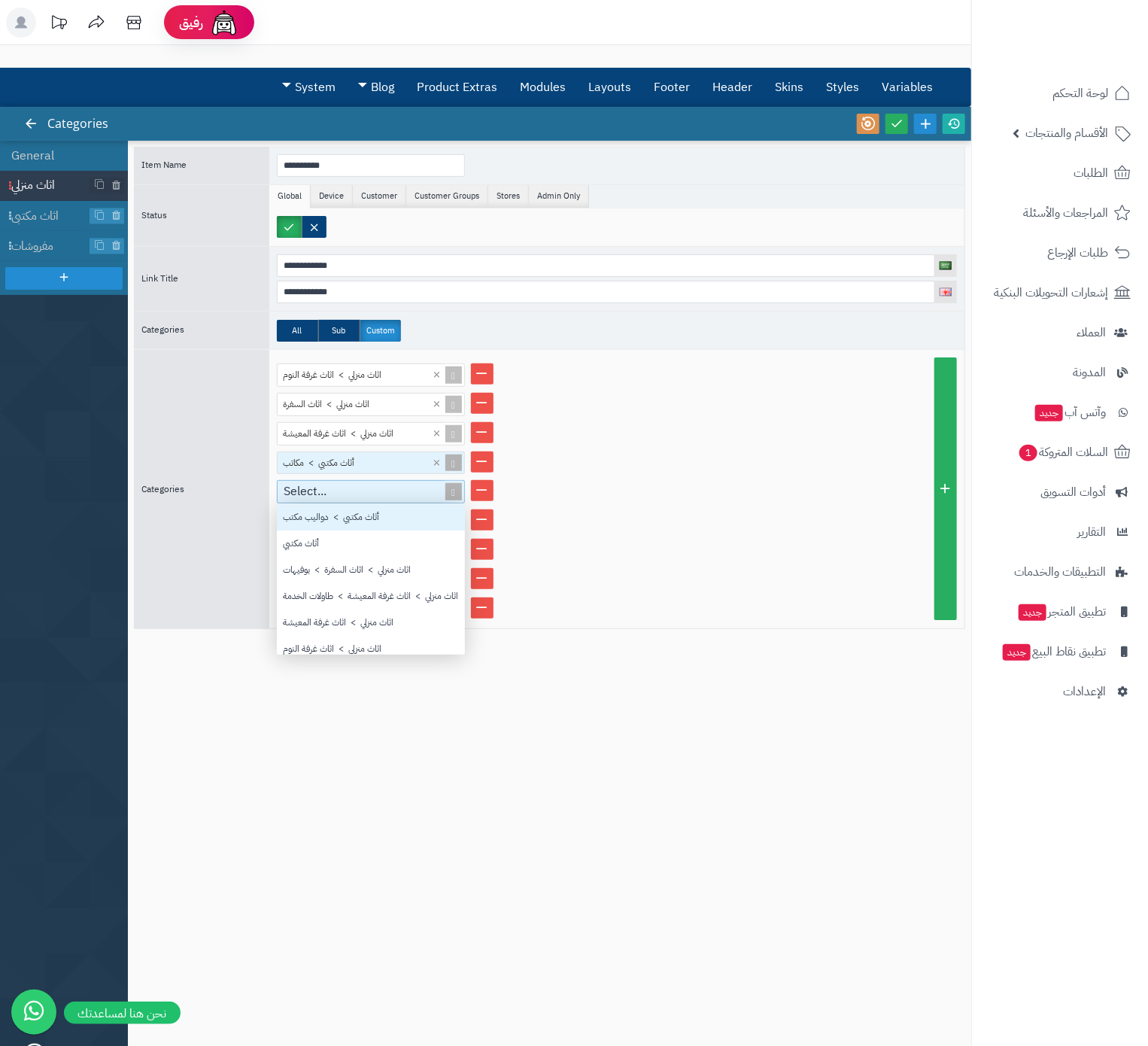 click on "Select..." at bounding box center [364, 491] 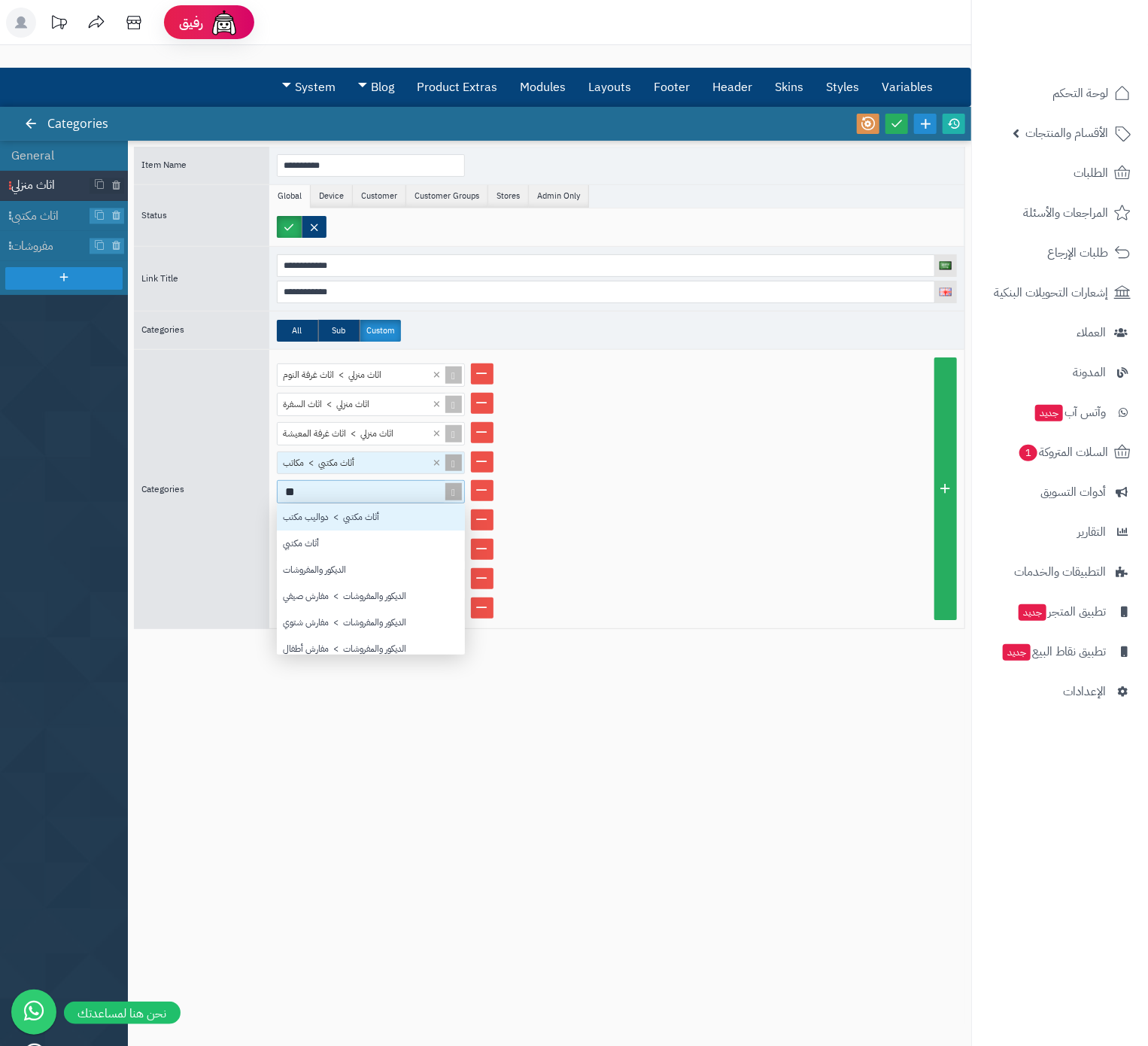scroll, scrollTop: 55, scrollLeft: 166, axis: both 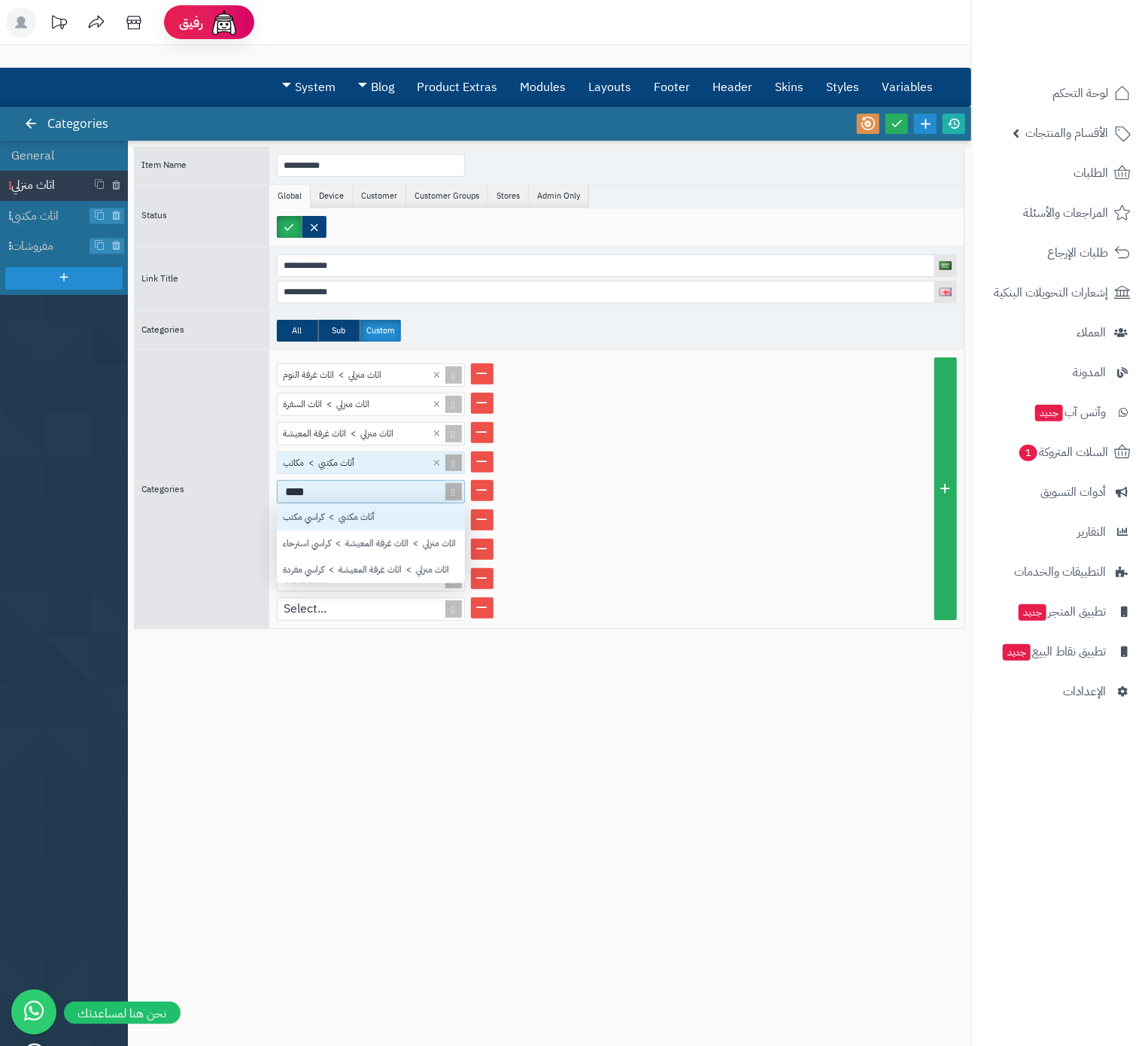type on "*****" 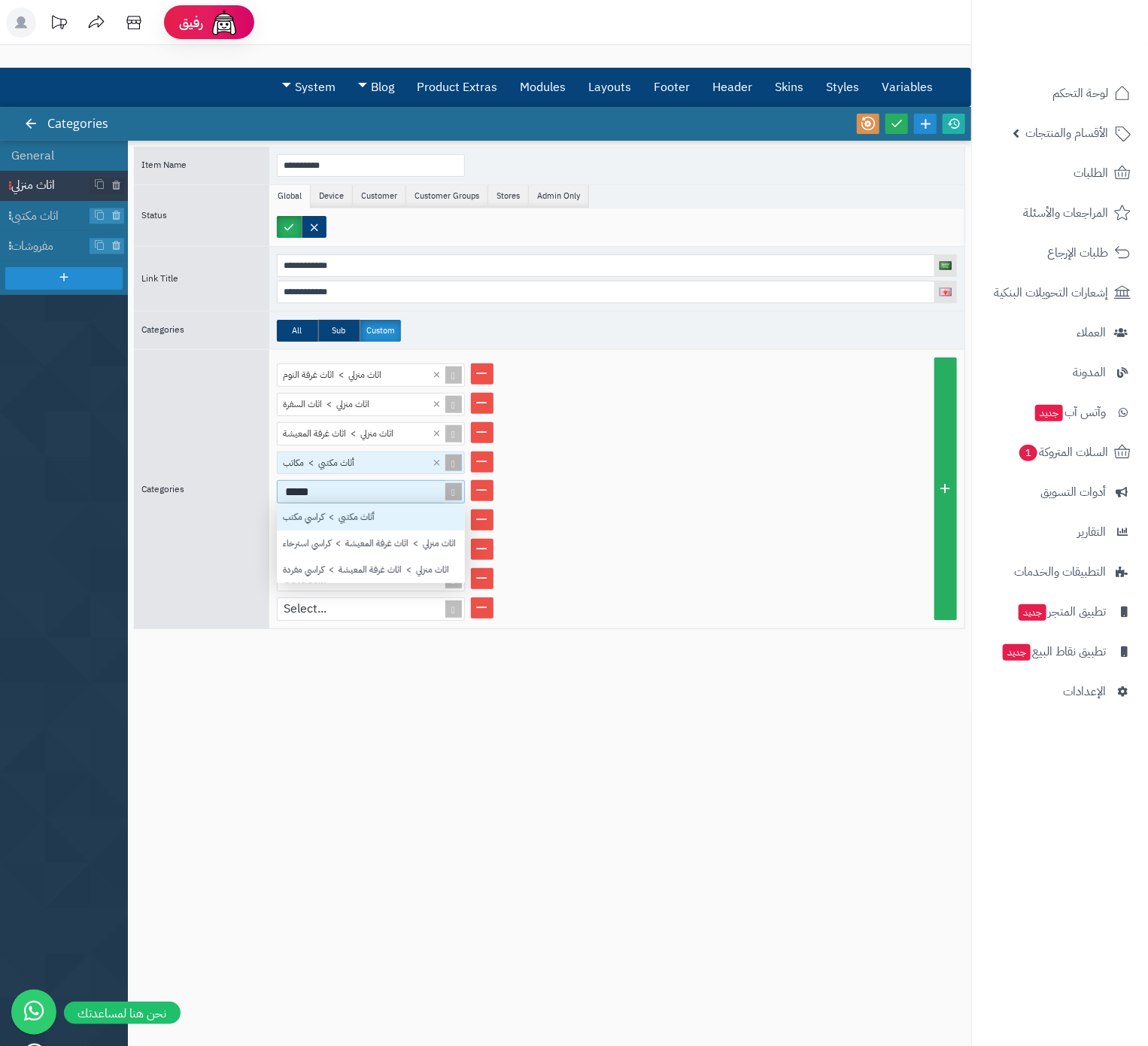 click on "أثاث مكتبي  >  كراسي مكتب" at bounding box center (371, 517) 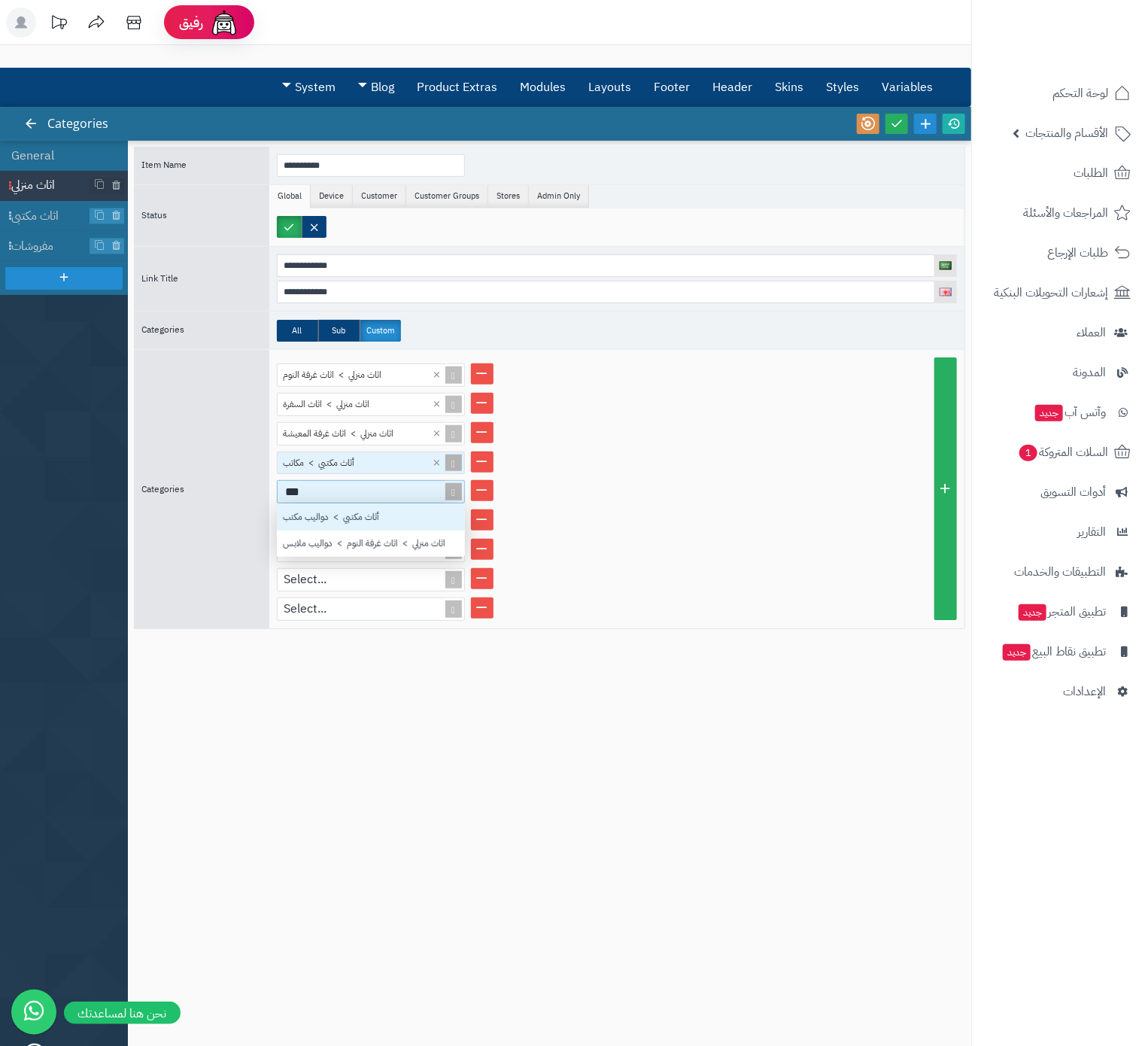 scroll, scrollTop: 23, scrollLeft: 24, axis: both 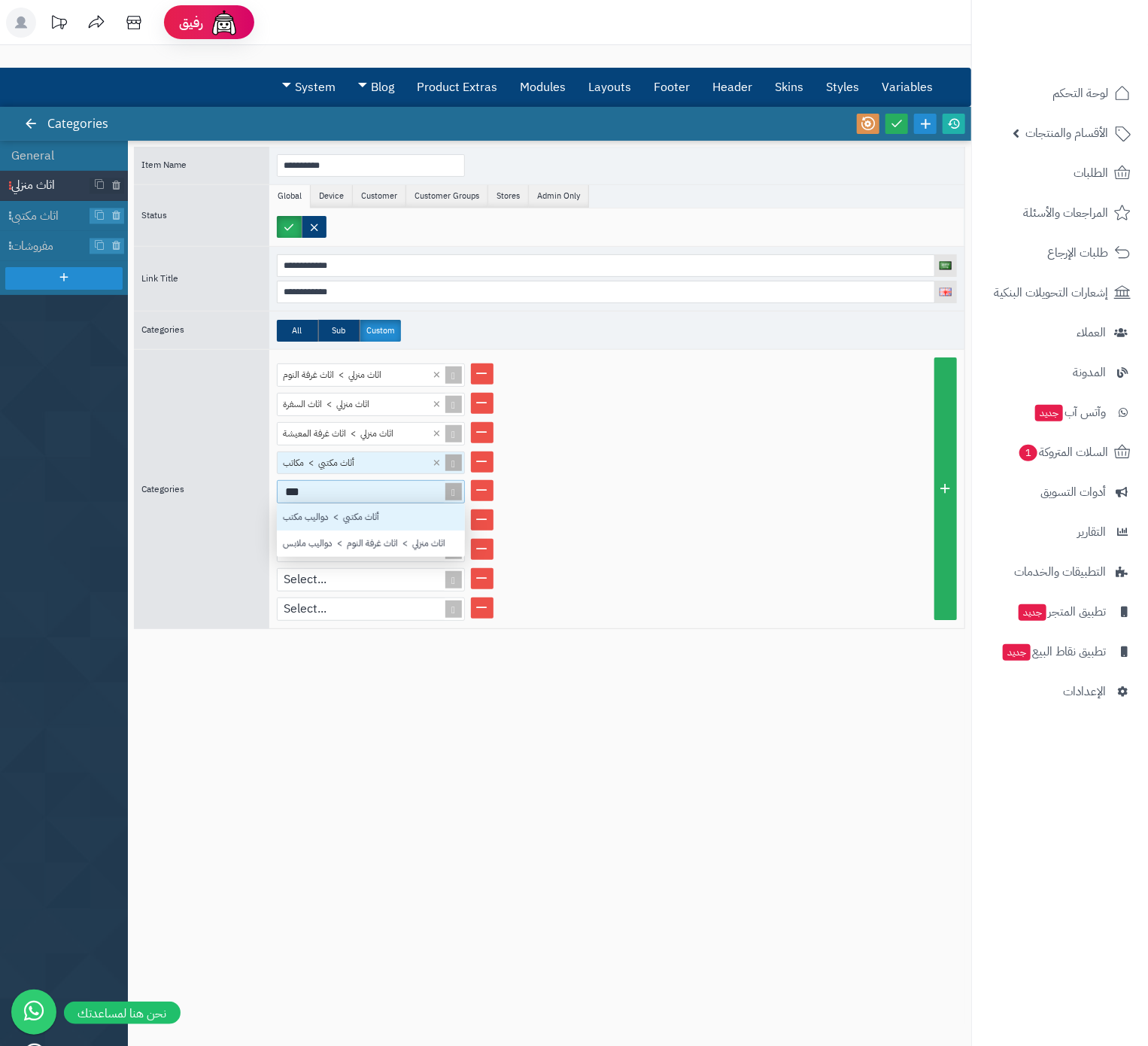 type on "****" 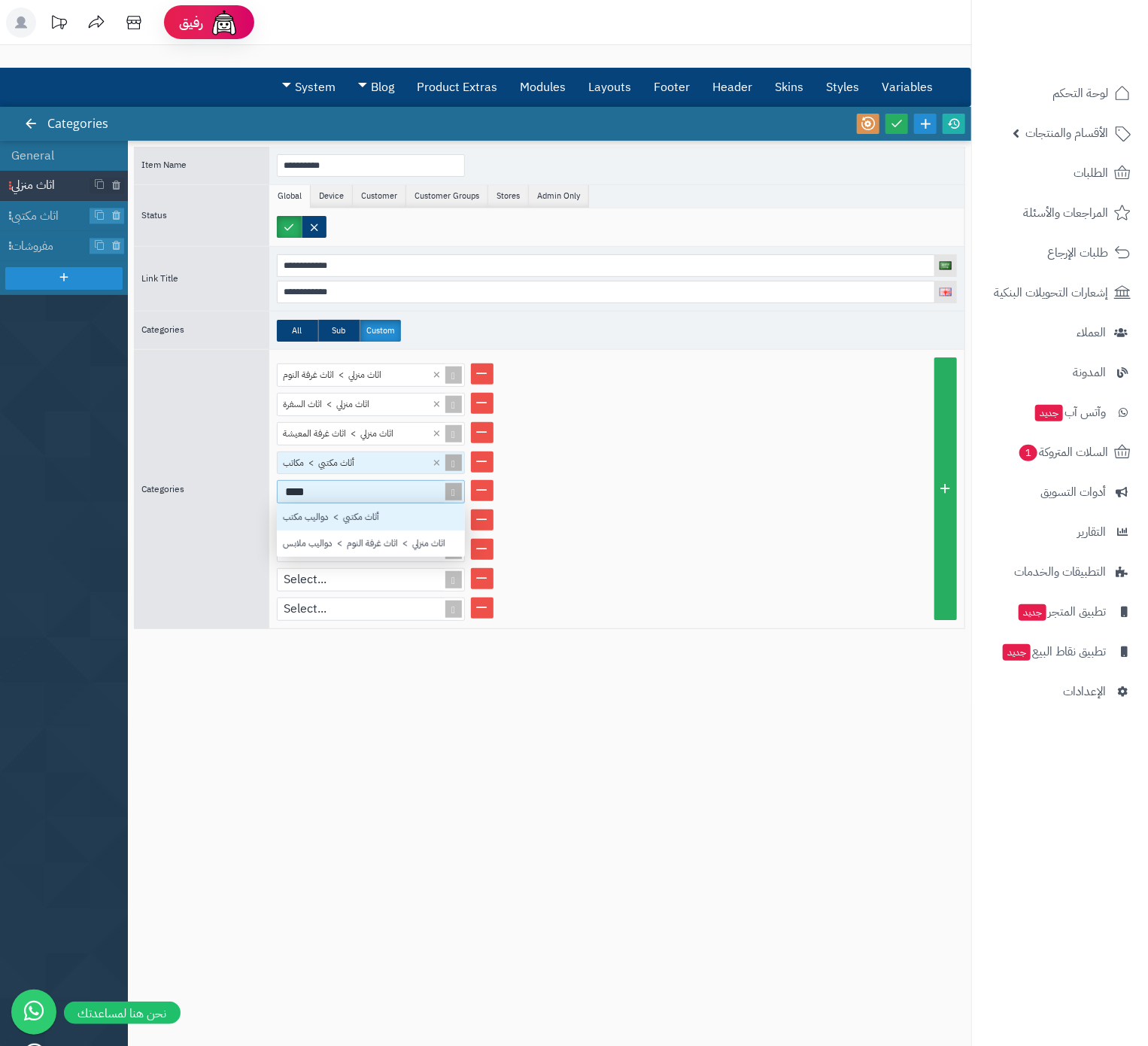 click on "أثاث مكتبي  >  دواليب مكتب" at bounding box center [371, 517] 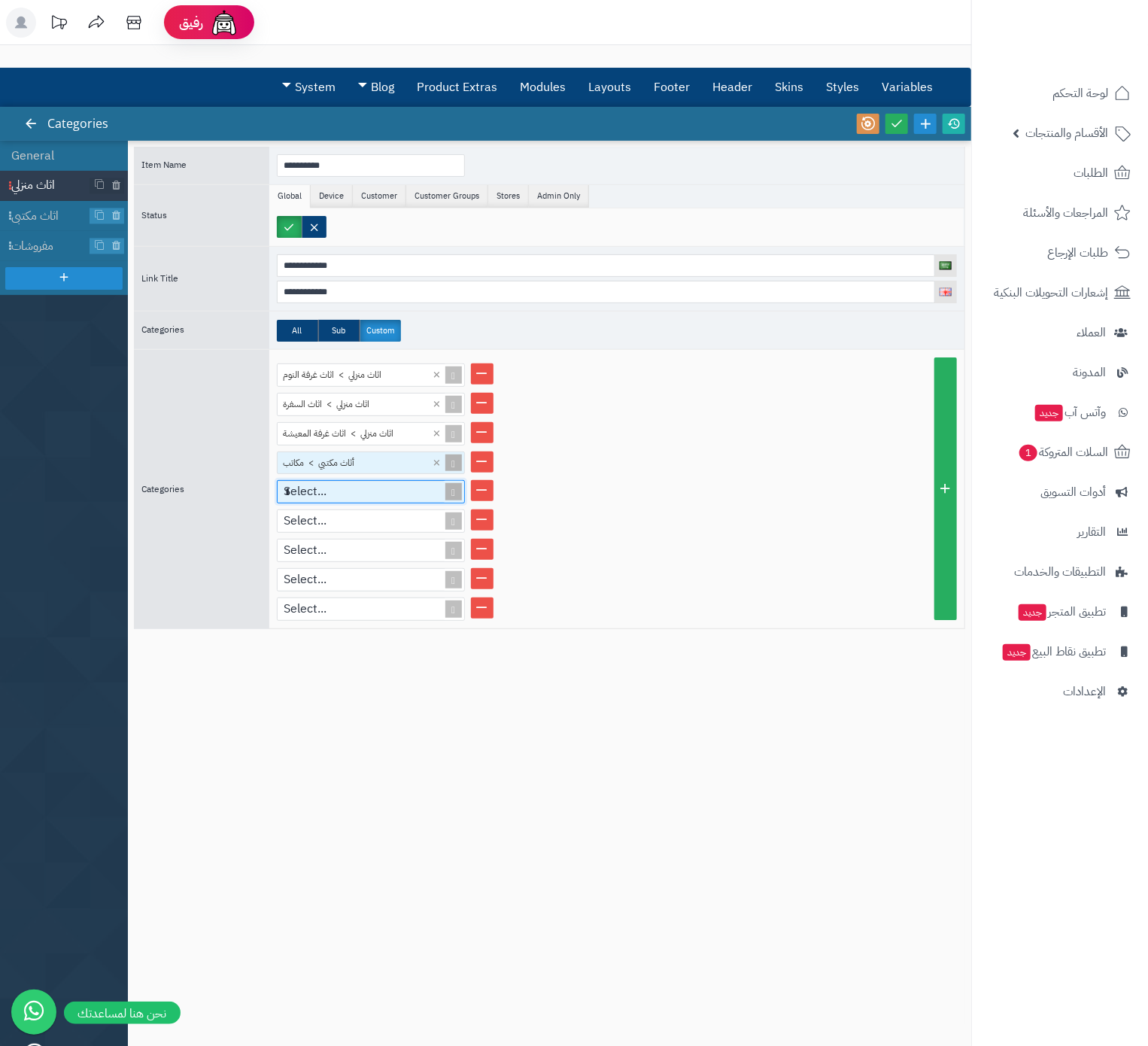 type 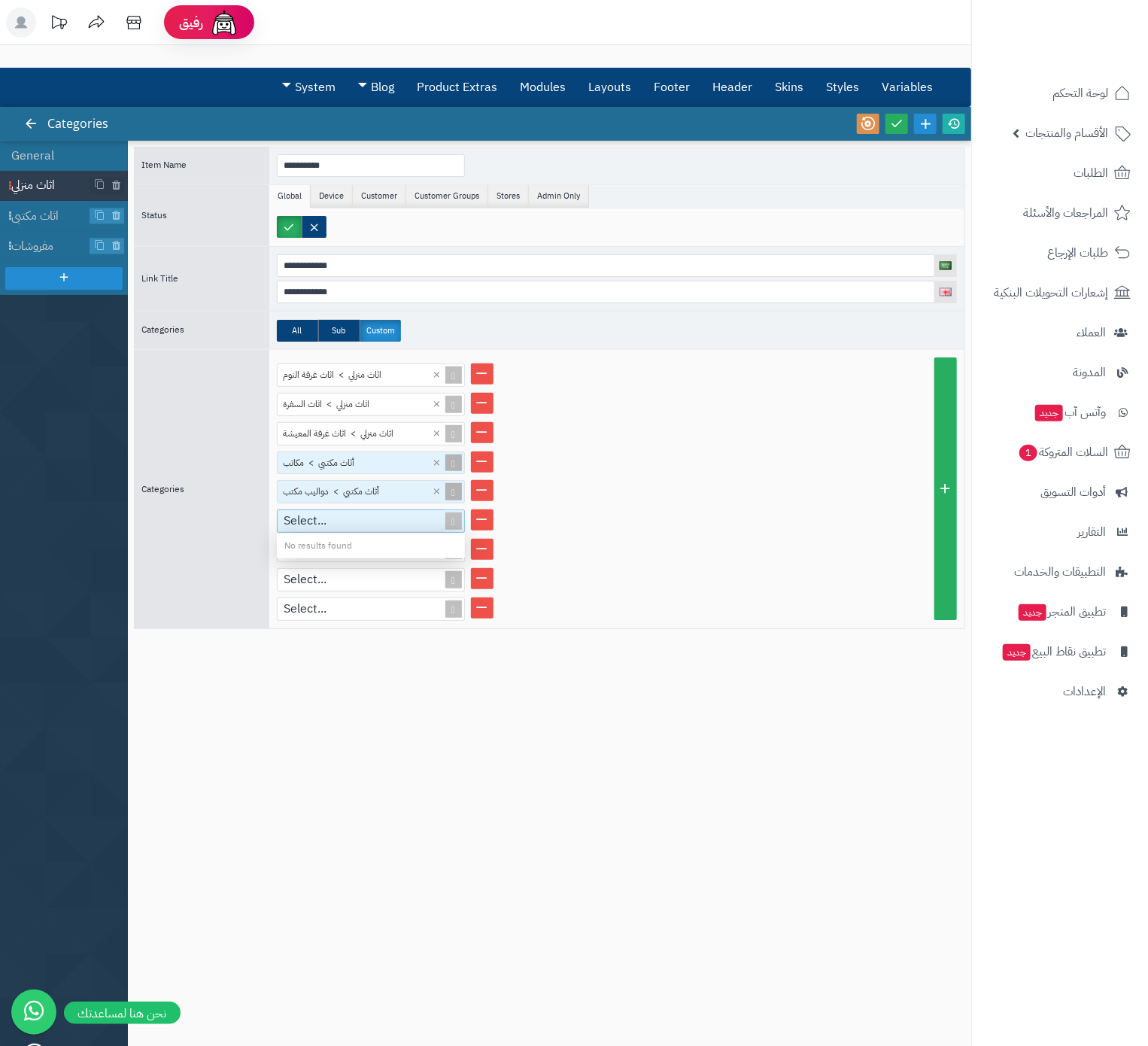 click on "Select..." at bounding box center [364, 521] 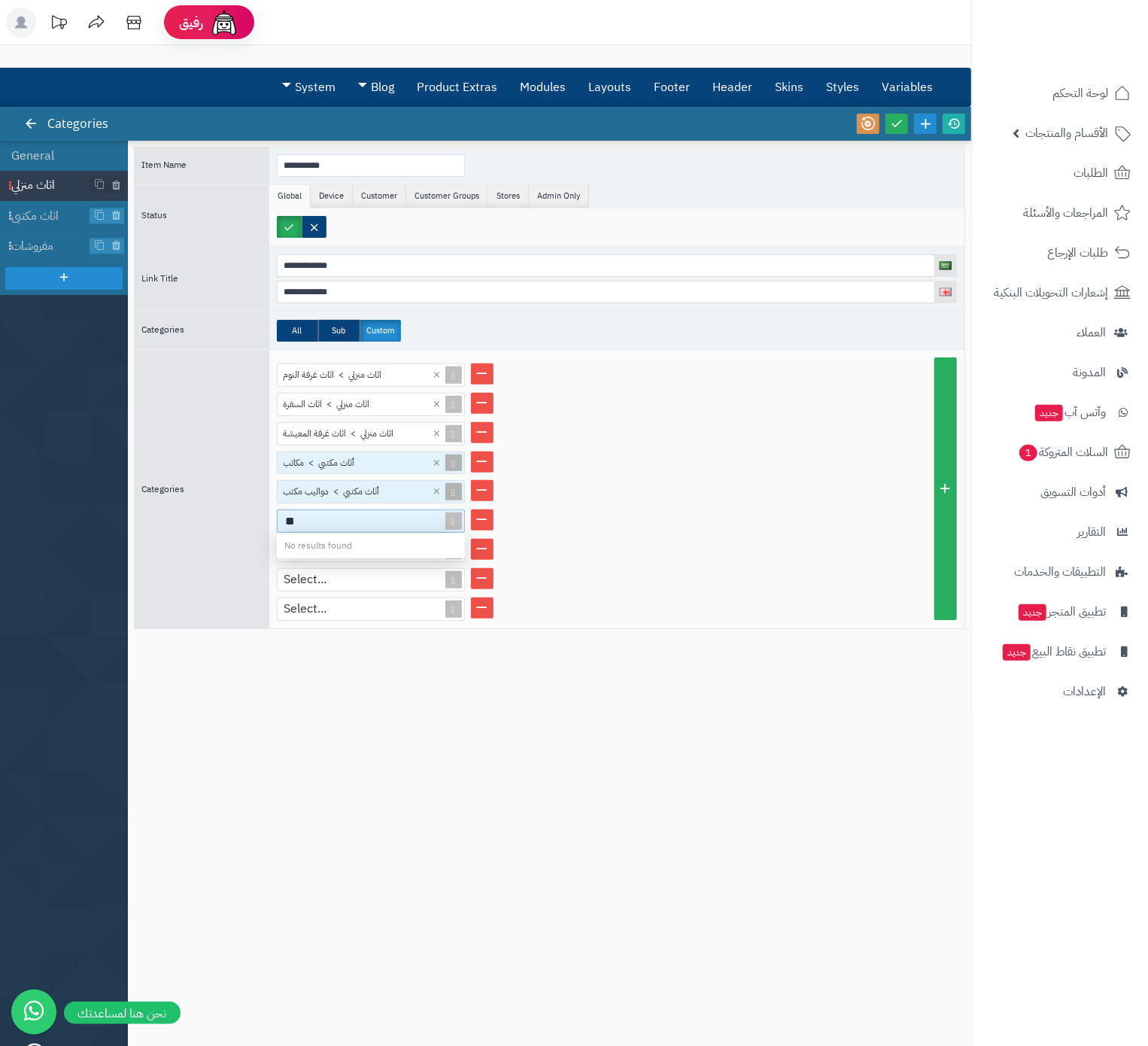 type on "***" 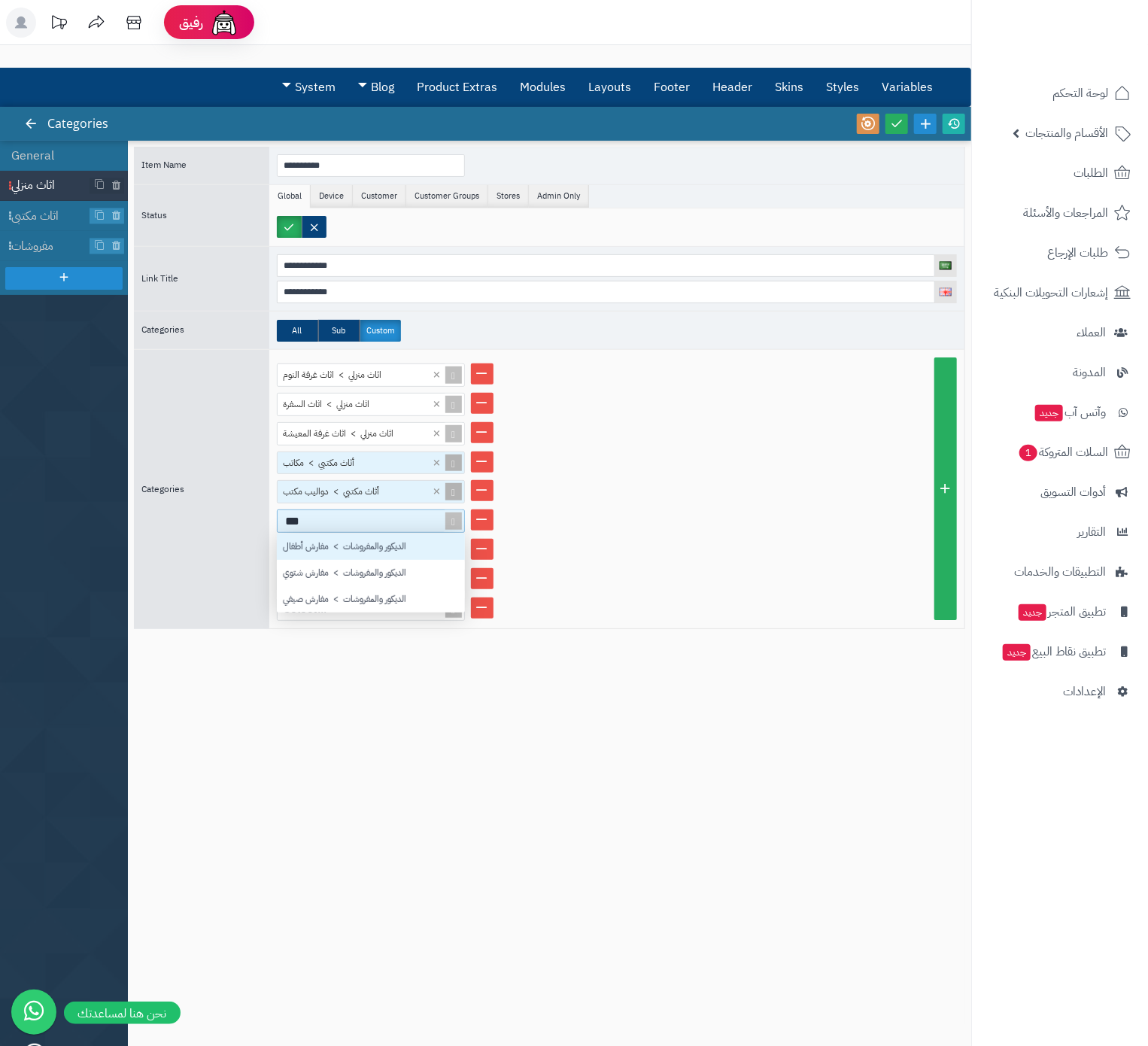 scroll, scrollTop: 23, scrollLeft: 24, axis: both 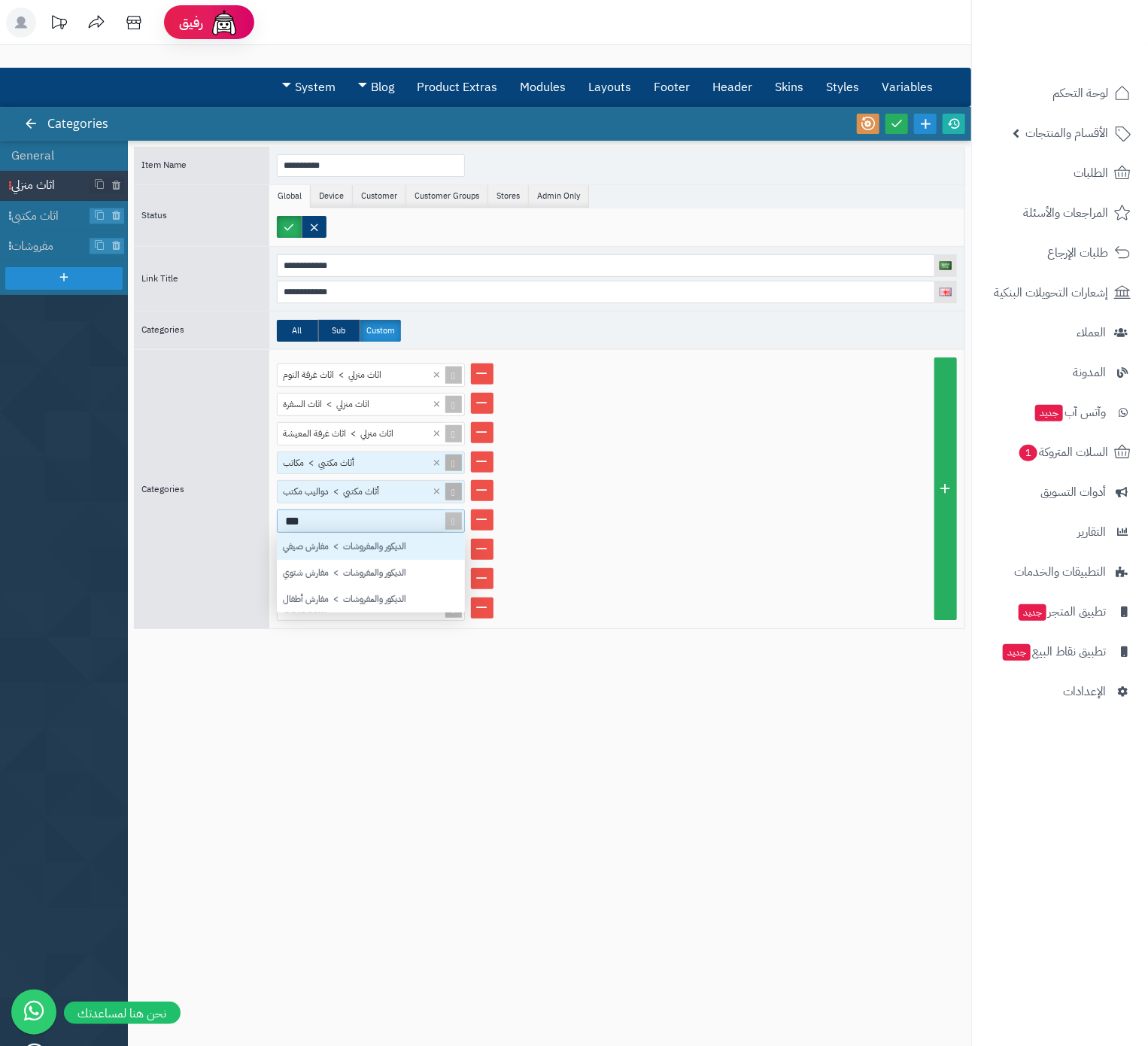 click on "الديكور والمفروشات  >  مفارش صيفي" at bounding box center [371, 546] 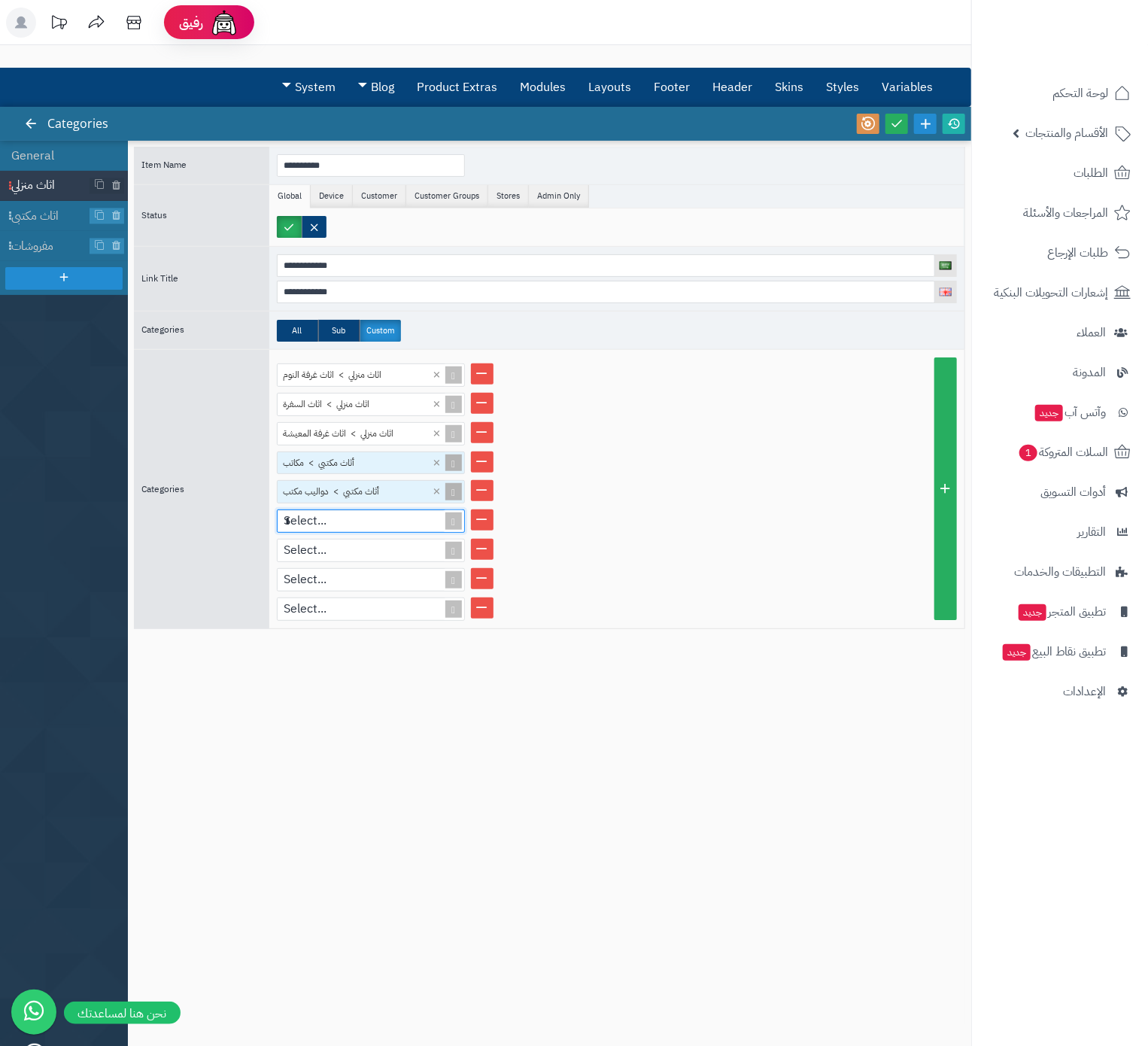 type 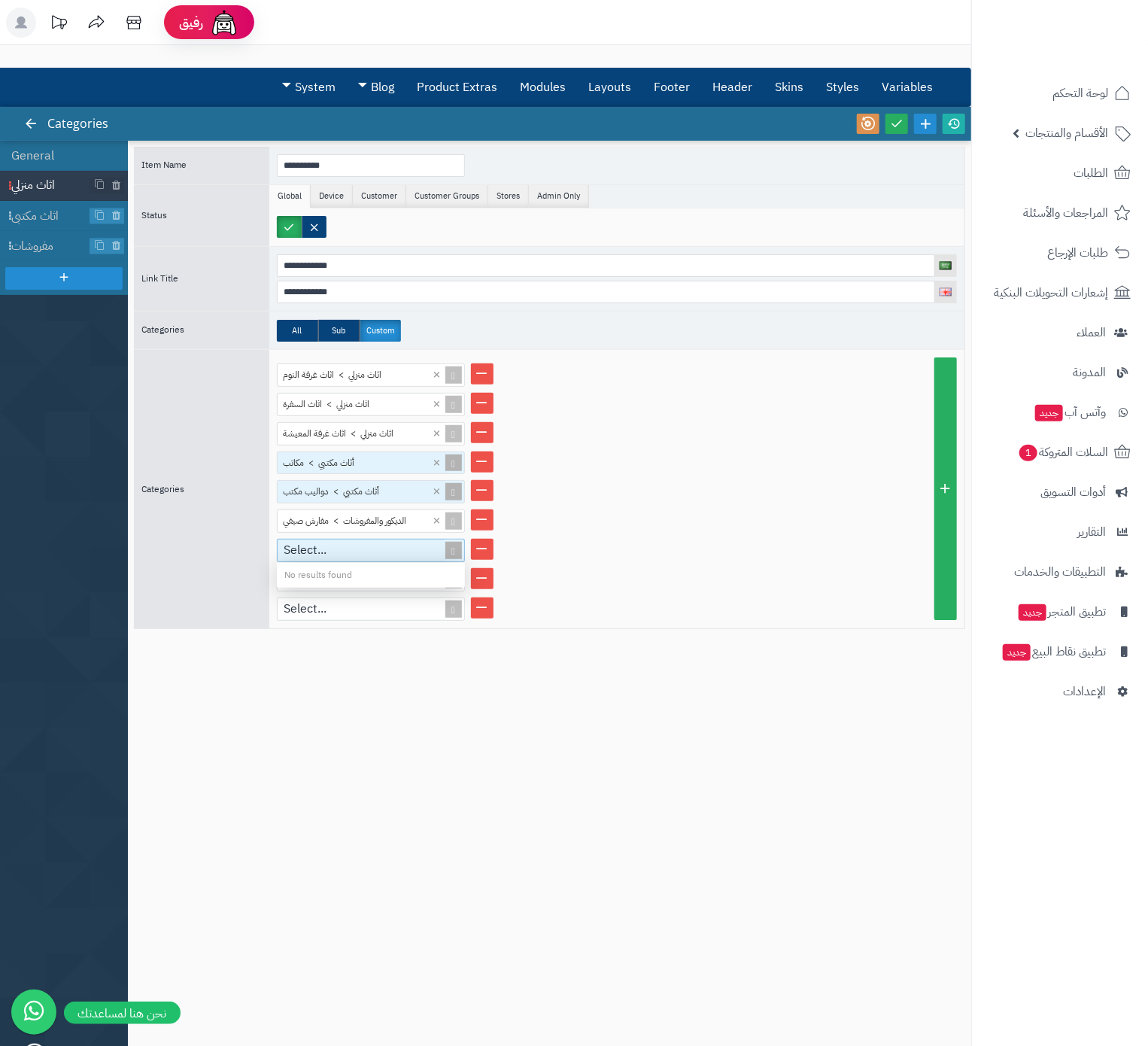click on "Select..." at bounding box center [364, 550] 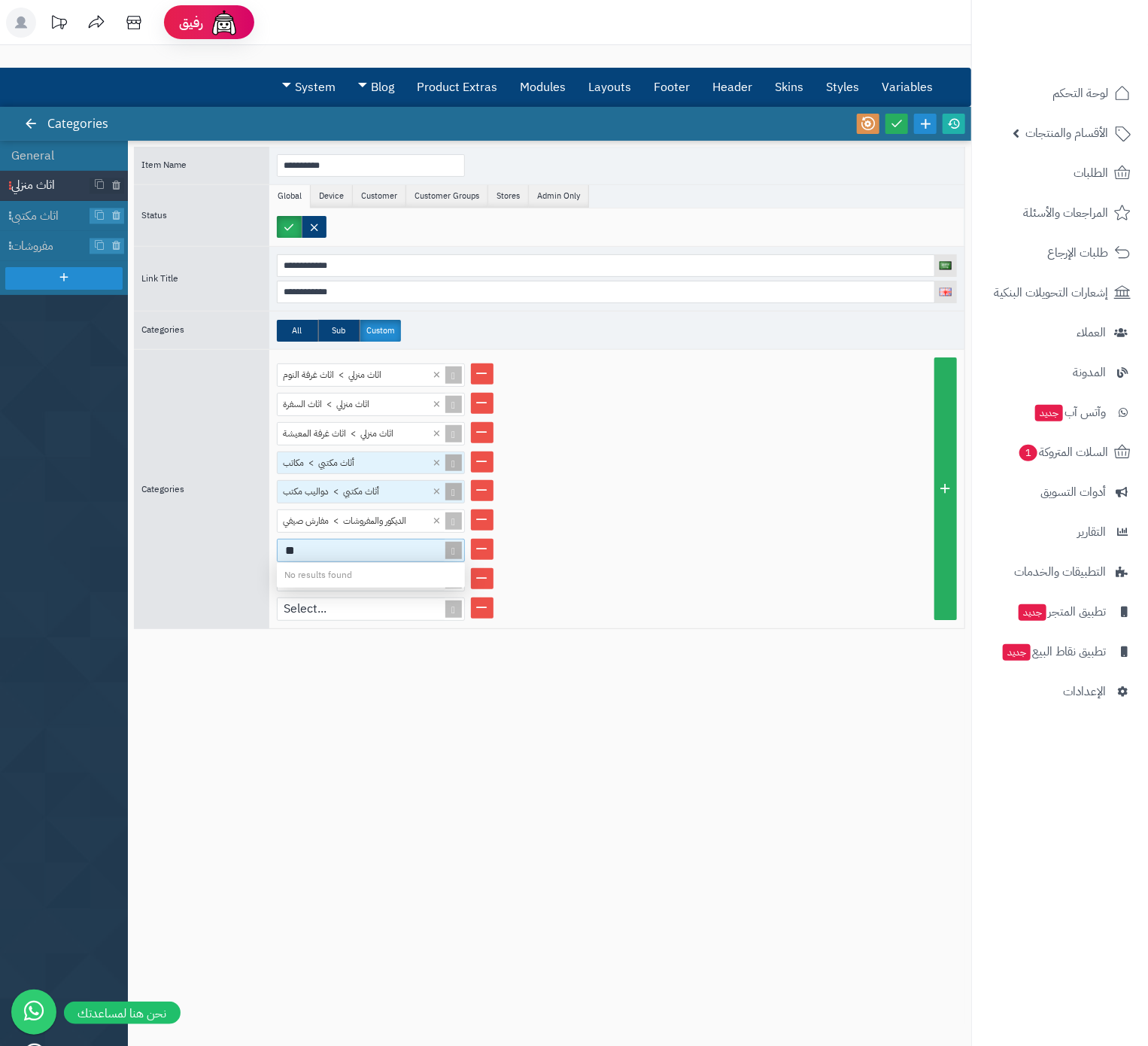 type on "***" 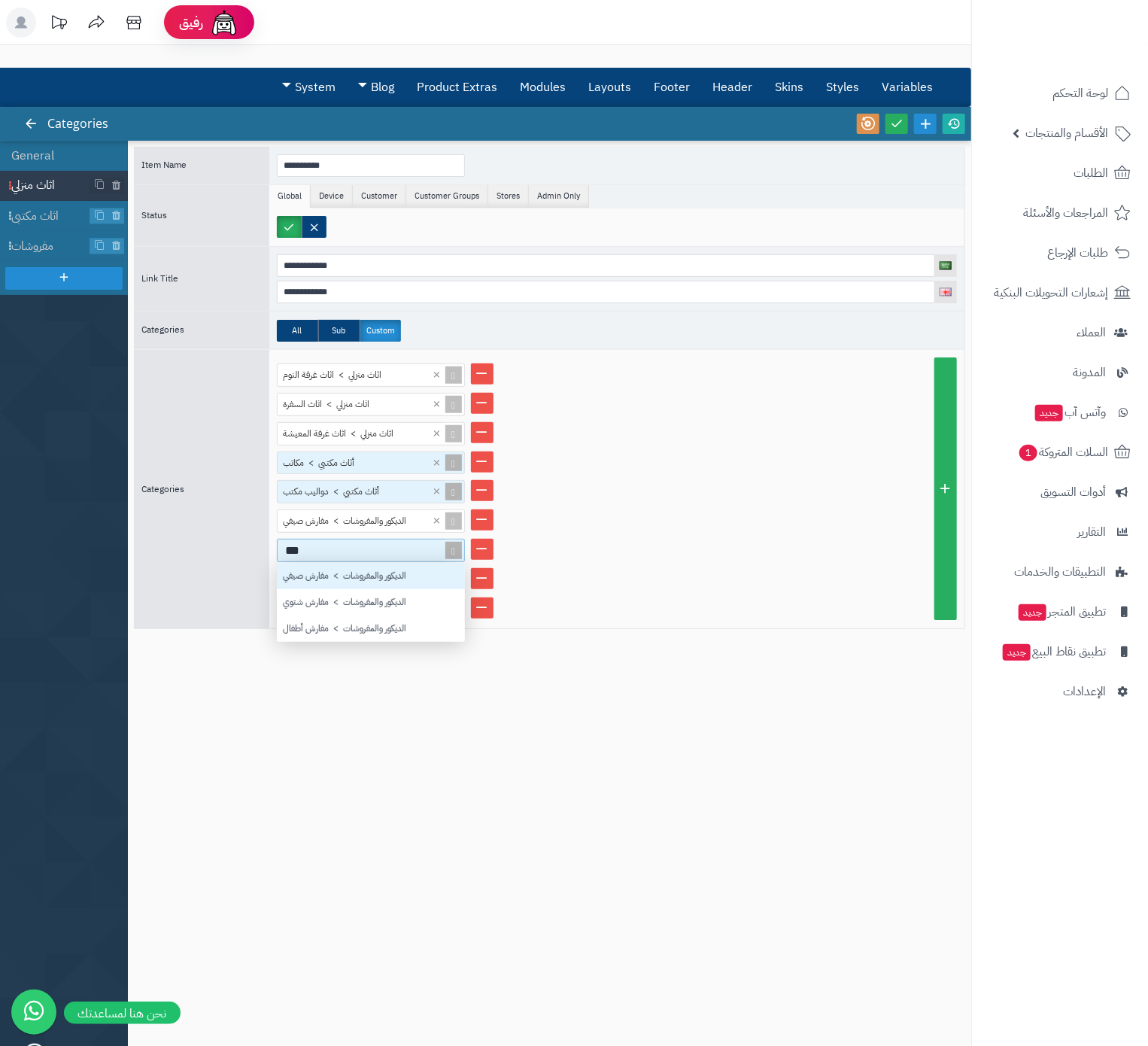 scroll, scrollTop: 23, scrollLeft: 24, axis: both 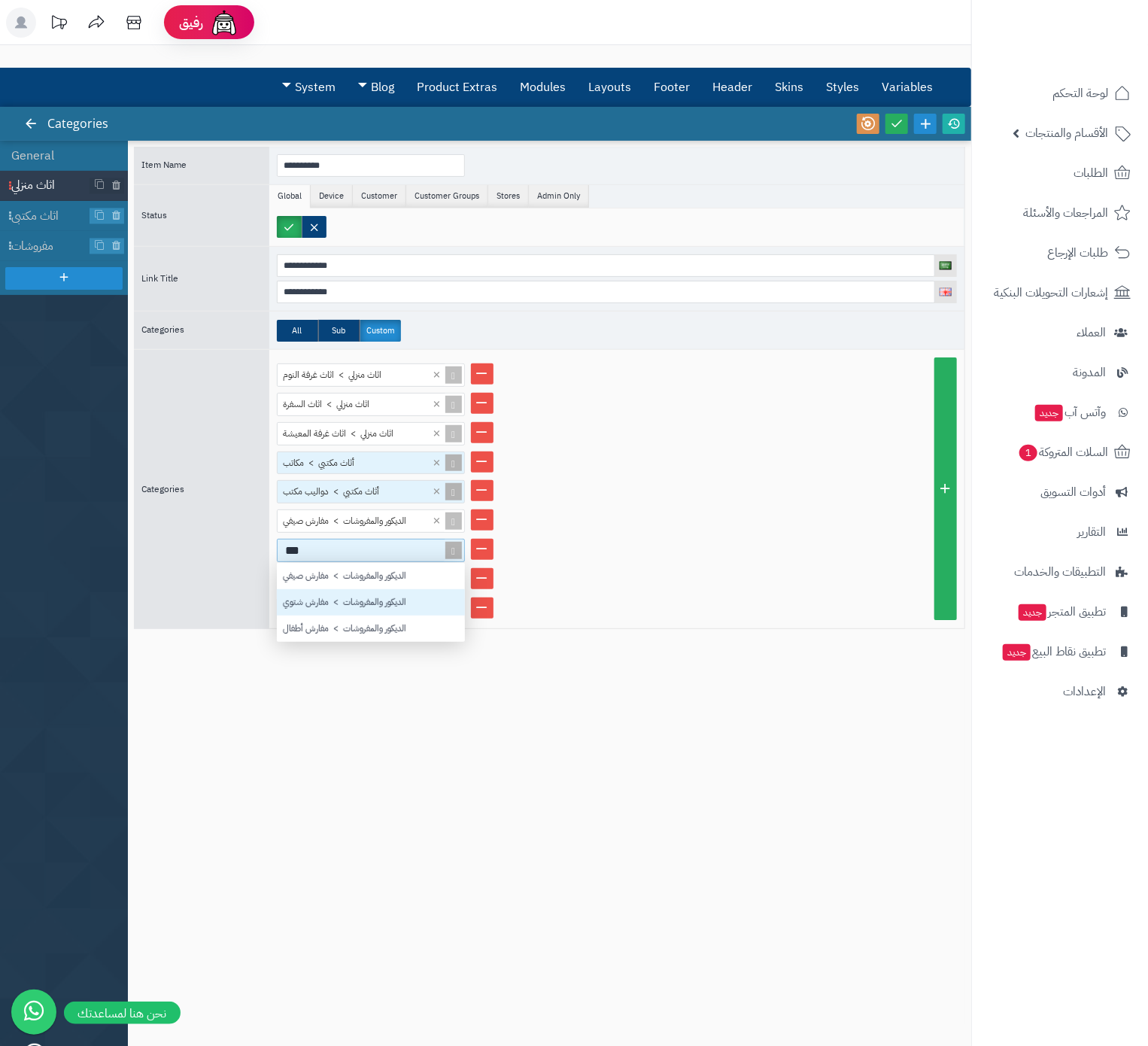 click on "الديكور والمفروشات  >  مفارش شتوي" at bounding box center (371, 602) 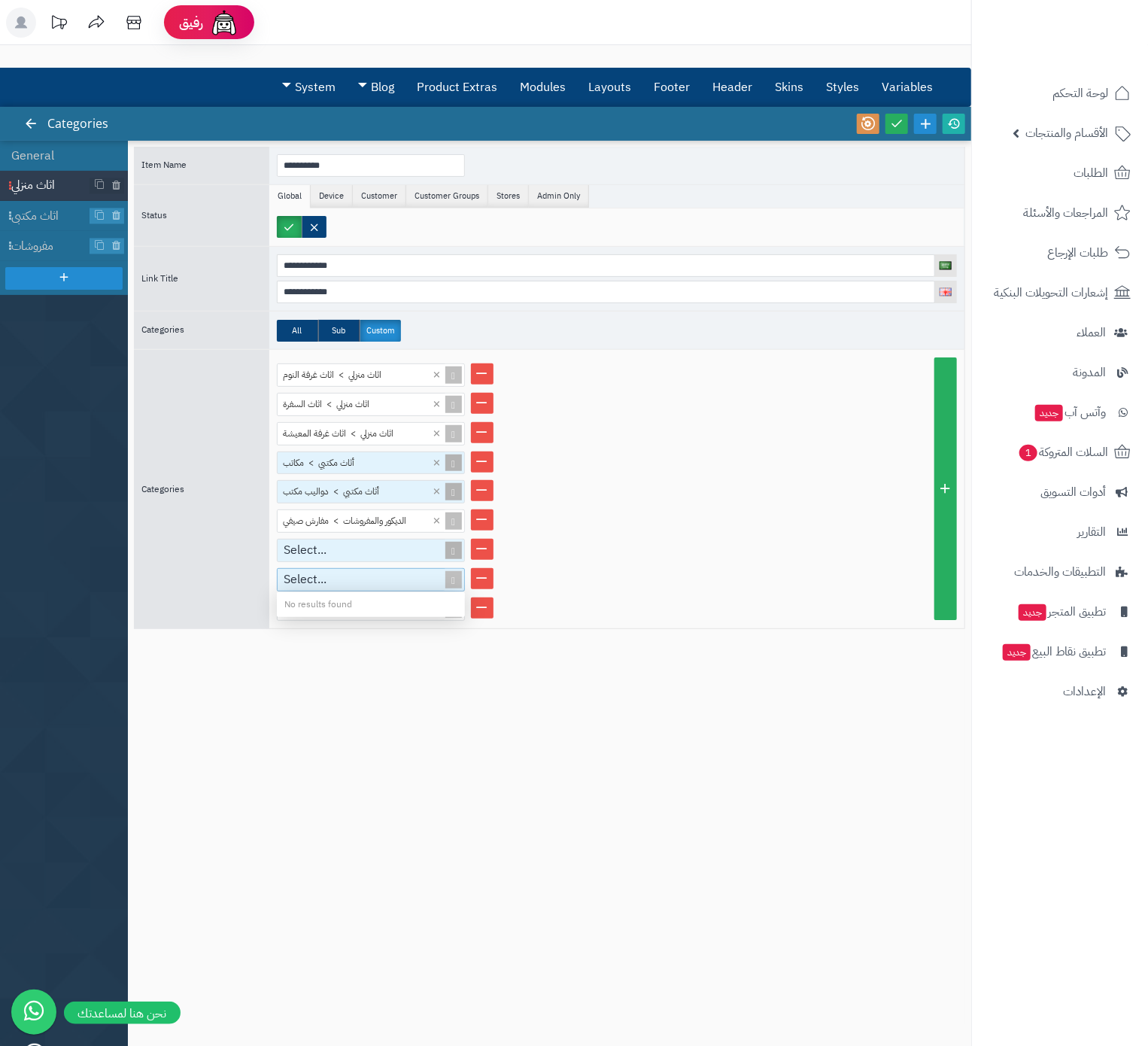 click on "Select..." at bounding box center (364, 579) 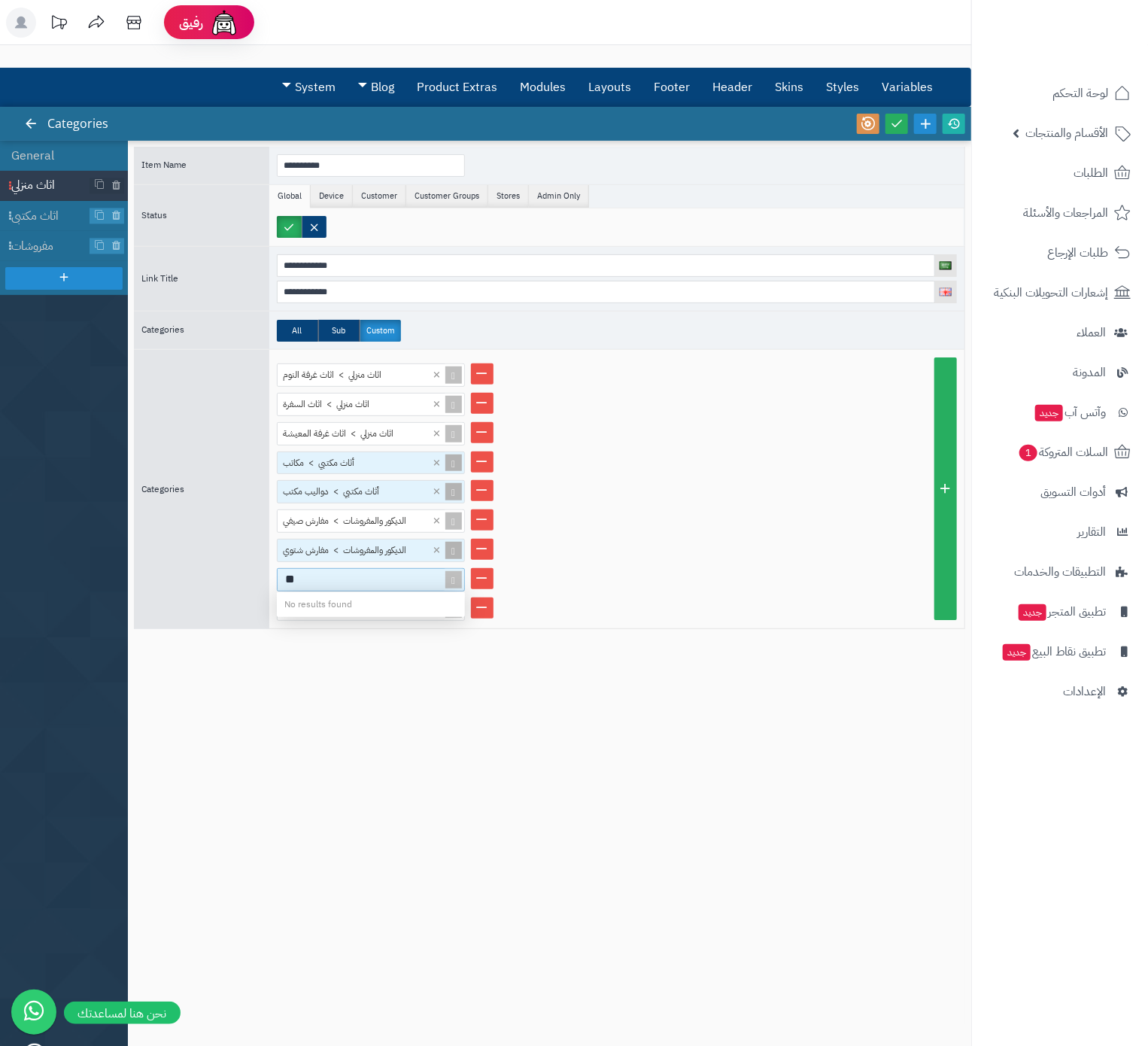 type on "***" 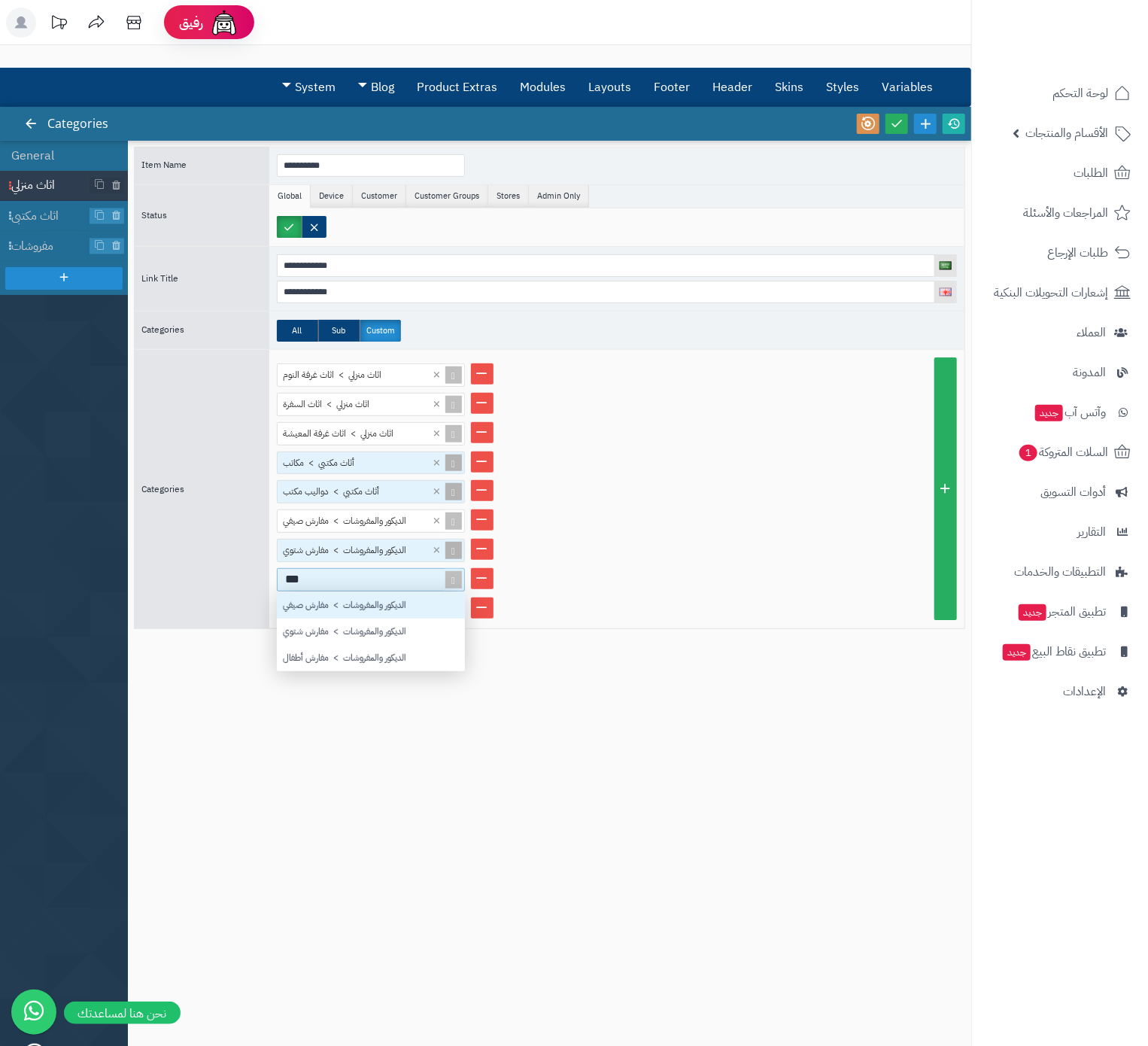 scroll, scrollTop: 23, scrollLeft: 24, axis: both 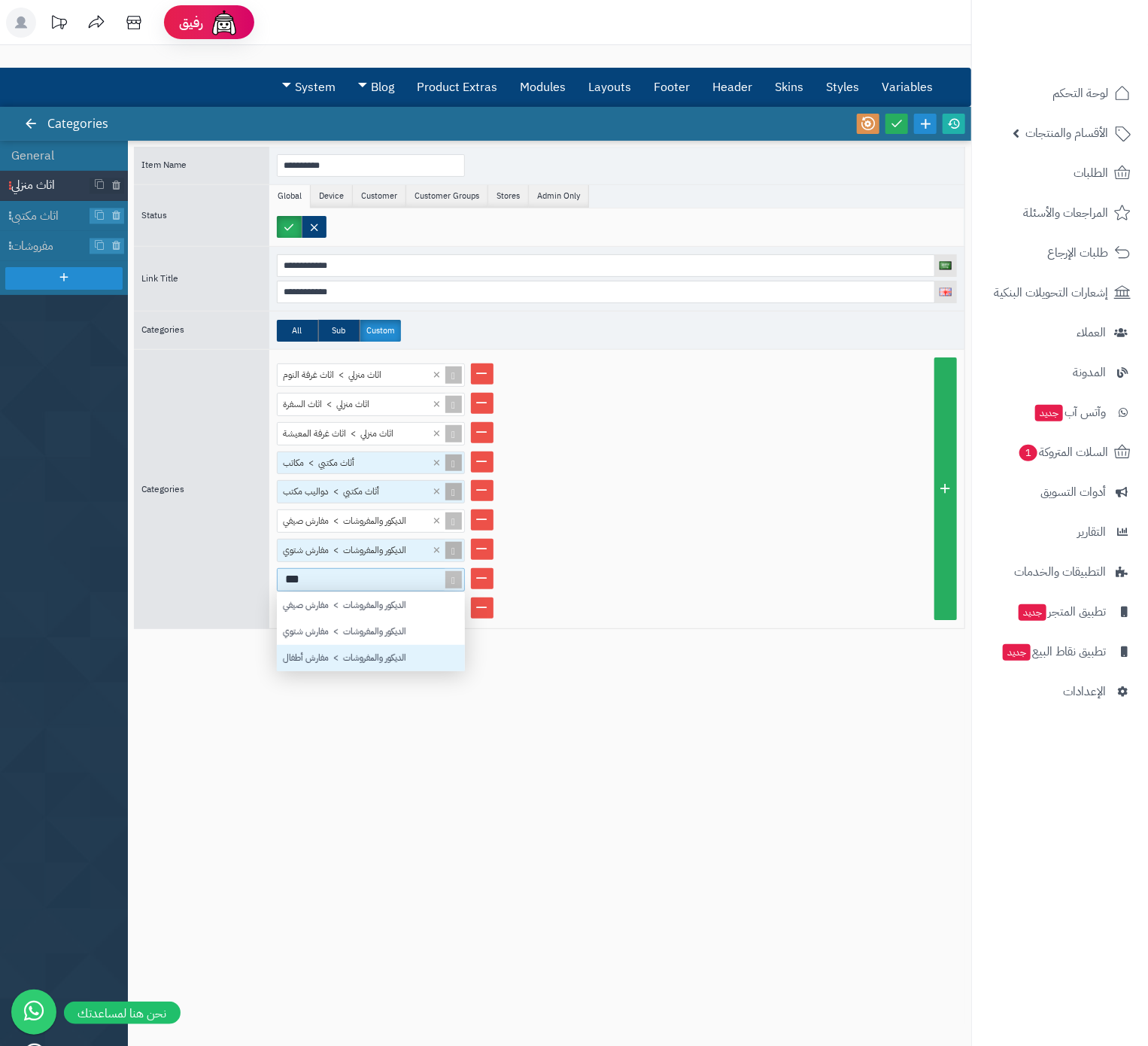 click on "الديكور والمفروشات  >  مفارش أطفال" at bounding box center [371, 658] 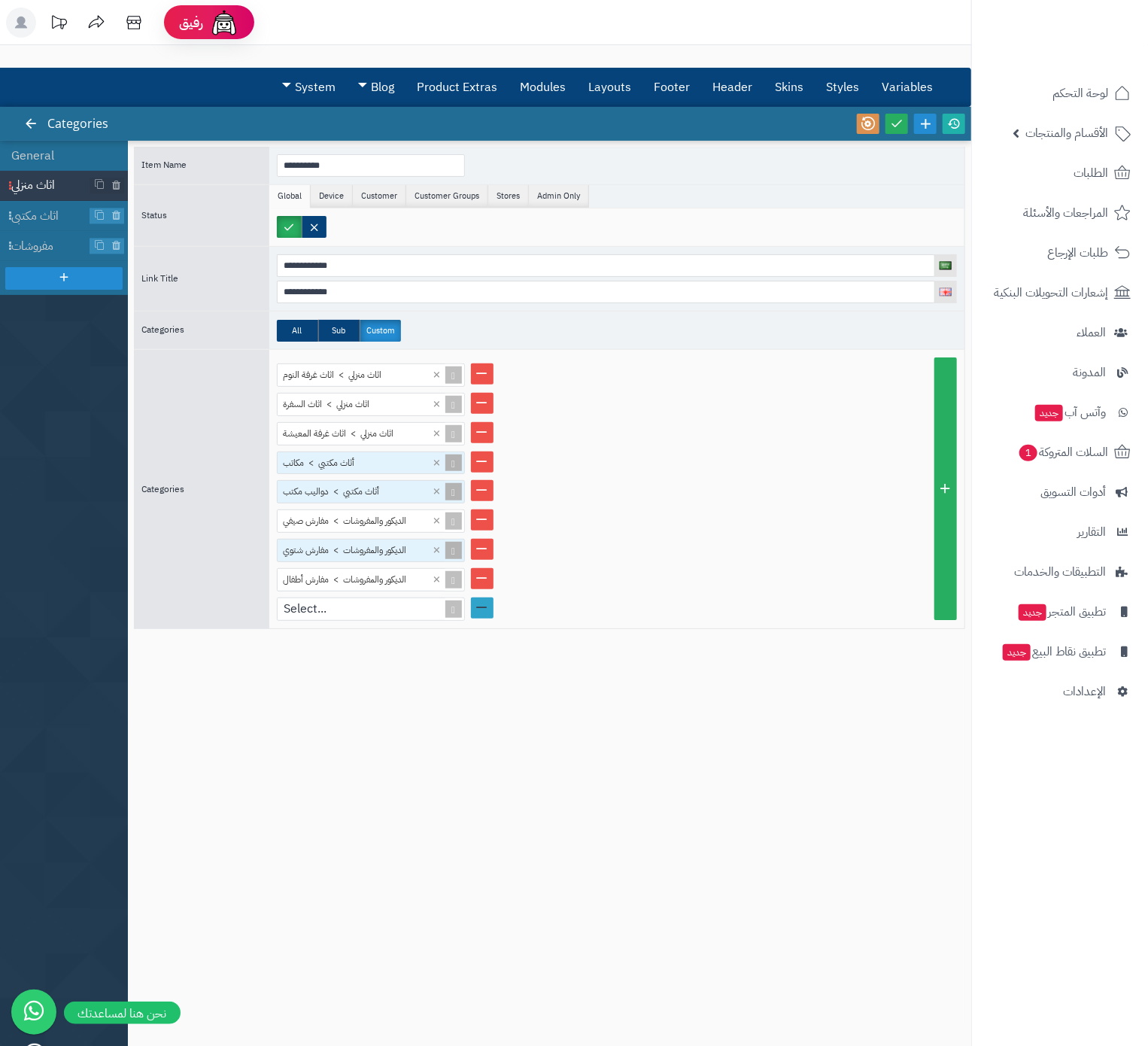 click at bounding box center (482, 608) 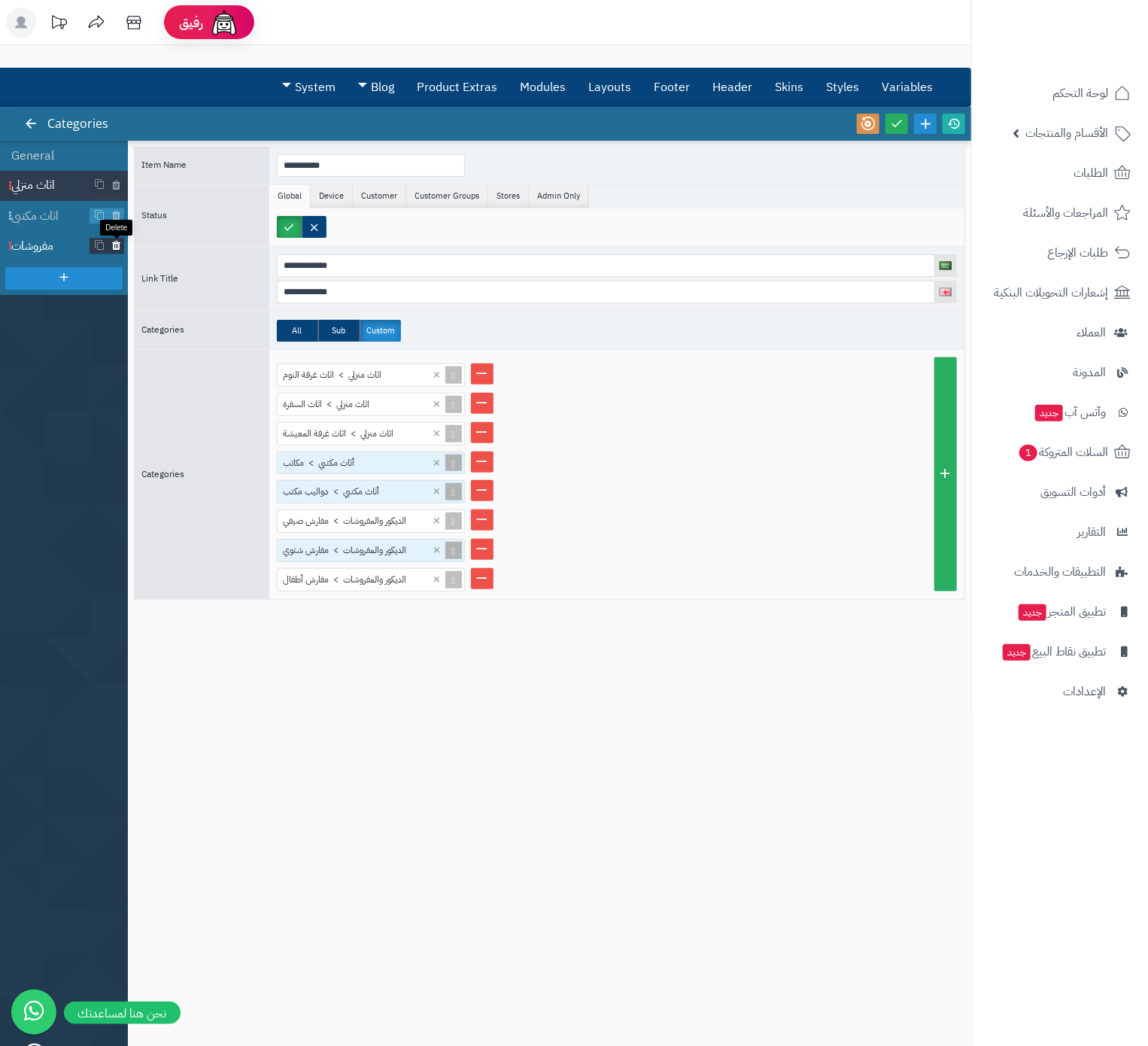 click at bounding box center (116, 246) 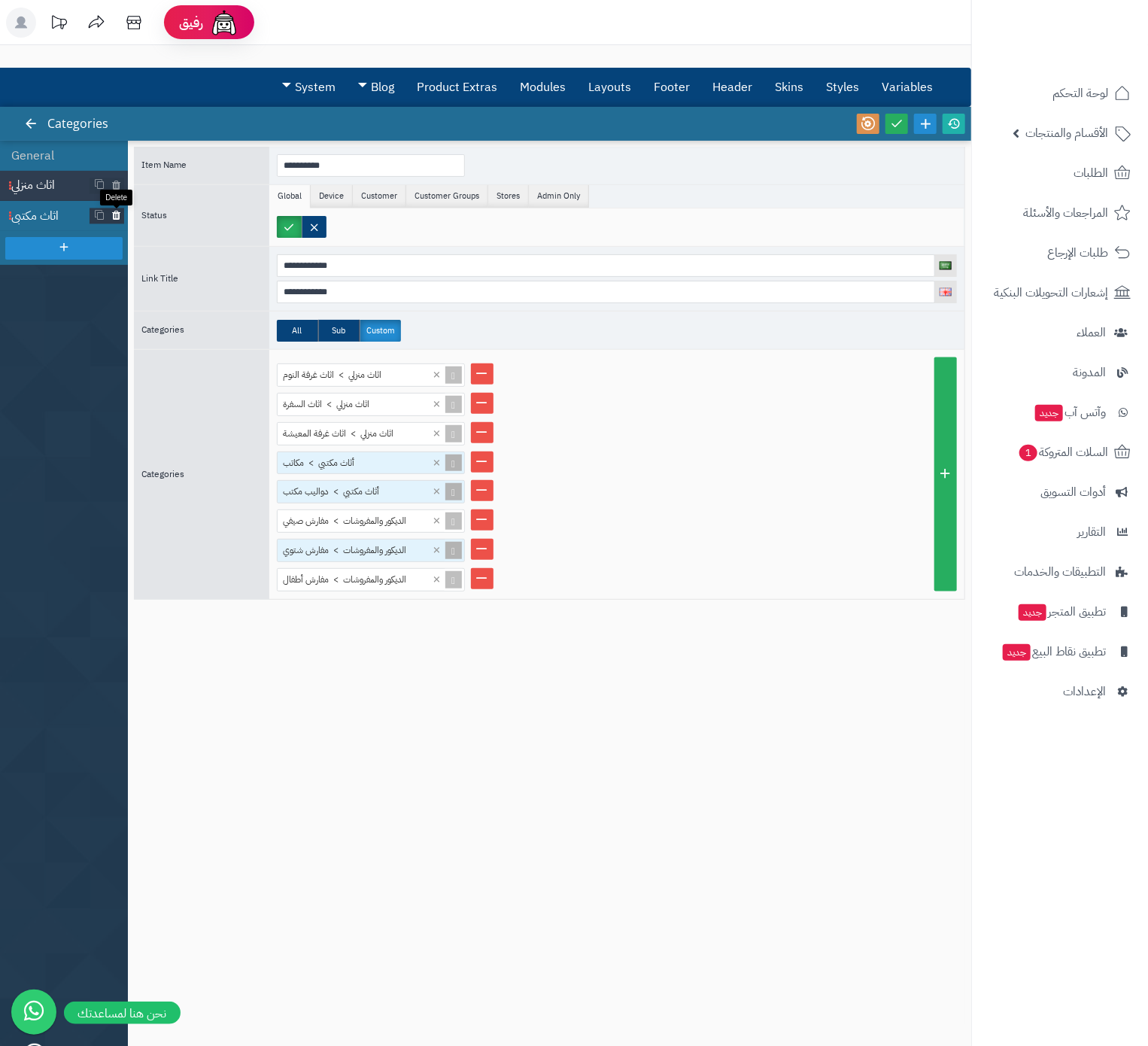 click at bounding box center [116, 216] 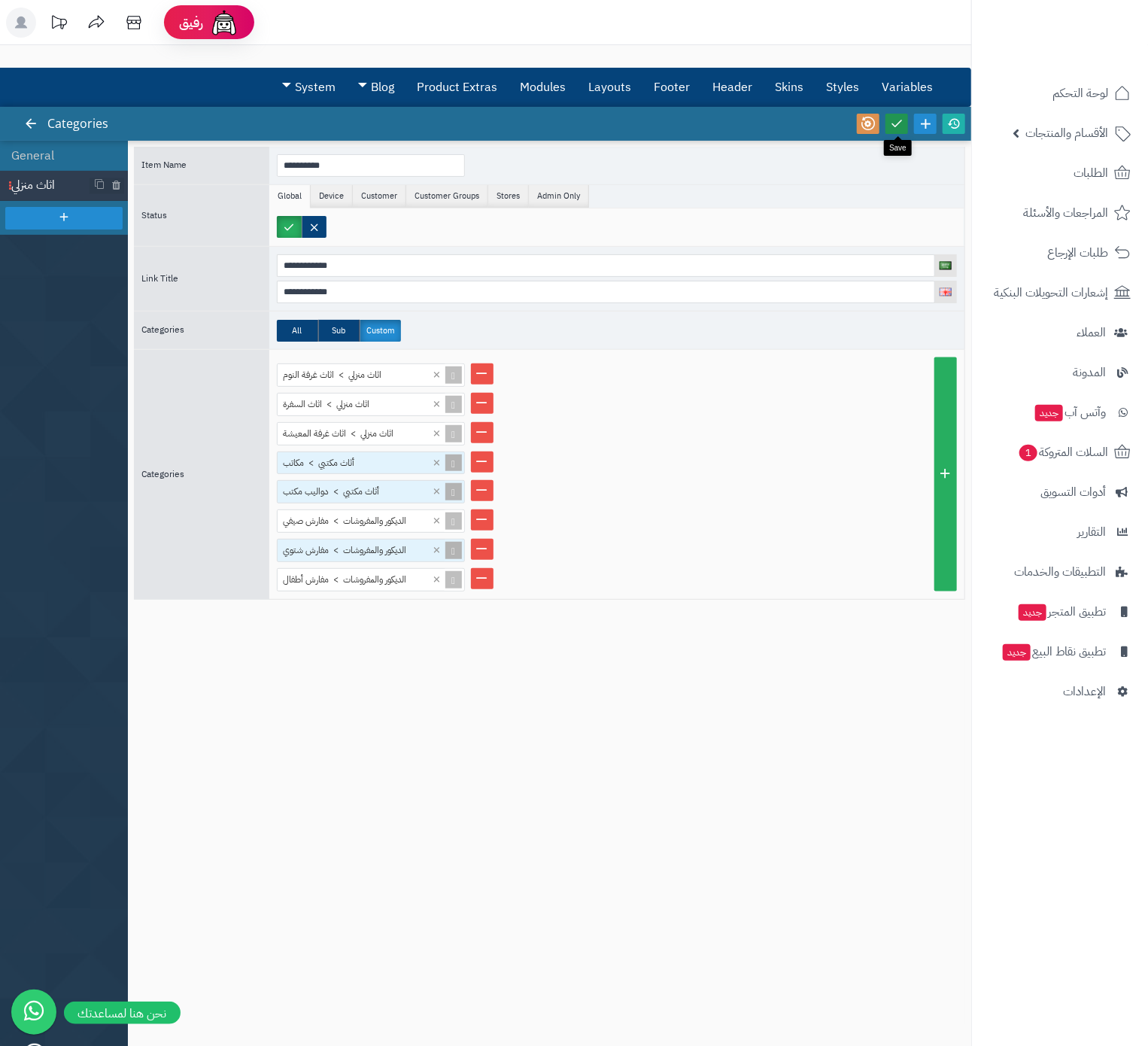 click at bounding box center [897, 123] 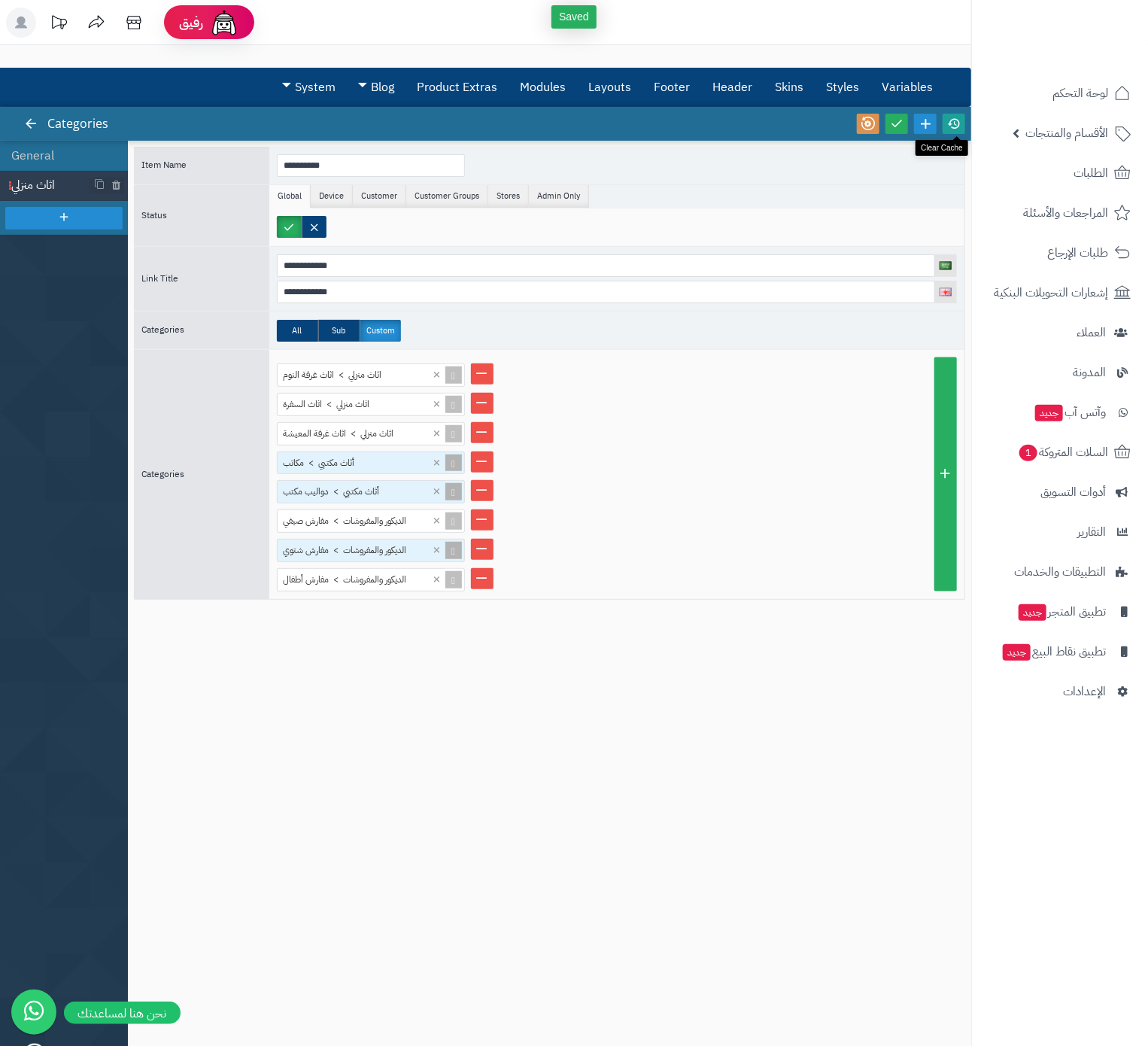 click at bounding box center (954, 123) 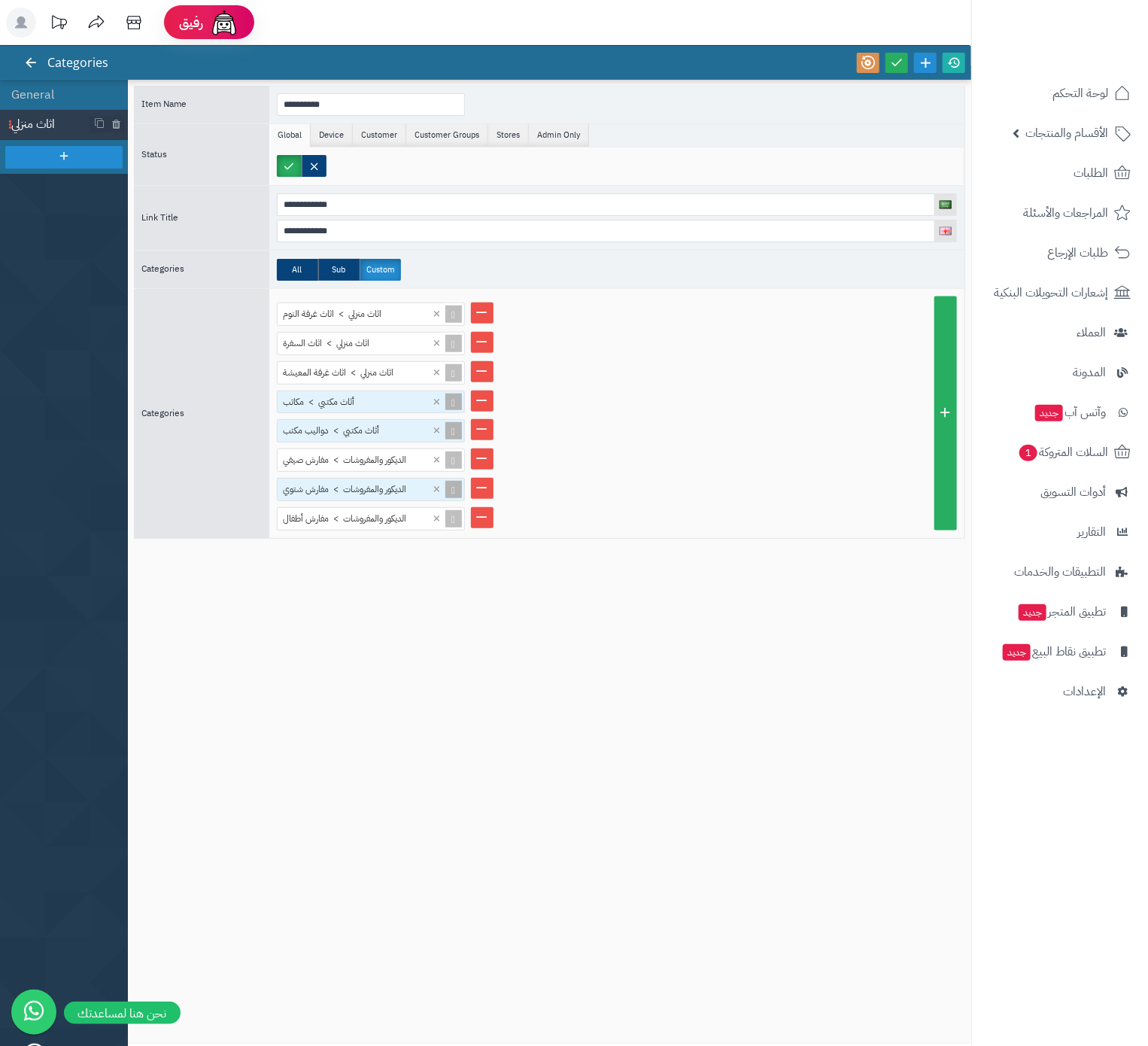 scroll, scrollTop: 0, scrollLeft: 0, axis: both 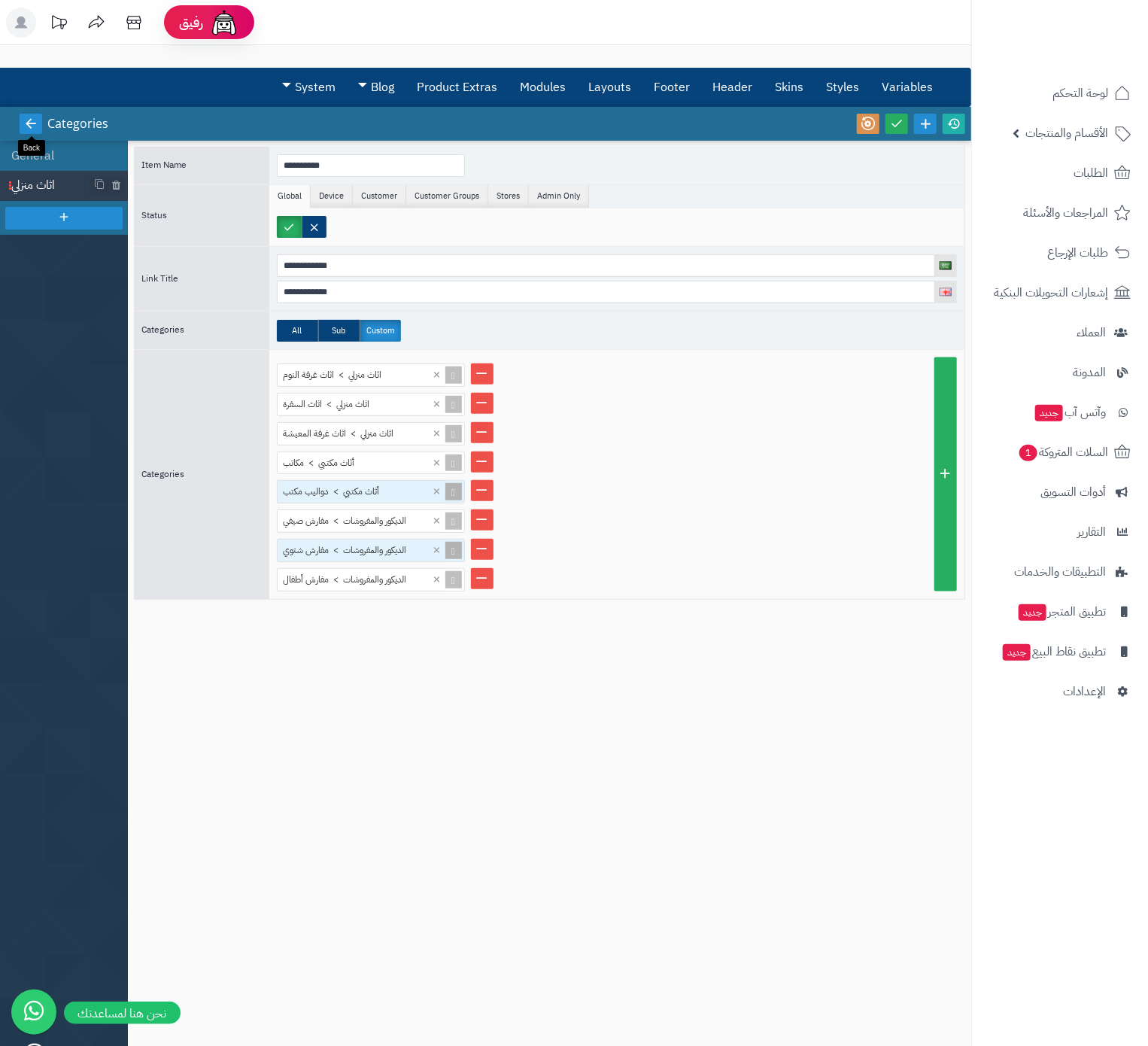 click at bounding box center [31, 123] 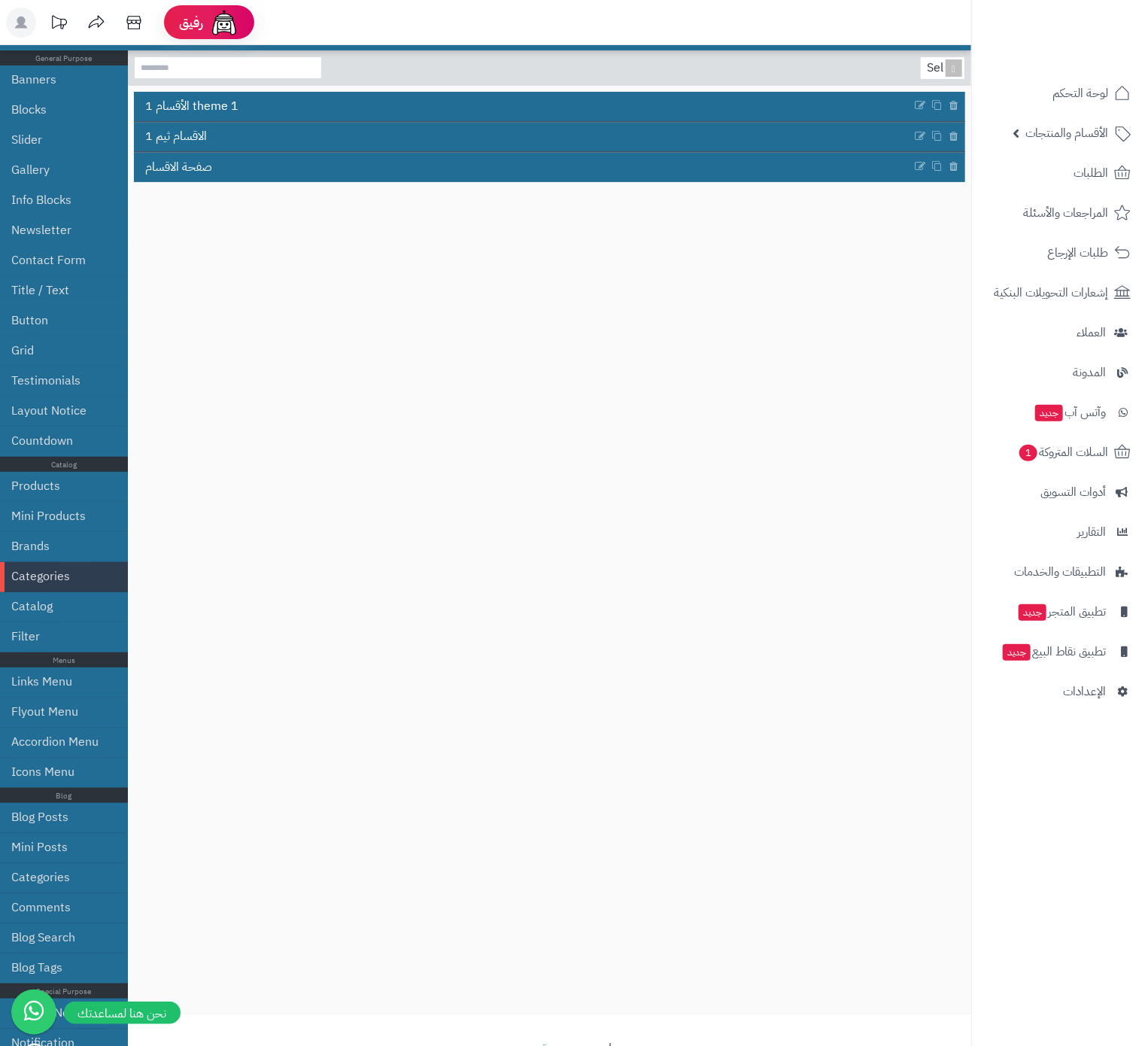 scroll, scrollTop: 0, scrollLeft: 0, axis: both 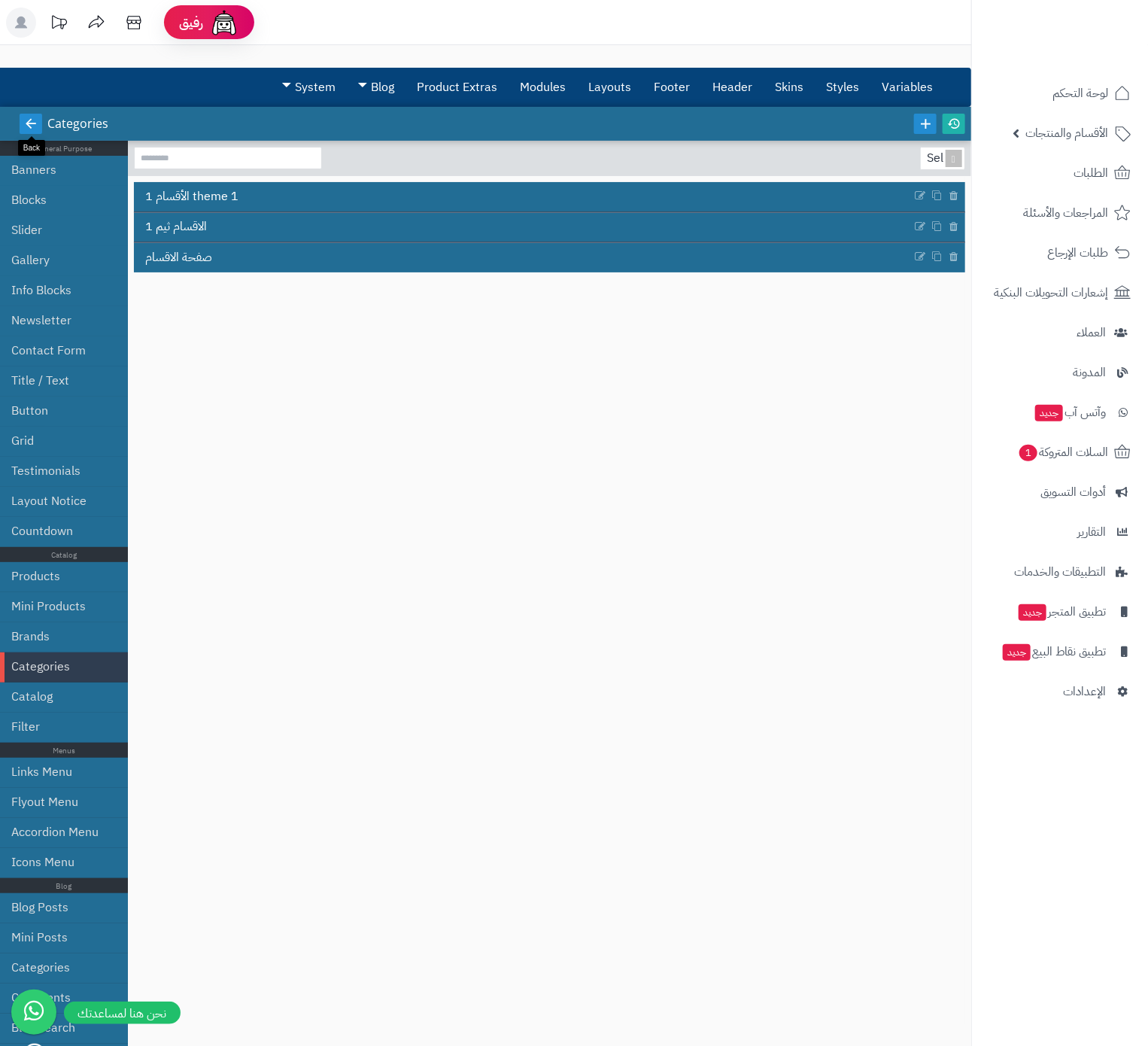 click at bounding box center (31, 123) 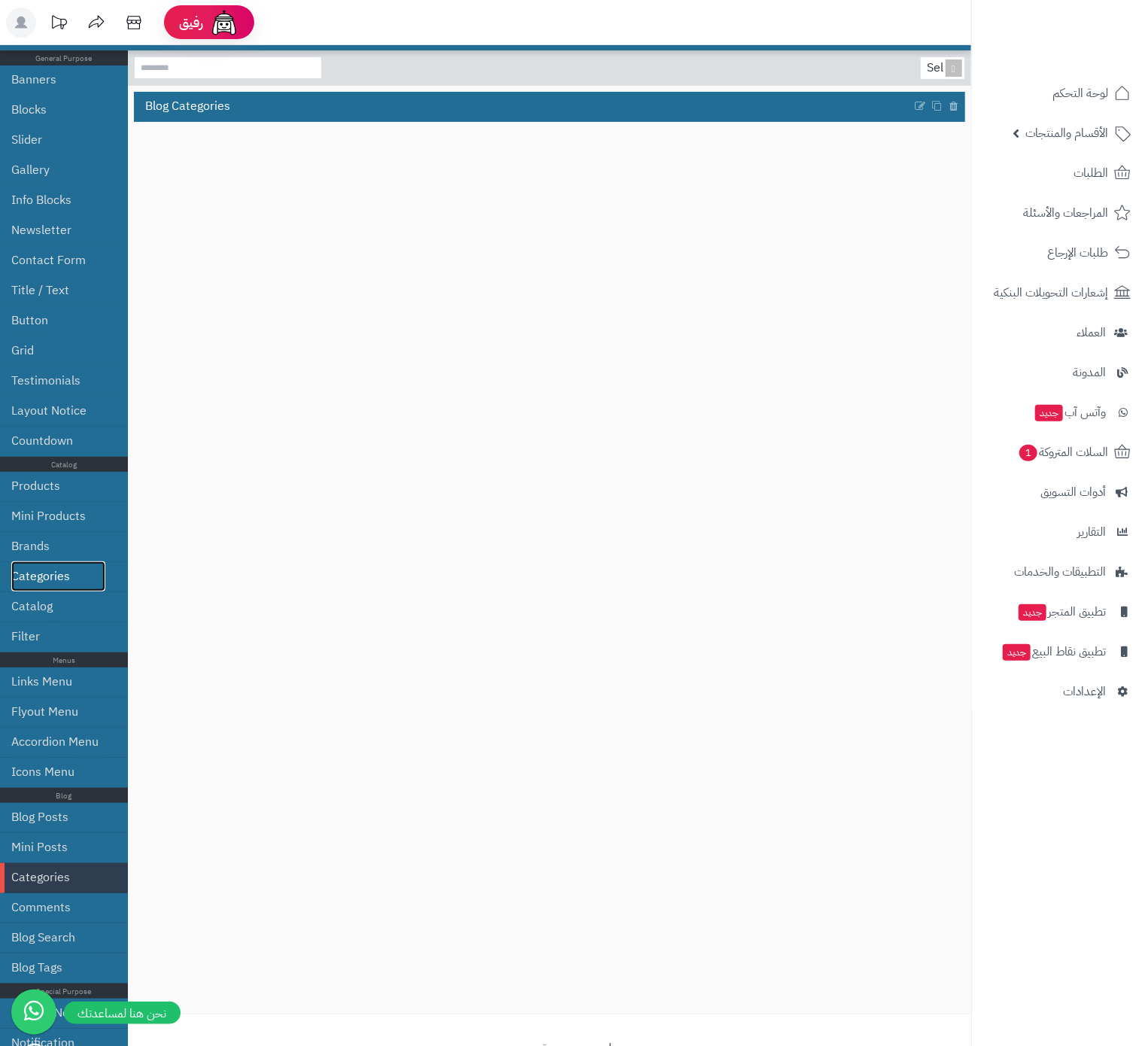 click on "Categories" at bounding box center (58, 576) 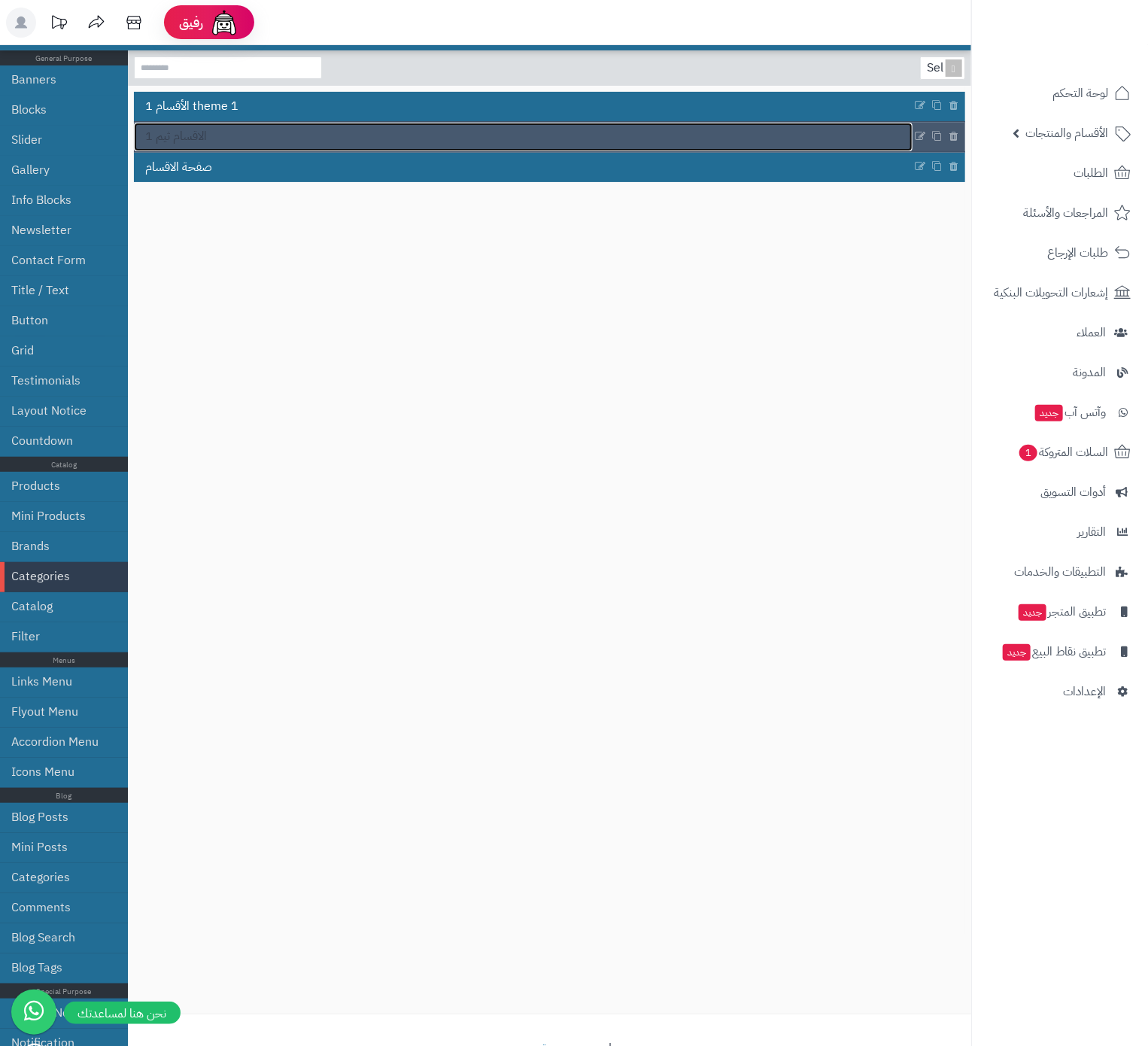 click on "الاقسام ثيم 1" at bounding box center [523, 137] 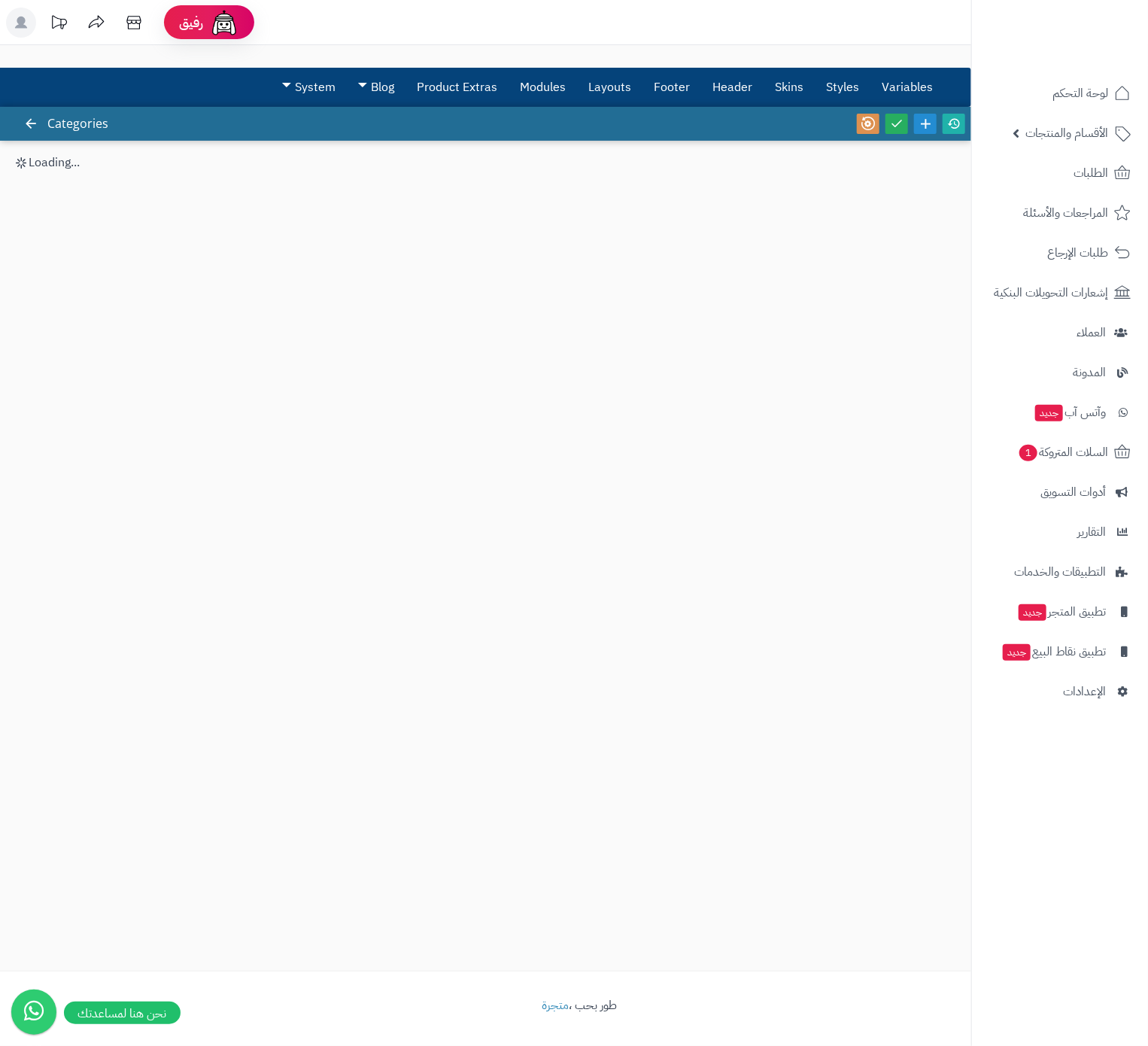 scroll, scrollTop: 0, scrollLeft: 0, axis: both 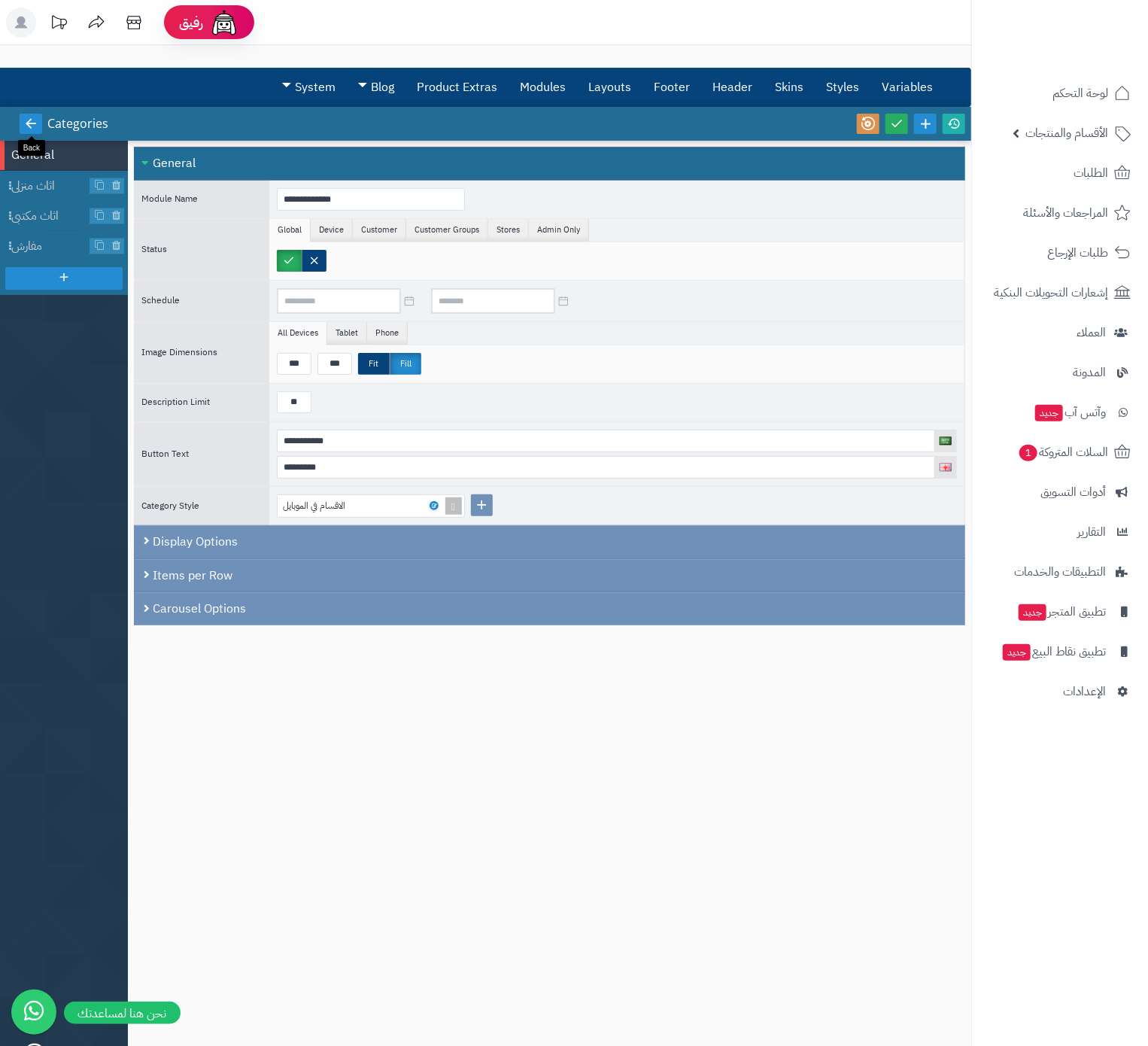 click at bounding box center [31, 123] 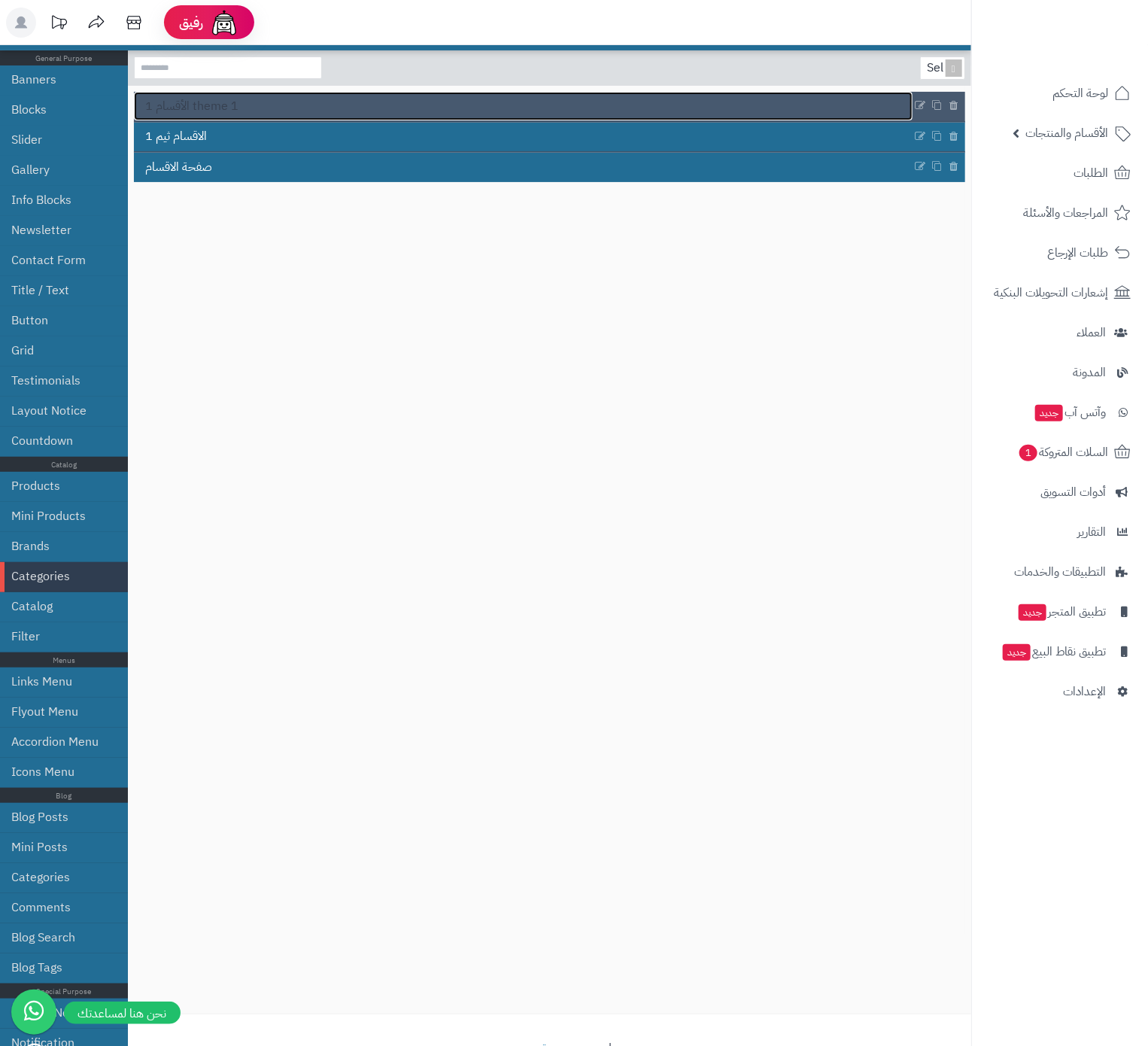 click on "1 الأقسام theme 1" at bounding box center [192, 106] 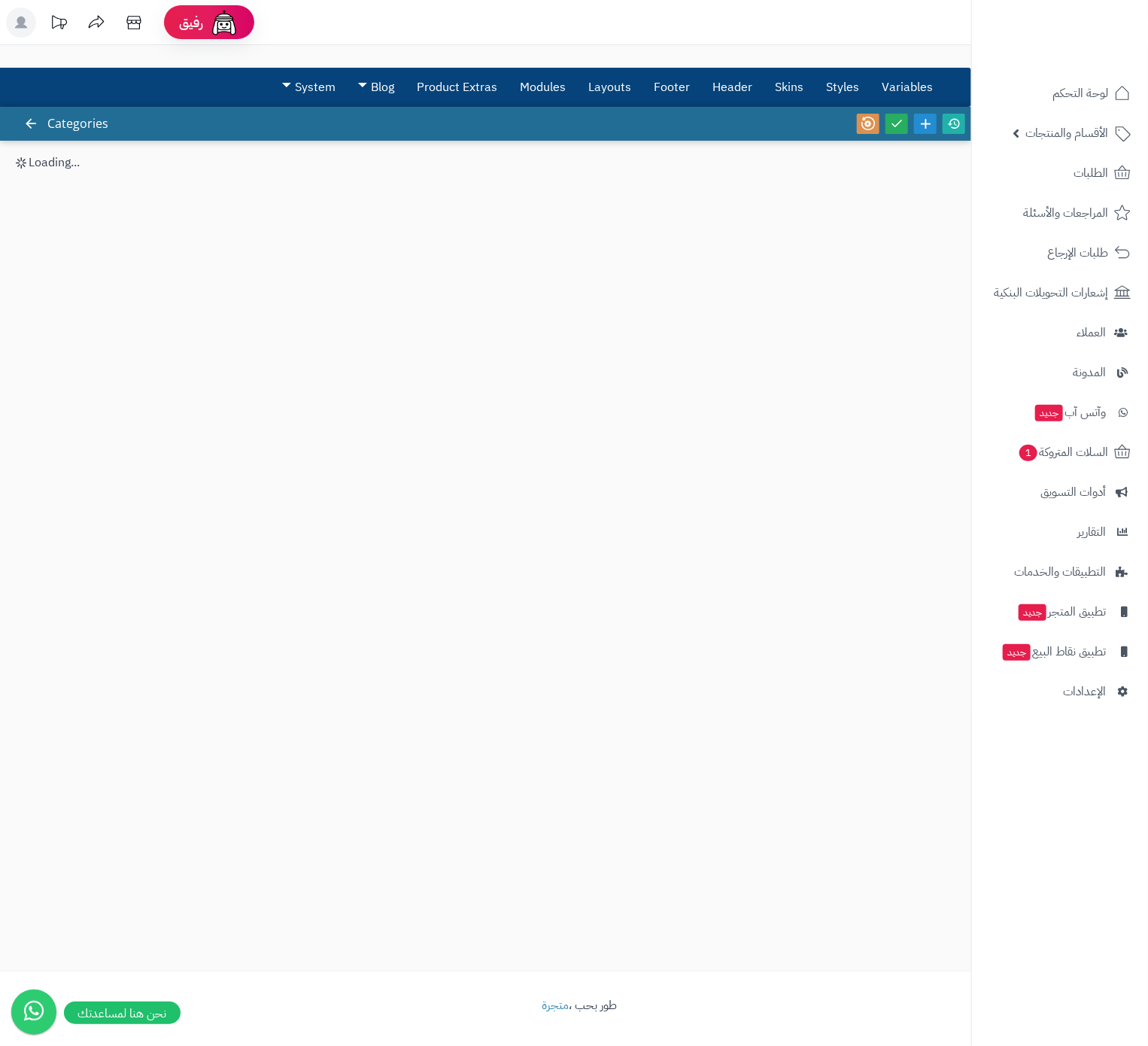 scroll, scrollTop: 0, scrollLeft: 0, axis: both 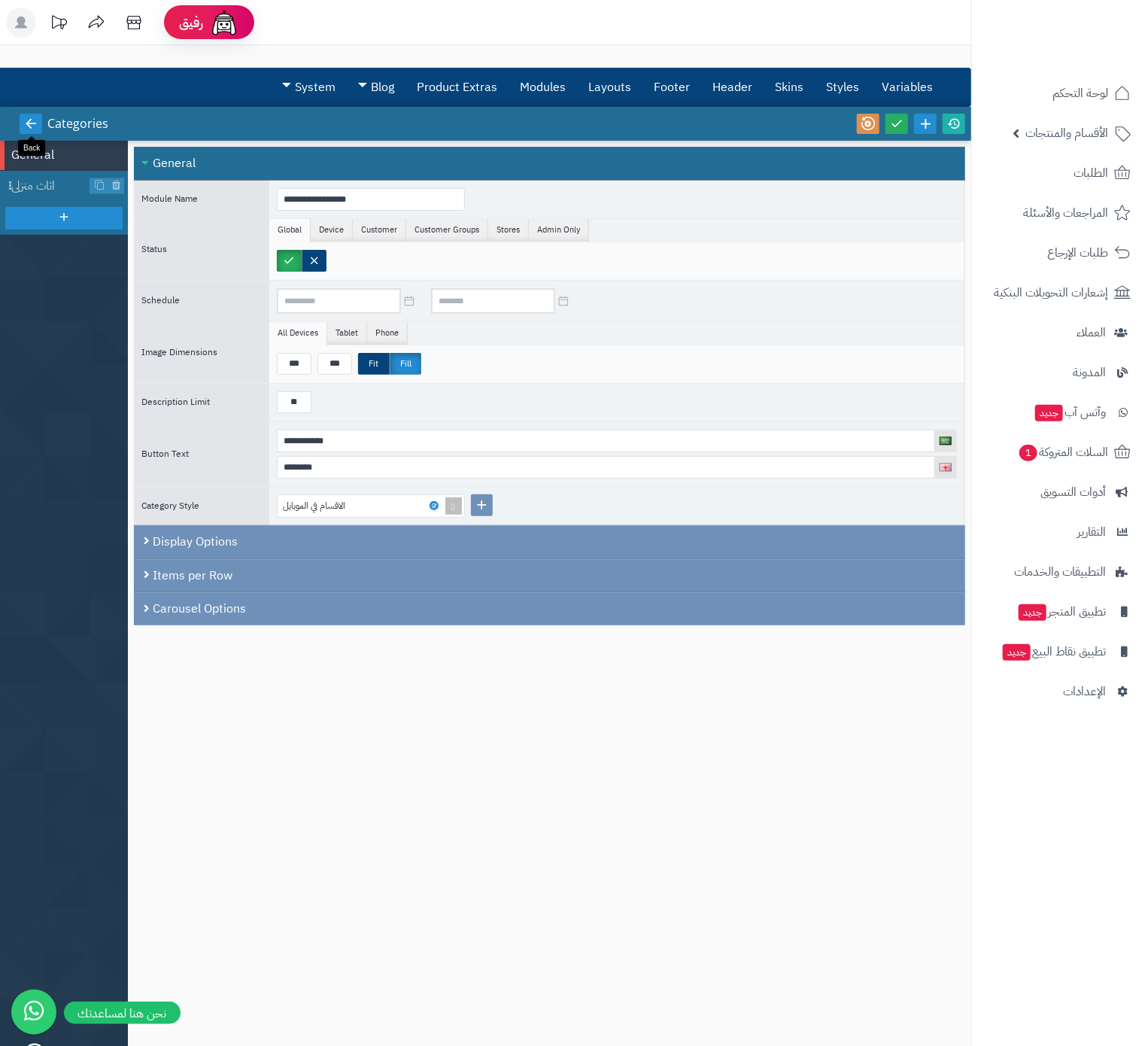 click at bounding box center (31, 123) 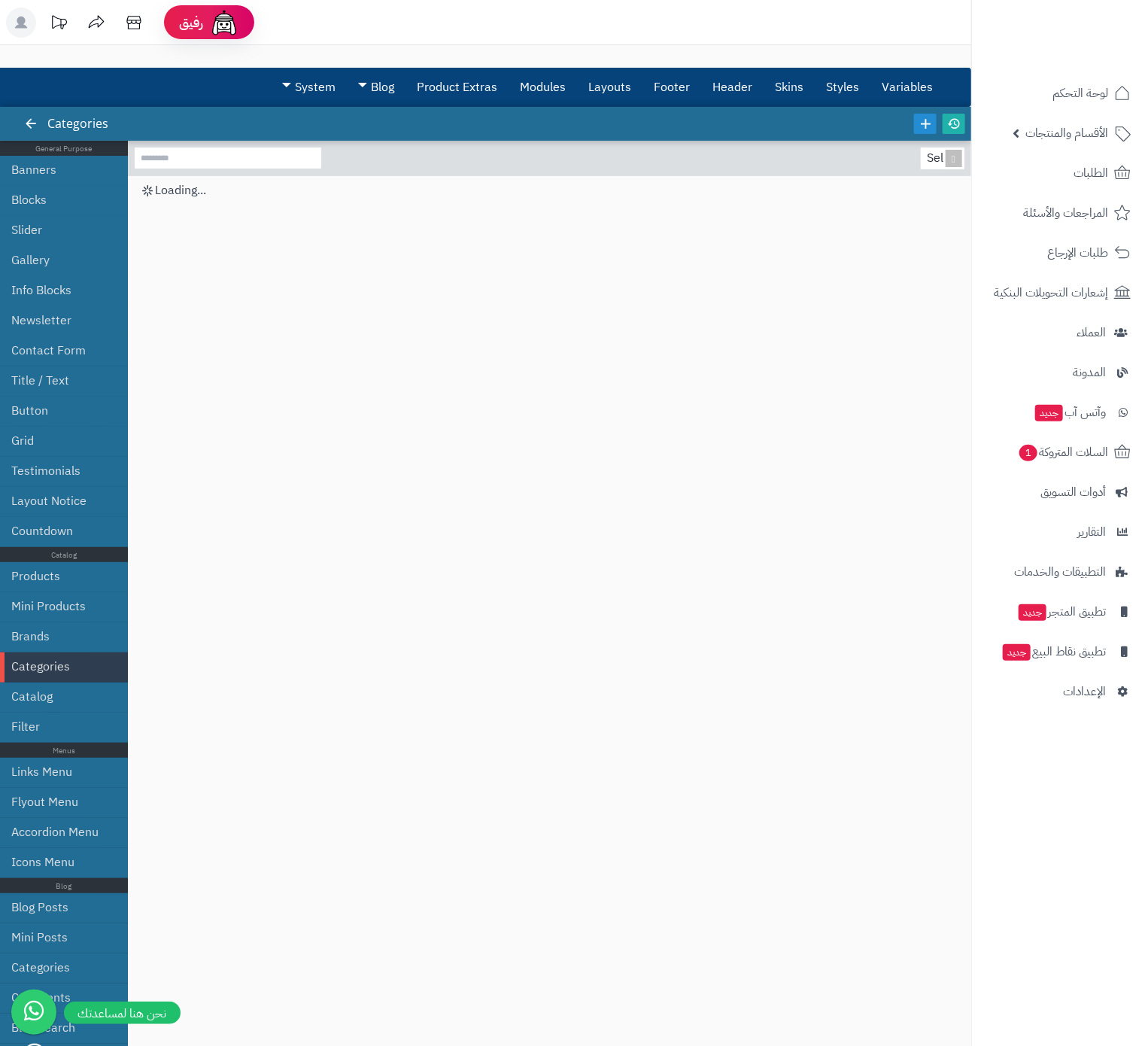 scroll, scrollTop: 90, scrollLeft: 0, axis: vertical 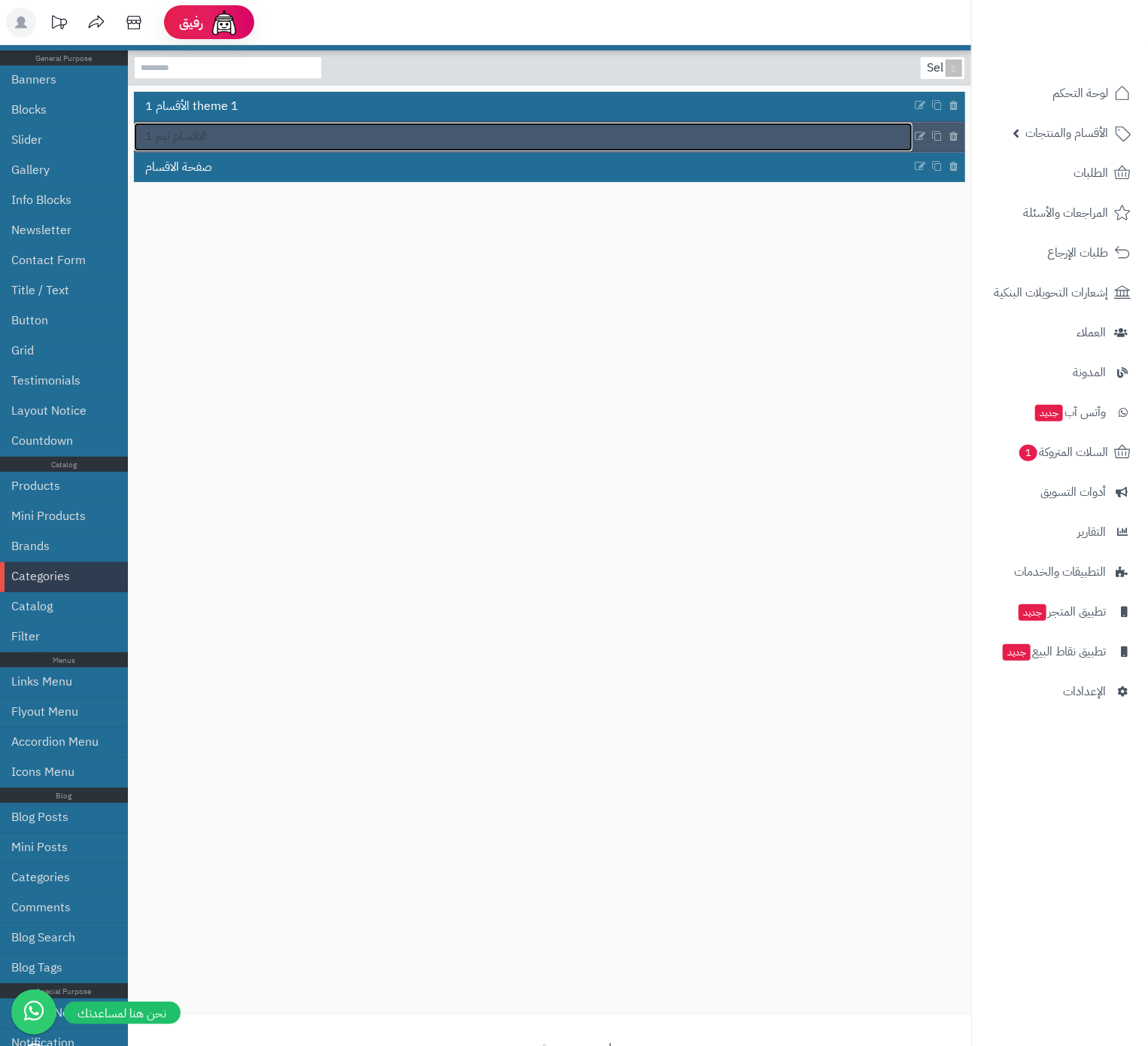 click on "الاقسام ثيم 1" at bounding box center (523, 137) 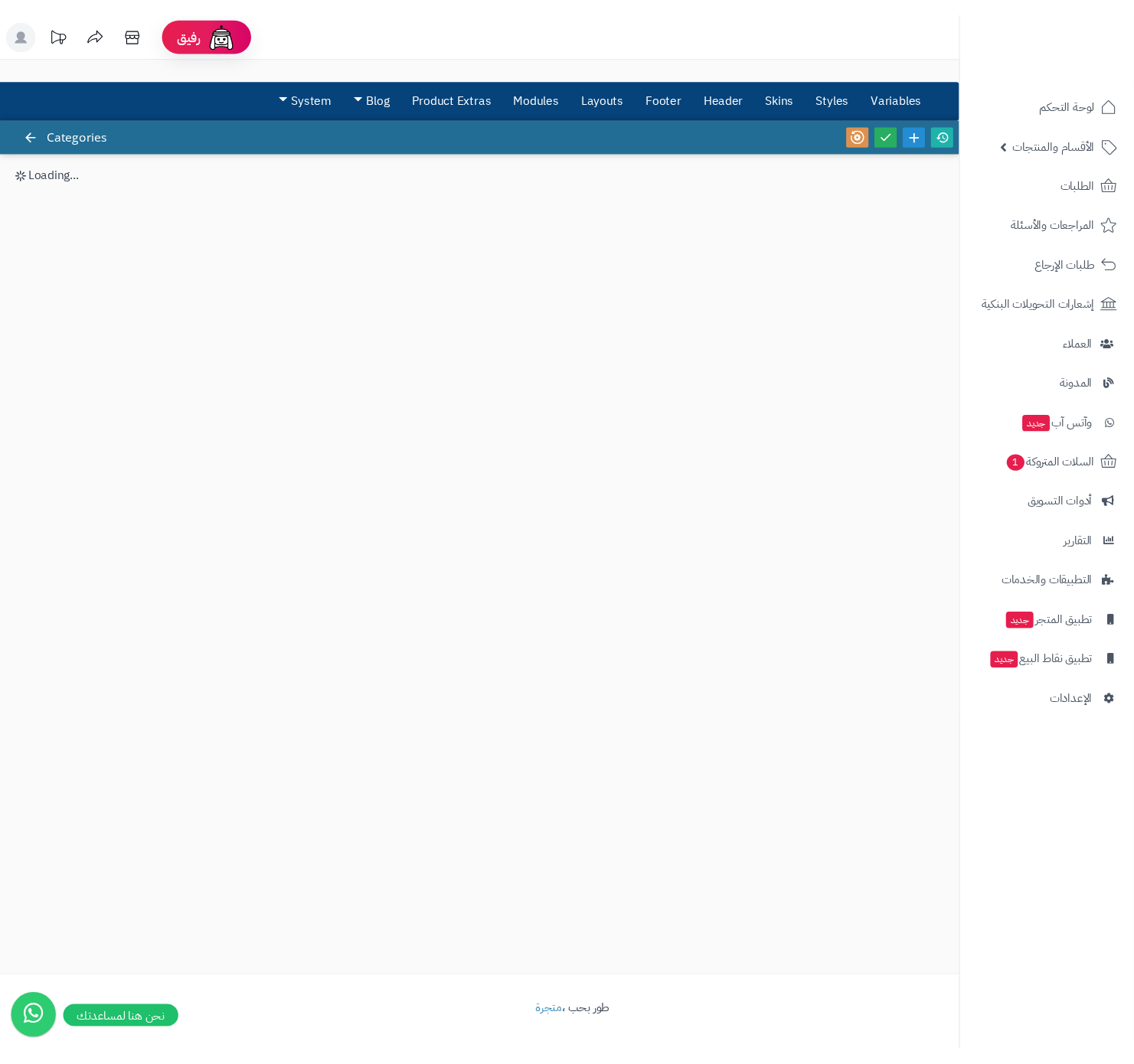 scroll, scrollTop: 0, scrollLeft: 0, axis: both 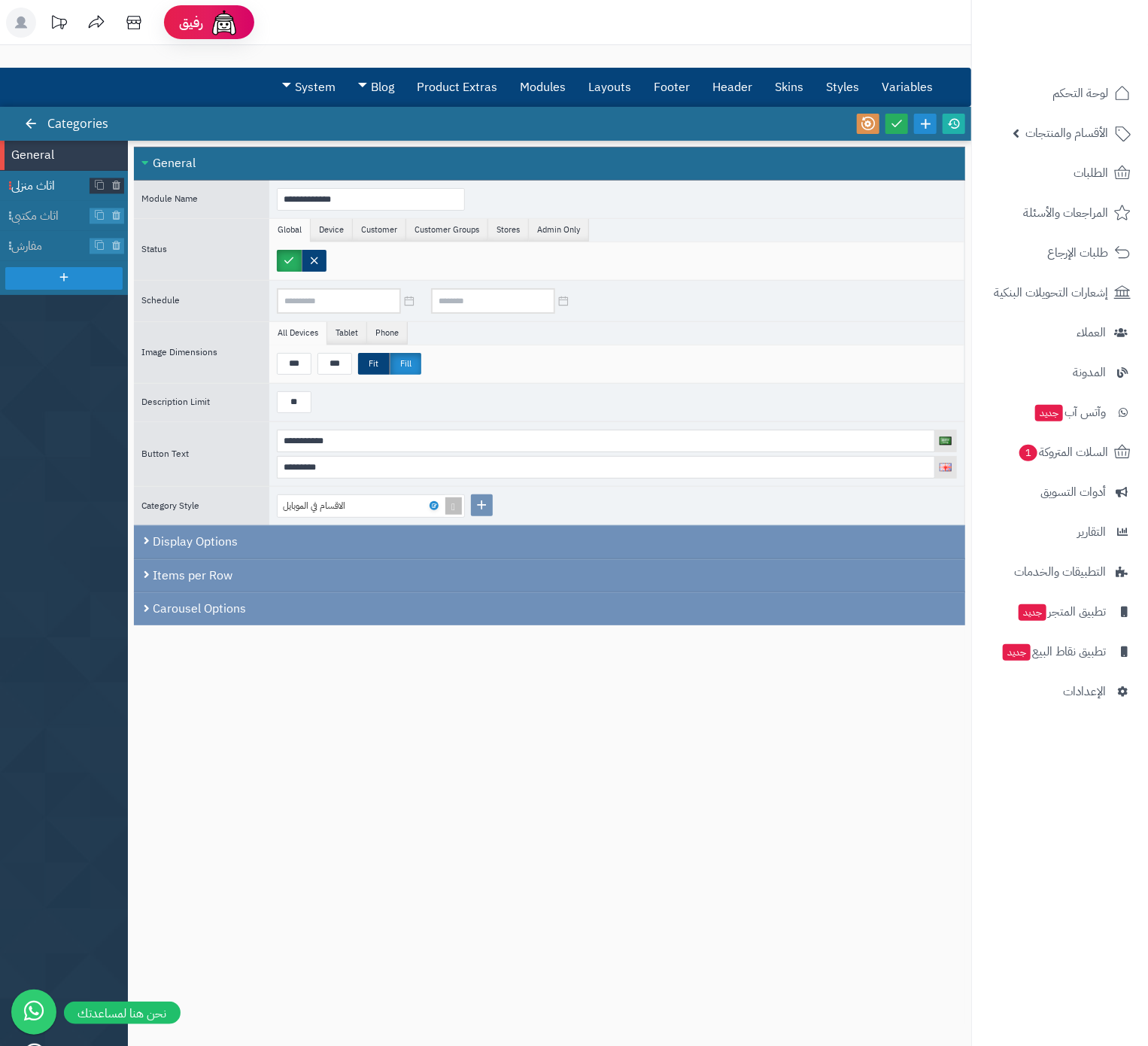 click on "اثاث منزلي" at bounding box center [64, 186] 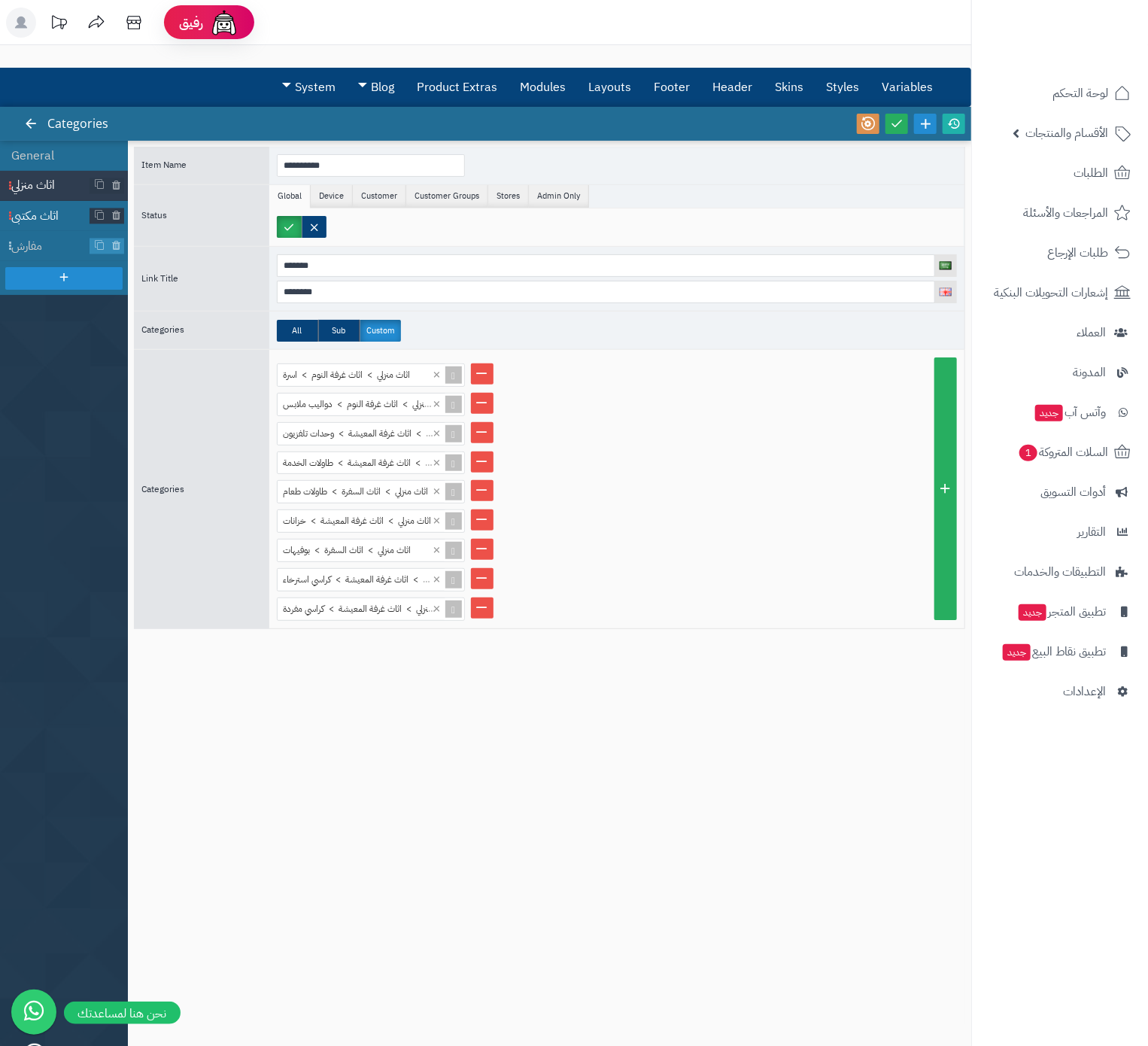 click on "اثاث مكتبي" at bounding box center [50, 216] 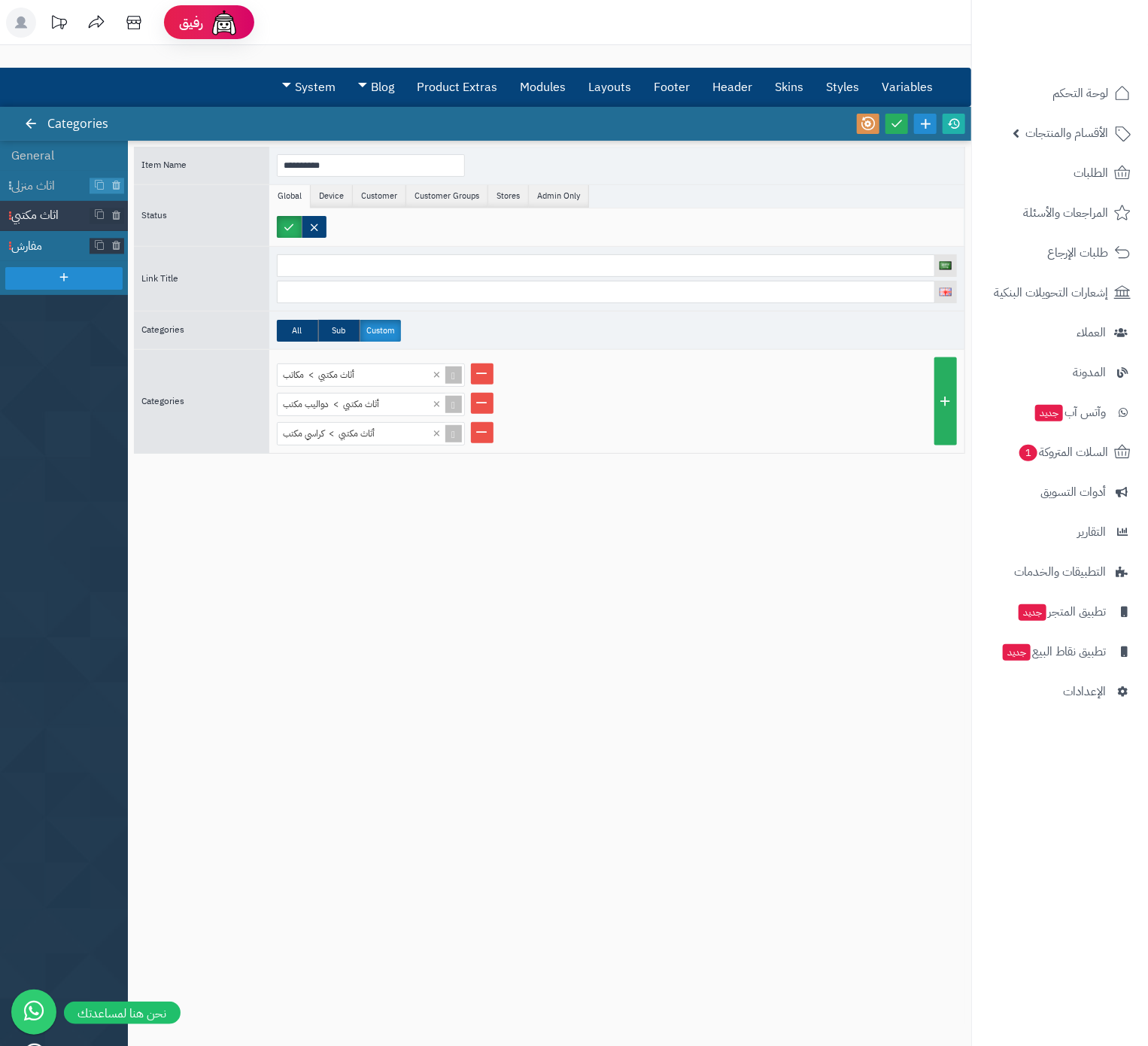 click on "مفارش" at bounding box center (50, 246) 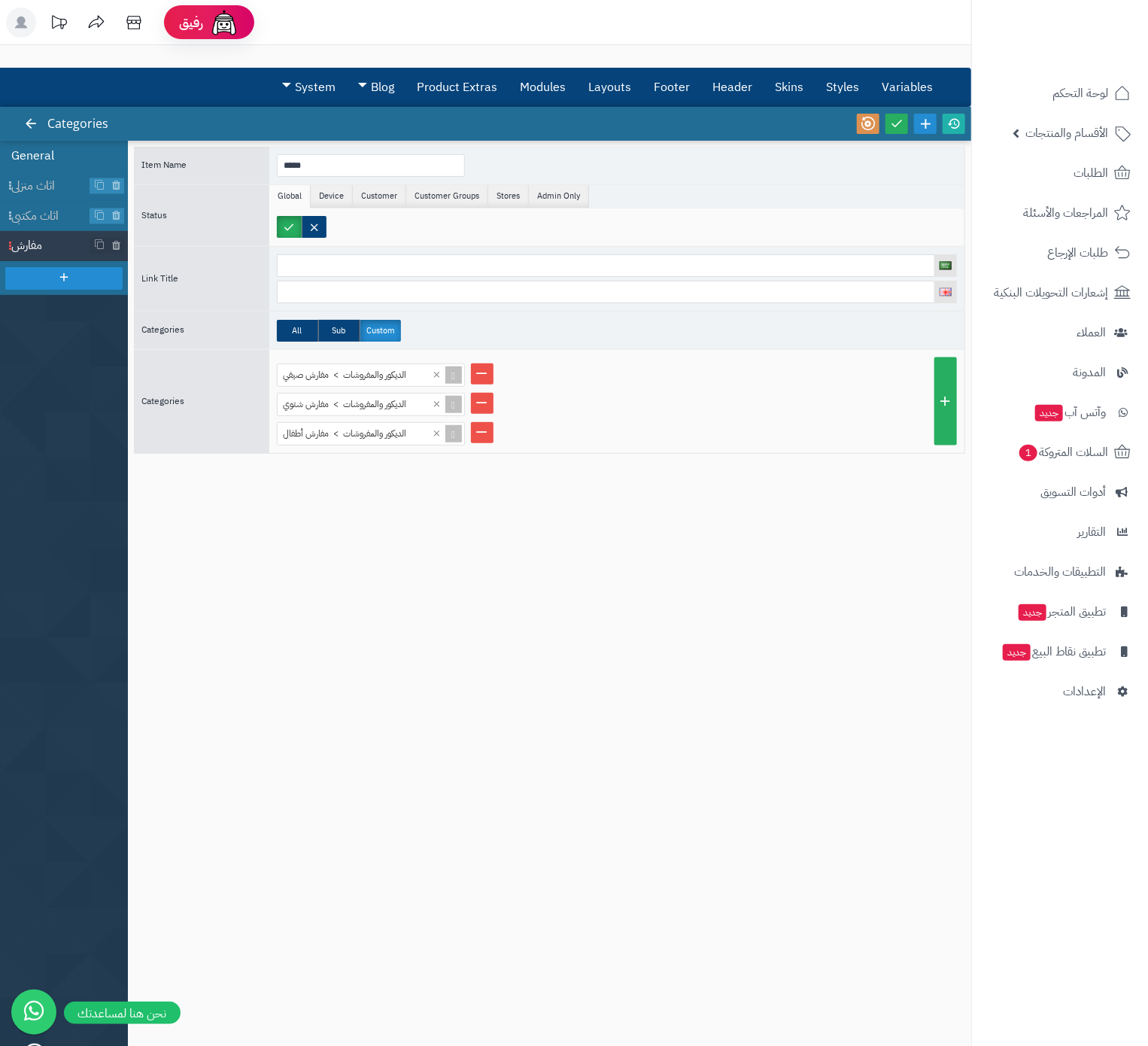click on "General" at bounding box center [64, 156] 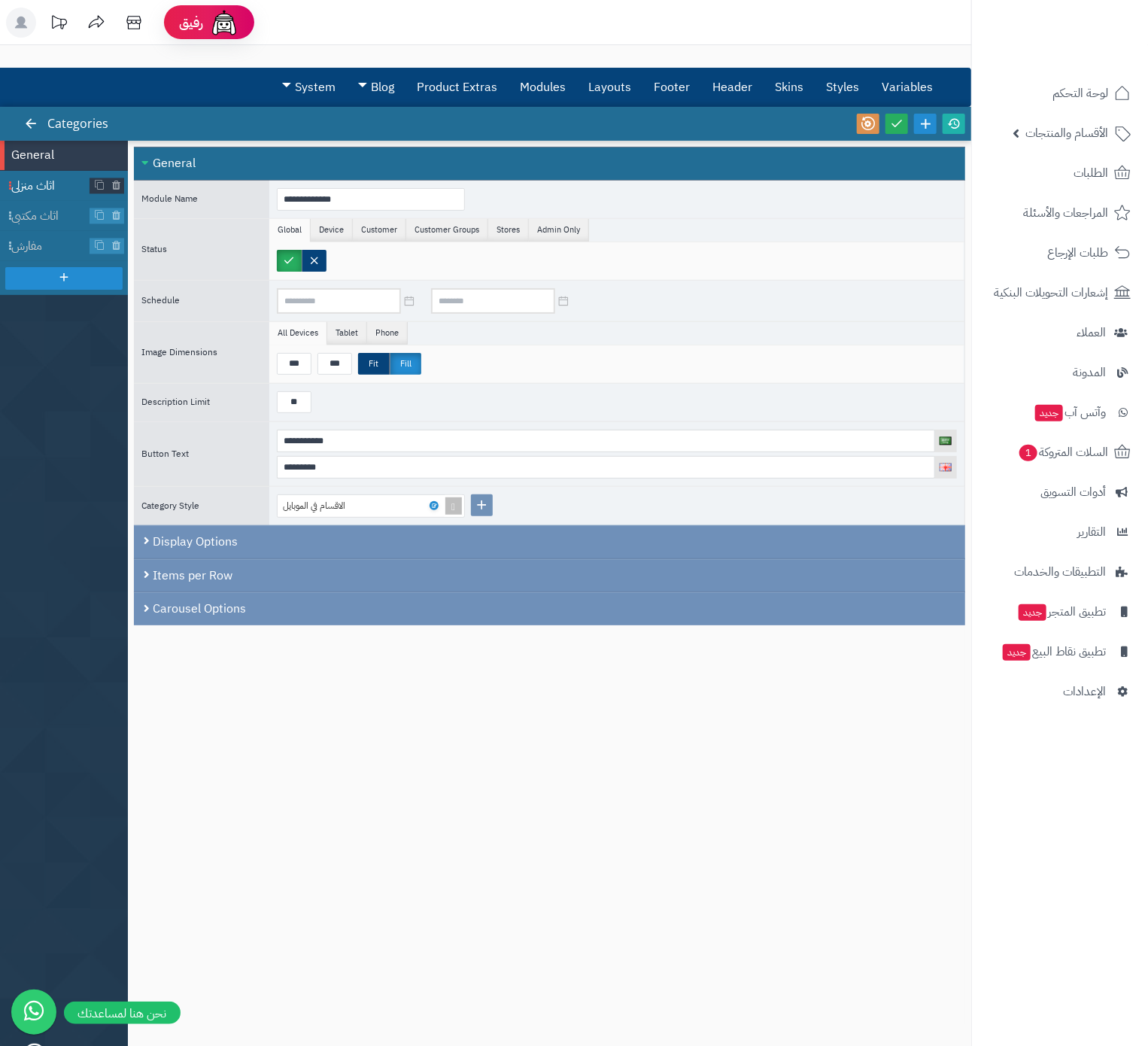 click on "اثاث منزلي" at bounding box center [50, 186] 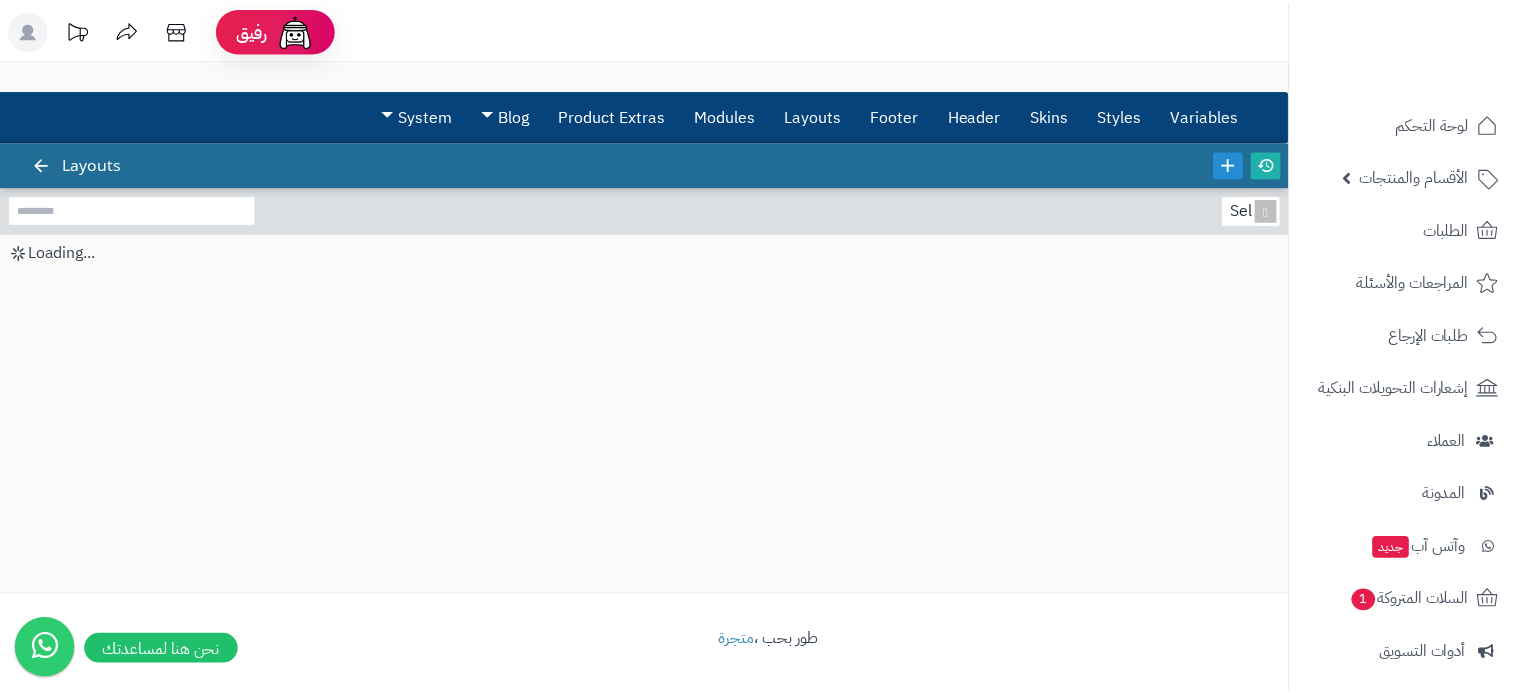scroll, scrollTop: 0, scrollLeft: 0, axis: both 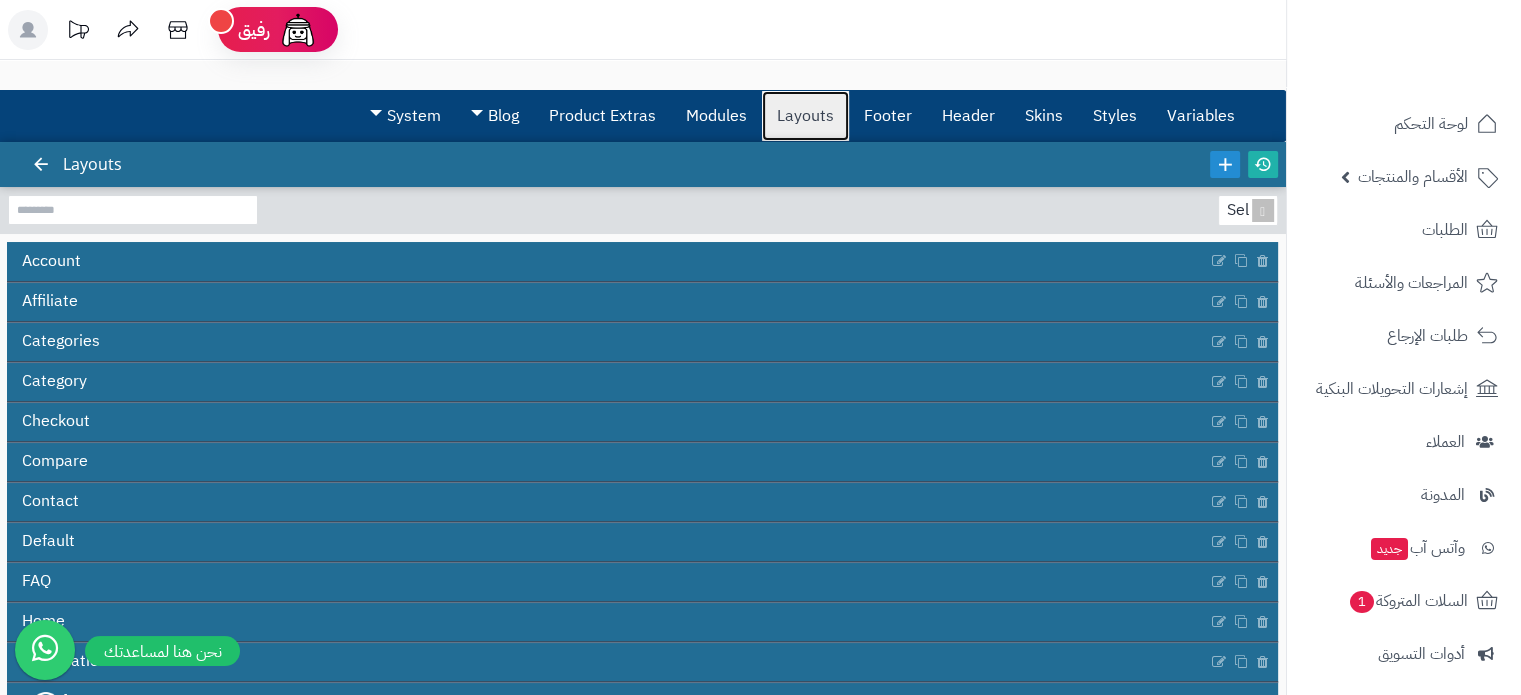 click on "Layouts" at bounding box center (805, 116) 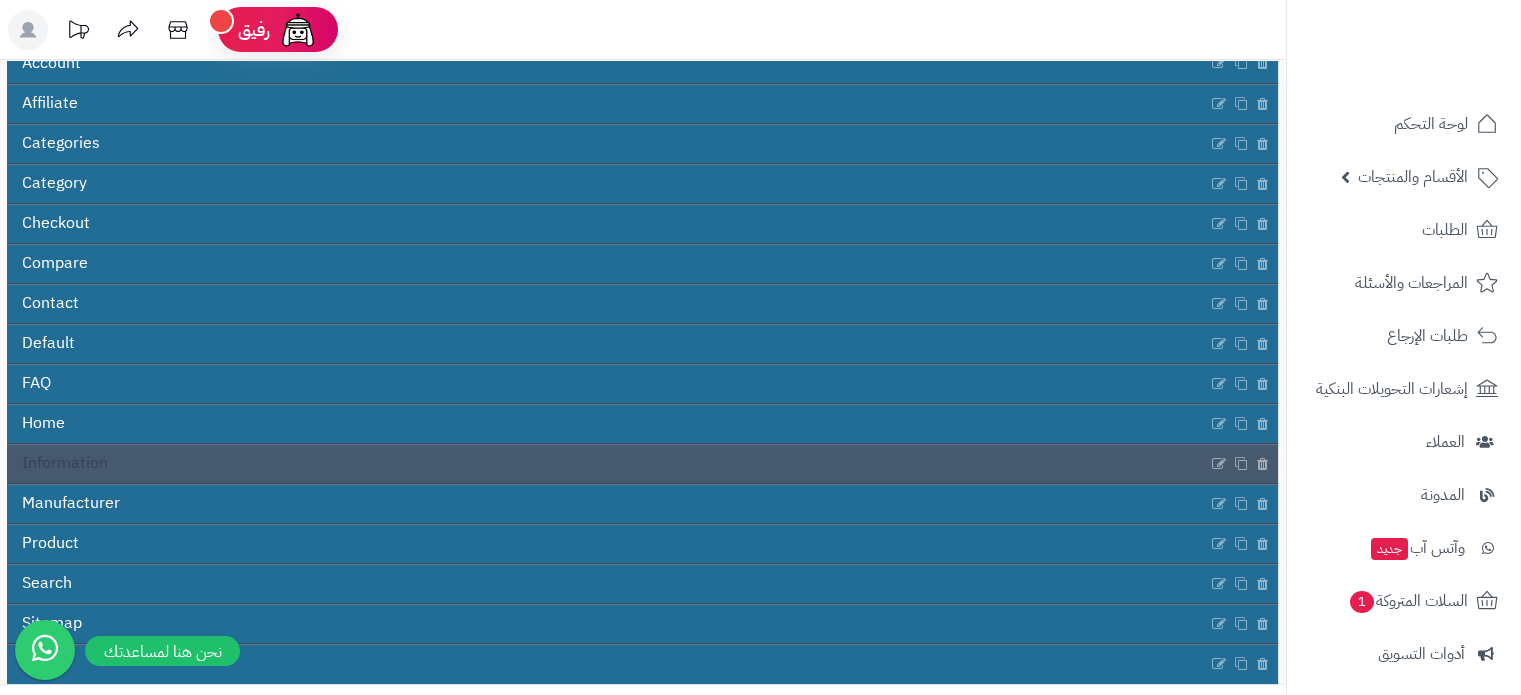 scroll, scrollTop: 204, scrollLeft: 0, axis: vertical 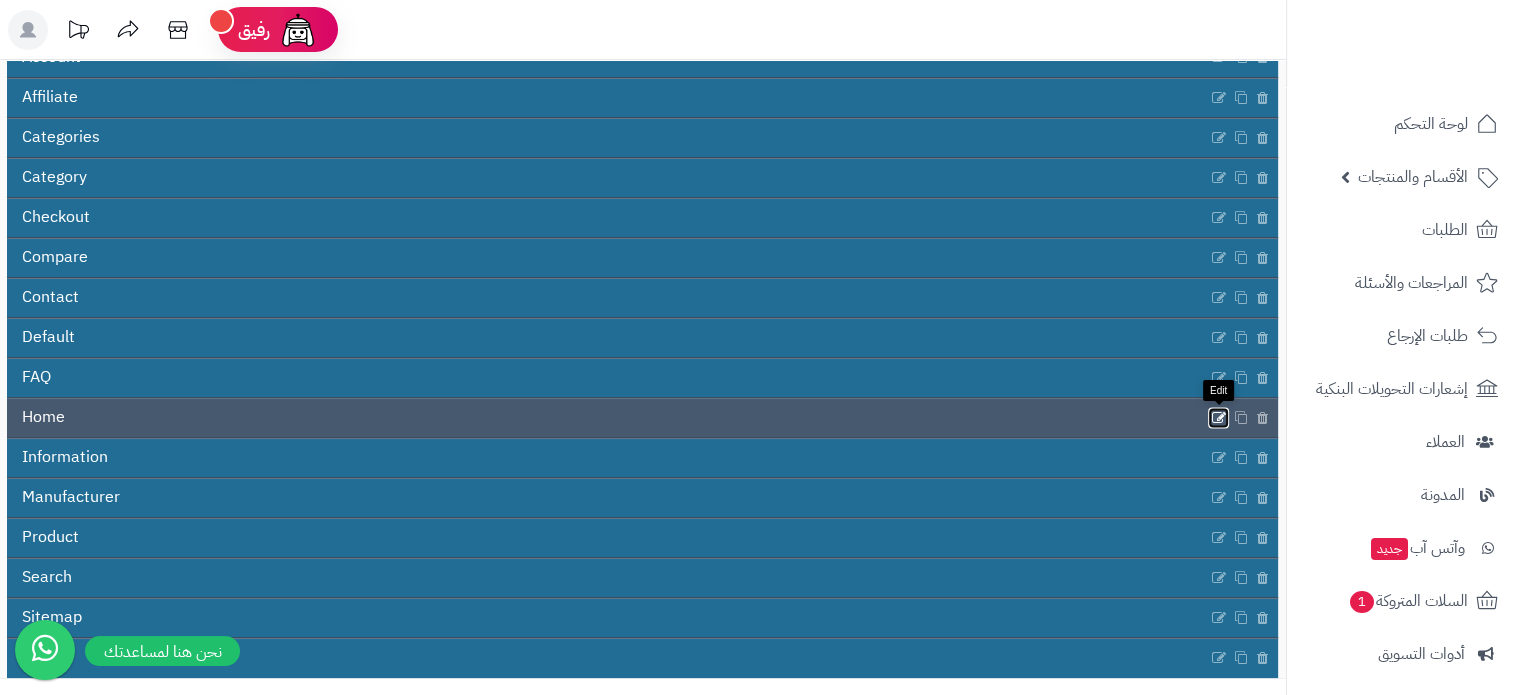click at bounding box center (1219, 417) 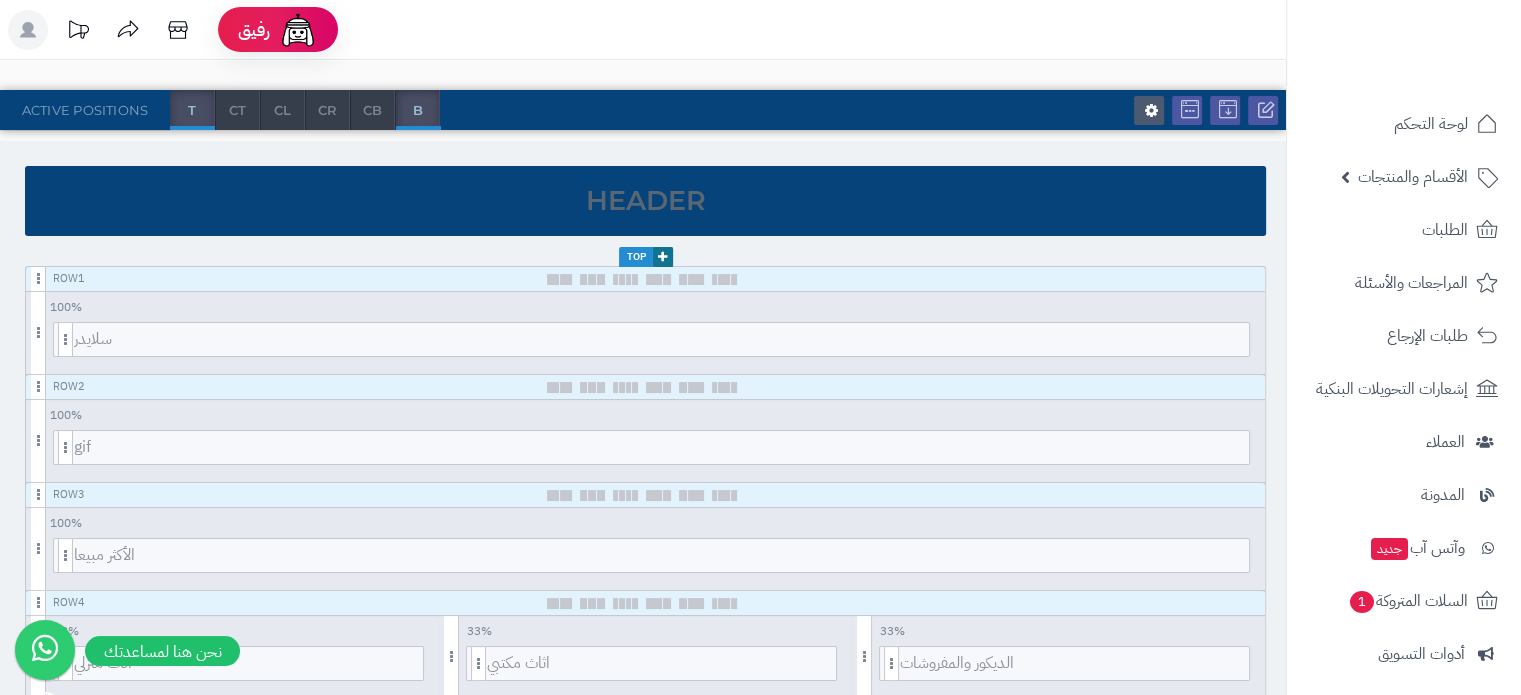scroll, scrollTop: 358, scrollLeft: 0, axis: vertical 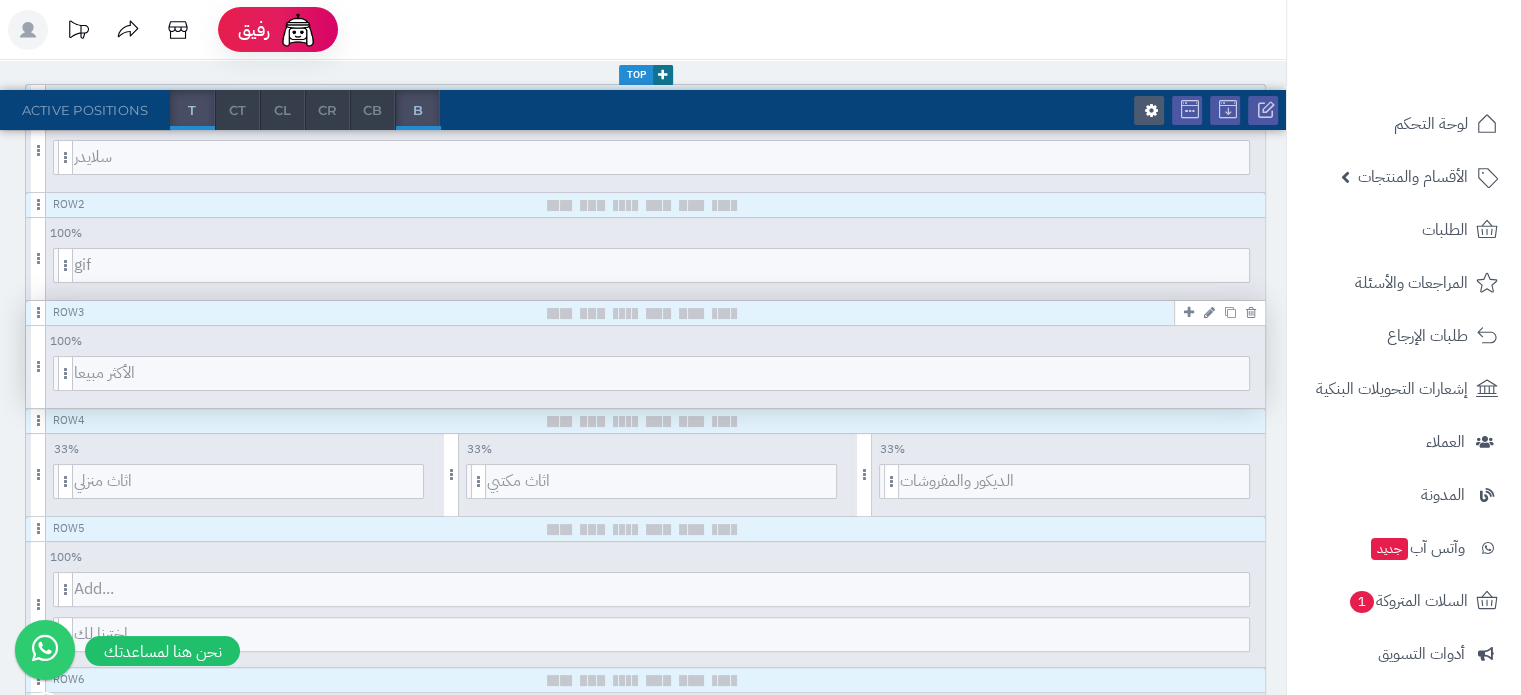 click on "Row  4" at bounding box center [645, 421] 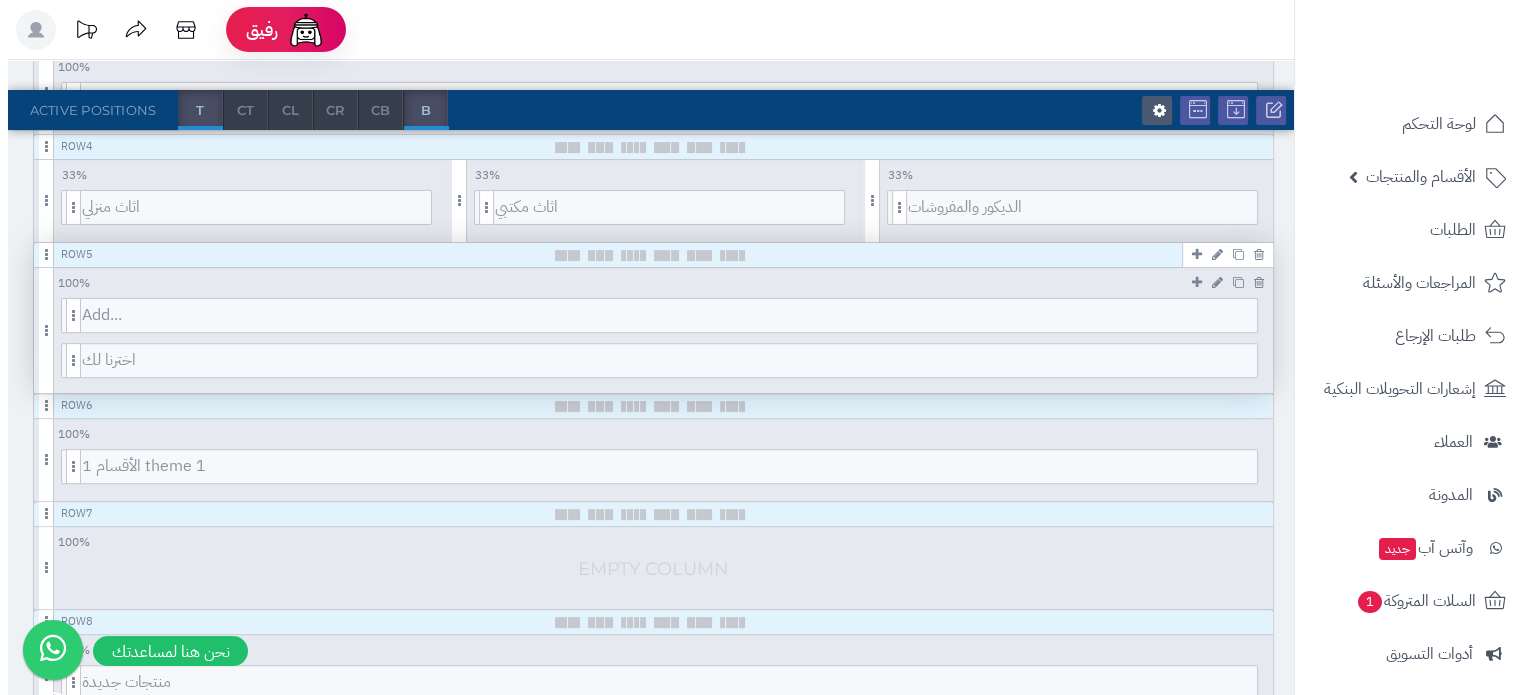 scroll, scrollTop: 671, scrollLeft: 0, axis: vertical 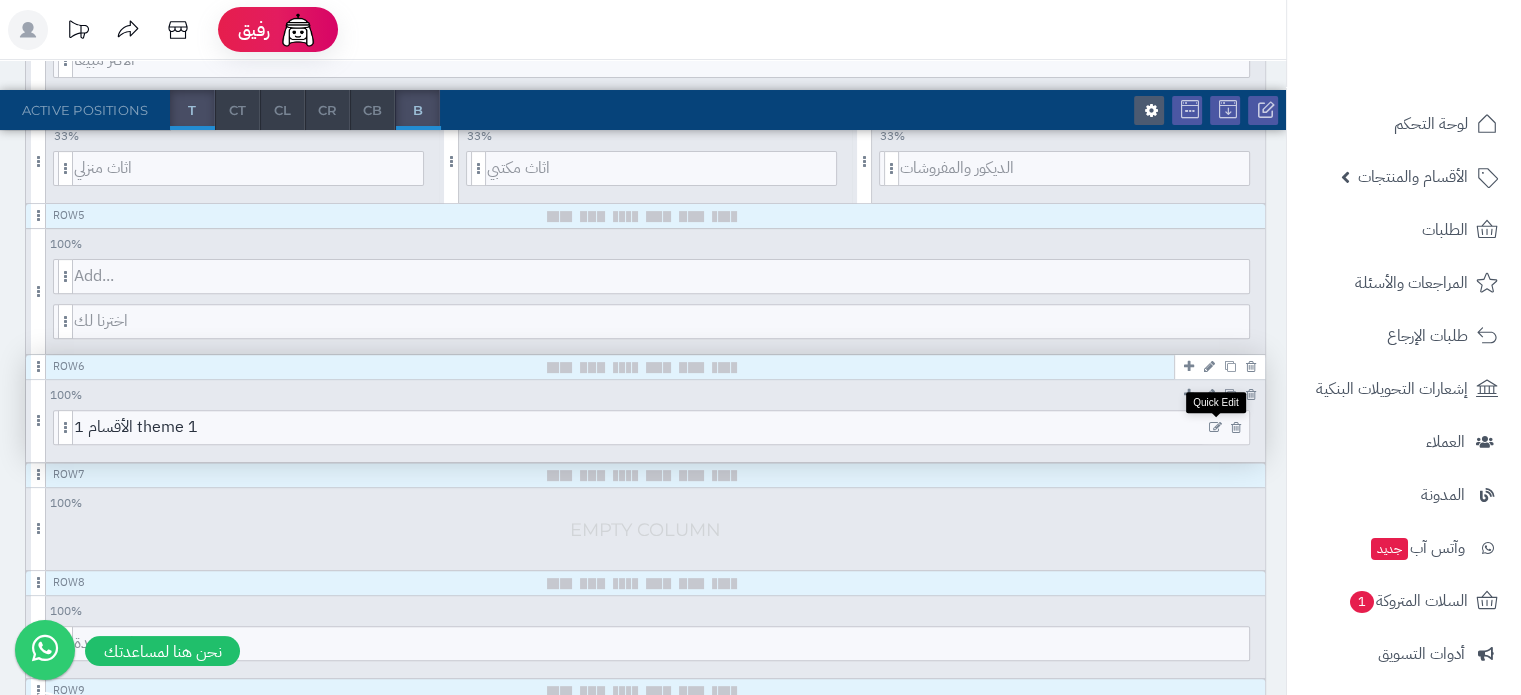 click at bounding box center [1215, 428] 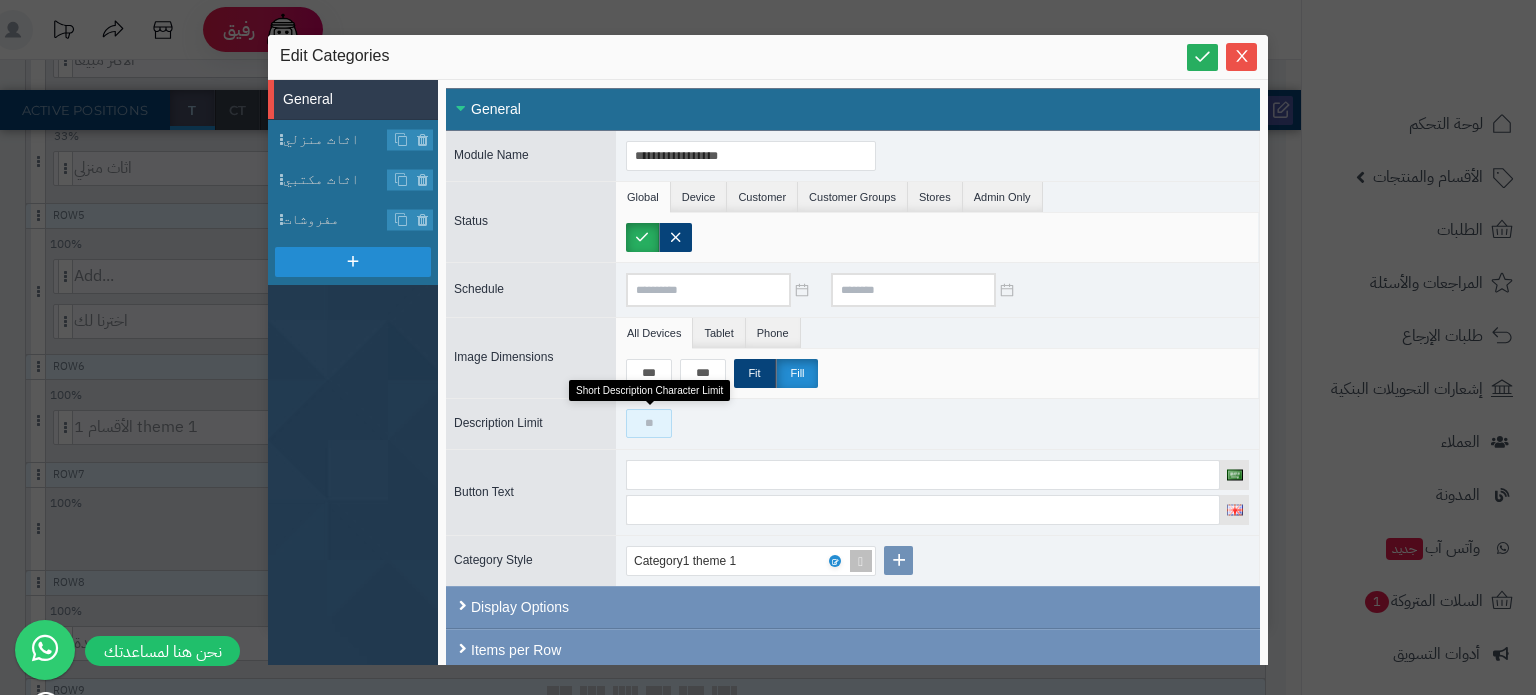 click at bounding box center [649, 423] 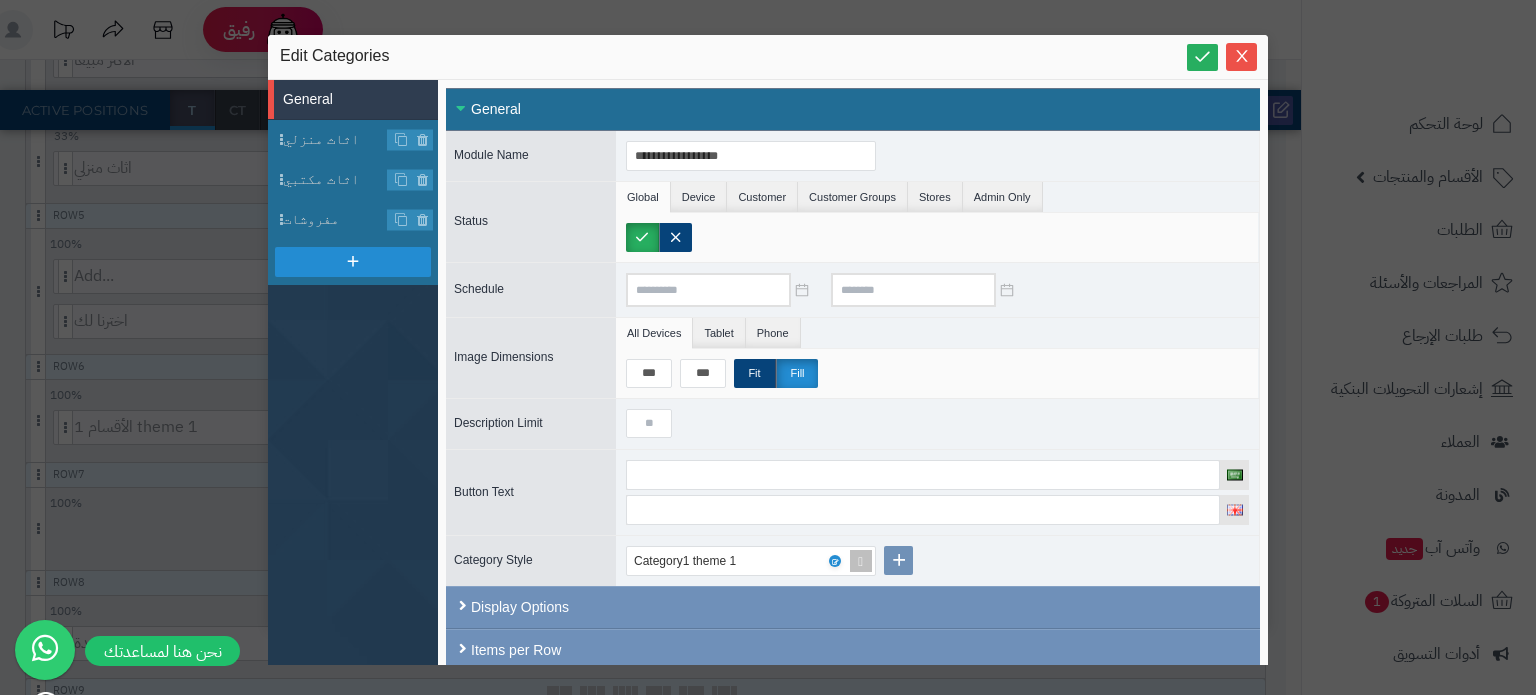 click at bounding box center (937, 424) 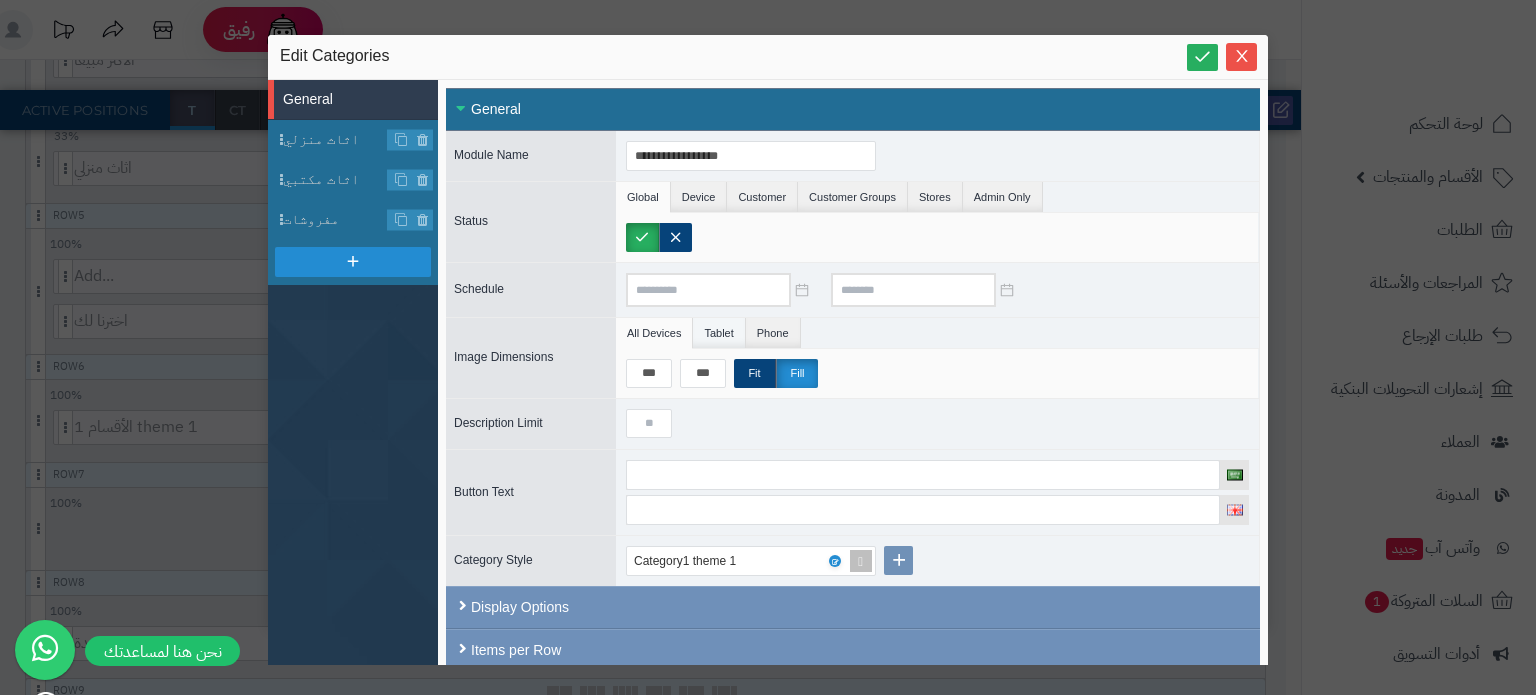 click on "Tablet" at bounding box center (719, 333) 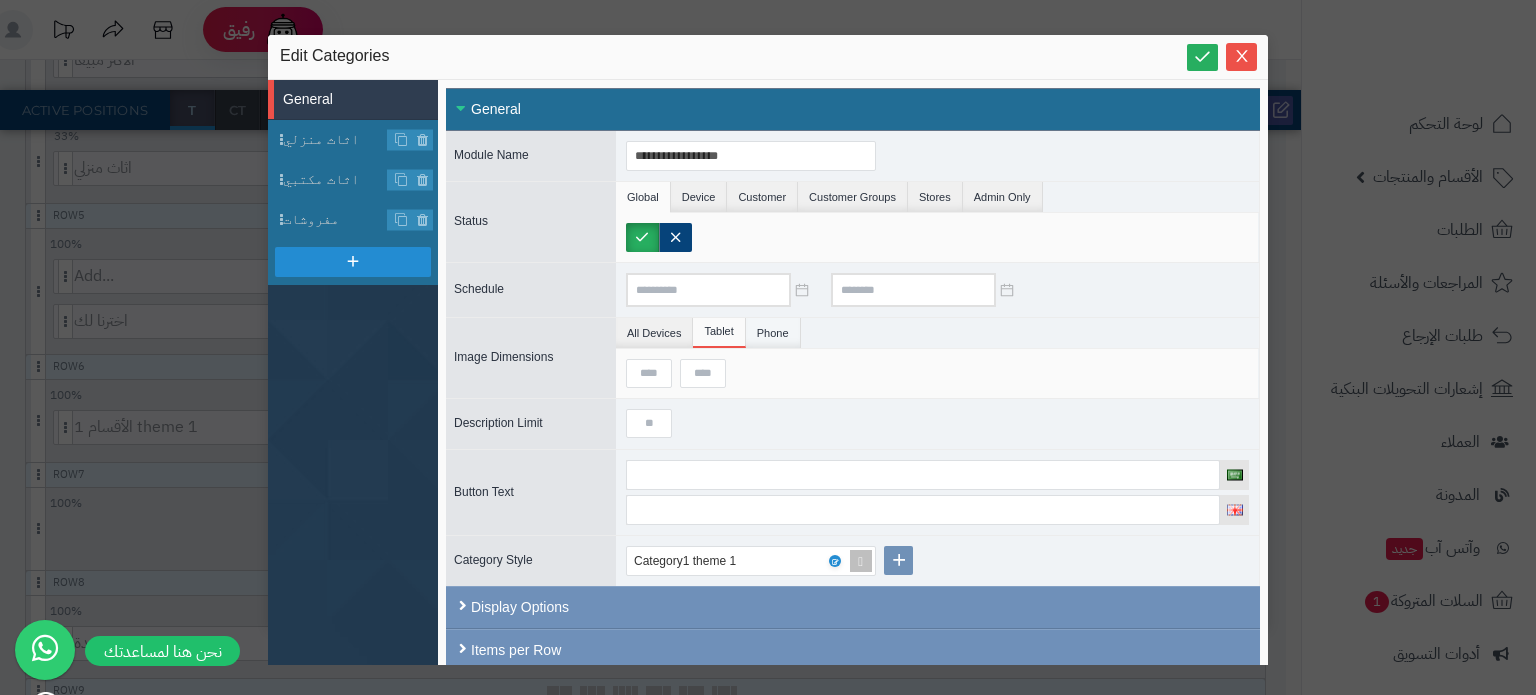 click on "Phone" at bounding box center [773, 333] 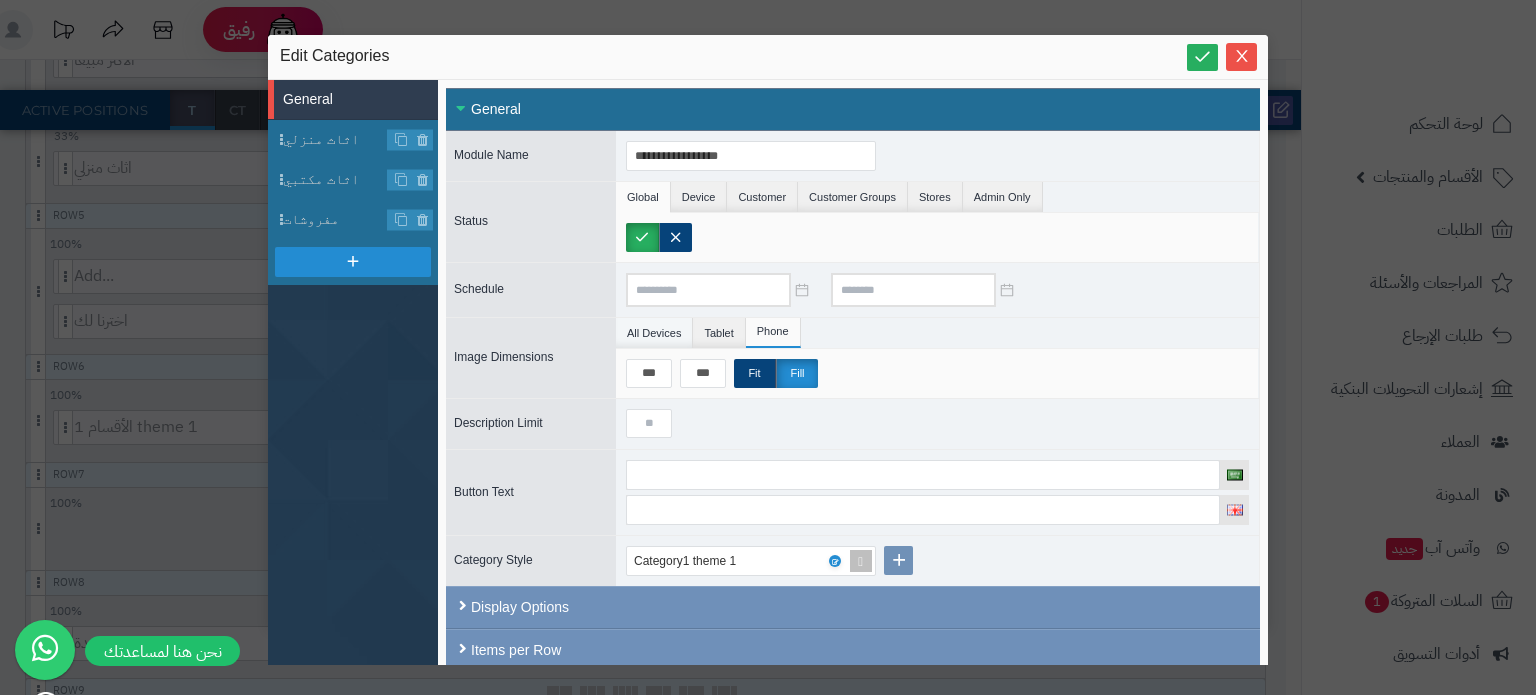 click on "All Devices" at bounding box center [654, 333] 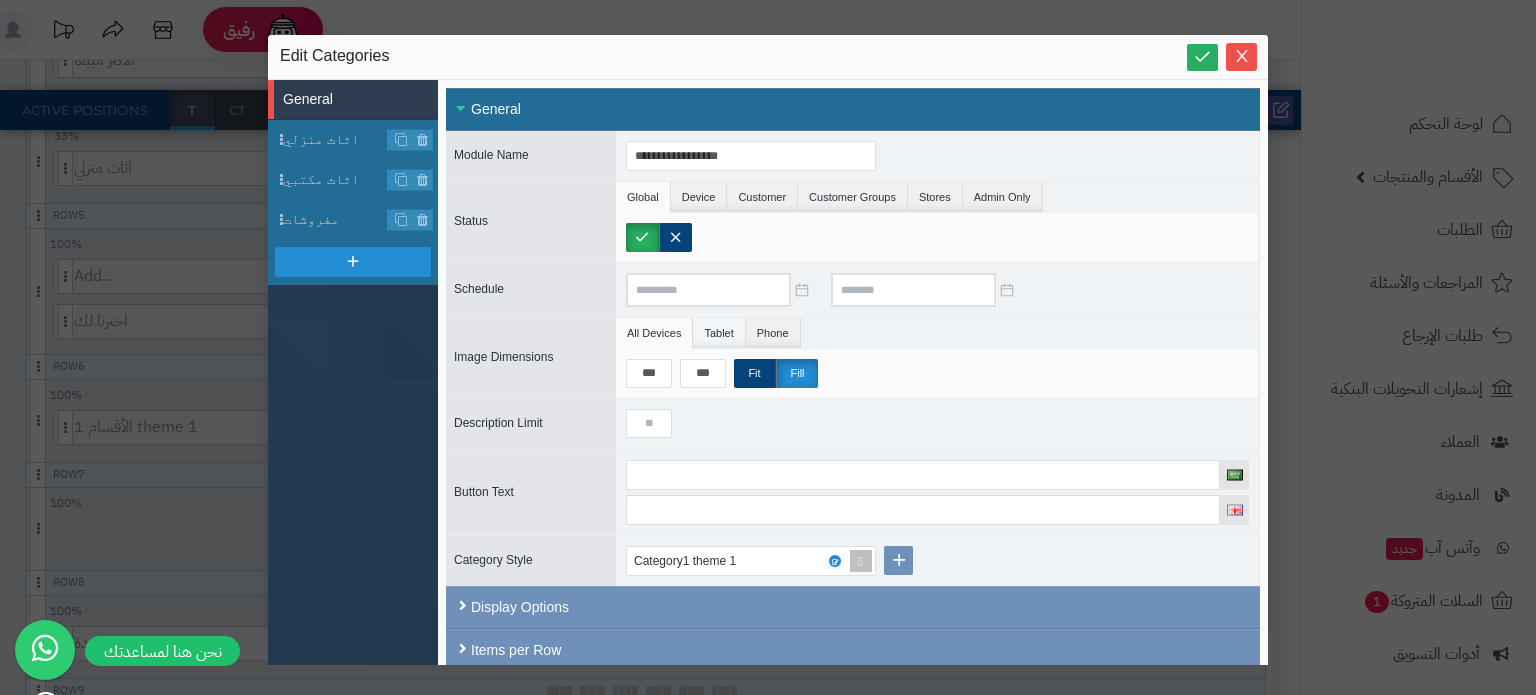 drag, startPoint x: 704, startPoint y: 344, endPoint x: 708, endPoint y: 329, distance: 15.524175 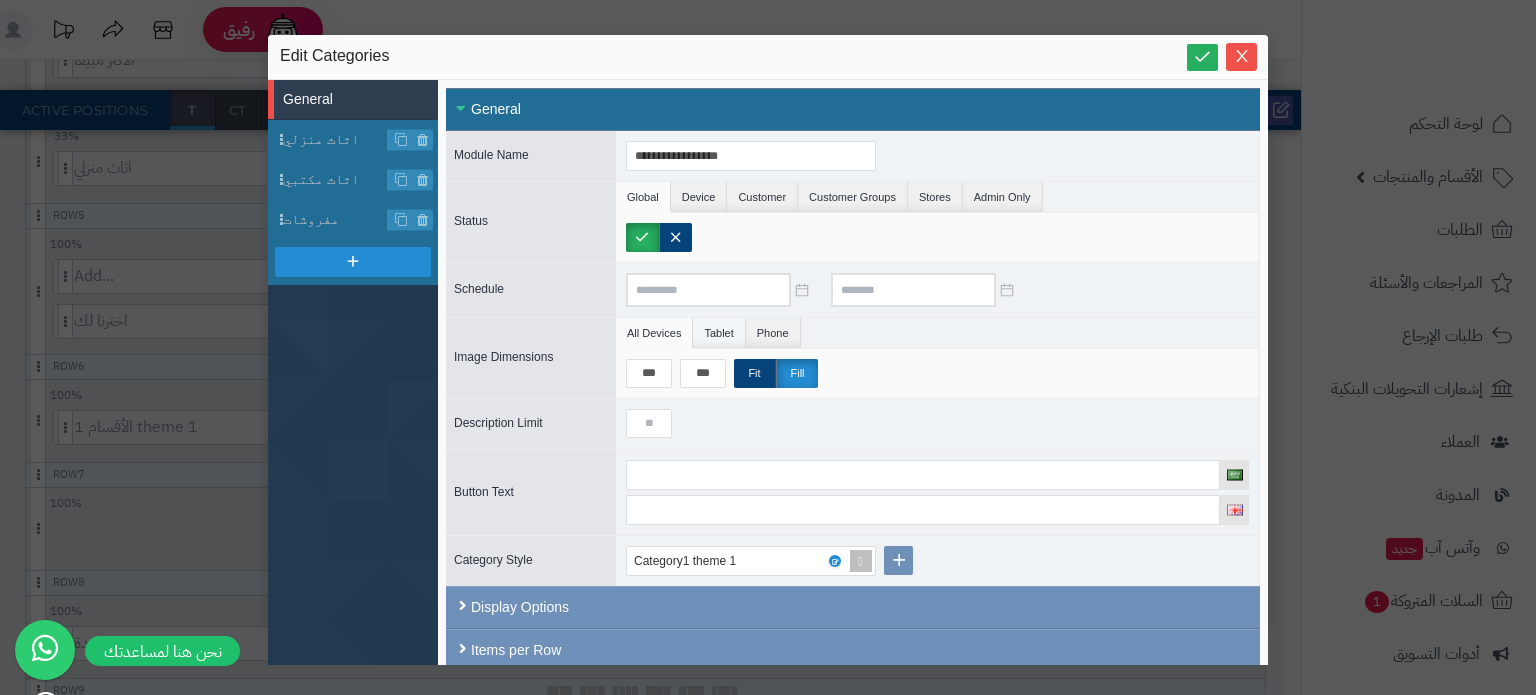 click on "All Devices Tablet Phone *** *** Fit Fill" at bounding box center [937, 358] 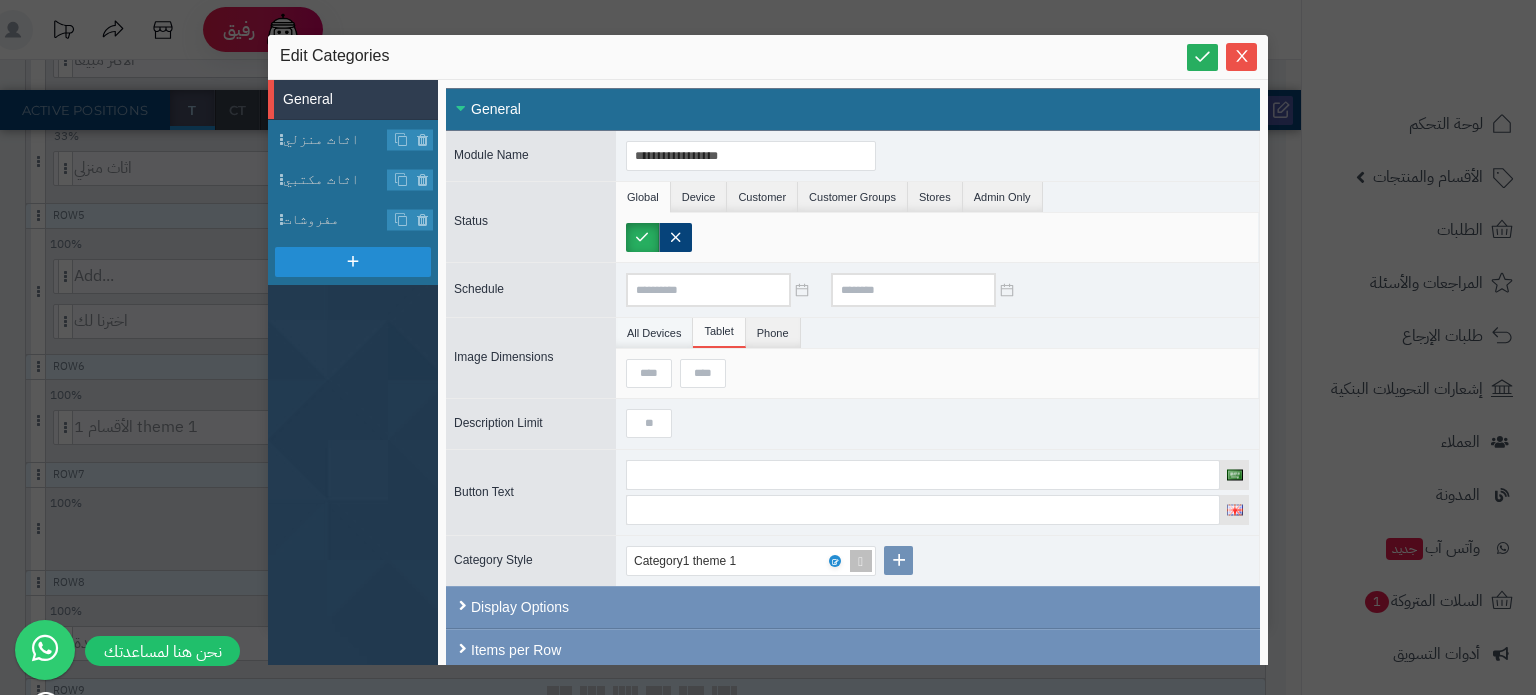 click on "All Devices" at bounding box center (654, 333) 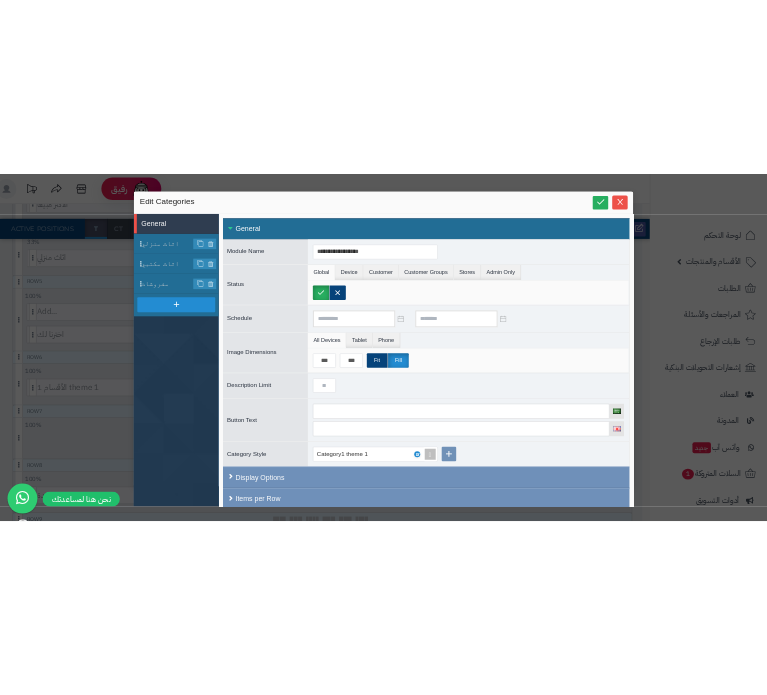 scroll, scrollTop: 52, scrollLeft: 0, axis: vertical 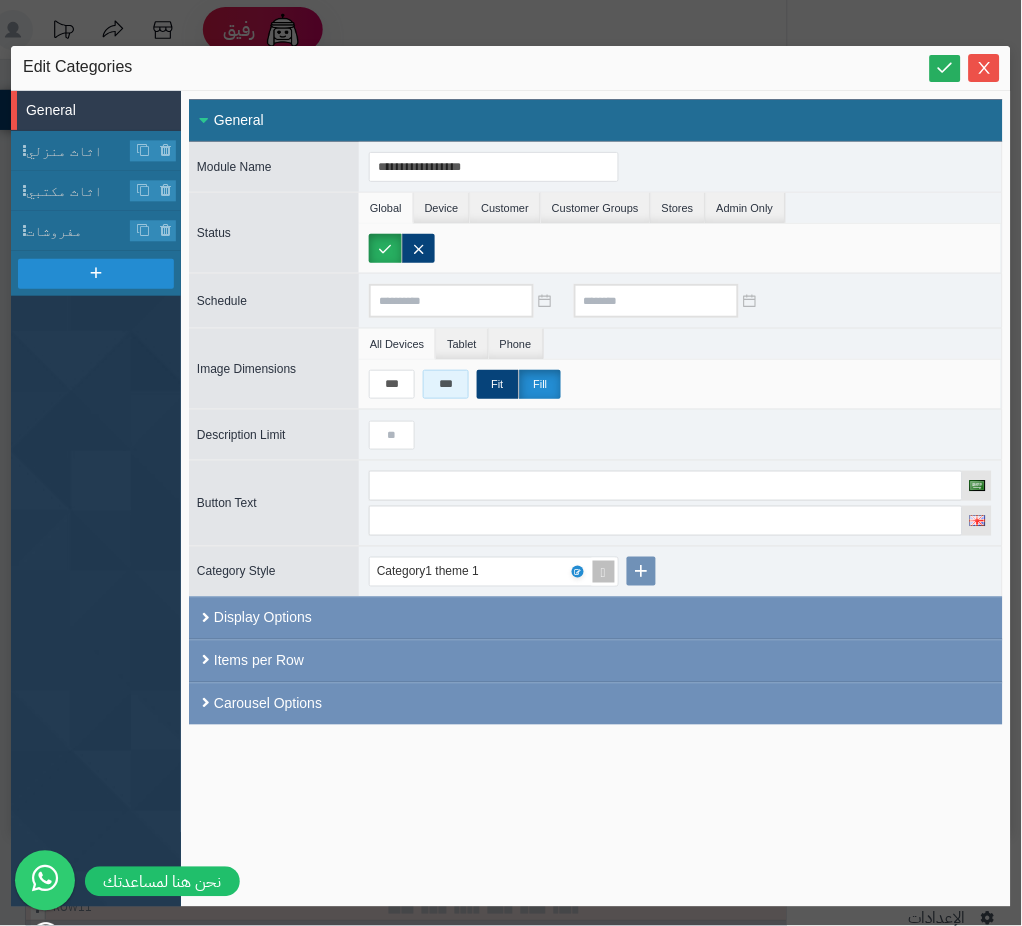 click on "***" at bounding box center (446, 384) 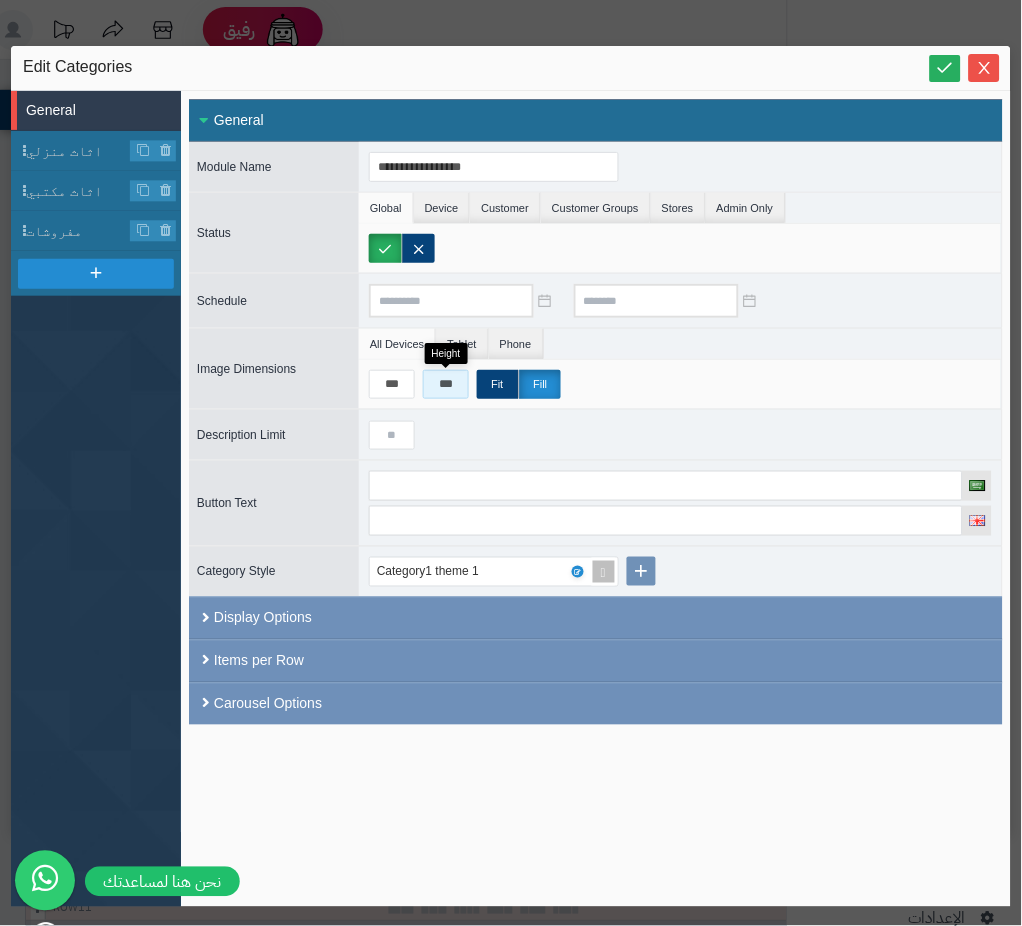 click on "***" at bounding box center (446, 384) 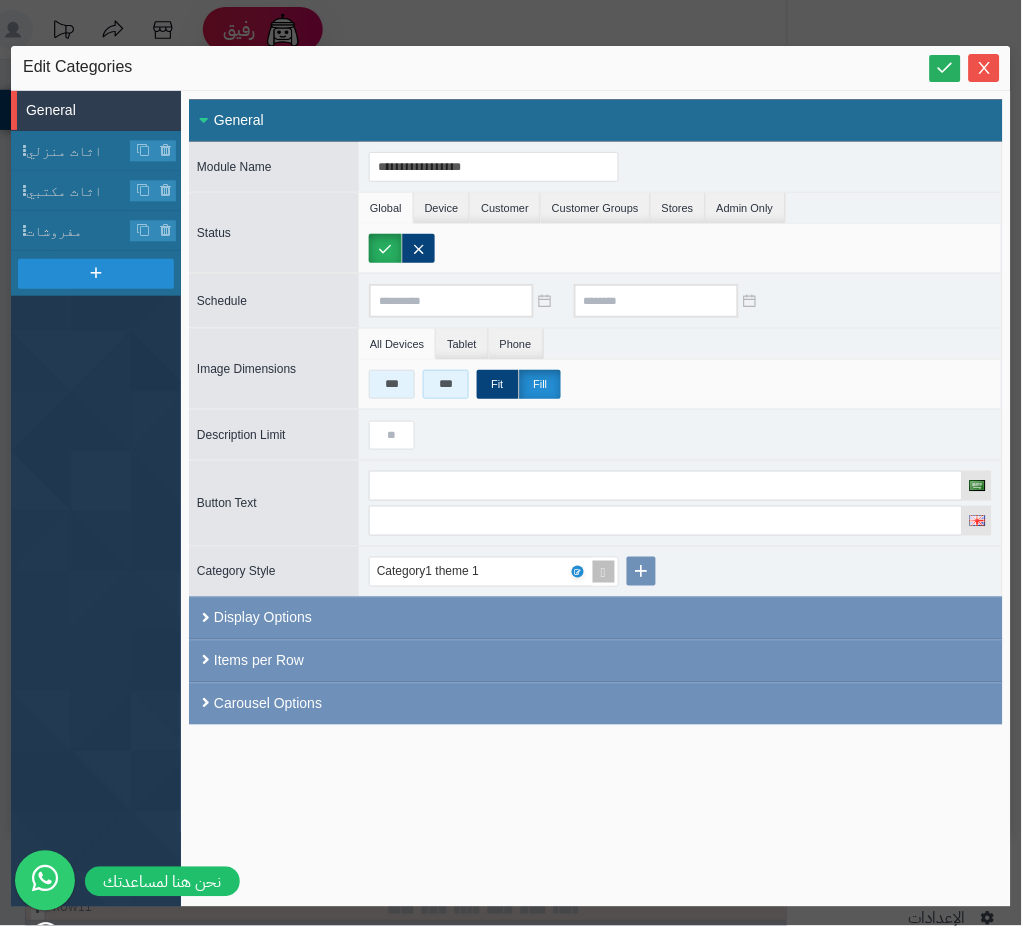 type on "***" 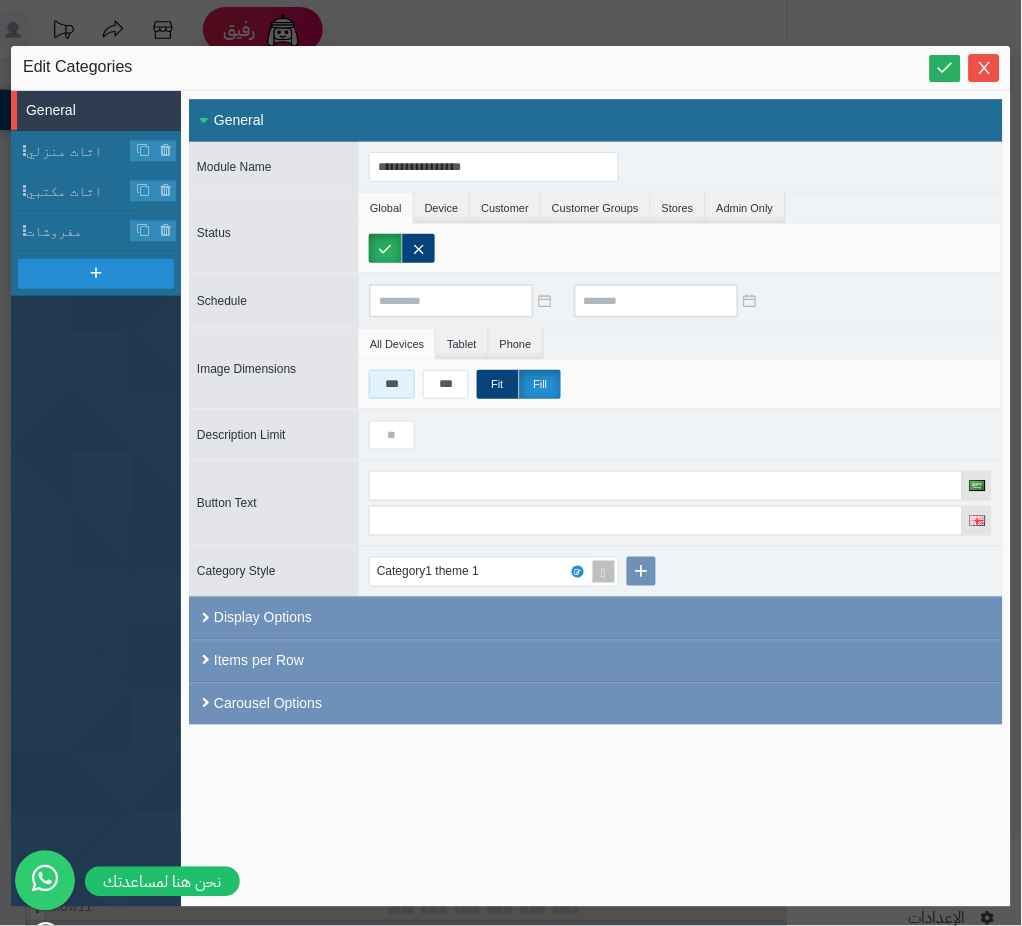 click on "***" at bounding box center [392, 384] 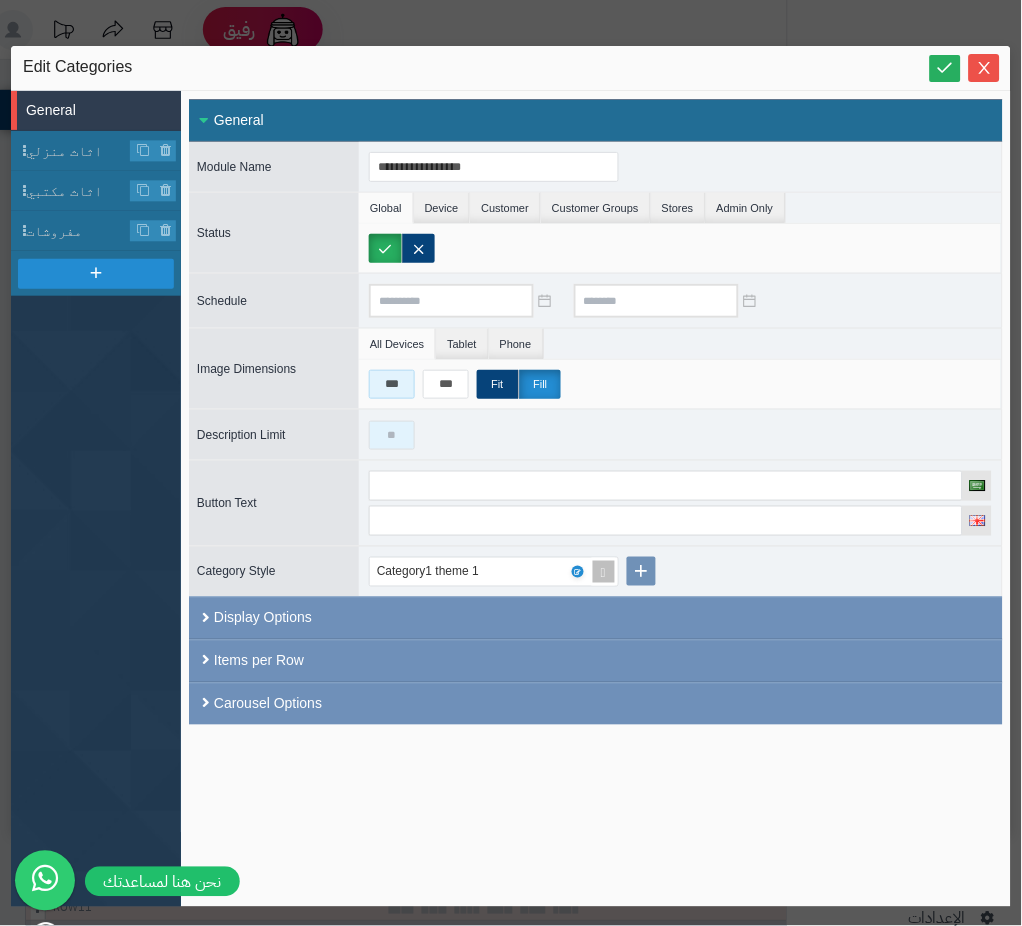 type on "***" 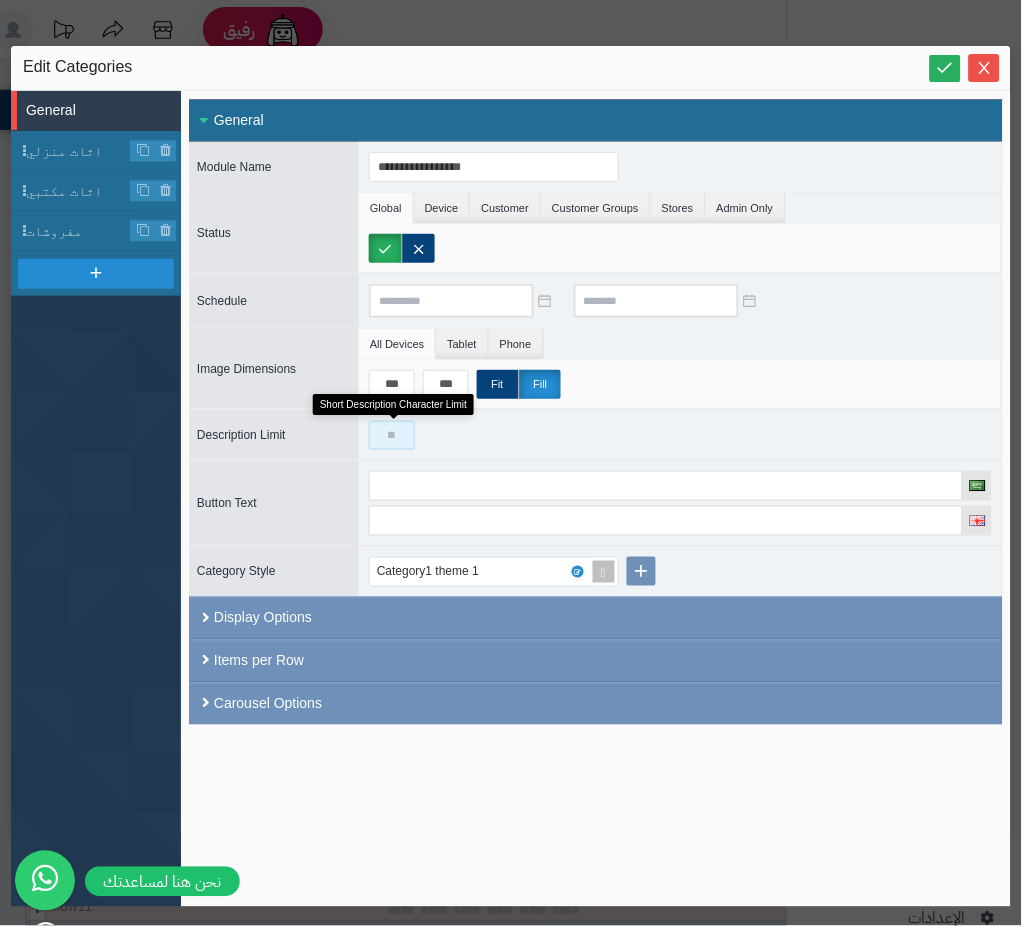 click at bounding box center (392, 435) 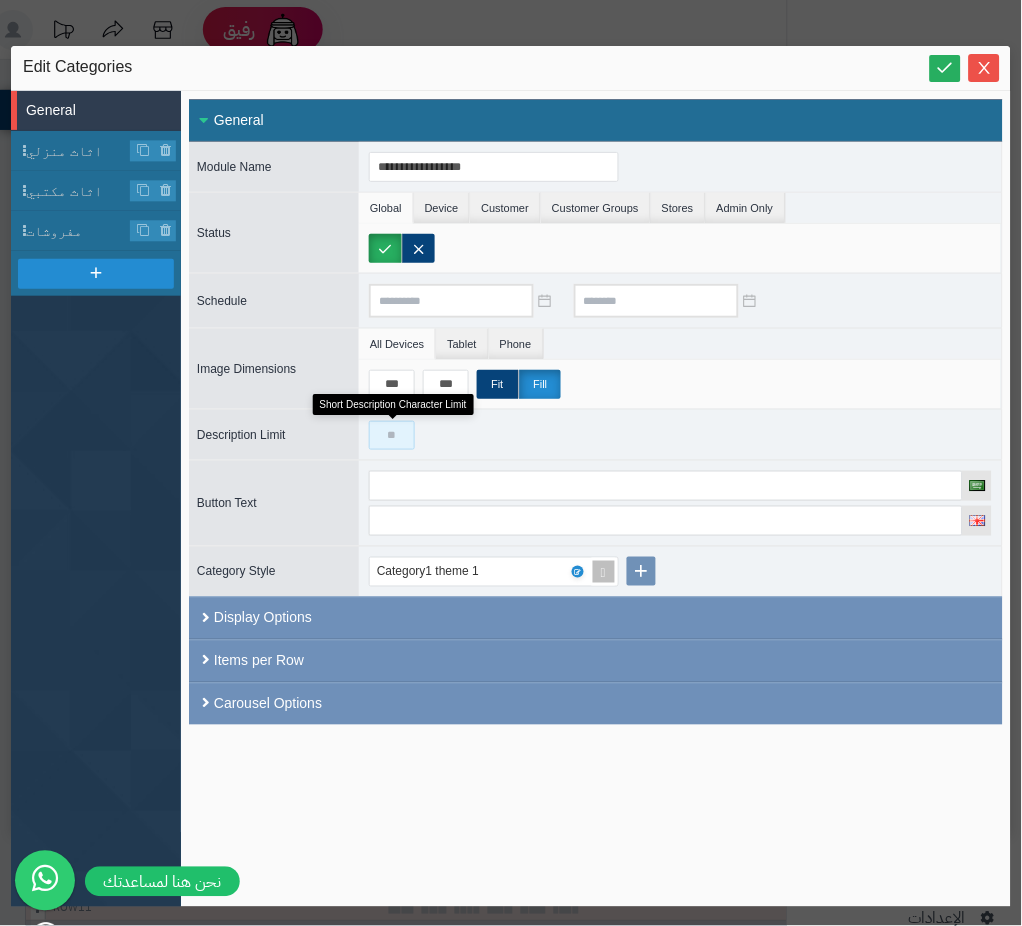 click at bounding box center [392, 435] 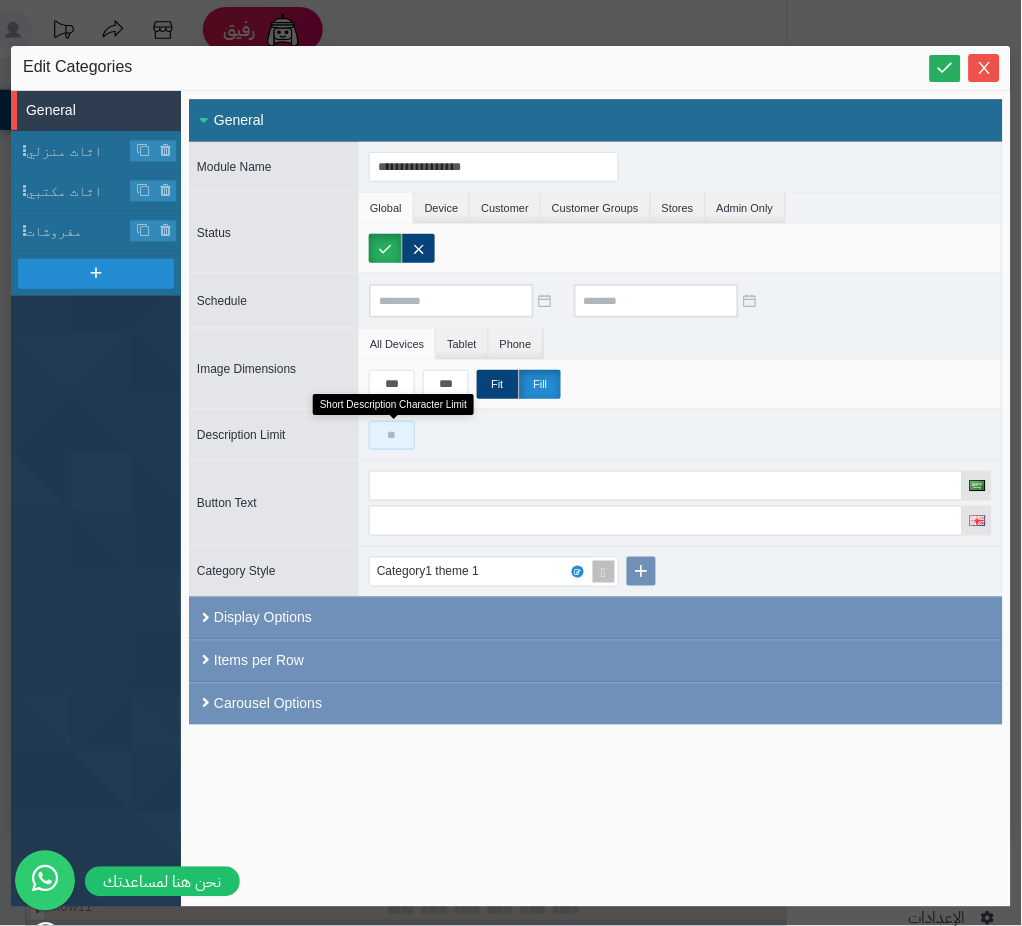 click at bounding box center [392, 435] 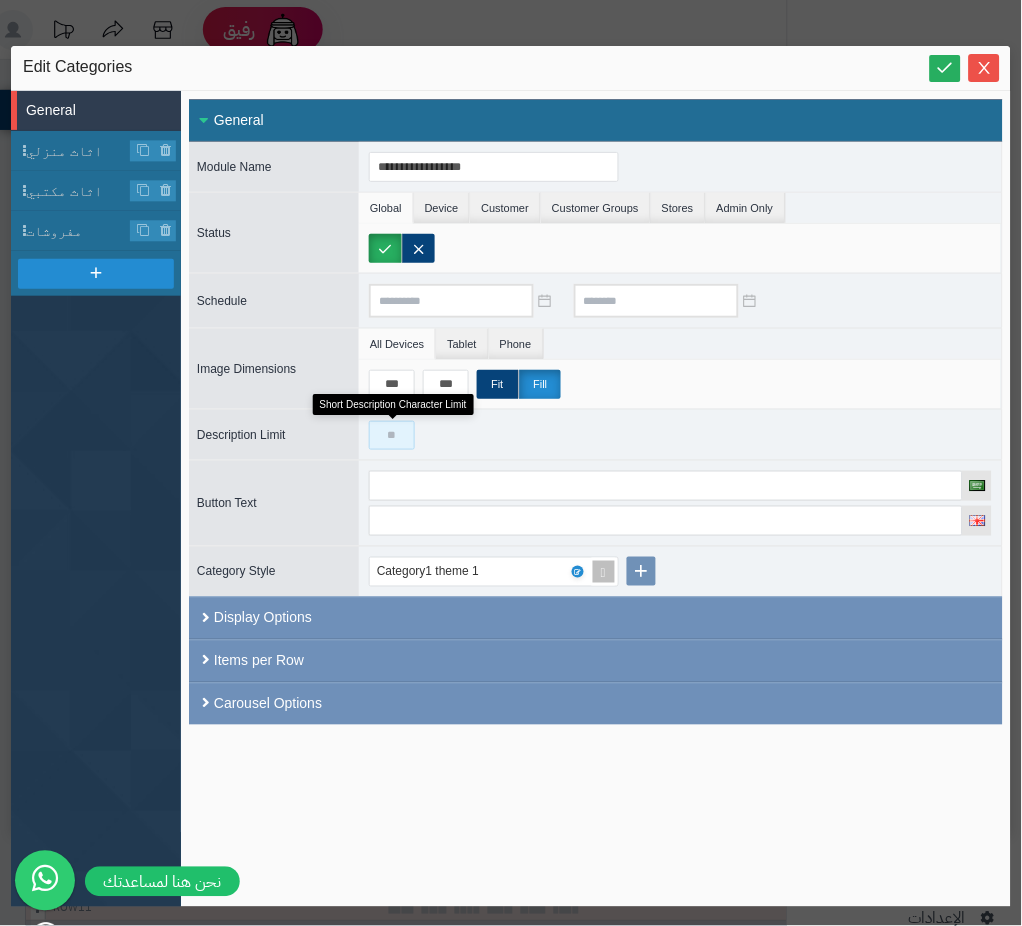 click at bounding box center [392, 435] 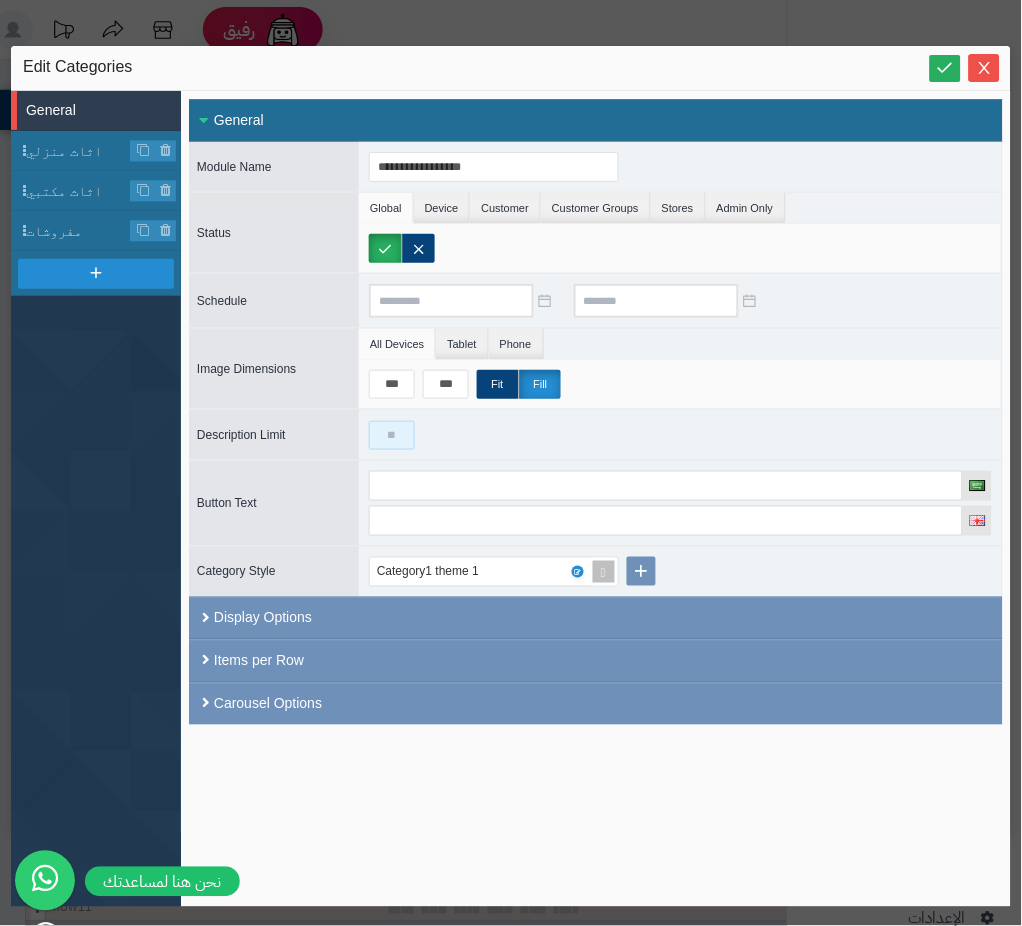 drag, startPoint x: 408, startPoint y: 438, endPoint x: 384, endPoint y: 436, distance: 24.083189 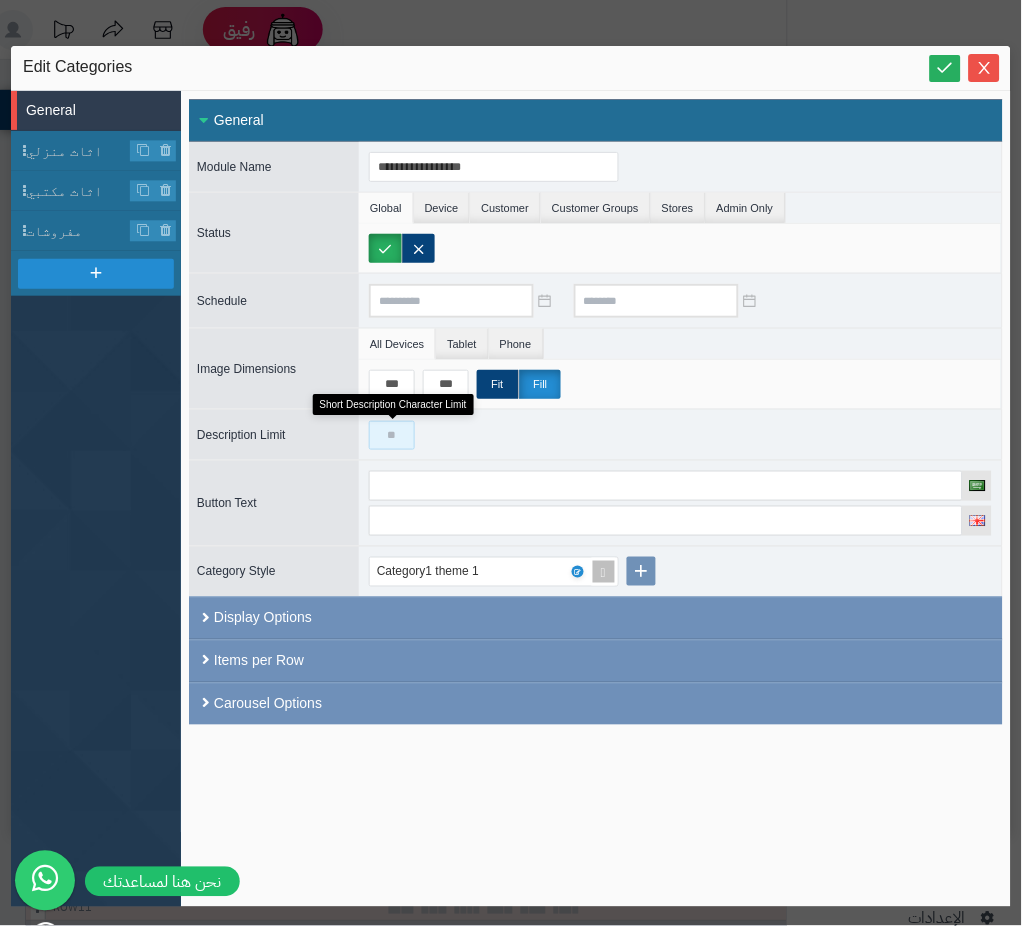 type on "*" 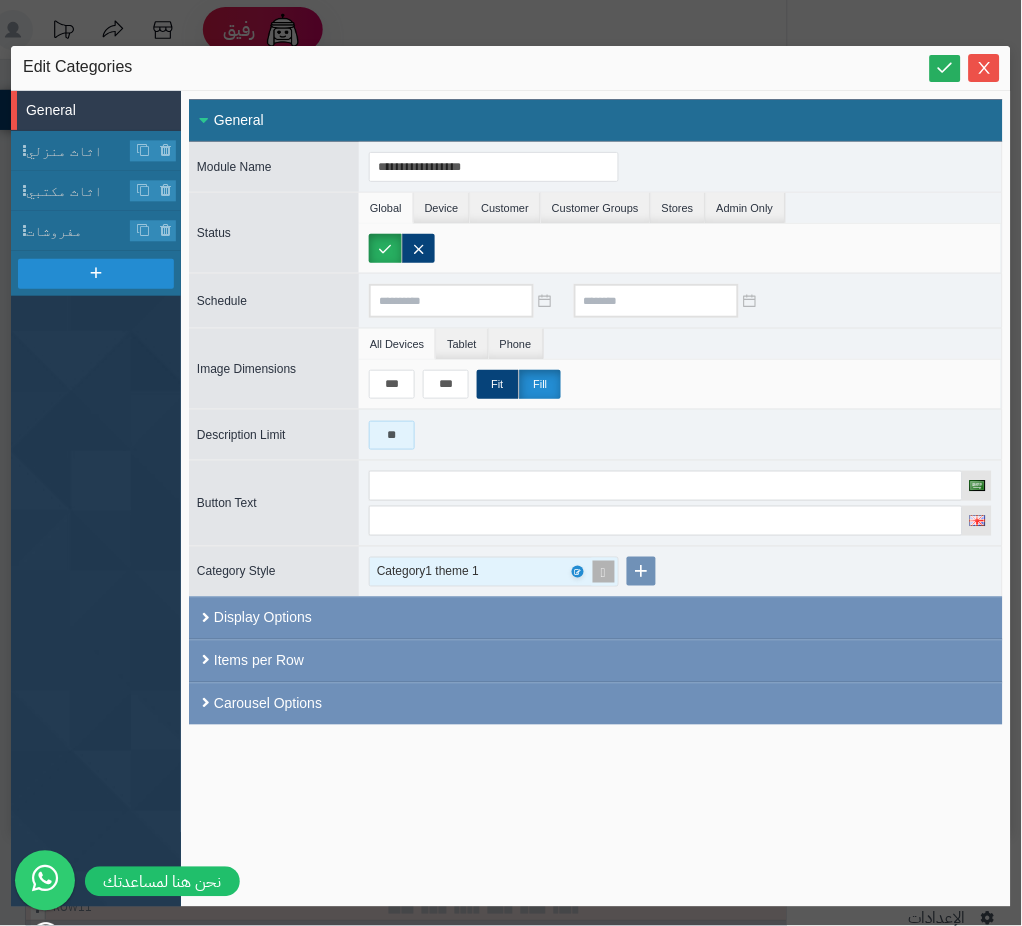 type on "**" 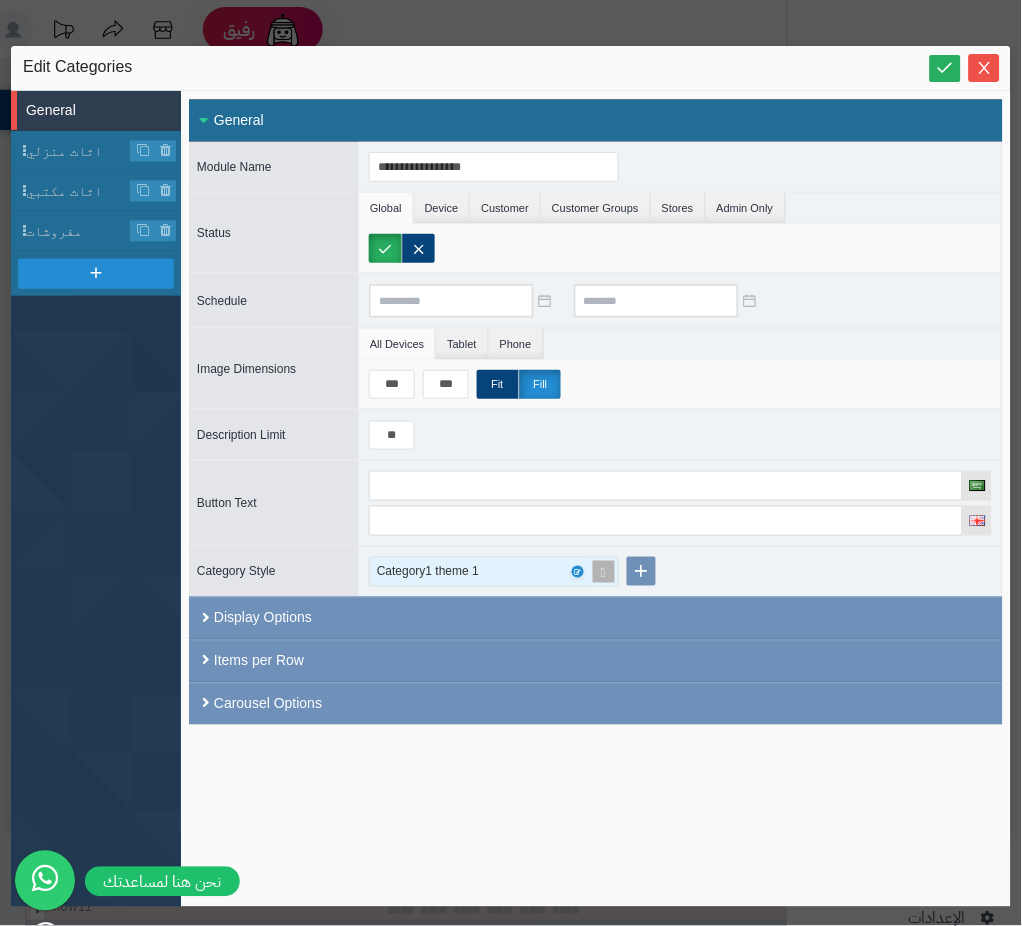 click on "Category1 theme 1" at bounding box center (485, 572) 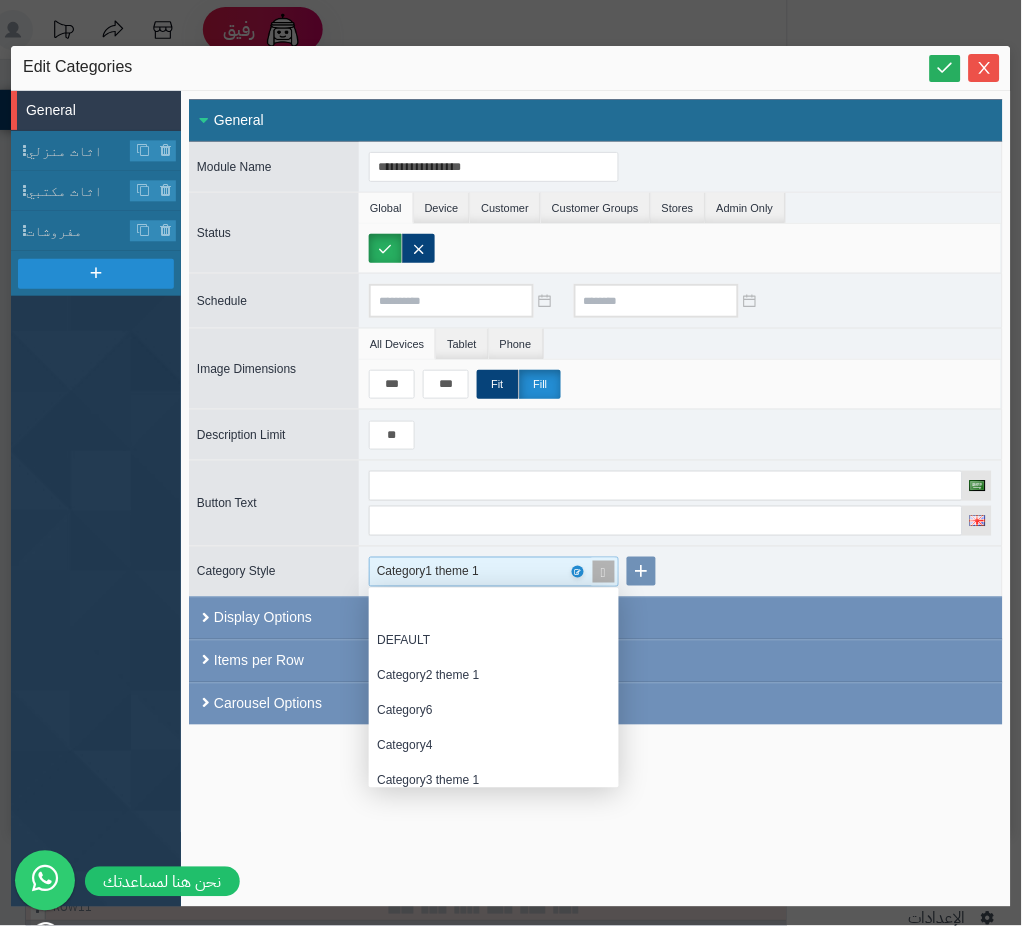 scroll, scrollTop: 80, scrollLeft: 0, axis: vertical 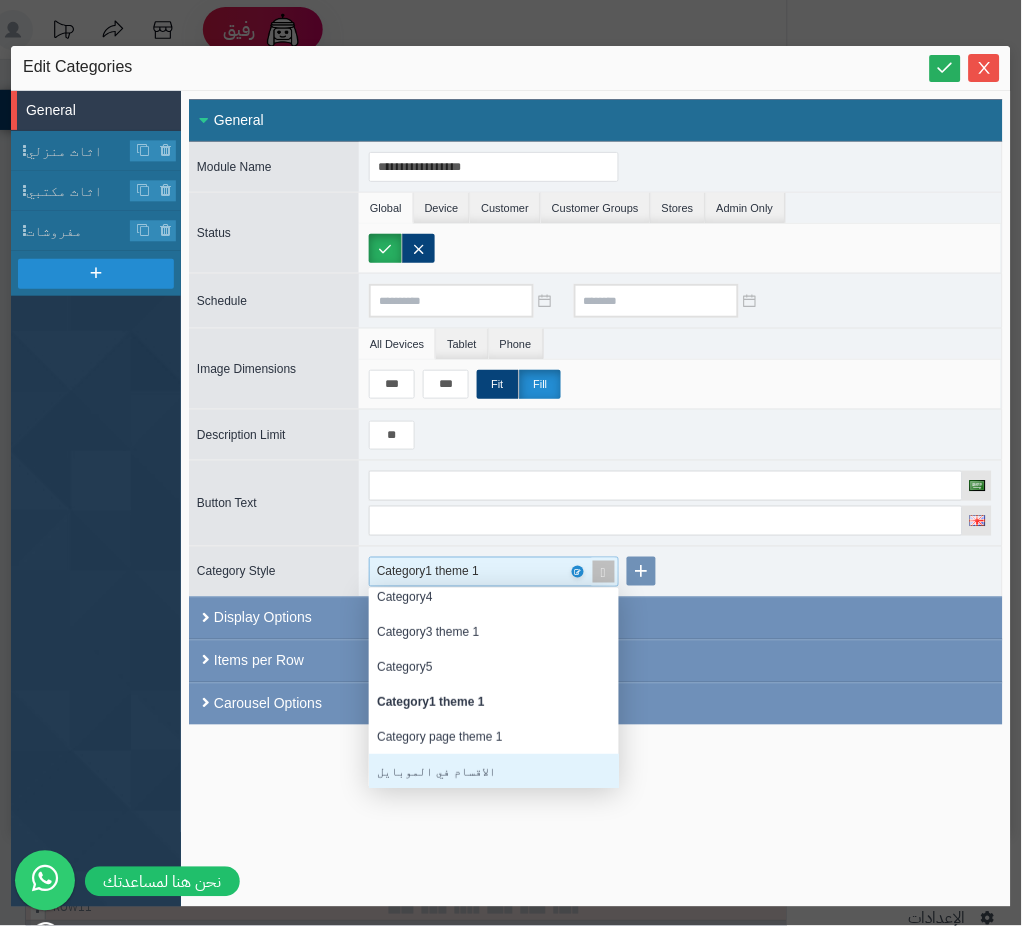click on "الاقسام في الموبايل" at bounding box center [494, 771] 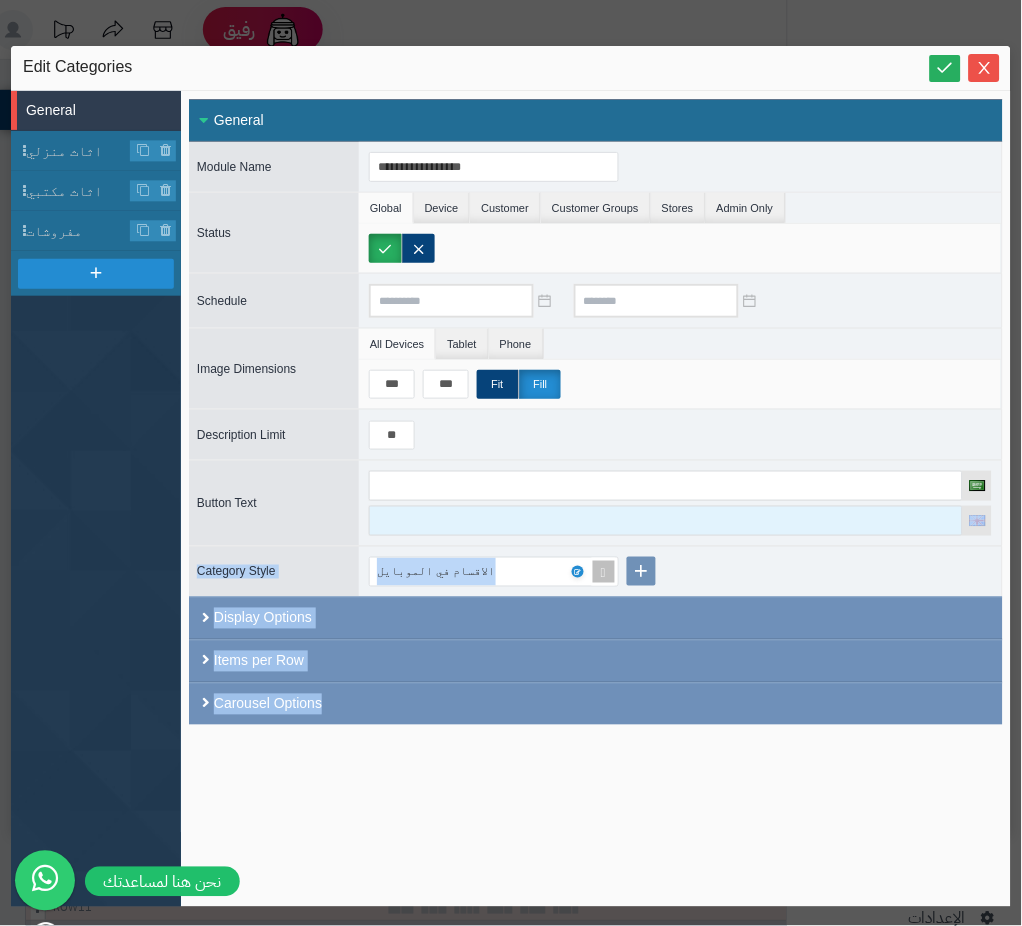 drag, startPoint x: 512, startPoint y: 775, endPoint x: 522, endPoint y: 505, distance: 270.18512 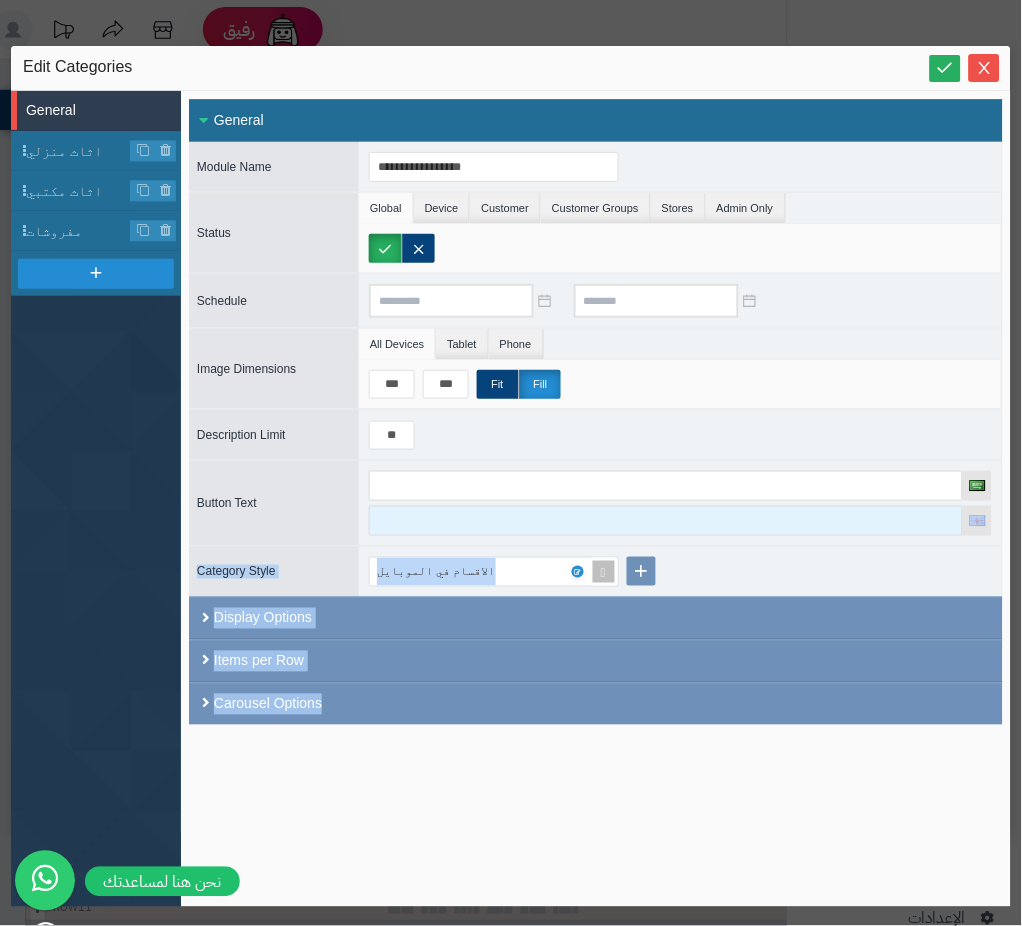click on "**********" at bounding box center [596, 499] 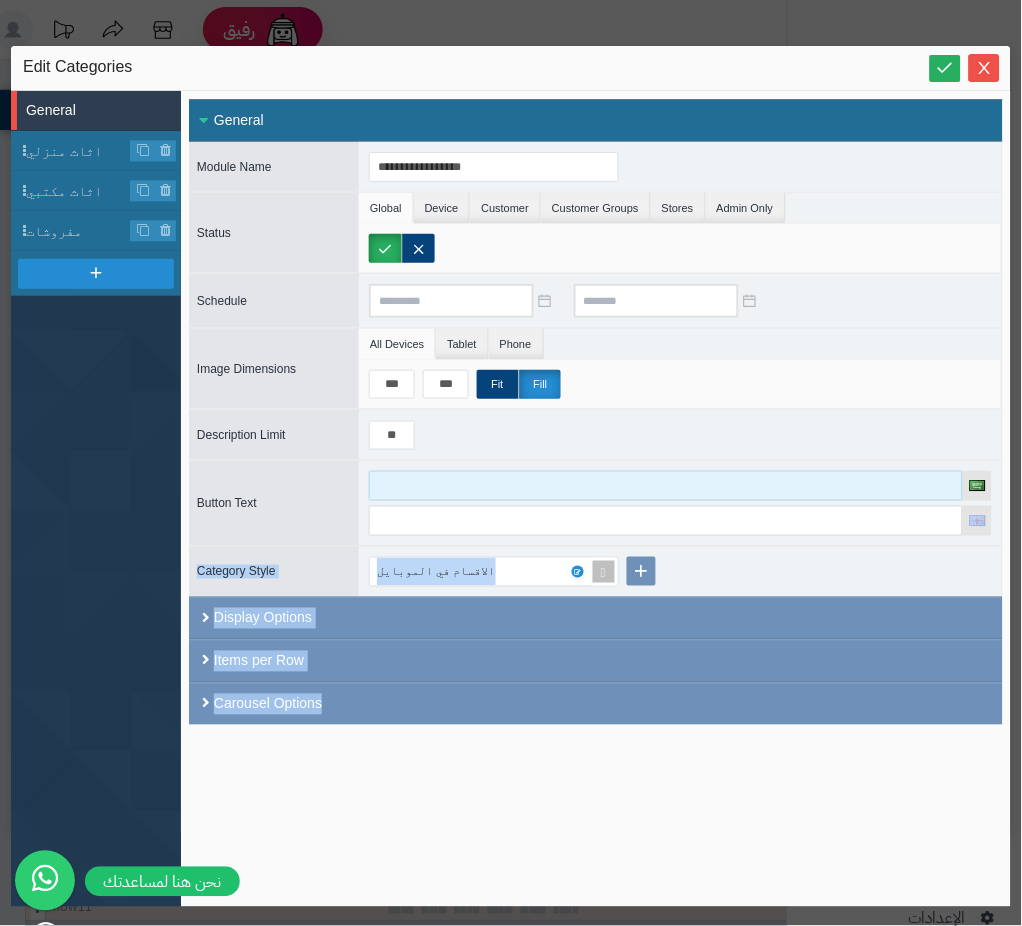 click at bounding box center [666, 486] 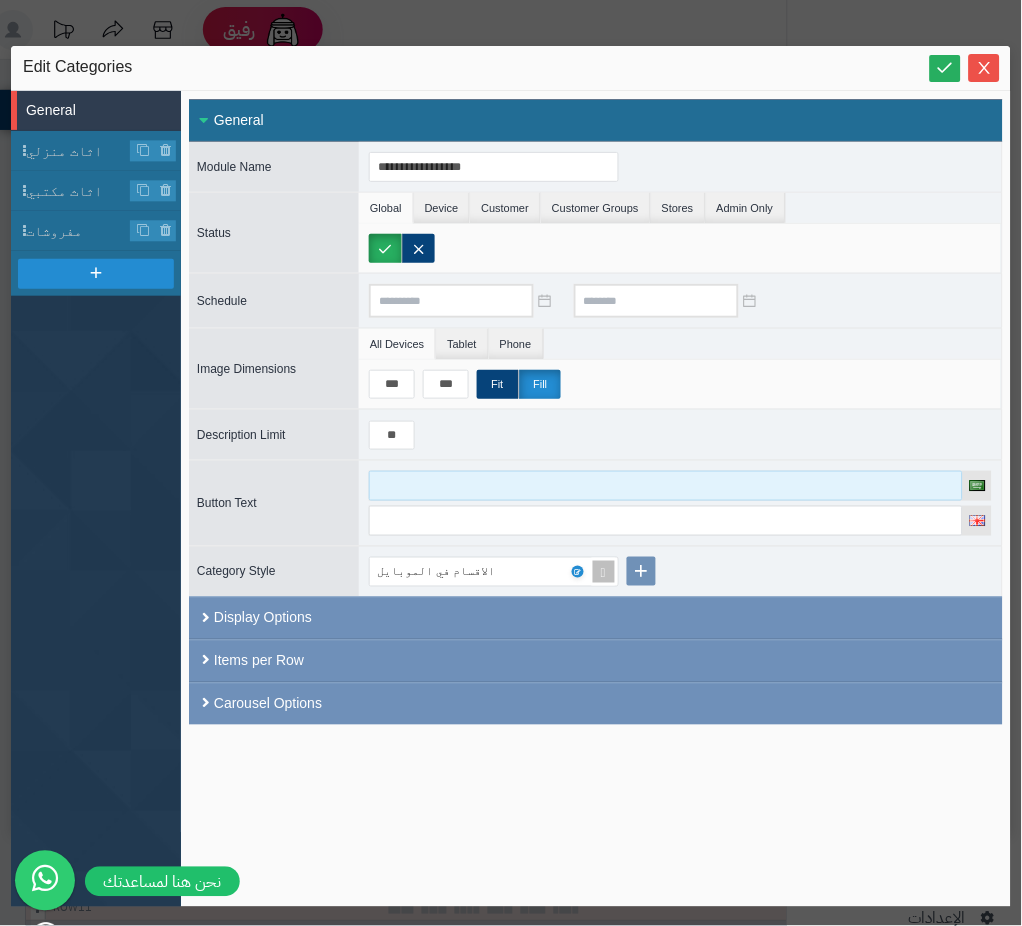 type on "*" 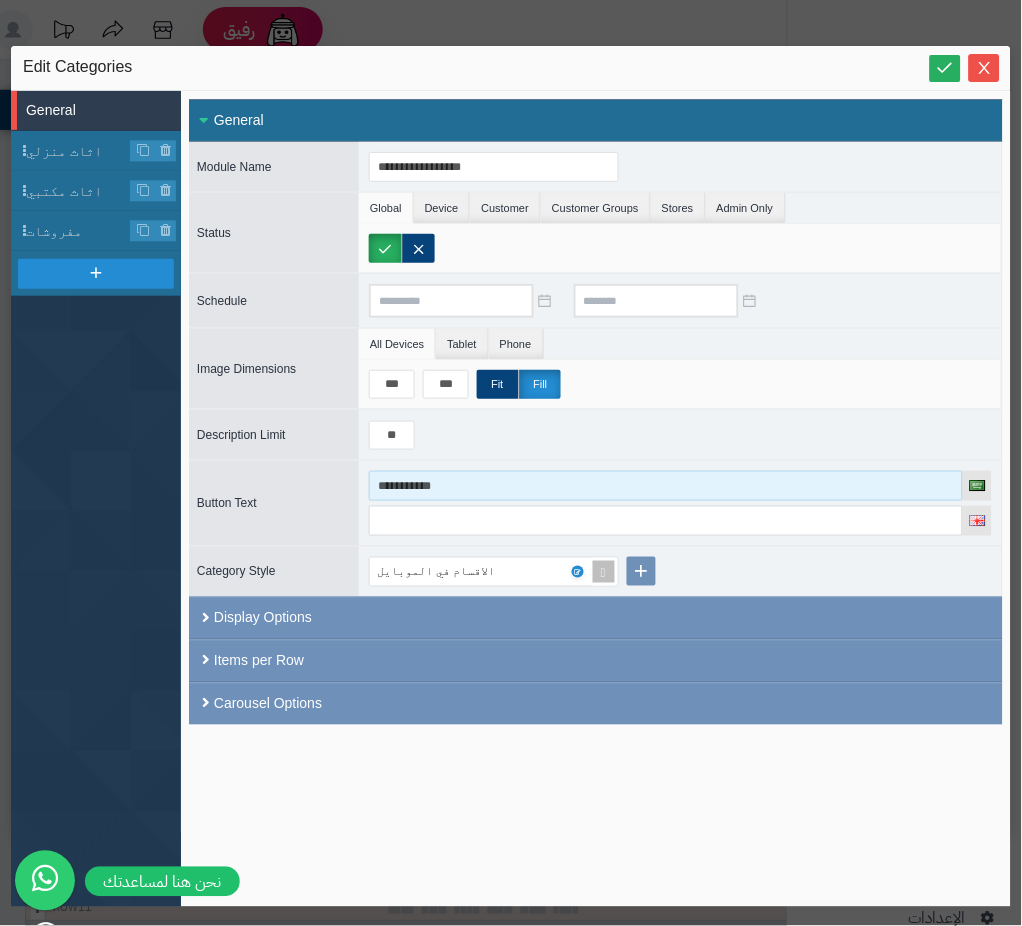 click on "**********" at bounding box center (666, 486) 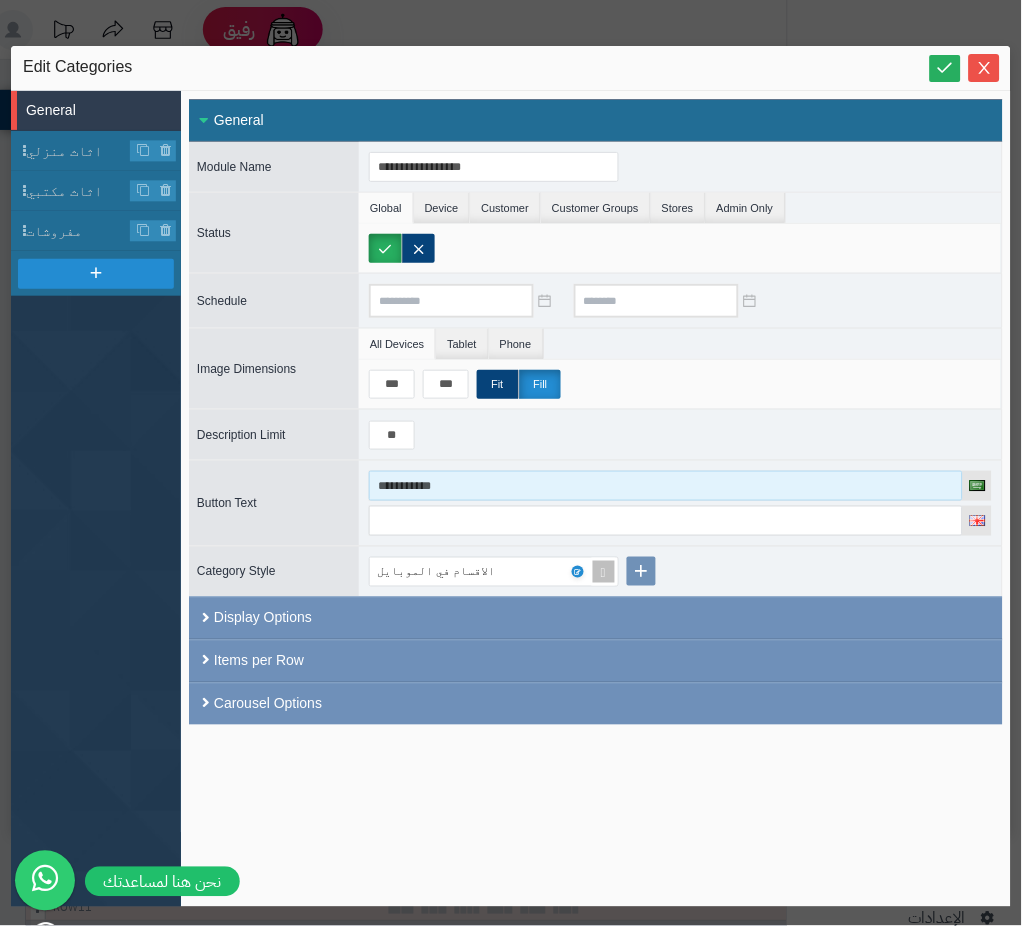 type on "**********" 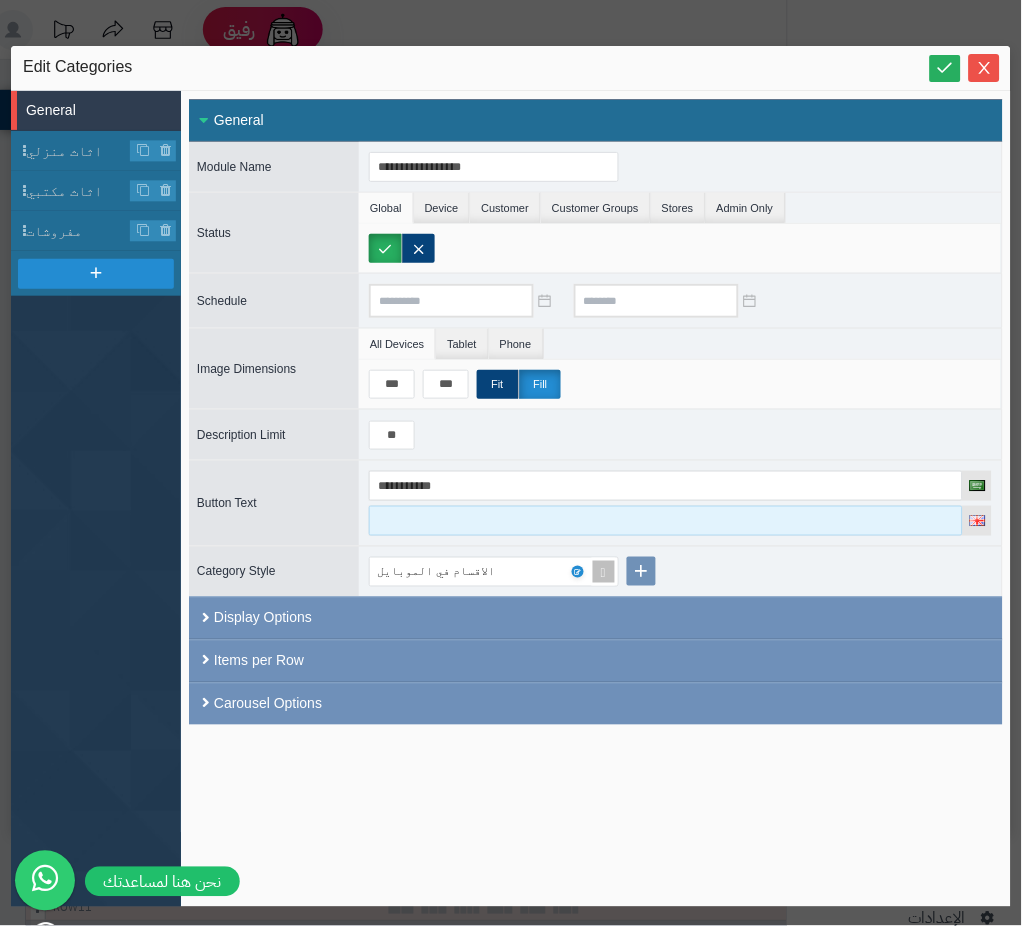 click at bounding box center [666, 521] 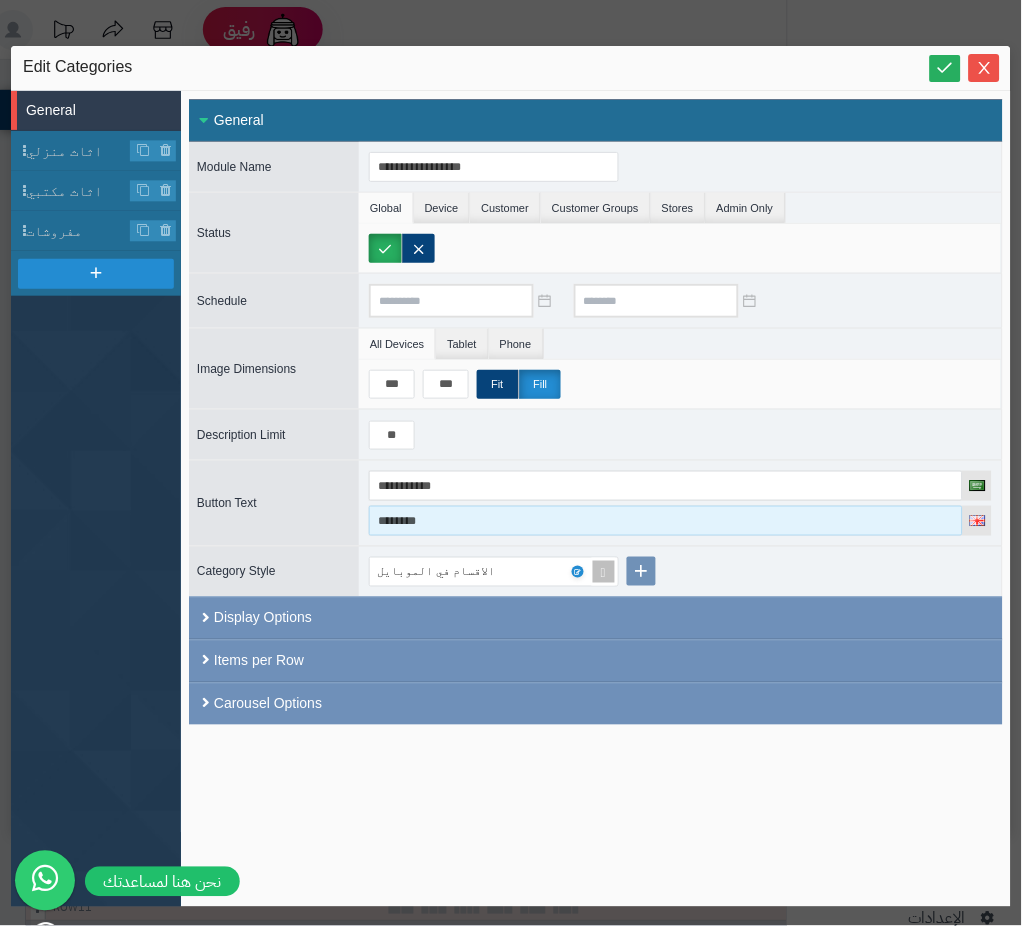type on "********" 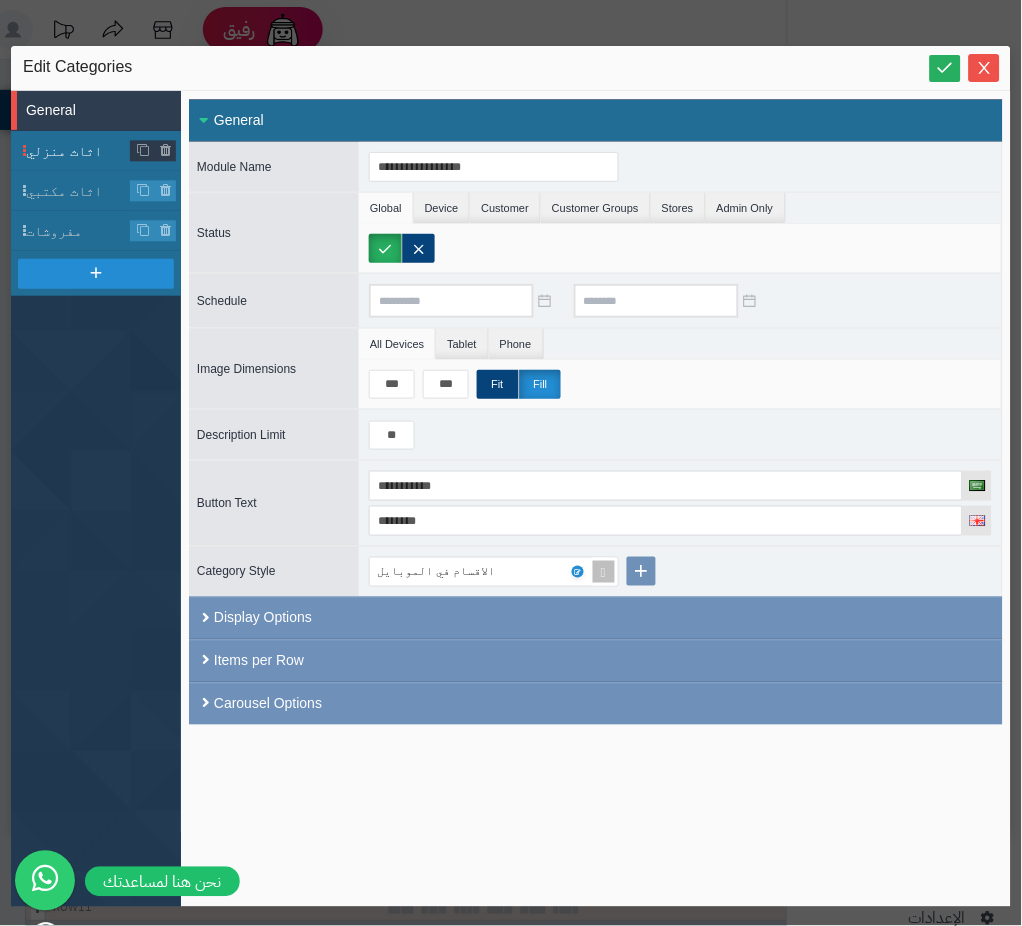 click on "اثاث منزلي" at bounding box center (78, 151) 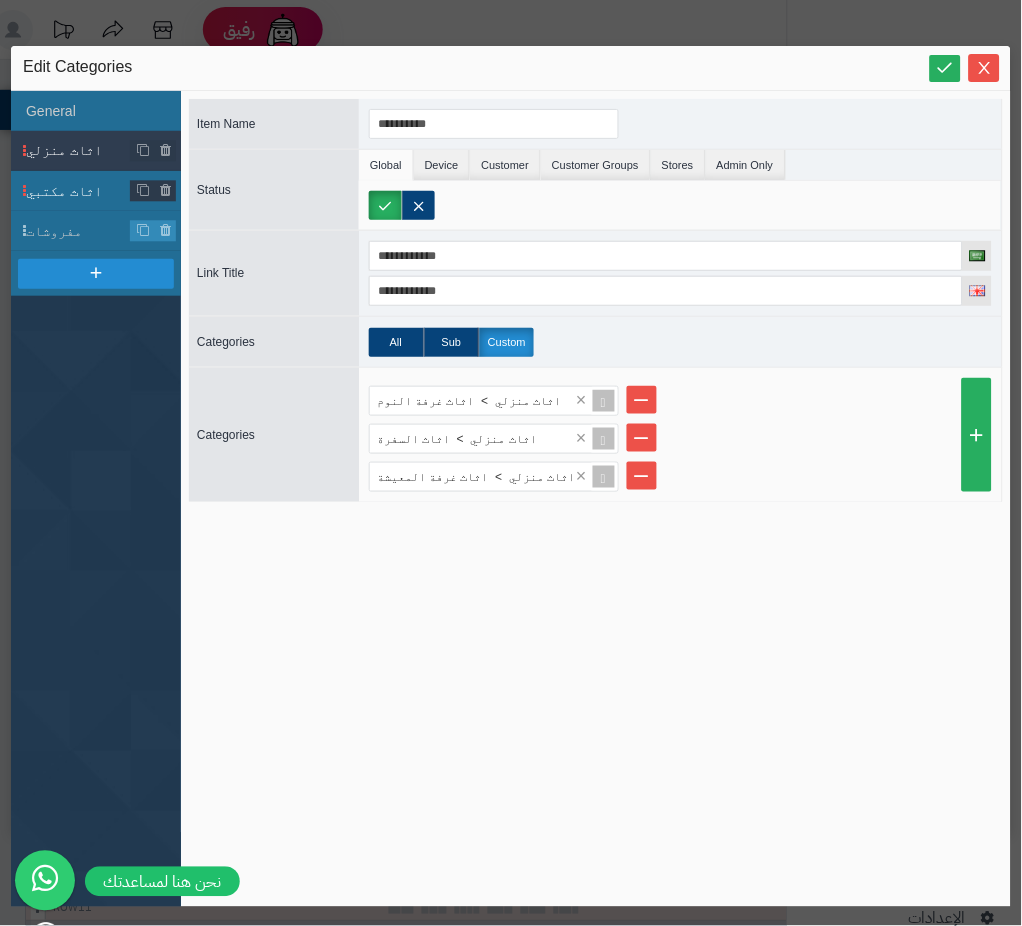 click on "اثاث مكتبي" at bounding box center (78, 191) 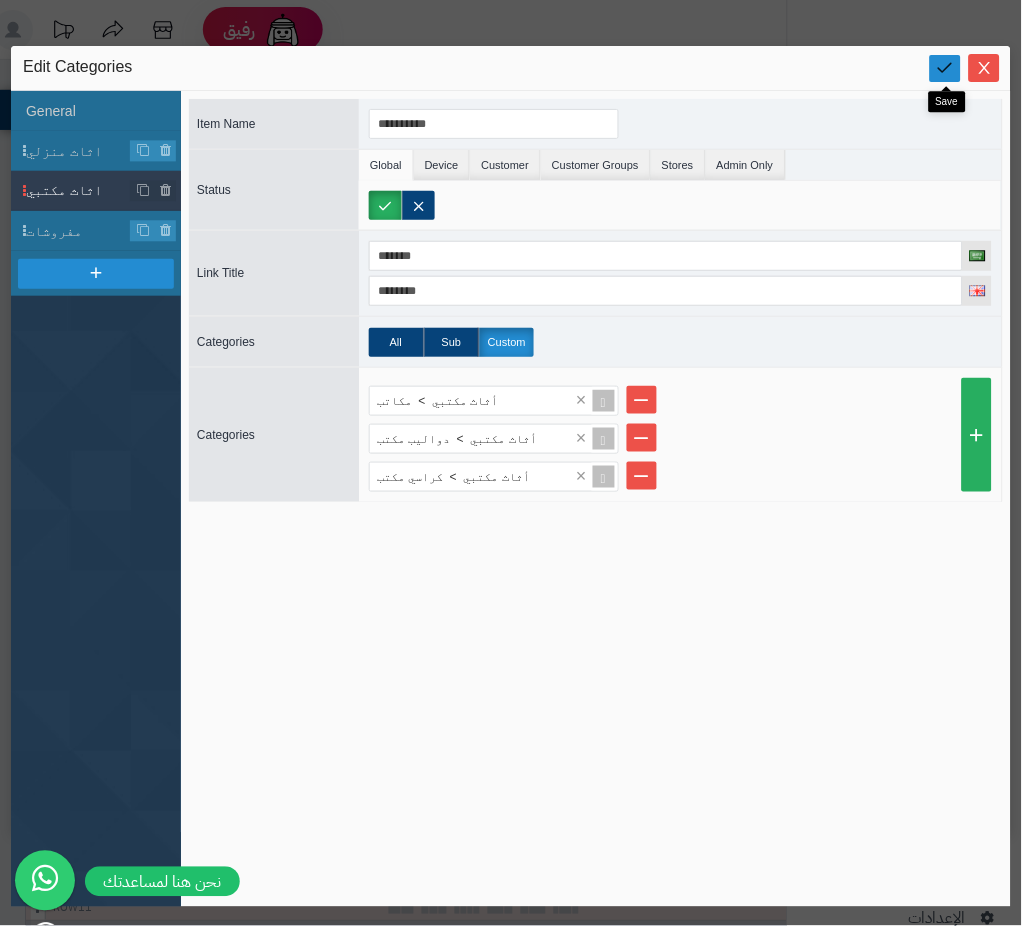 click at bounding box center (945, 68) 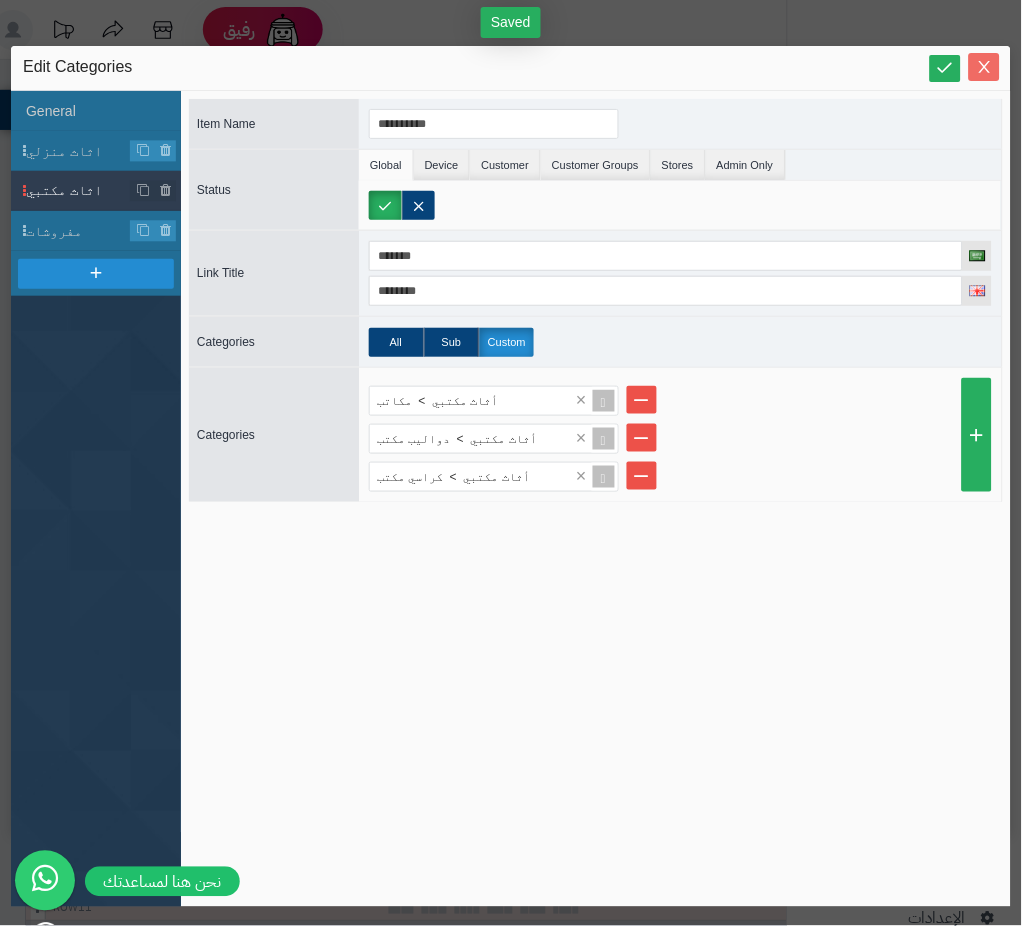 click 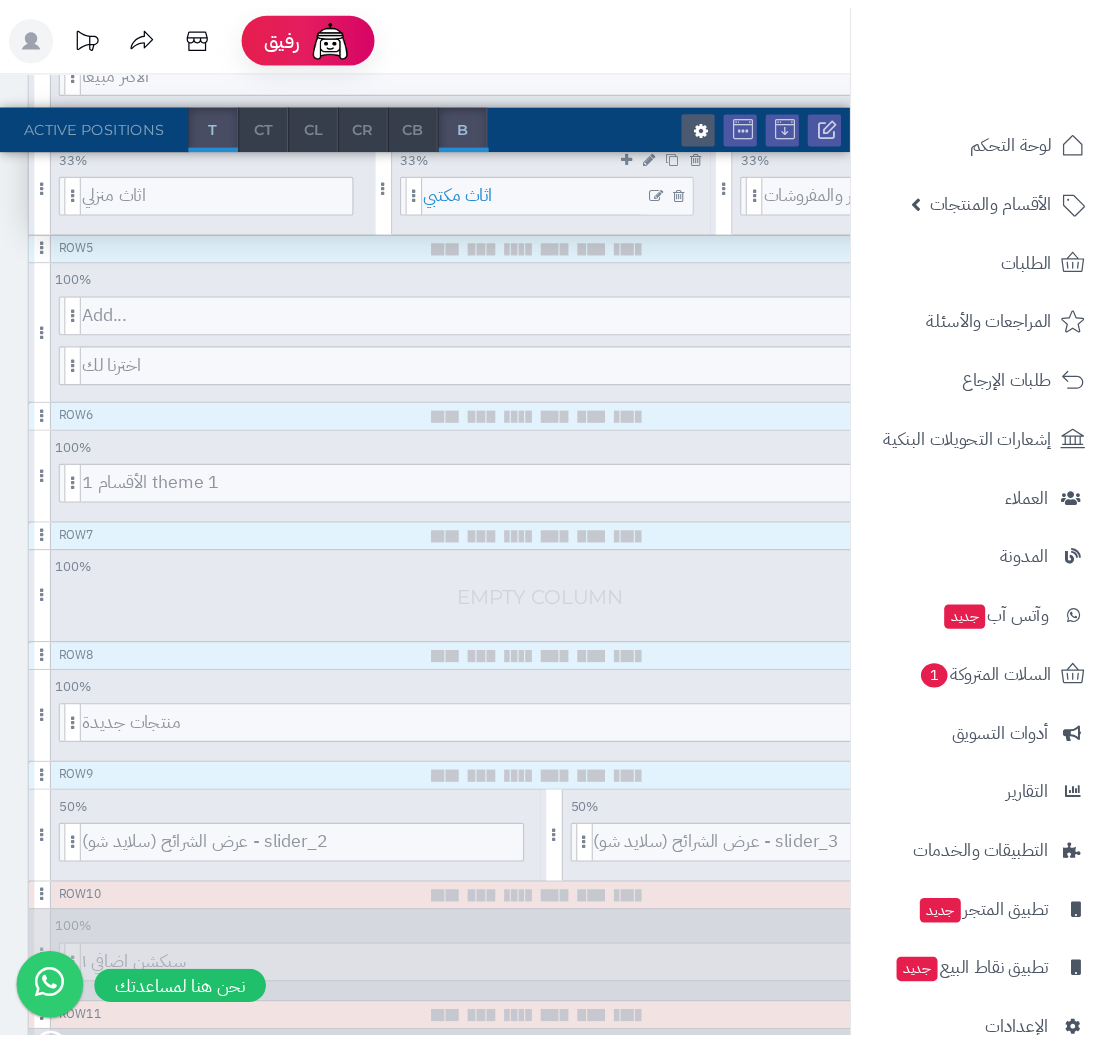 scroll, scrollTop: 0, scrollLeft: 0, axis: both 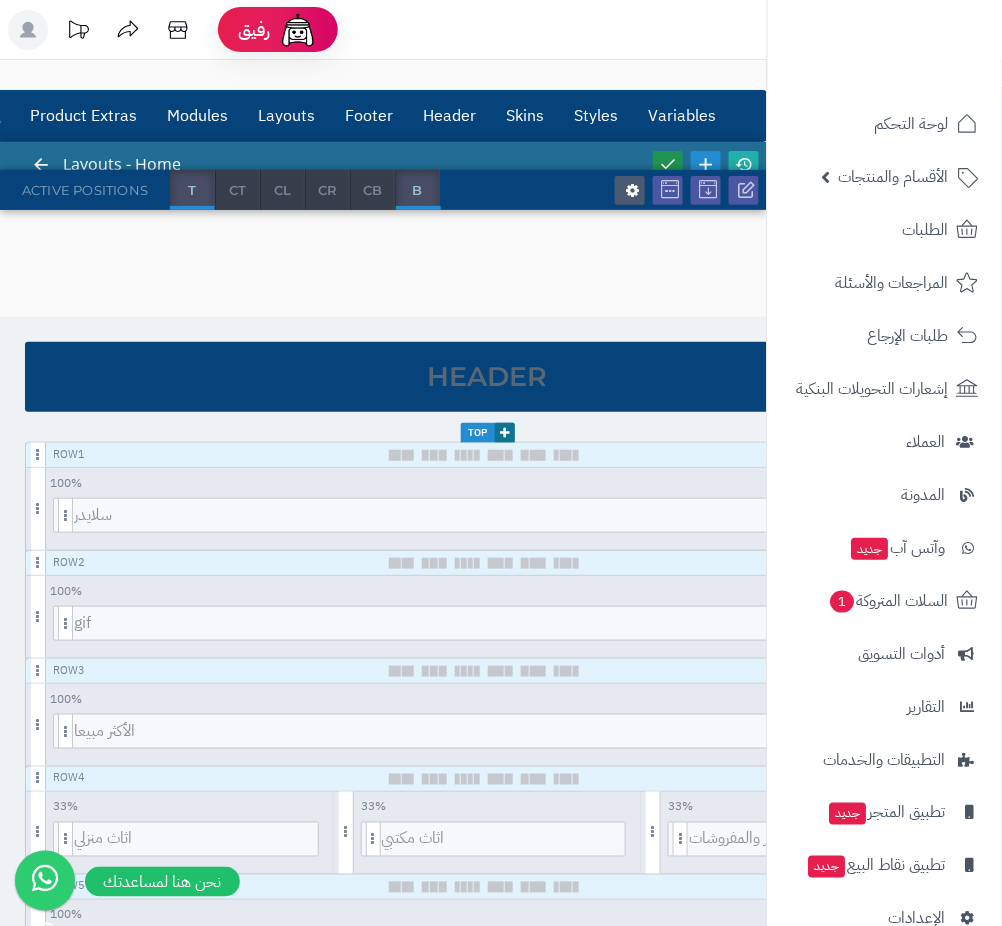 click at bounding box center [668, 164] 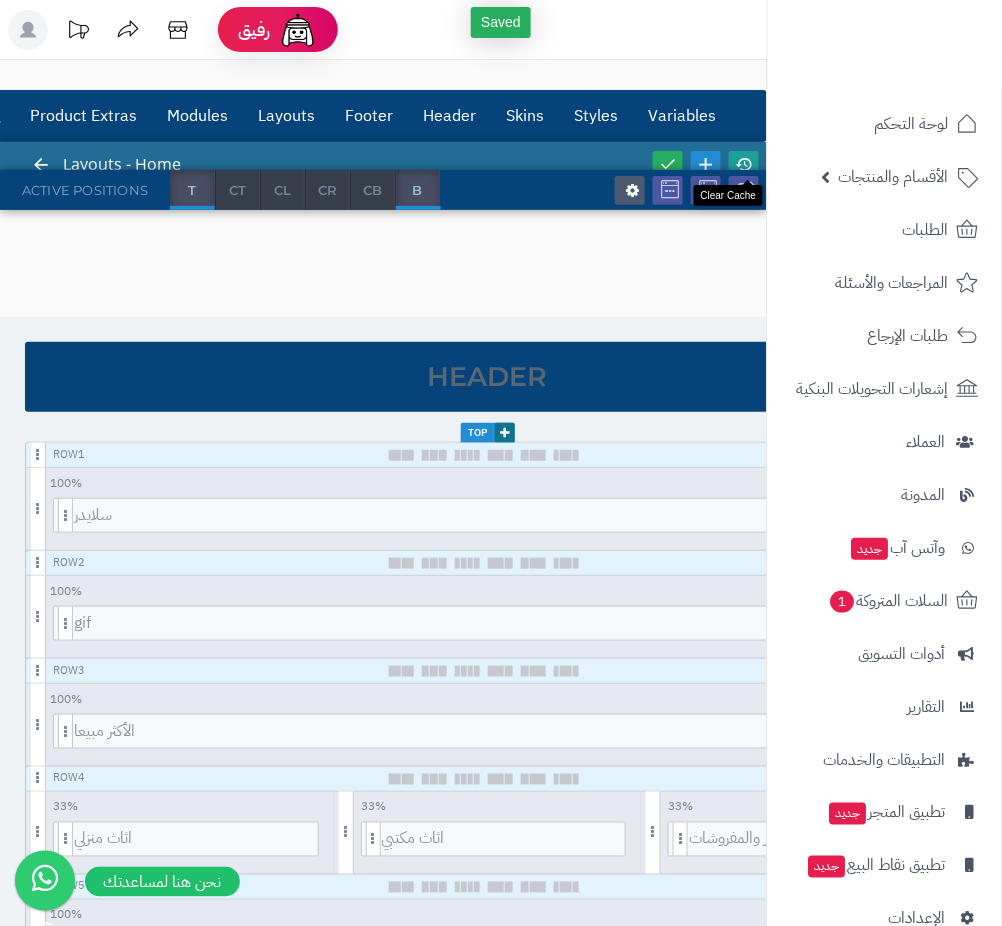 click at bounding box center (744, 164) 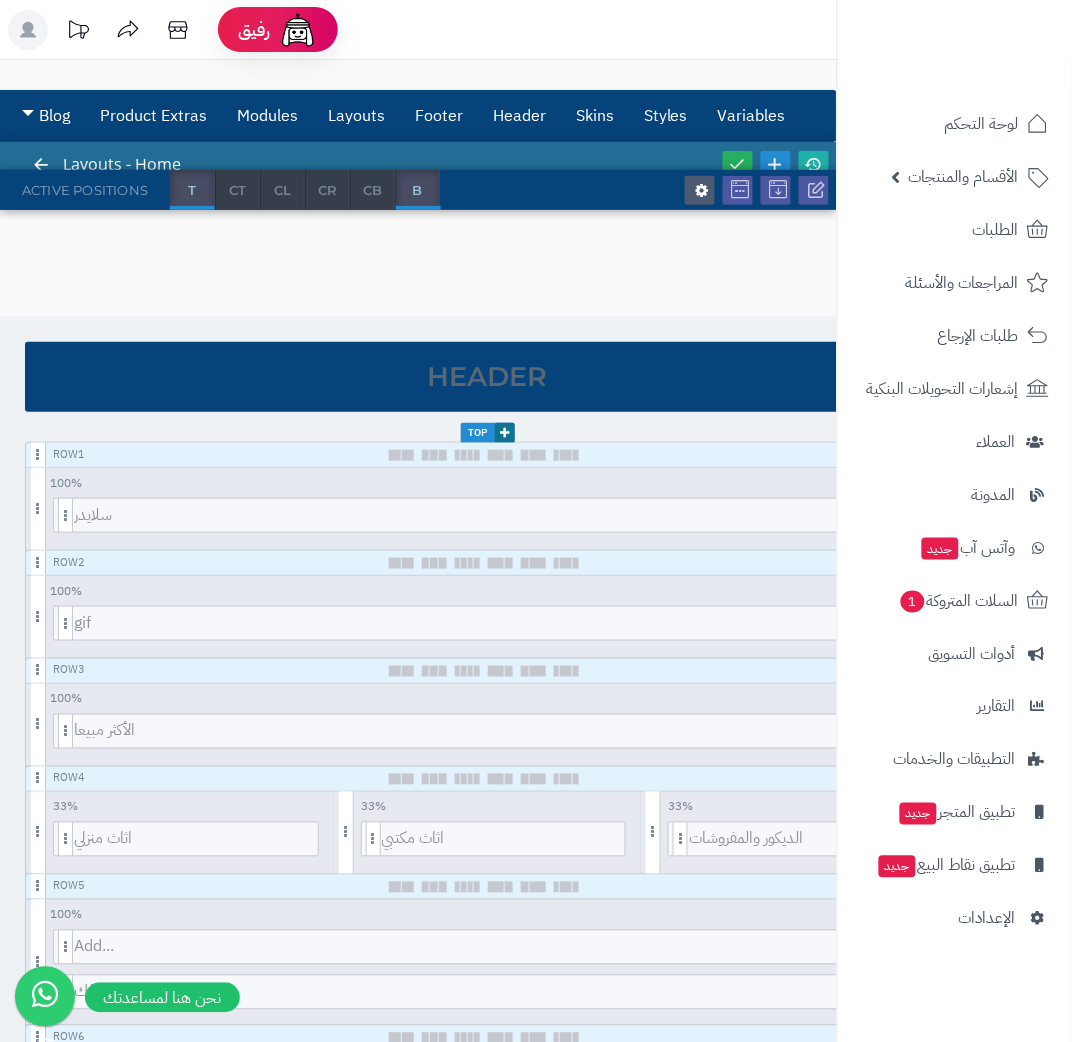 drag, startPoint x: 748, startPoint y: 1, endPoint x: 425, endPoint y: 387, distance: 503.31403 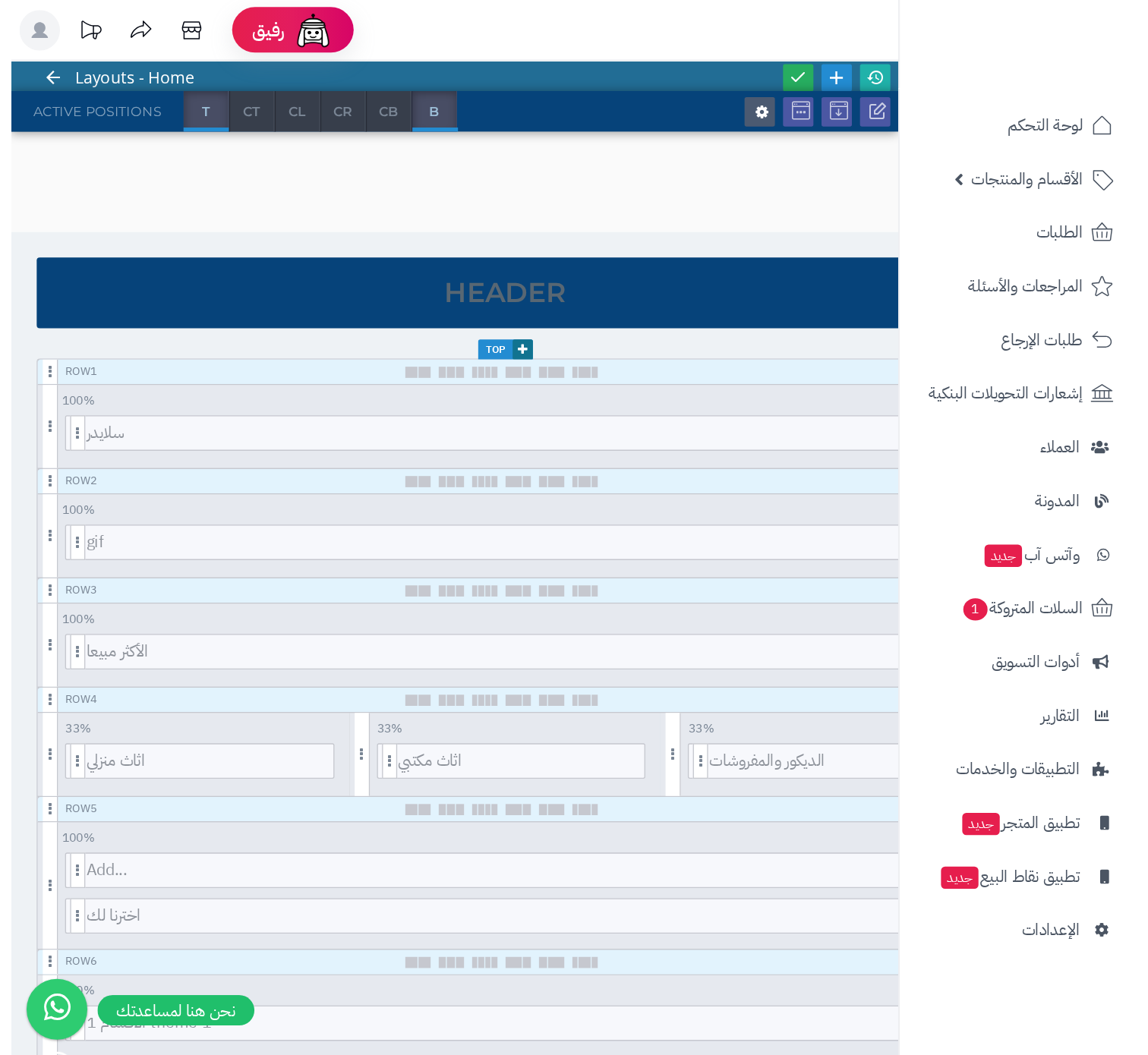 scroll, scrollTop: 67, scrollLeft: 0, axis: vertical 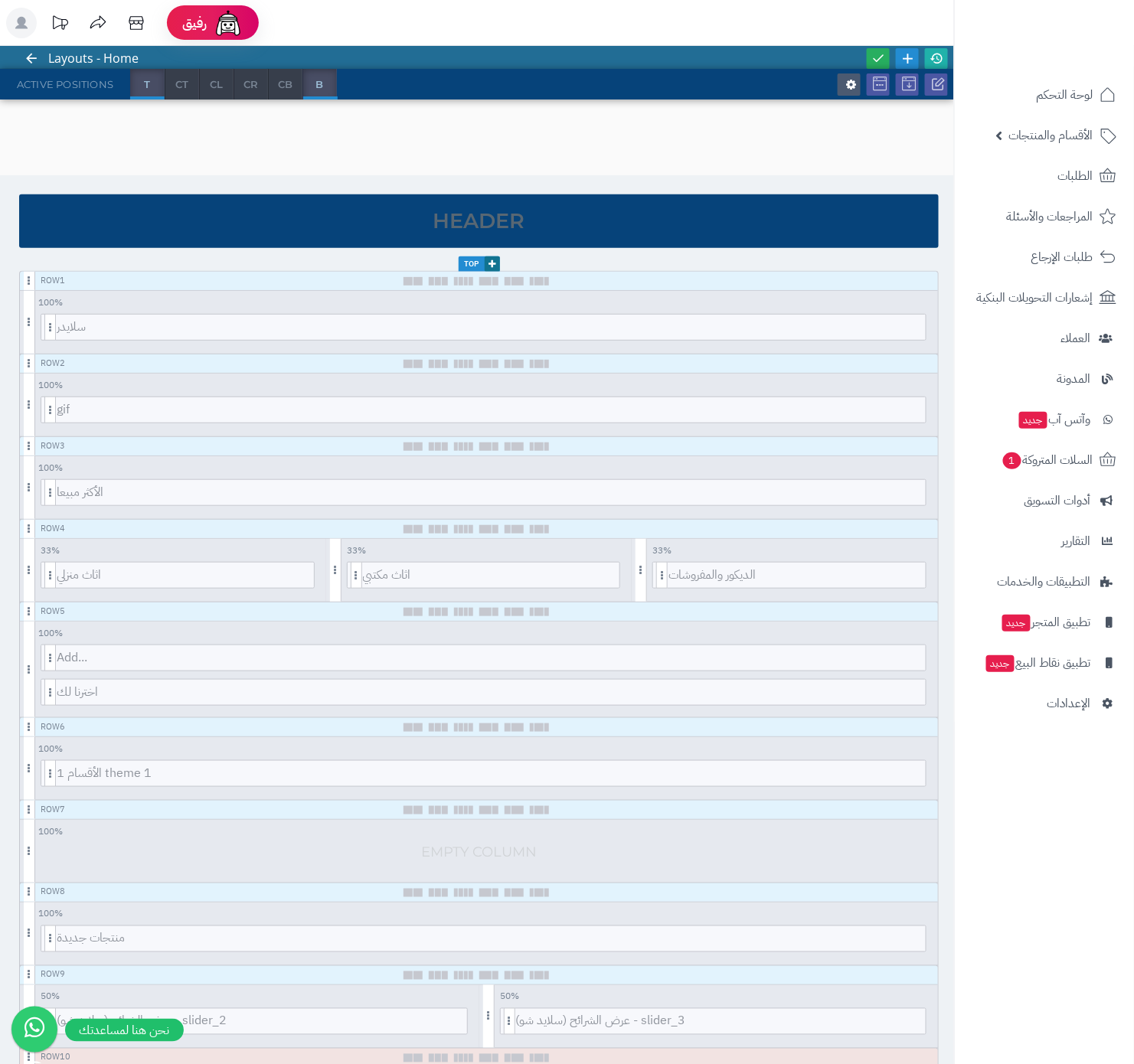 drag, startPoint x: 704, startPoint y: 6, endPoint x: 530, endPoint y: 217, distance: 273.4904 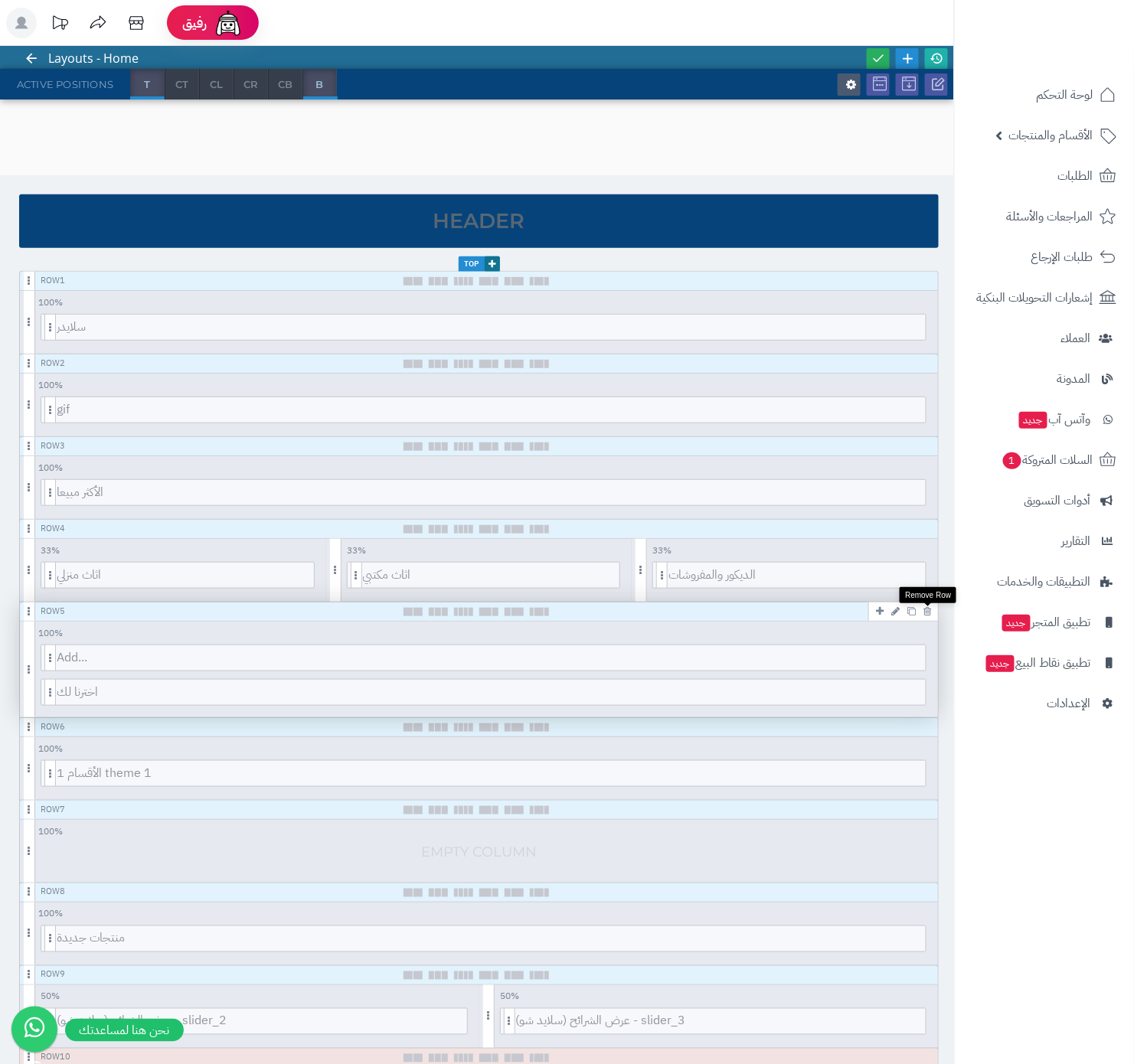 click at bounding box center [927, 611] 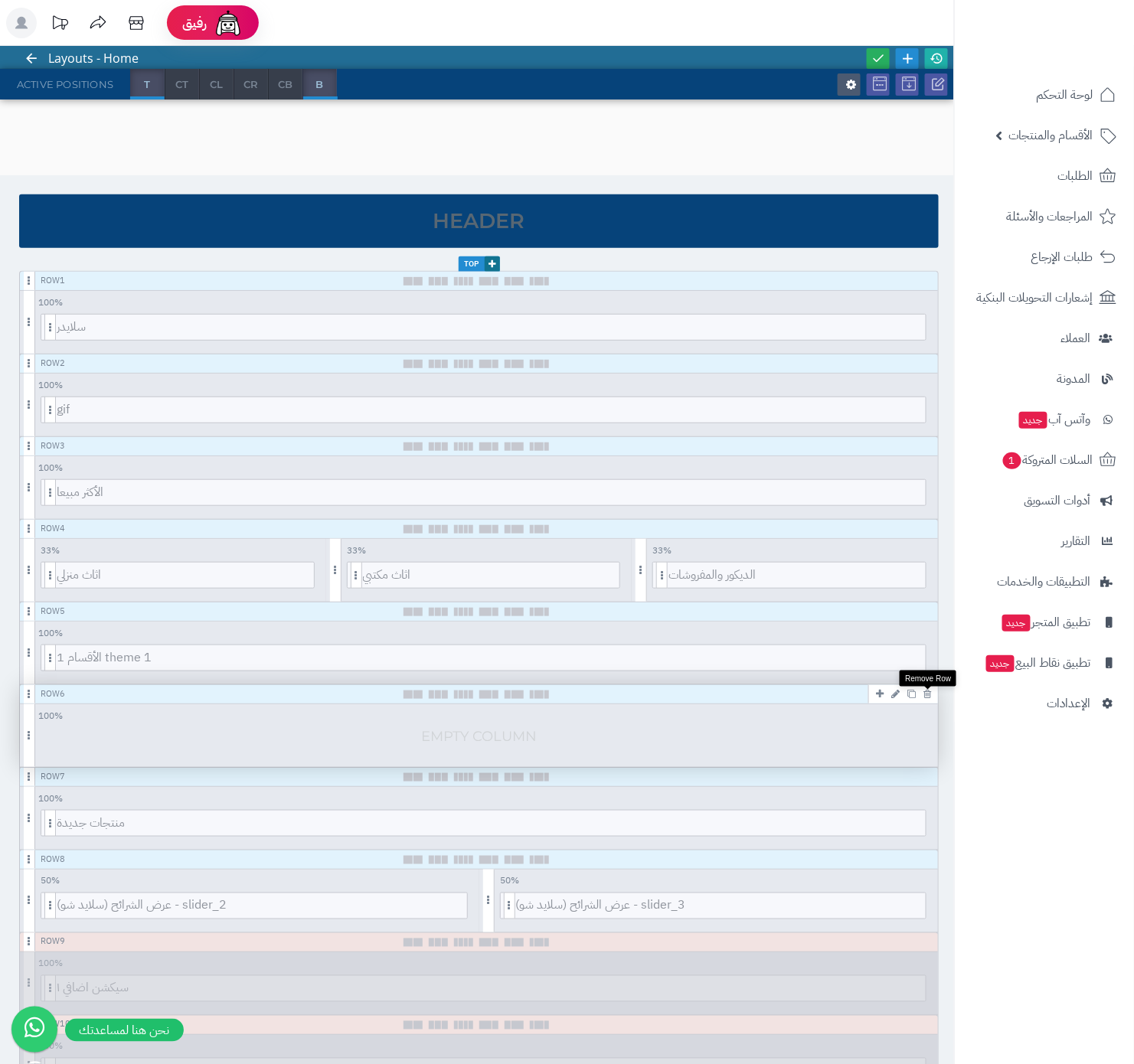 click at bounding box center [927, 694] 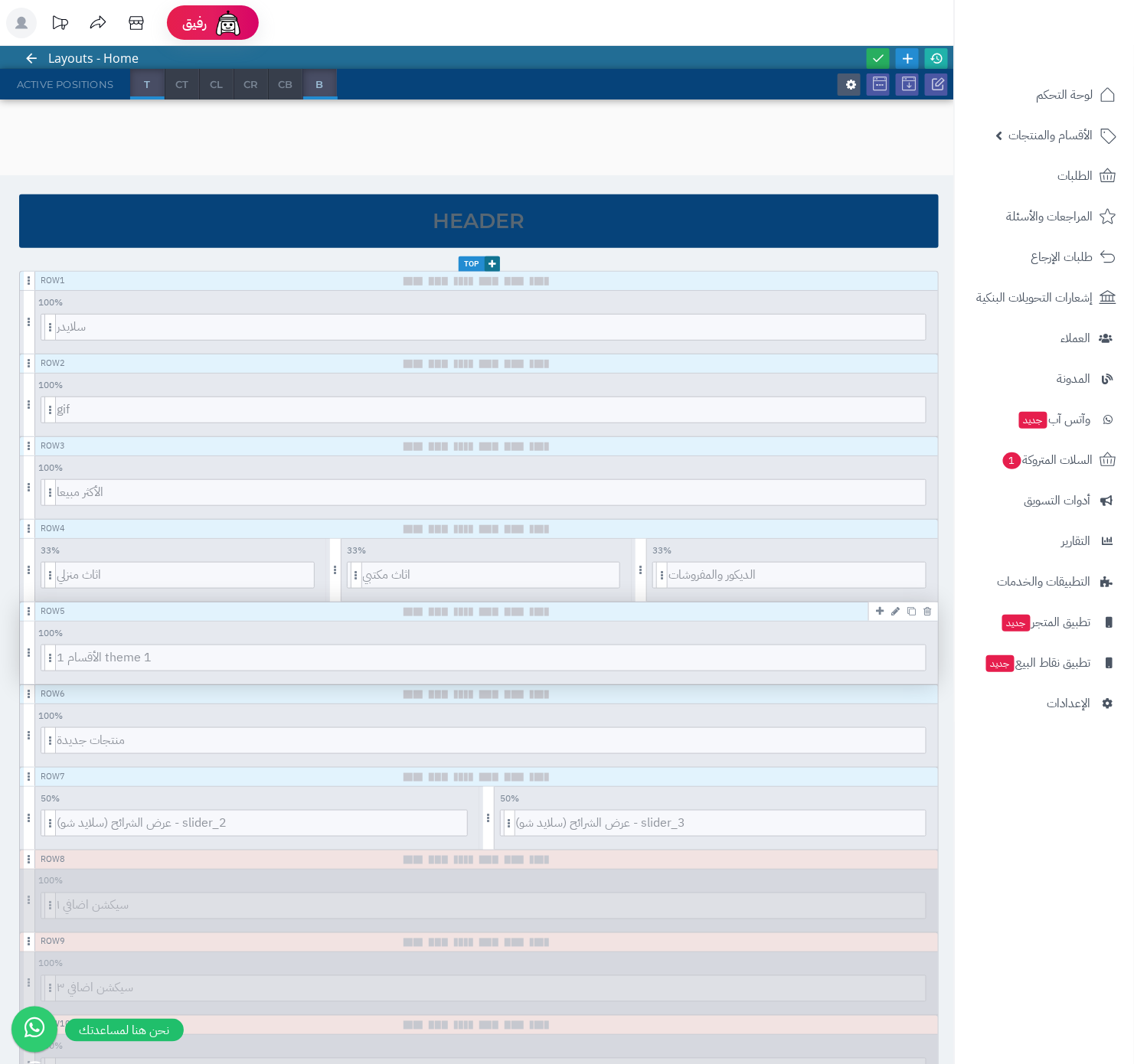 click at bounding box center (895, 611) 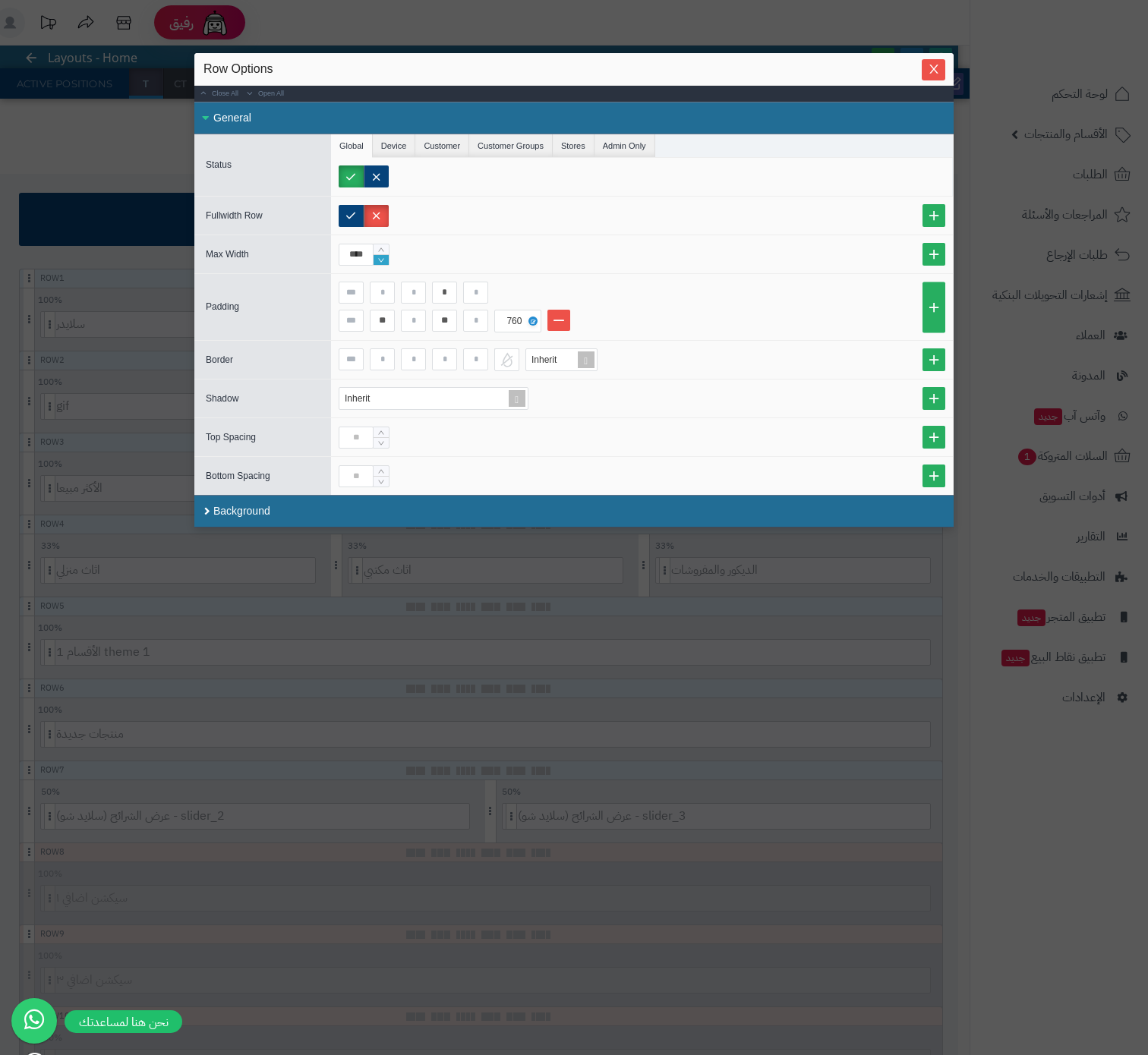 click 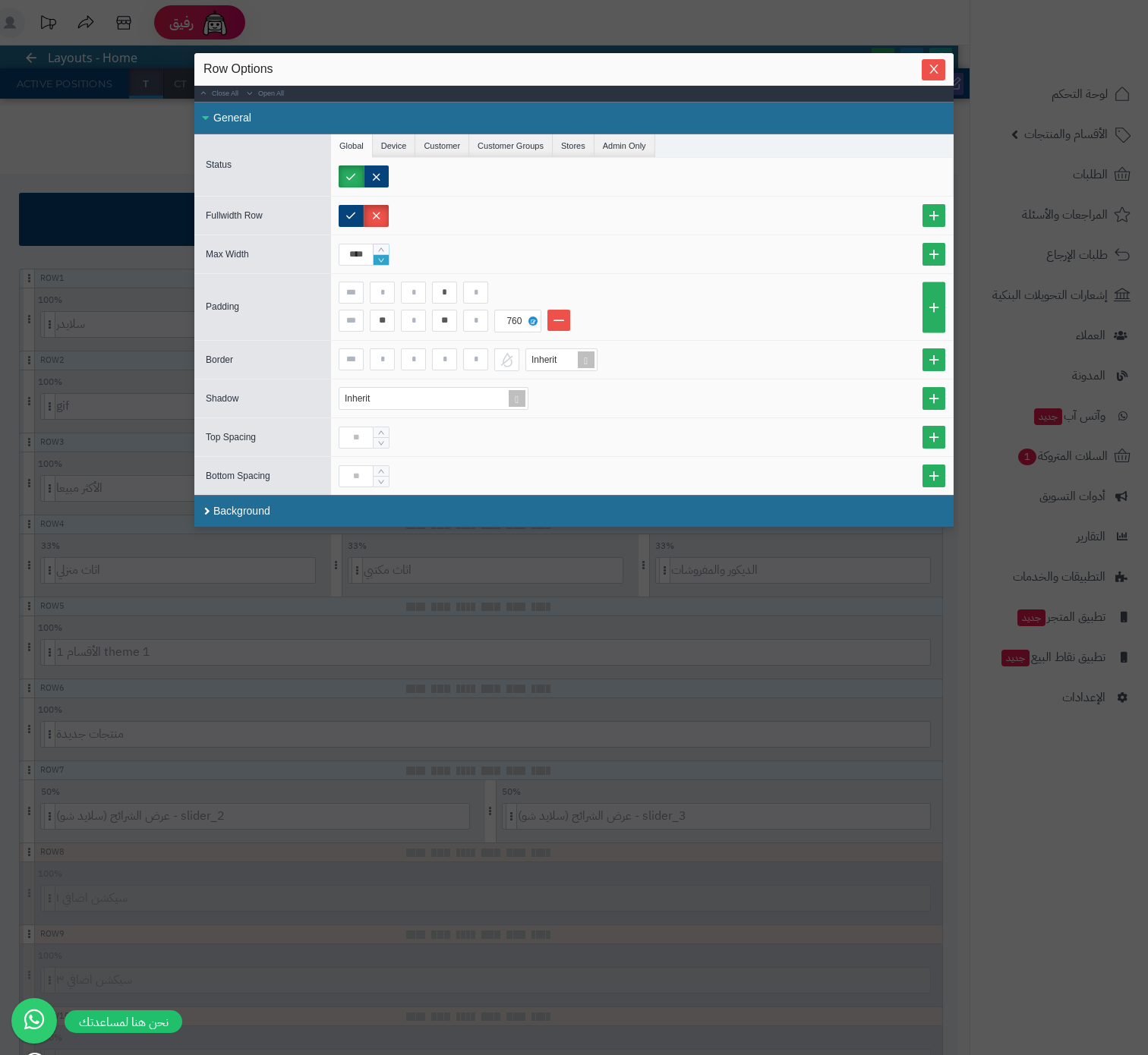 click 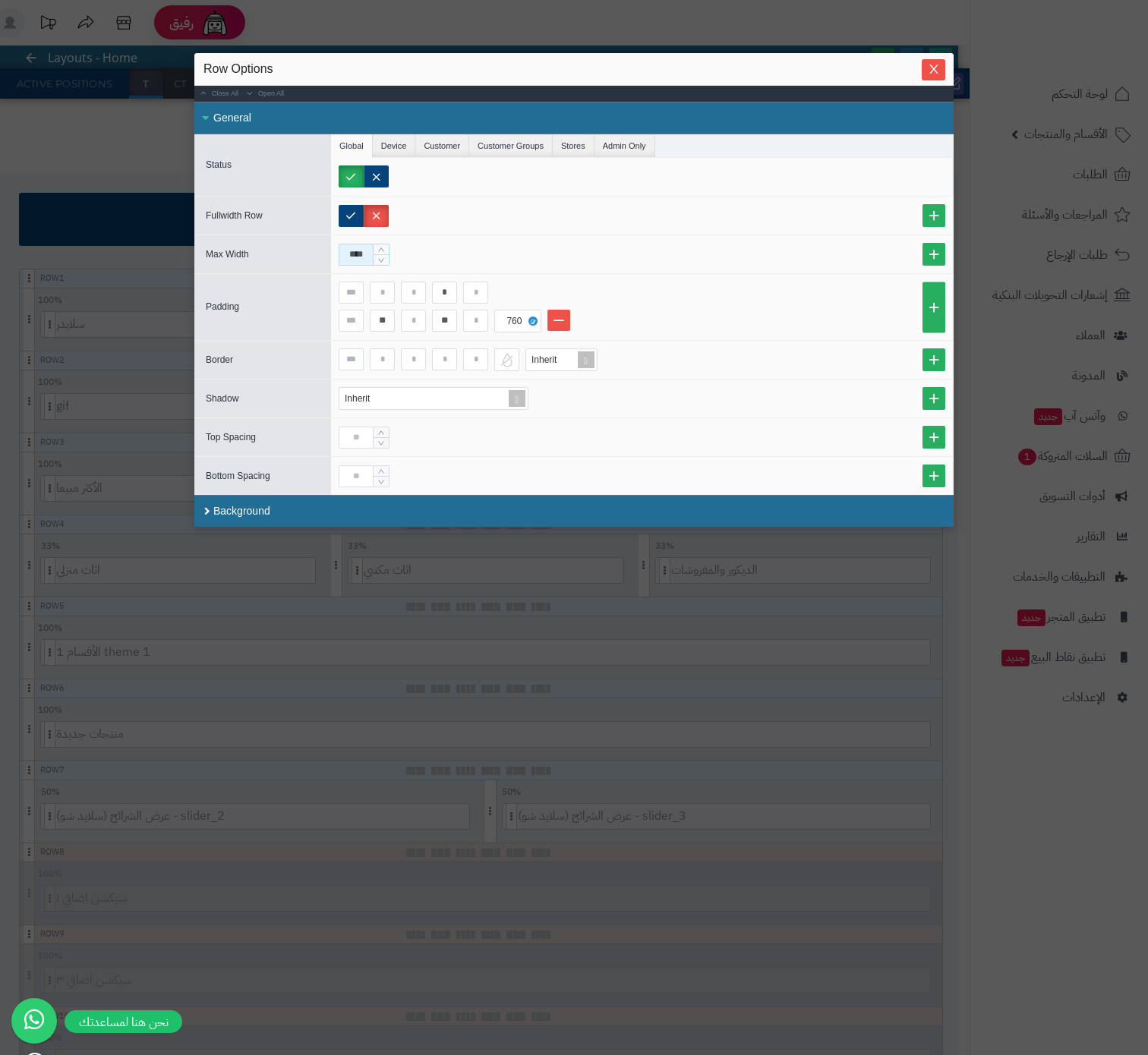 click on "****" at bounding box center [356, 254] 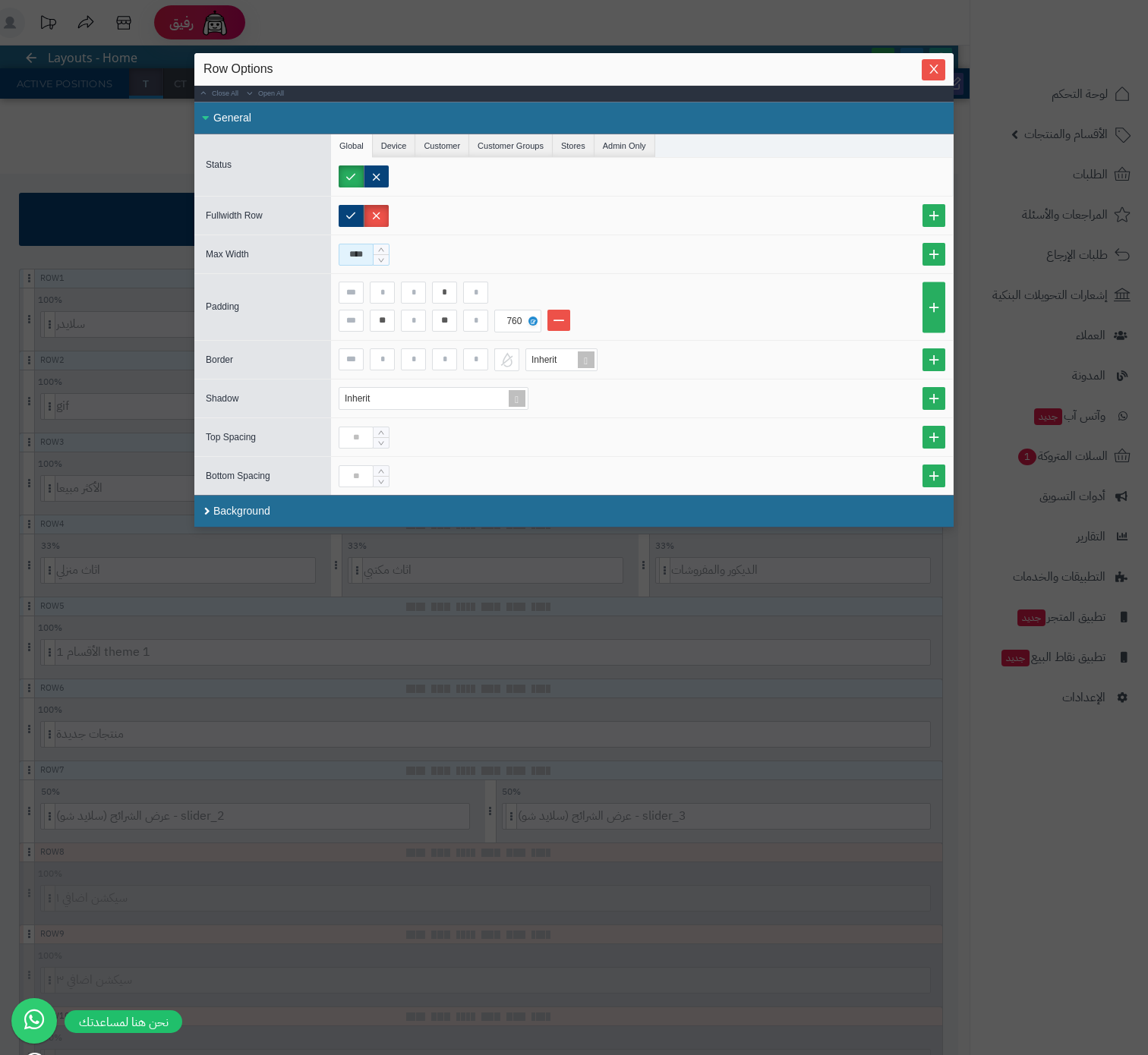 type on "****" 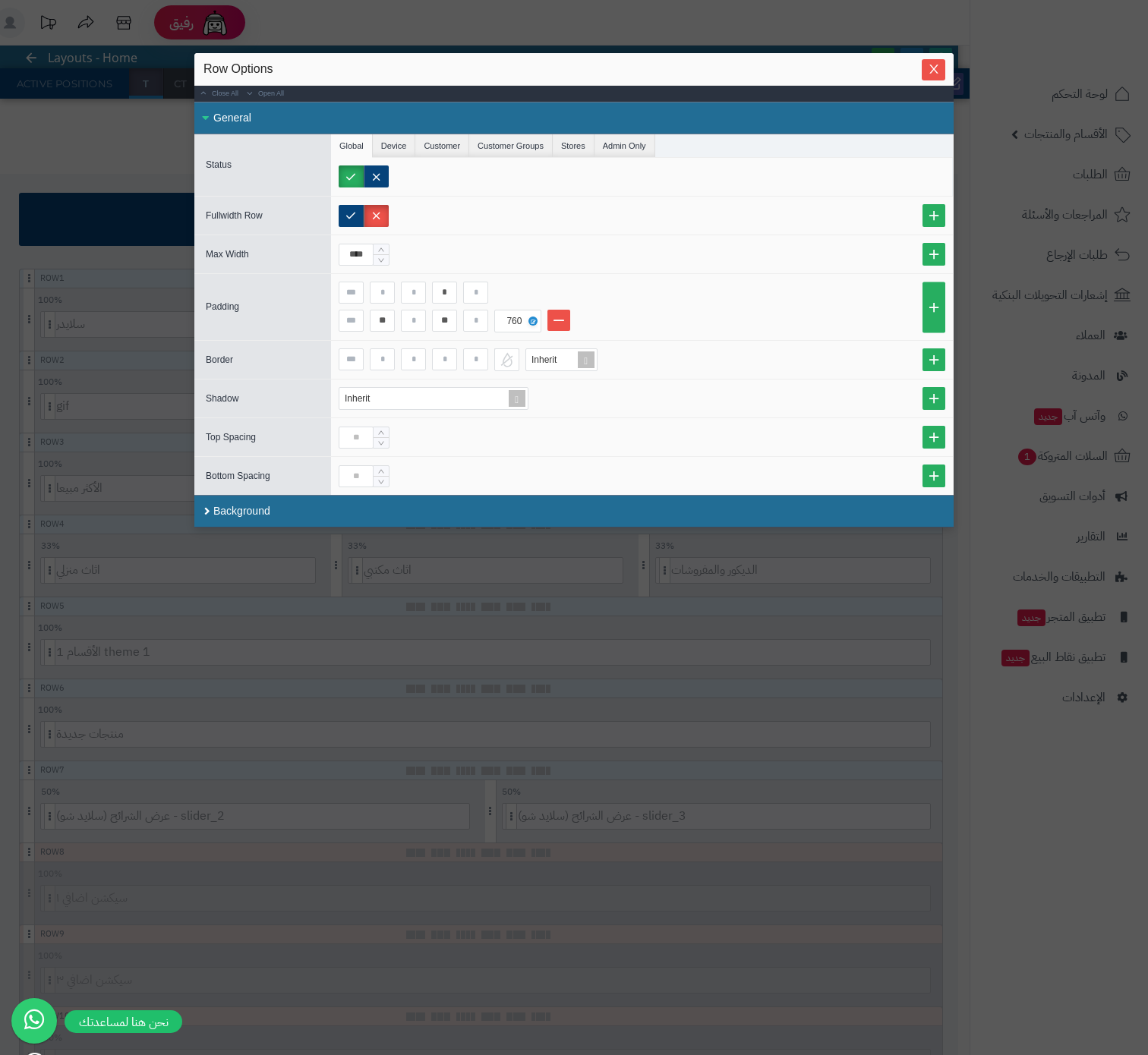 click on "Inherit" at bounding box center [642, 398] 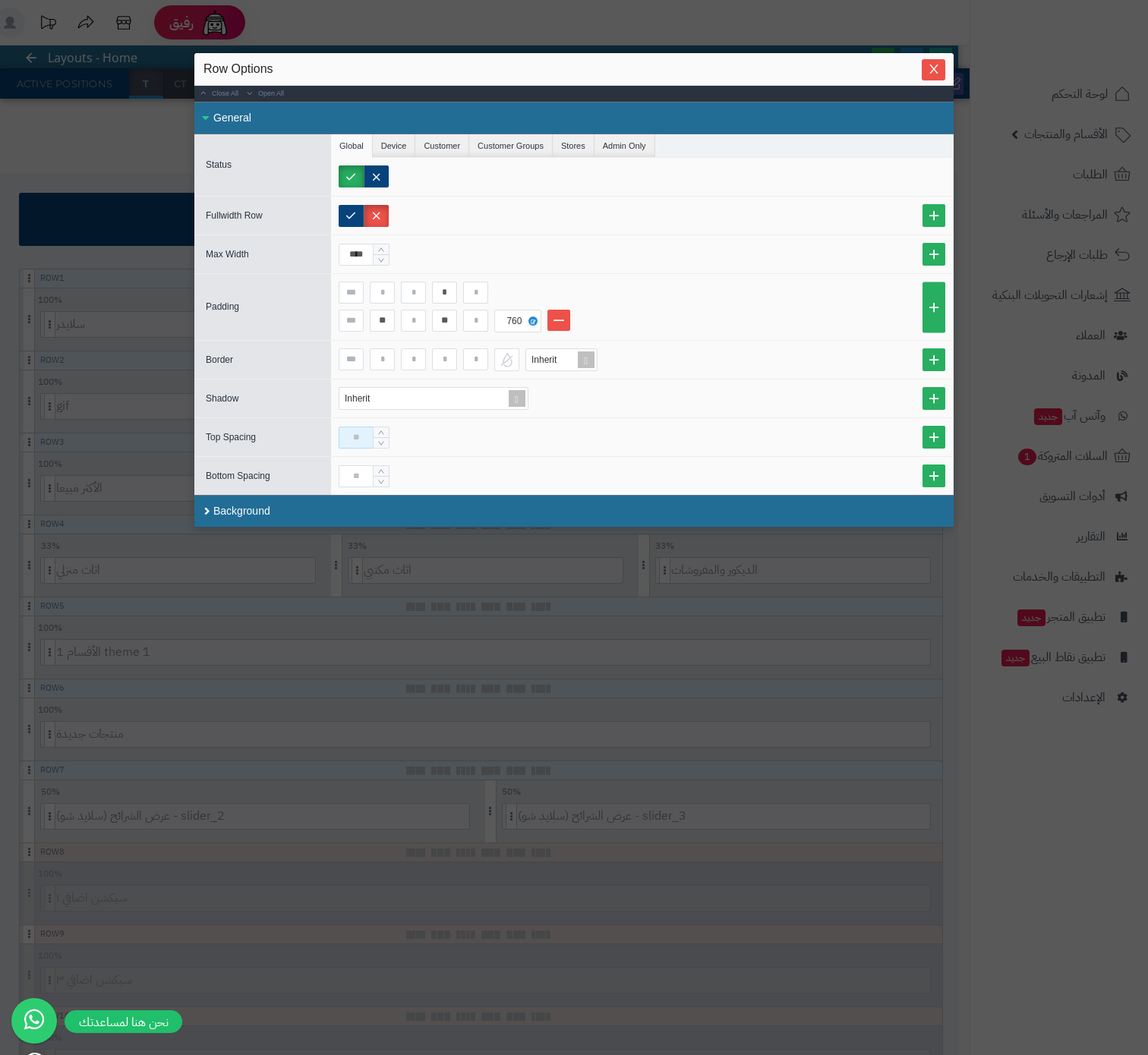 click at bounding box center (356, 437) 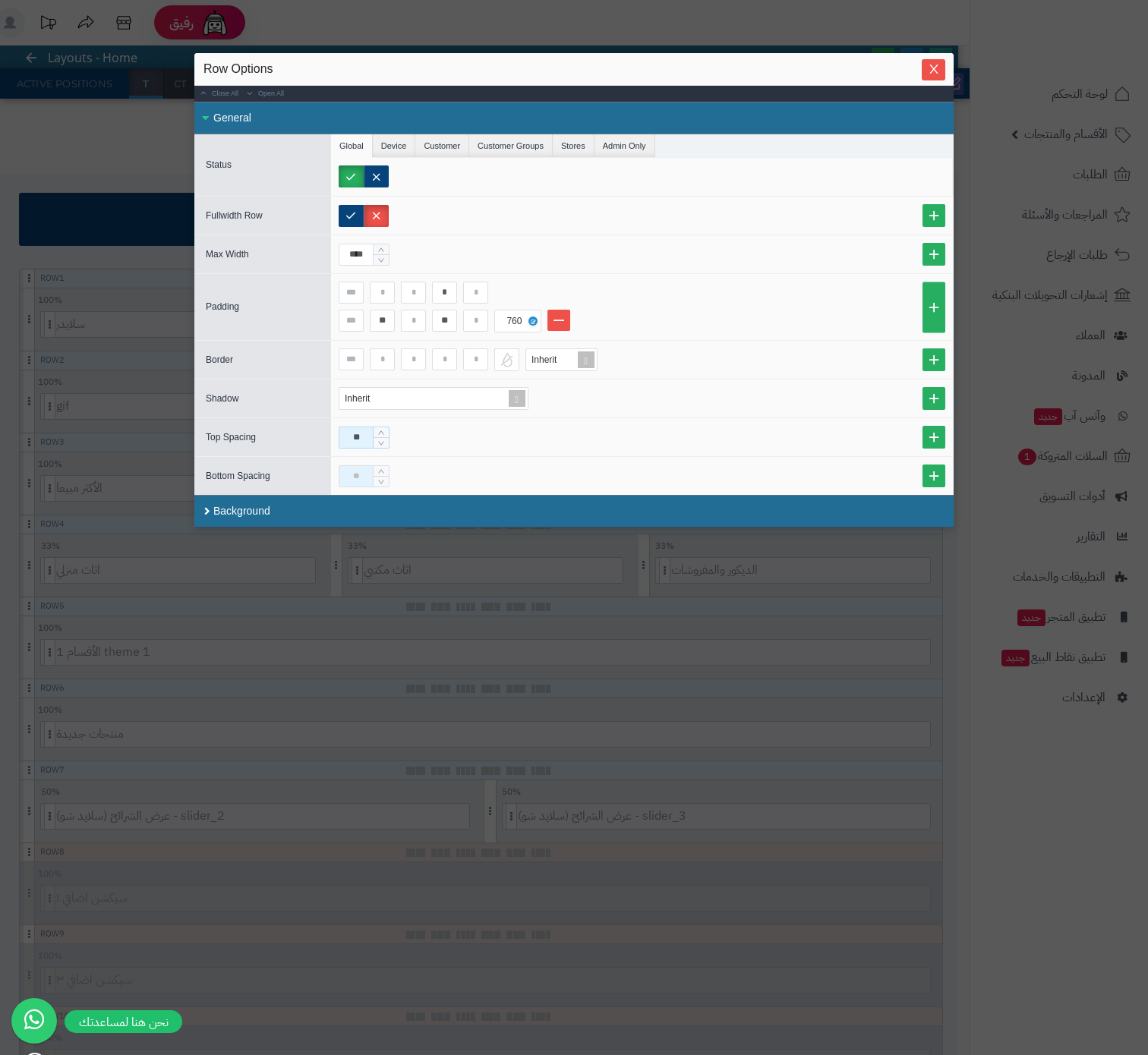 type on "**" 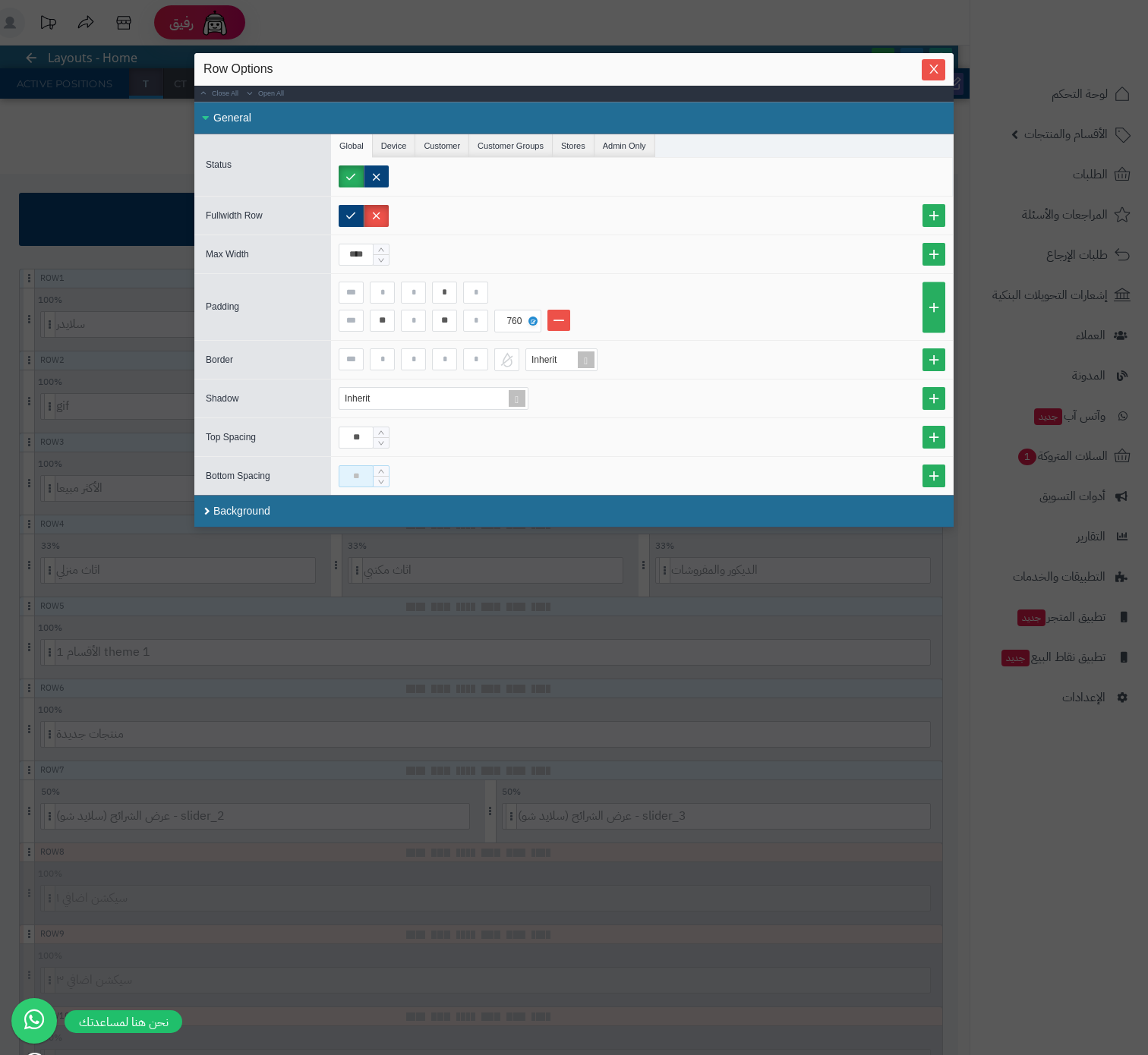 click at bounding box center [356, 476] 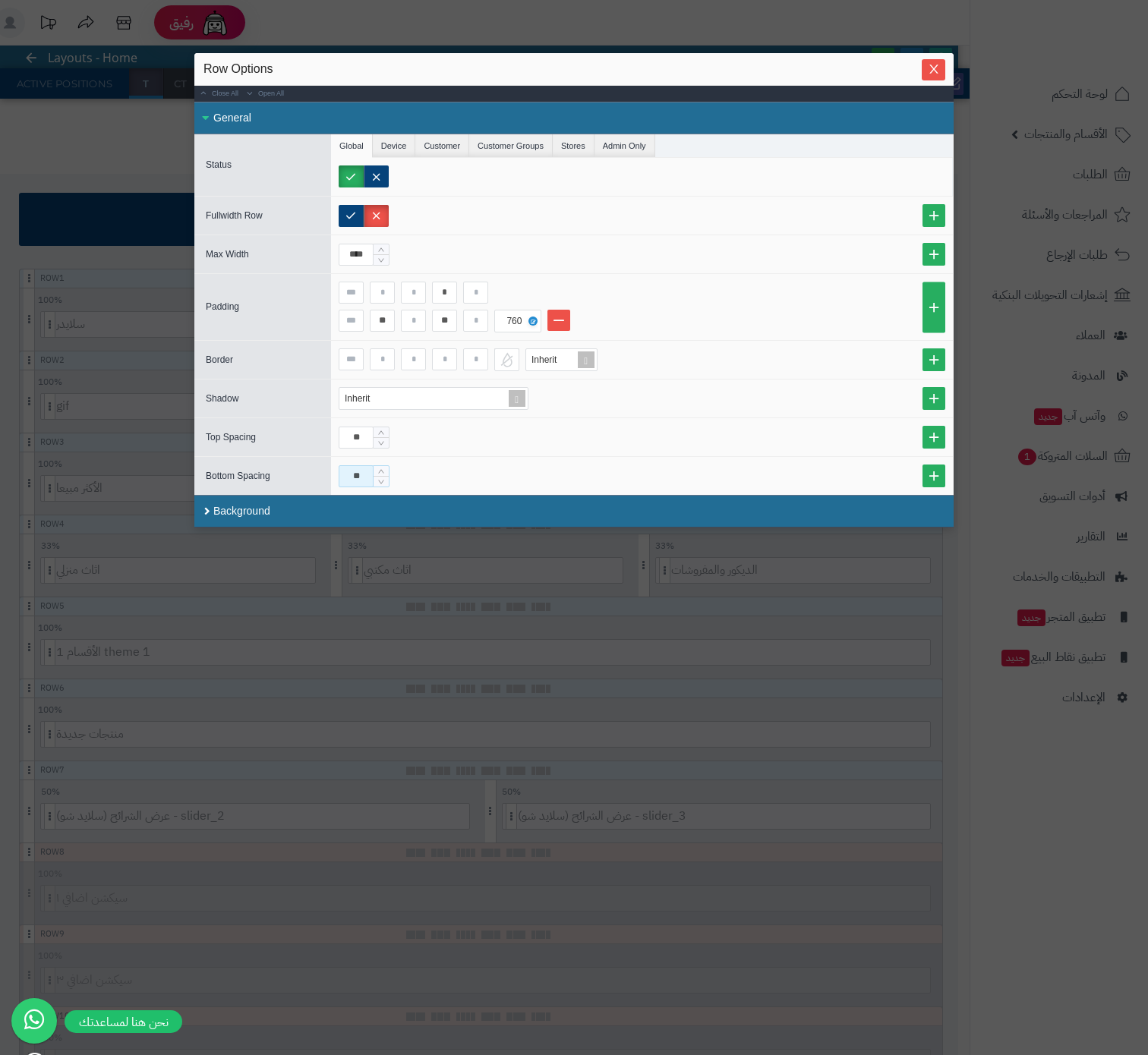 type on "**" 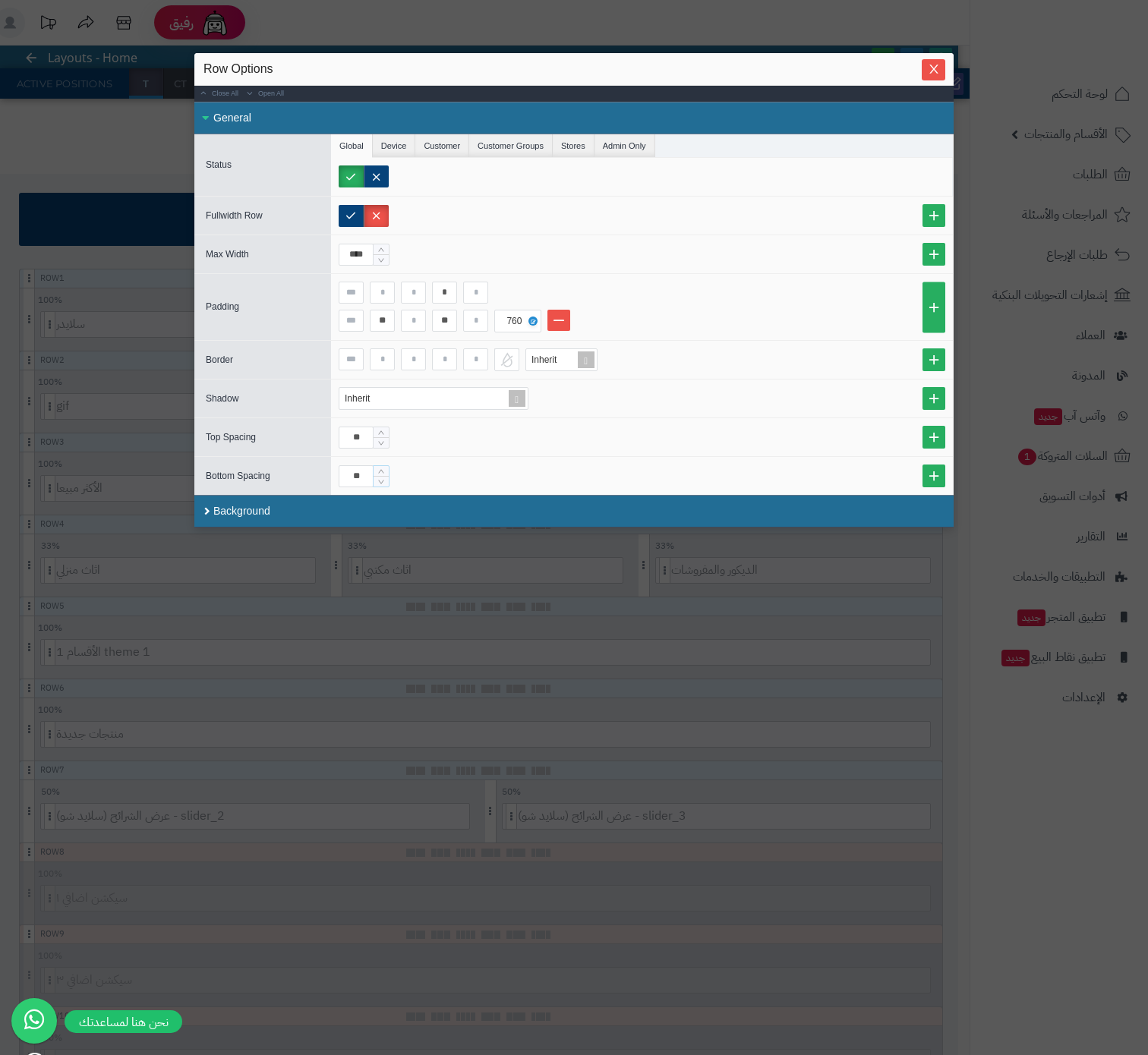 click on "**" at bounding box center (642, 437) 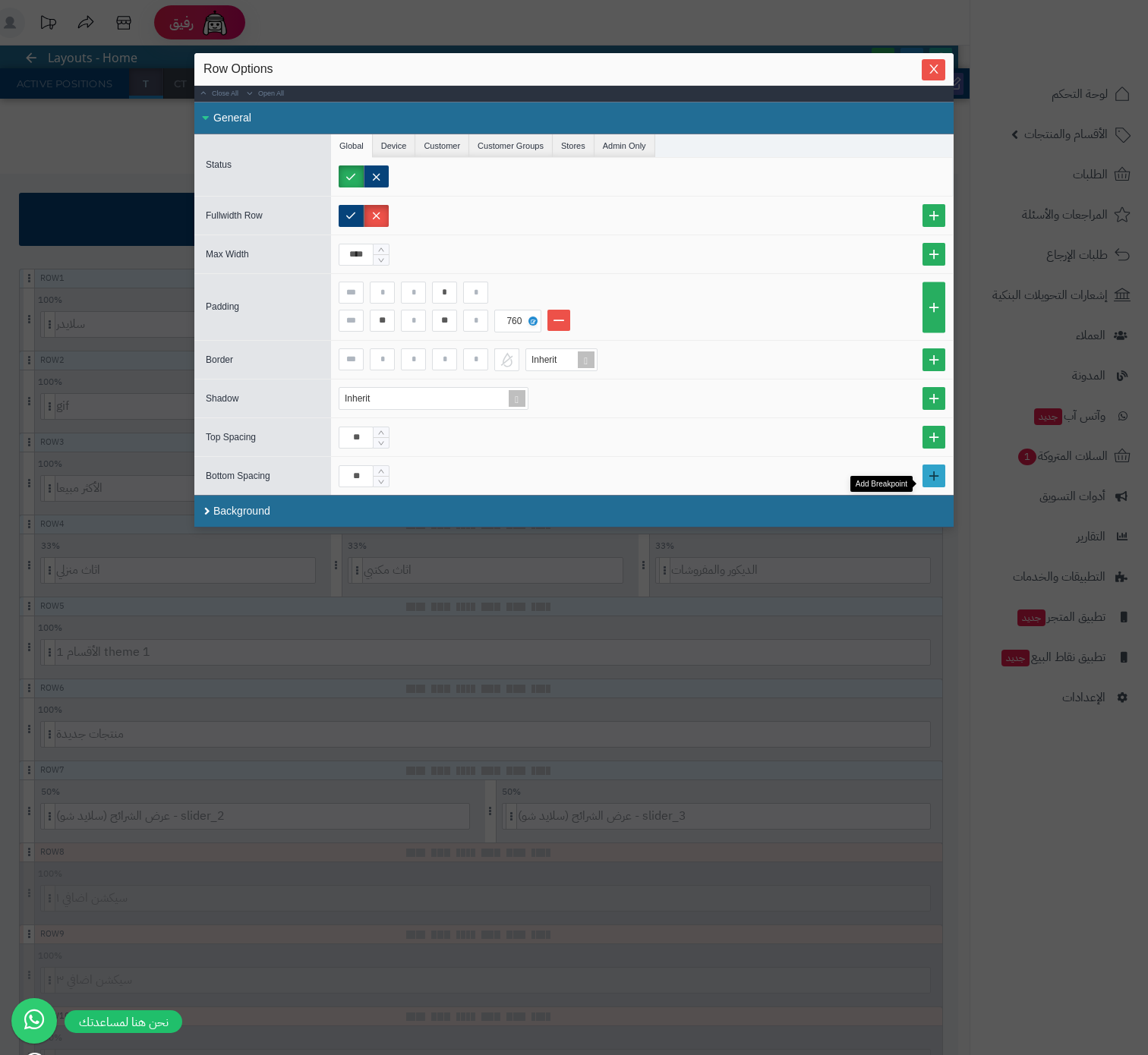 click at bounding box center (934, 476) 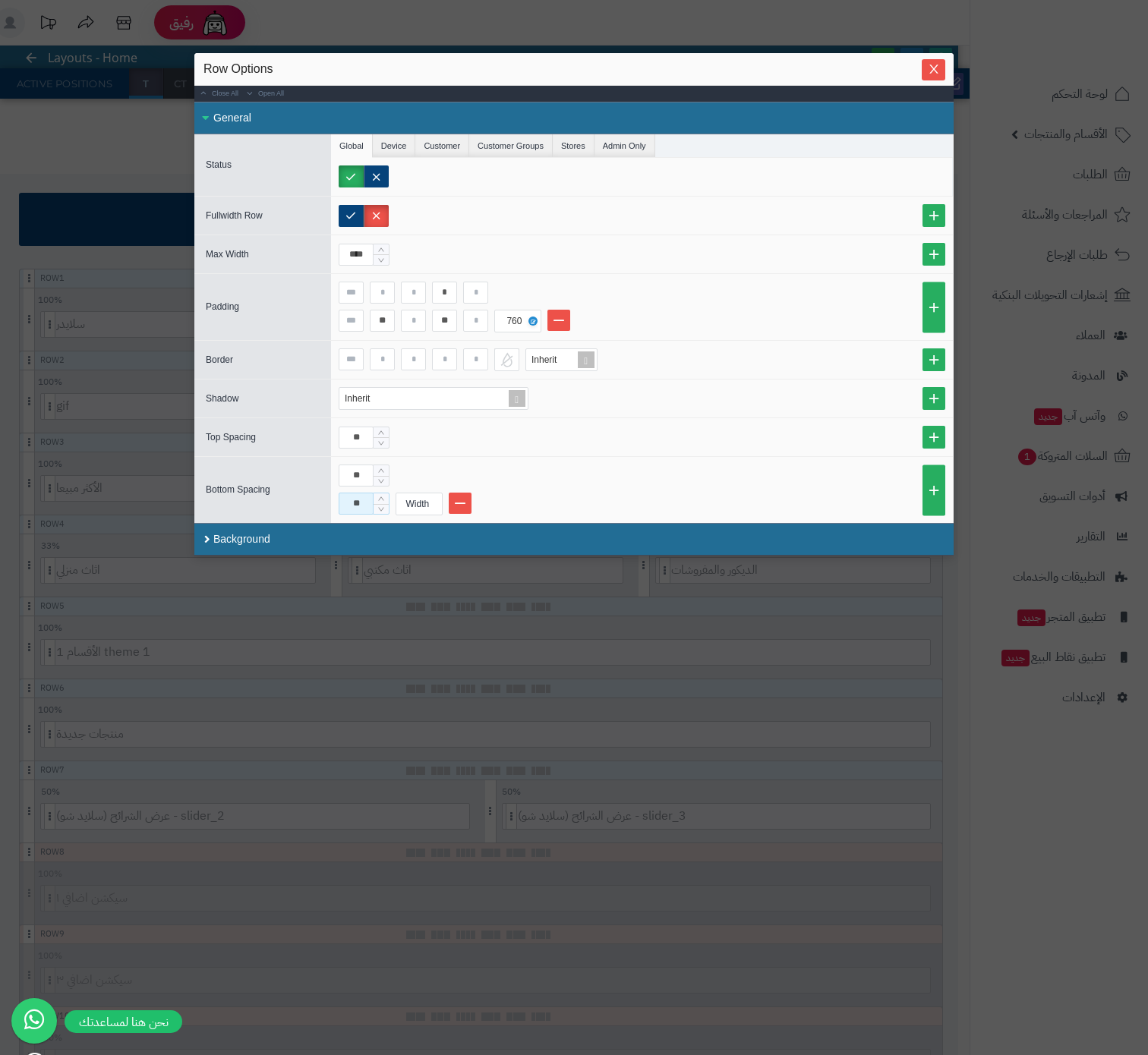 click on "**" at bounding box center [356, 503] 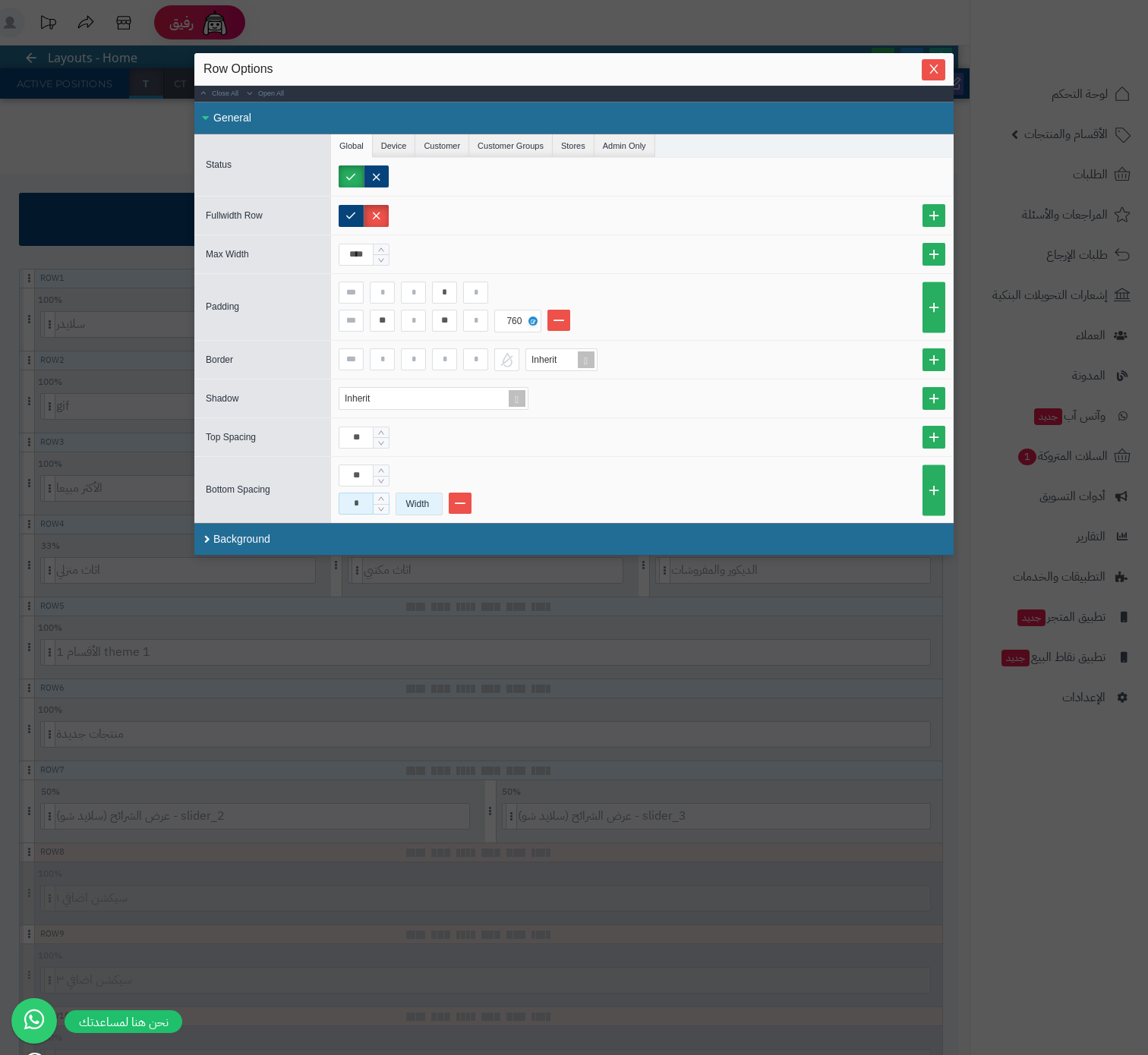 type on "*" 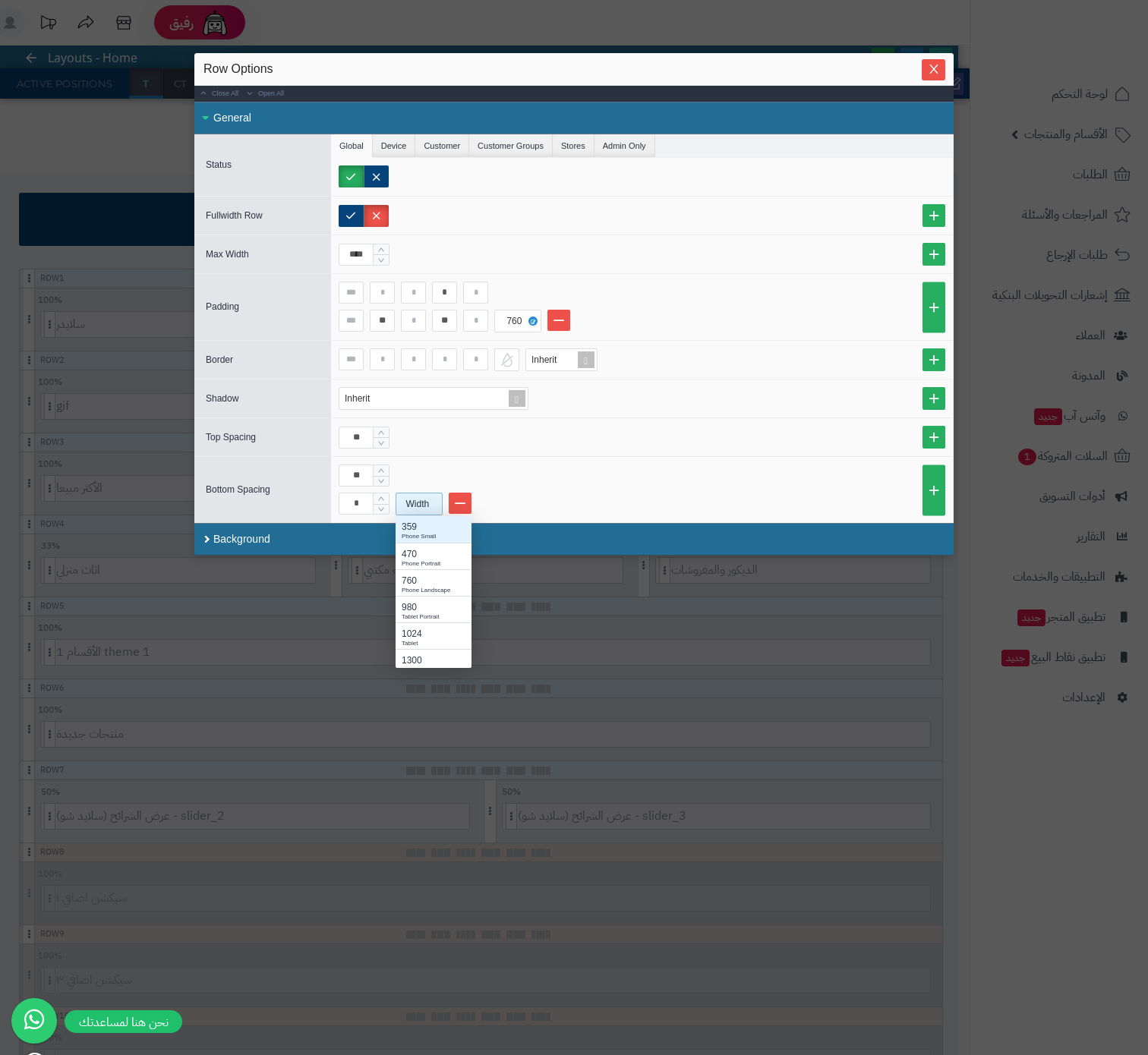 click on "Width" at bounding box center [418, 504] 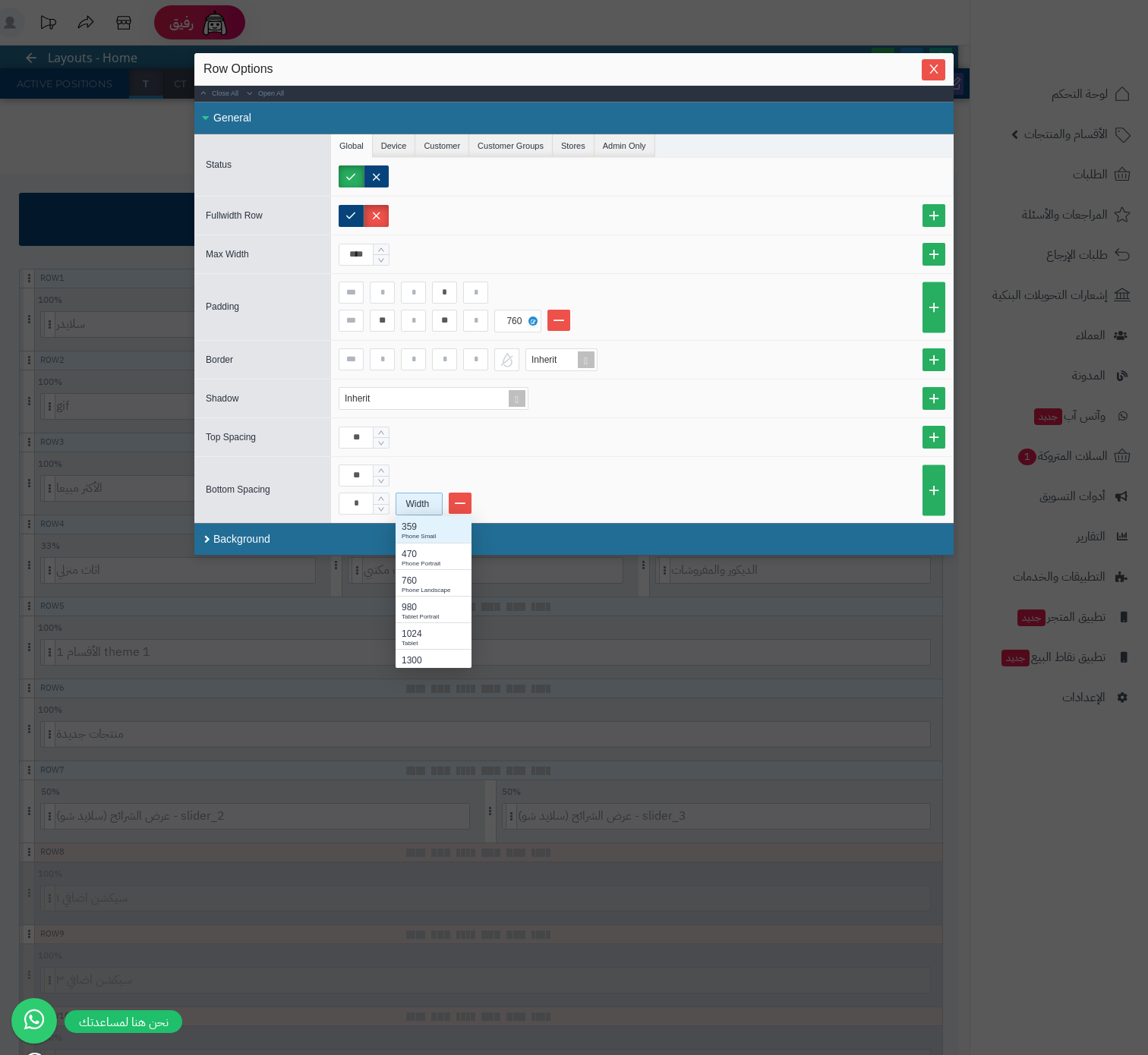 scroll, scrollTop: 24, scrollLeft: 23, axis: both 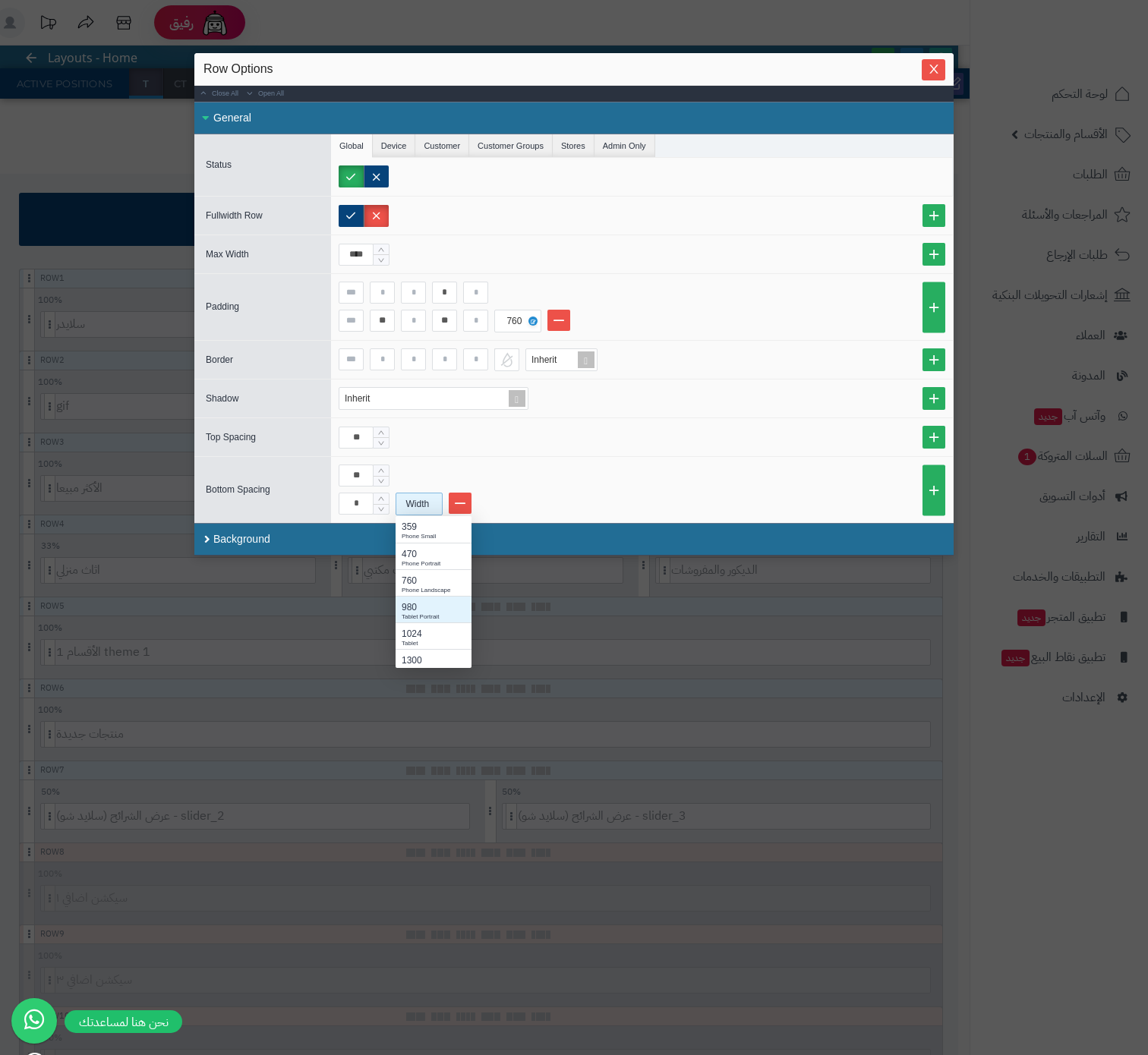 click on "Tablet Portrait" at bounding box center (434, 617) 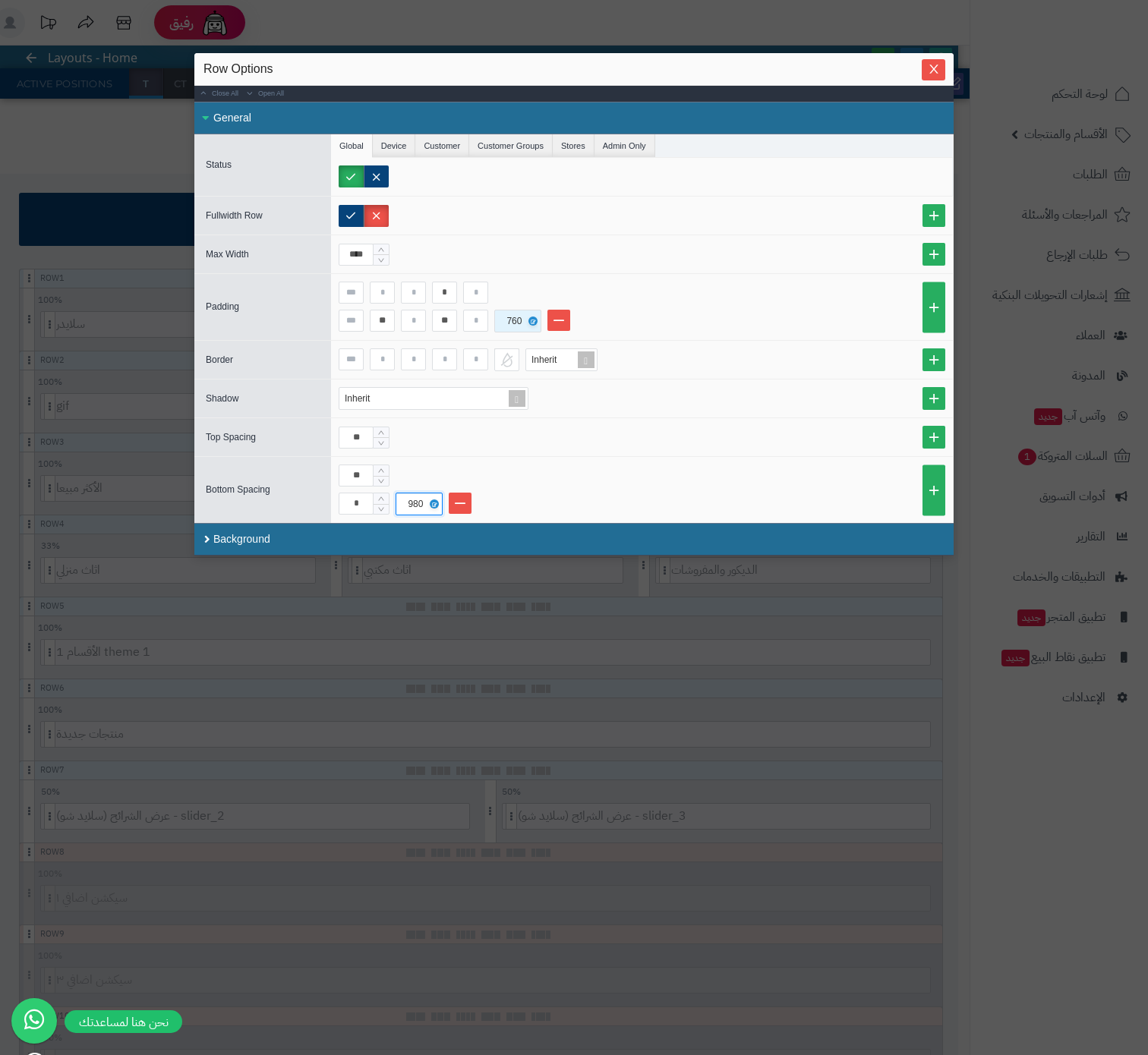 click on "760" at bounding box center (516, 321) 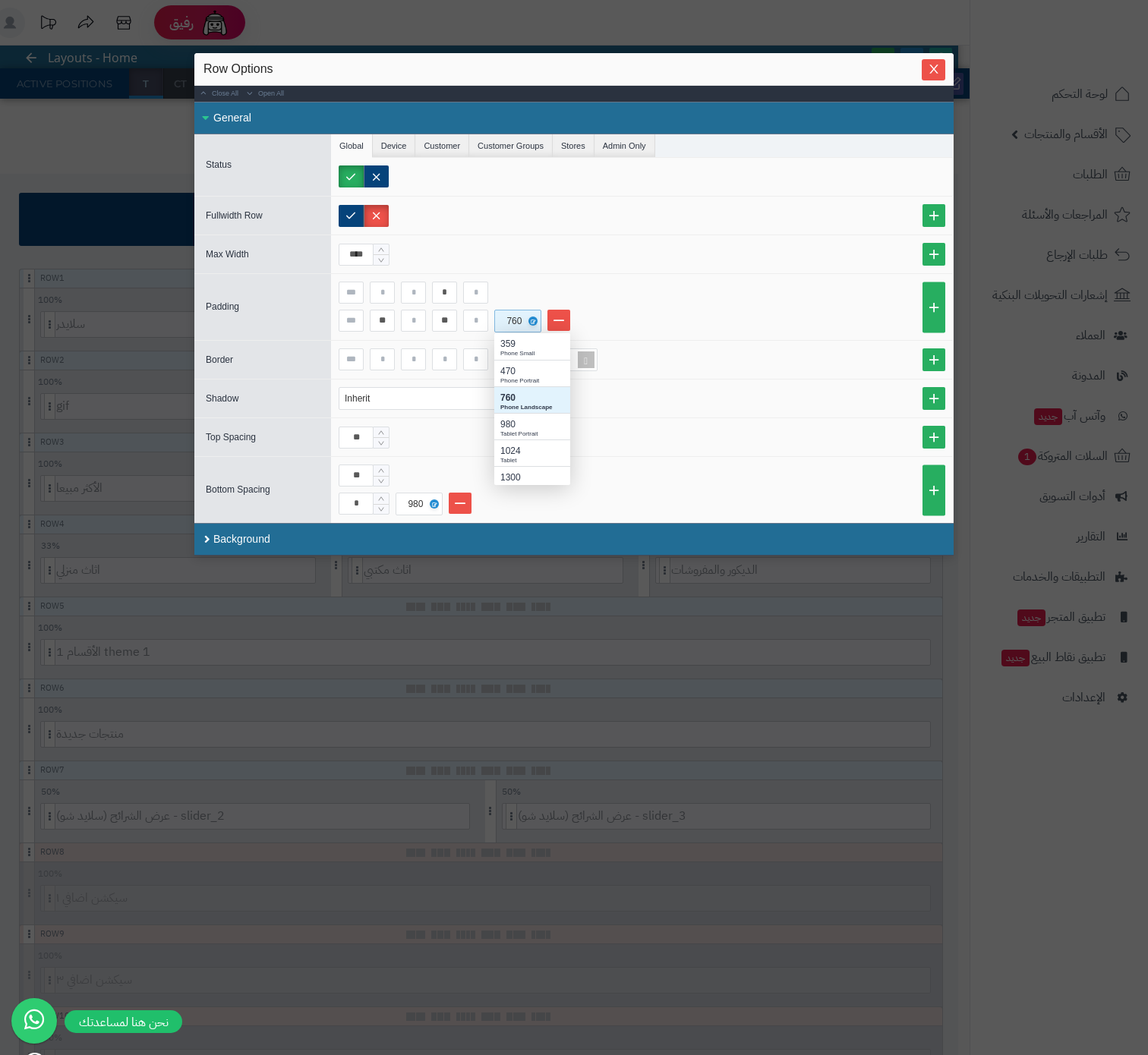 scroll, scrollTop: 24, scrollLeft: 23, axis: both 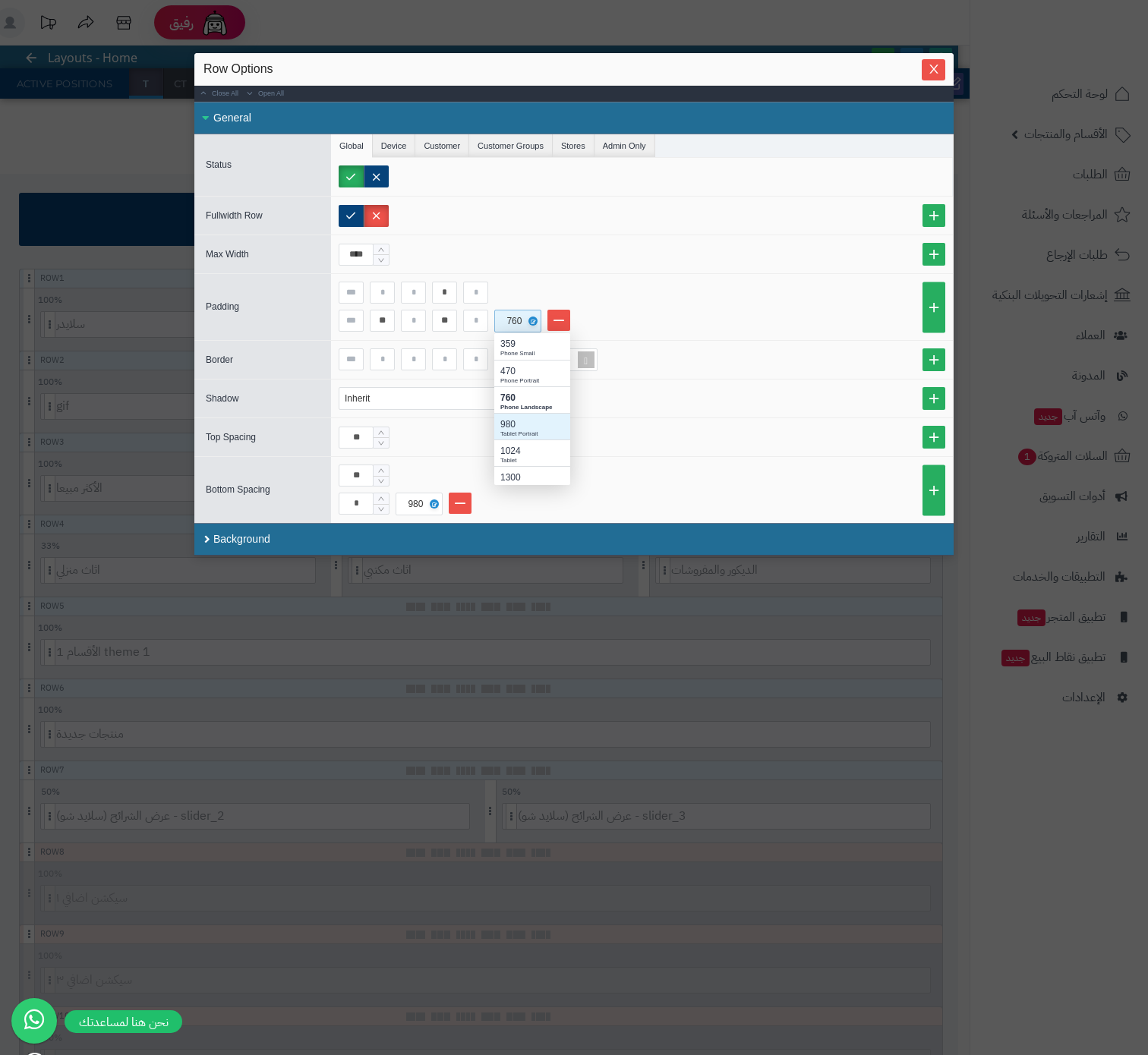 click on "Tablet Portrait" at bounding box center [532, 434] 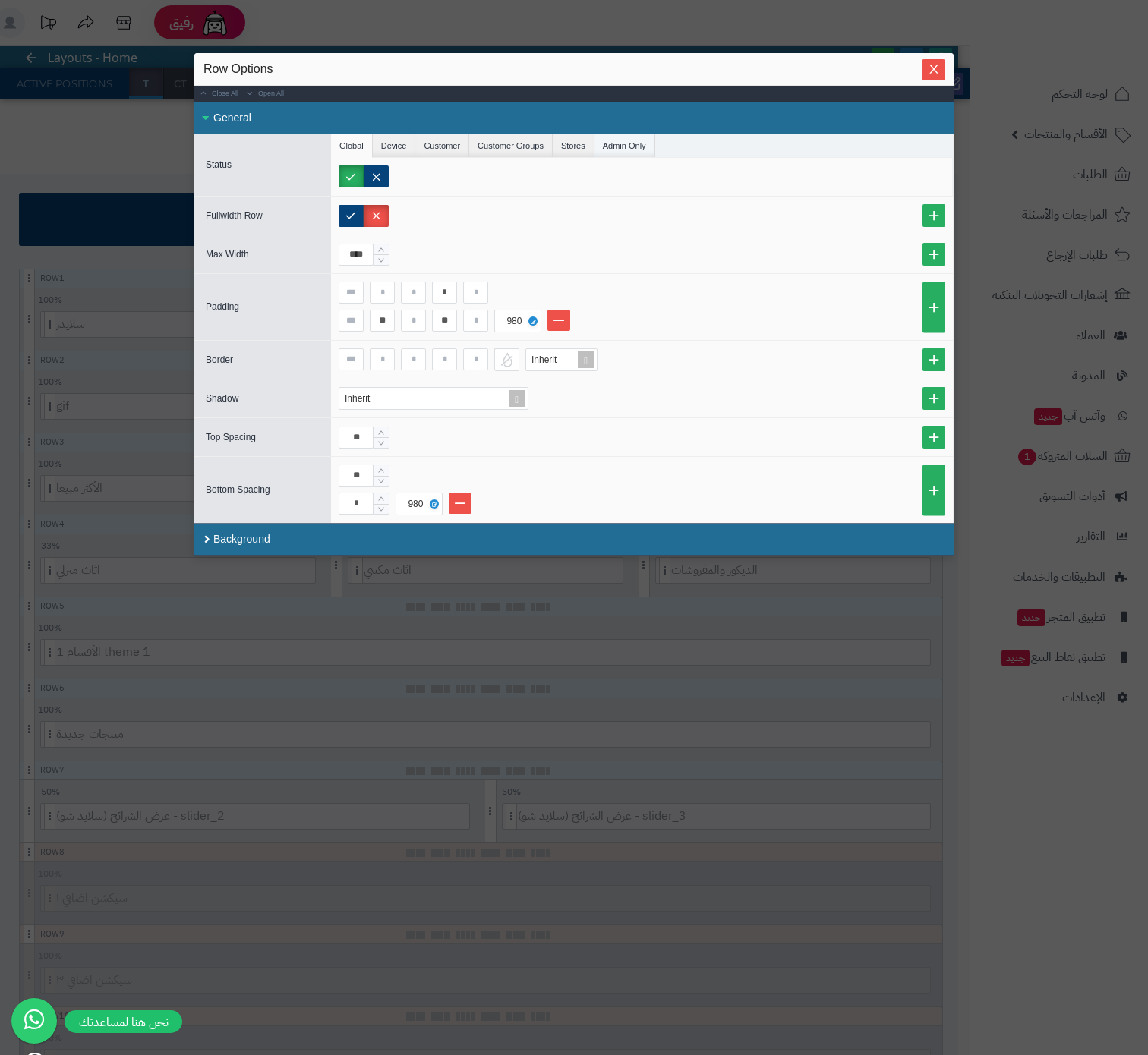 click on "Admin Only" at bounding box center (625, 146) 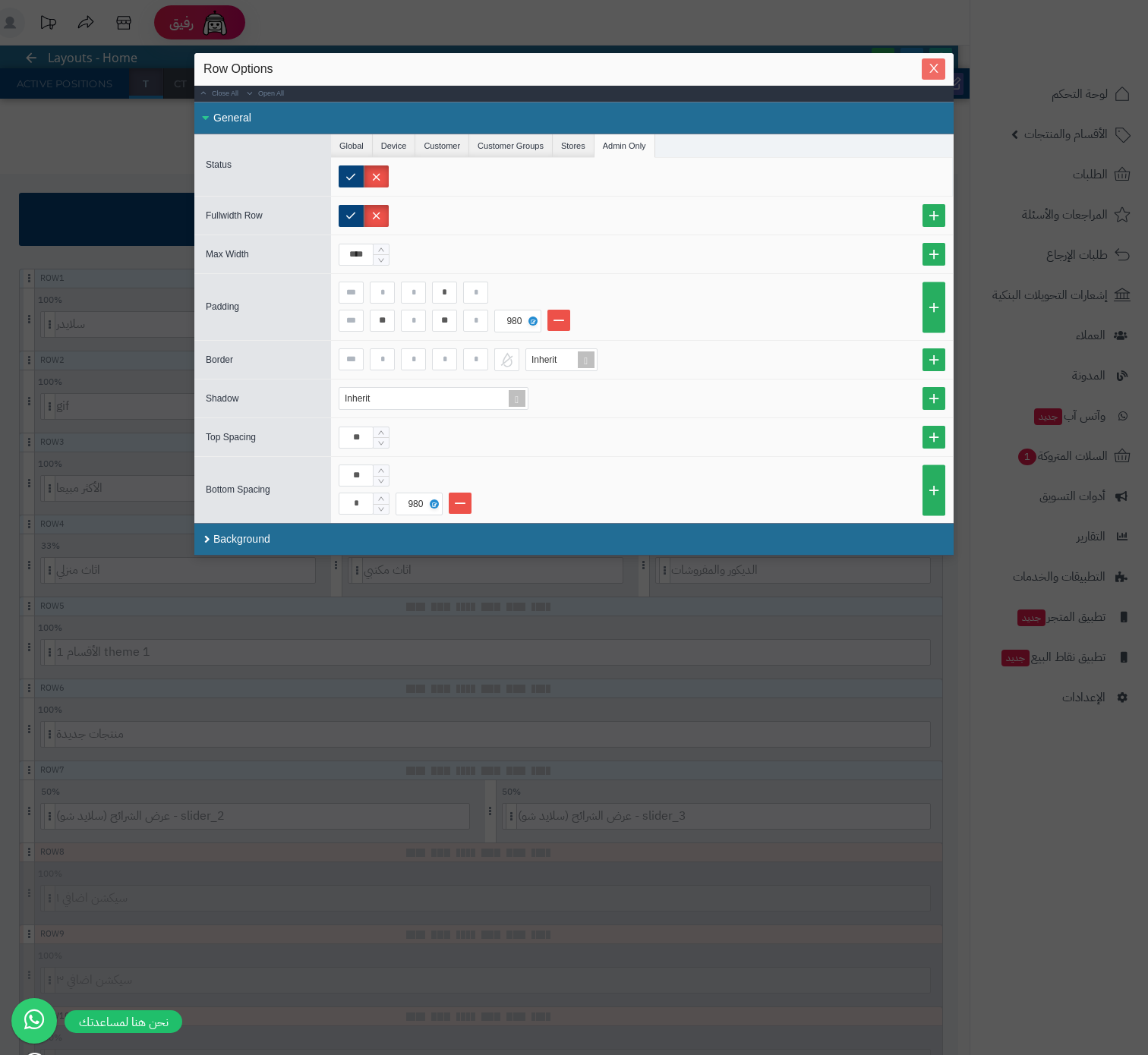 click at bounding box center (933, 68) 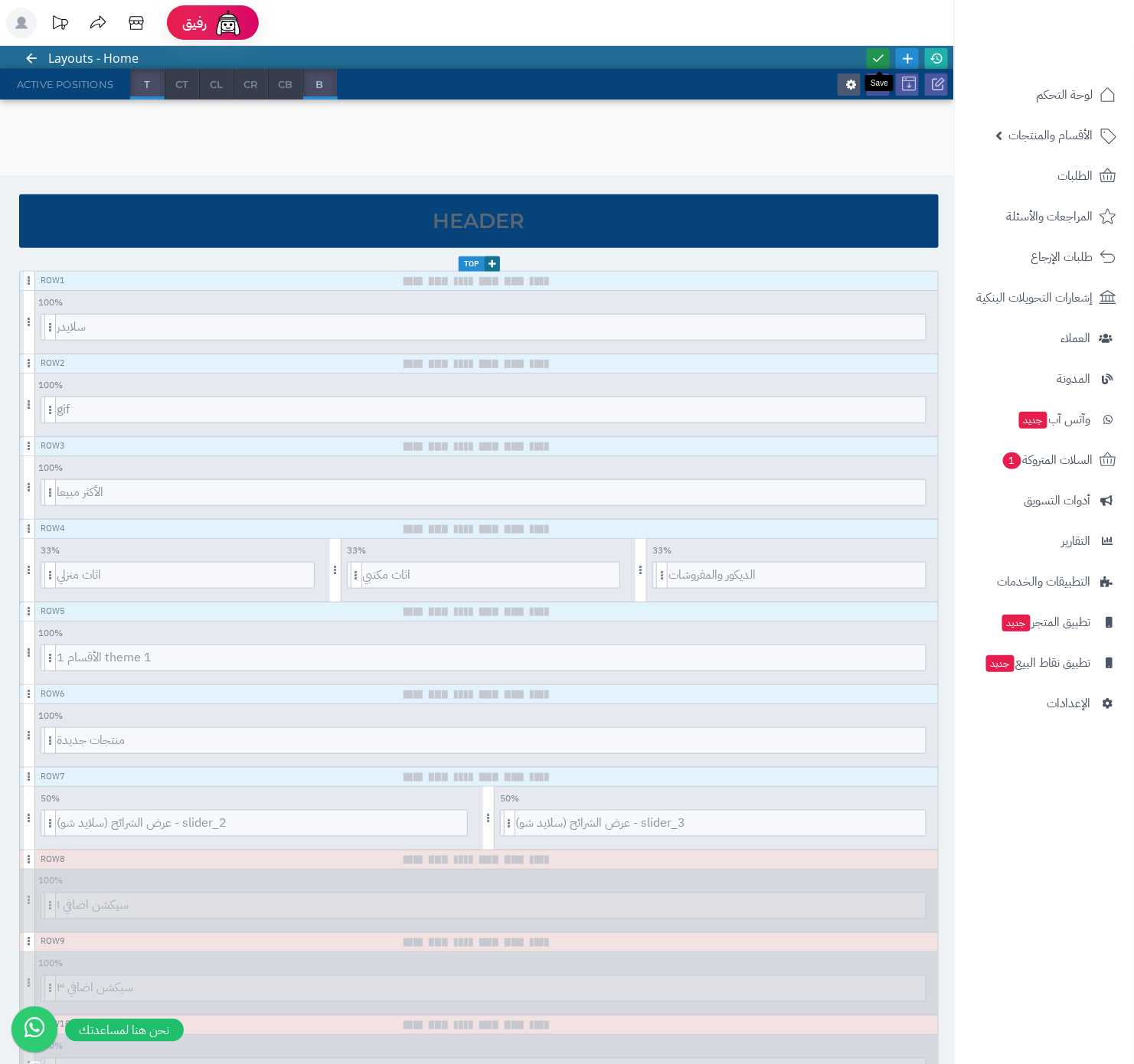 click at bounding box center (878, 58) 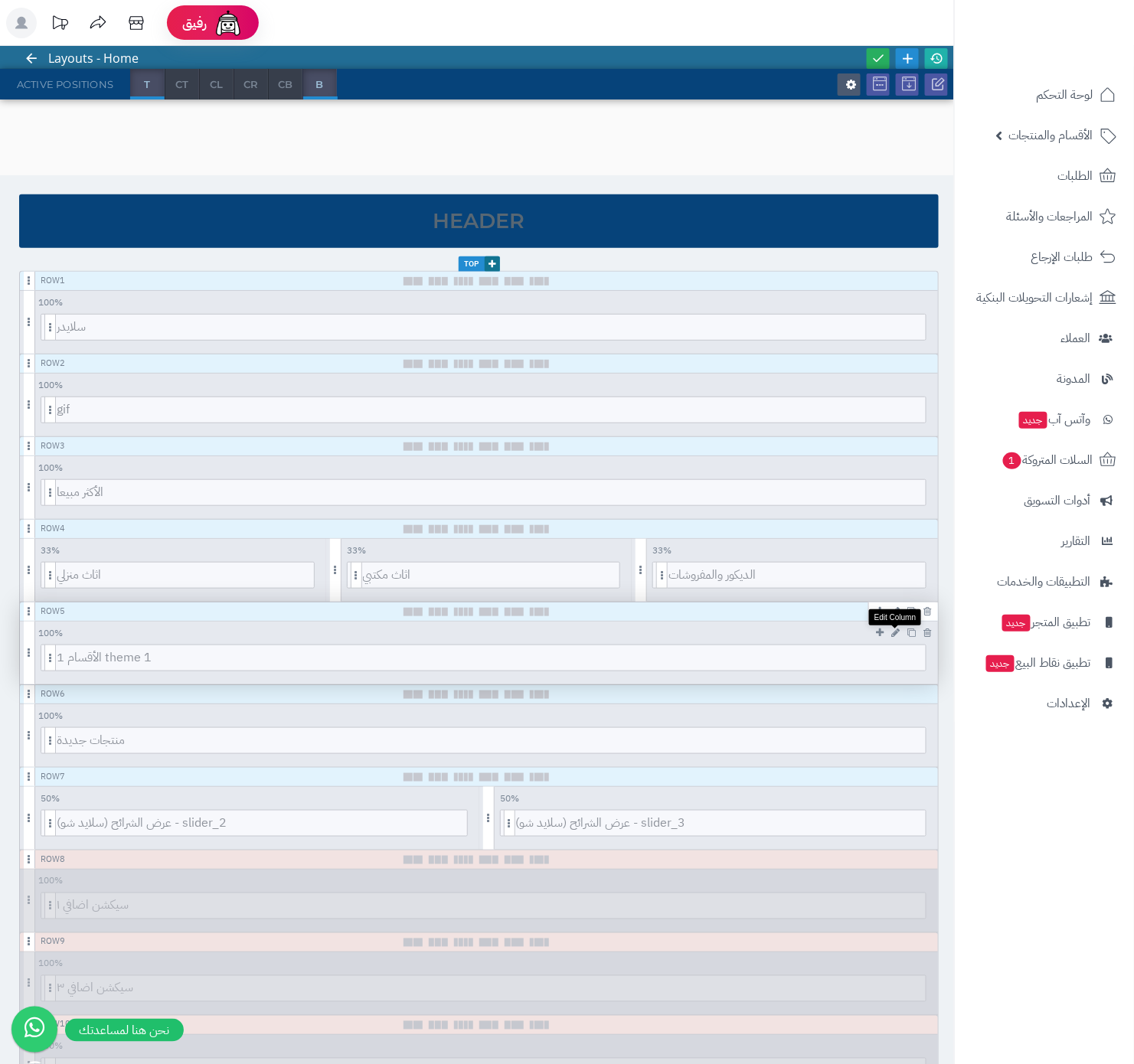 click at bounding box center (895, 632) 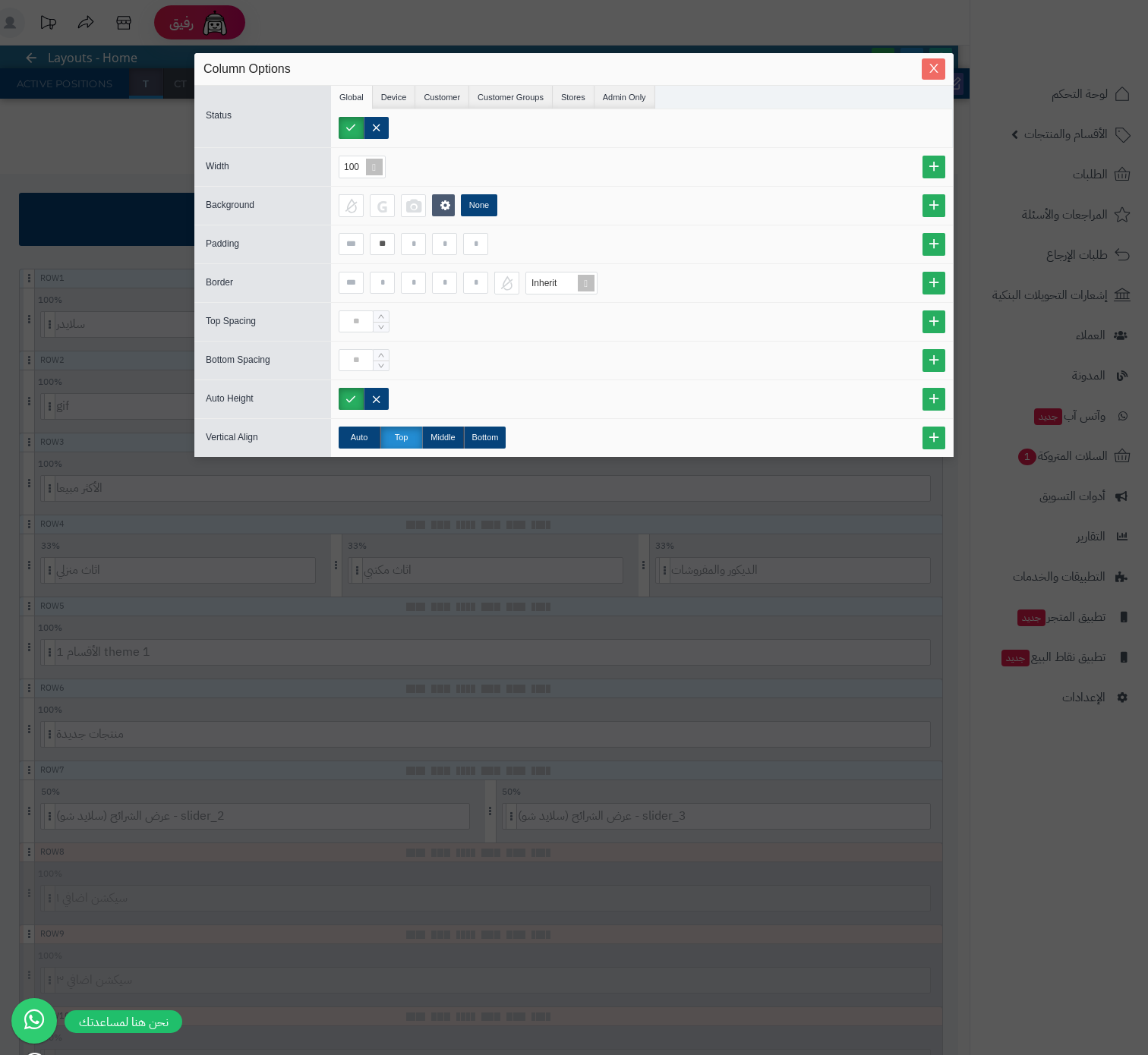 click 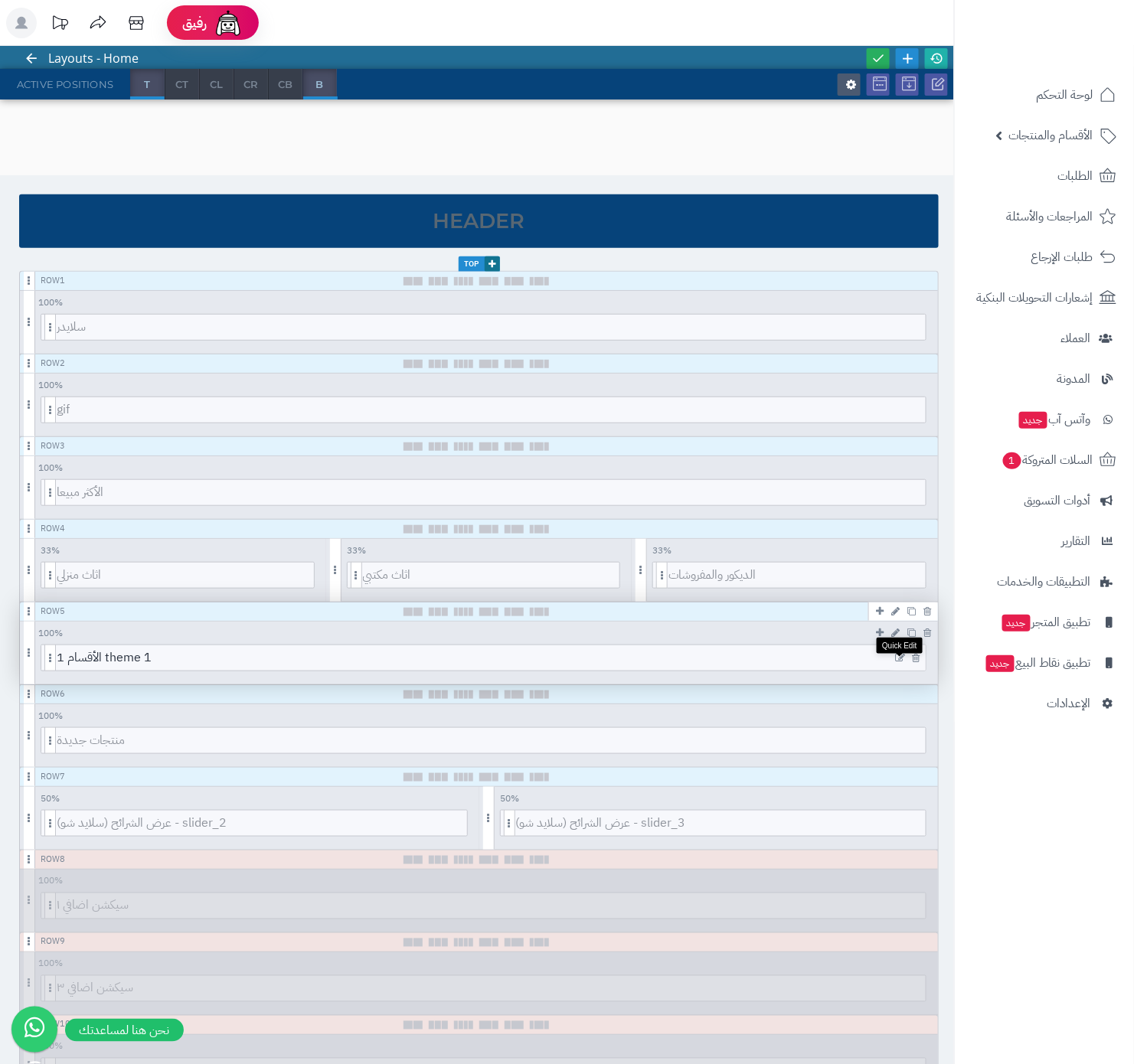 click at bounding box center [900, 658] 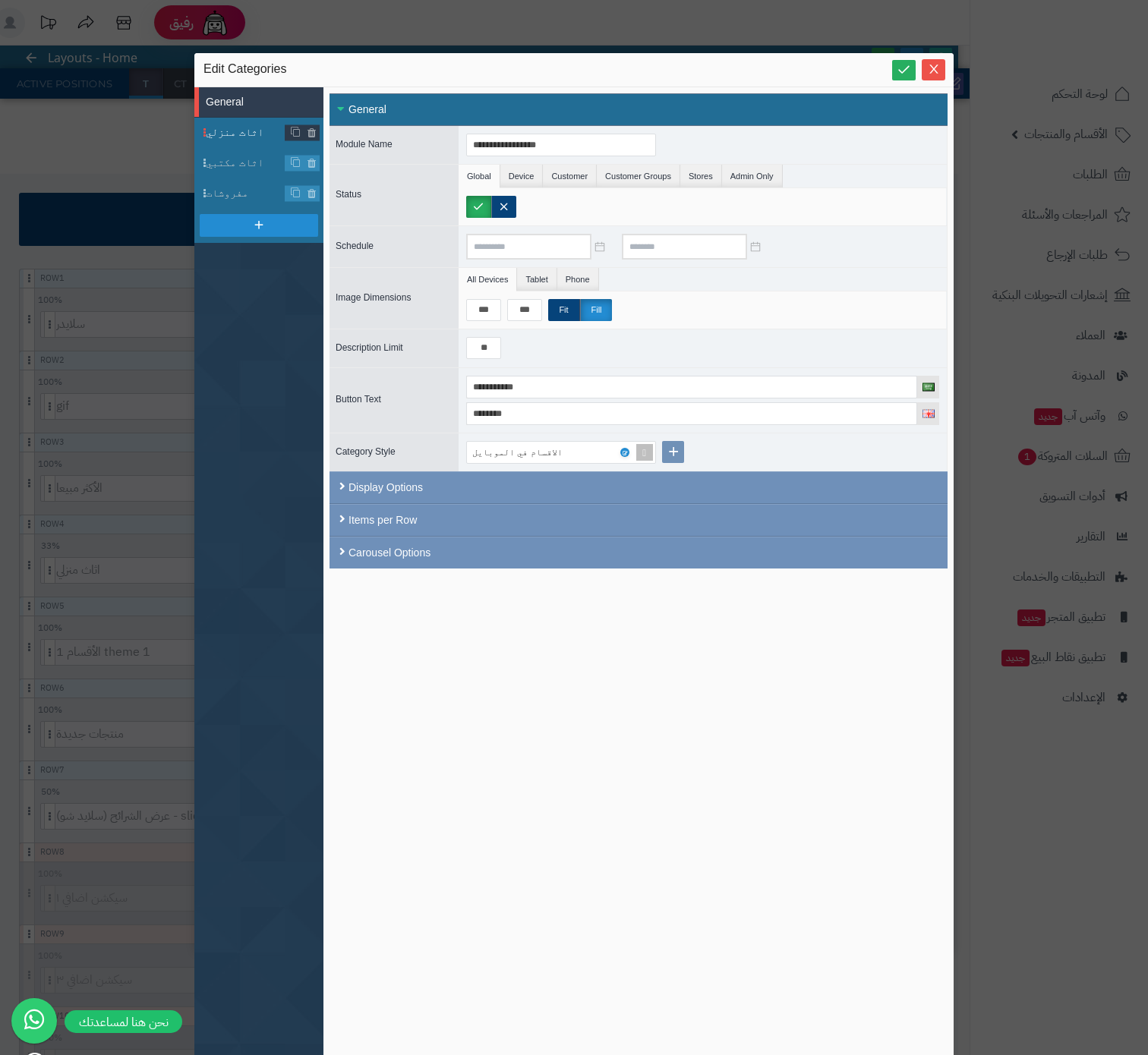 click on "اثاث منزلي" at bounding box center [245, 132] 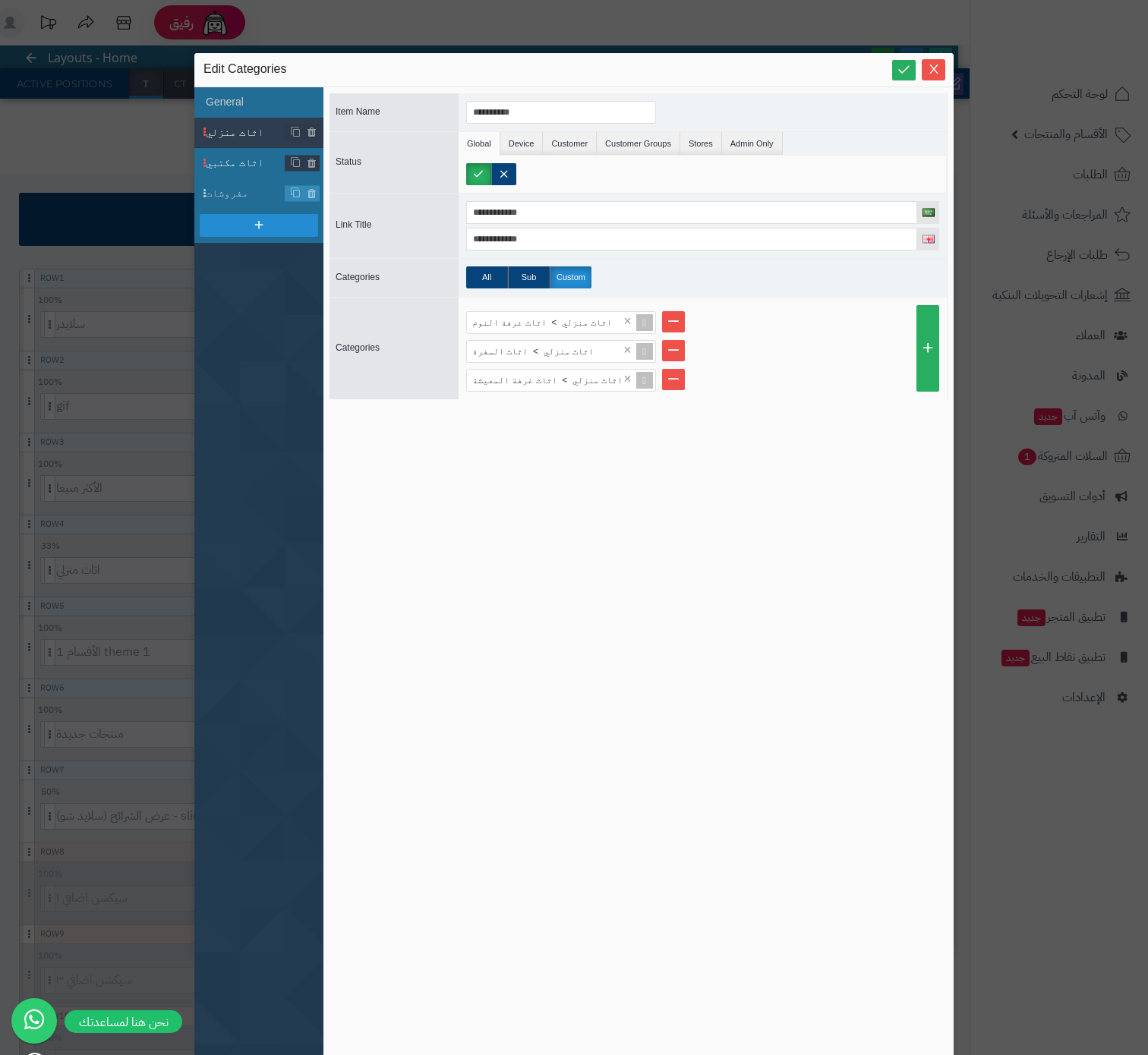 click on "اثاث مكتبي" at bounding box center [245, 162] 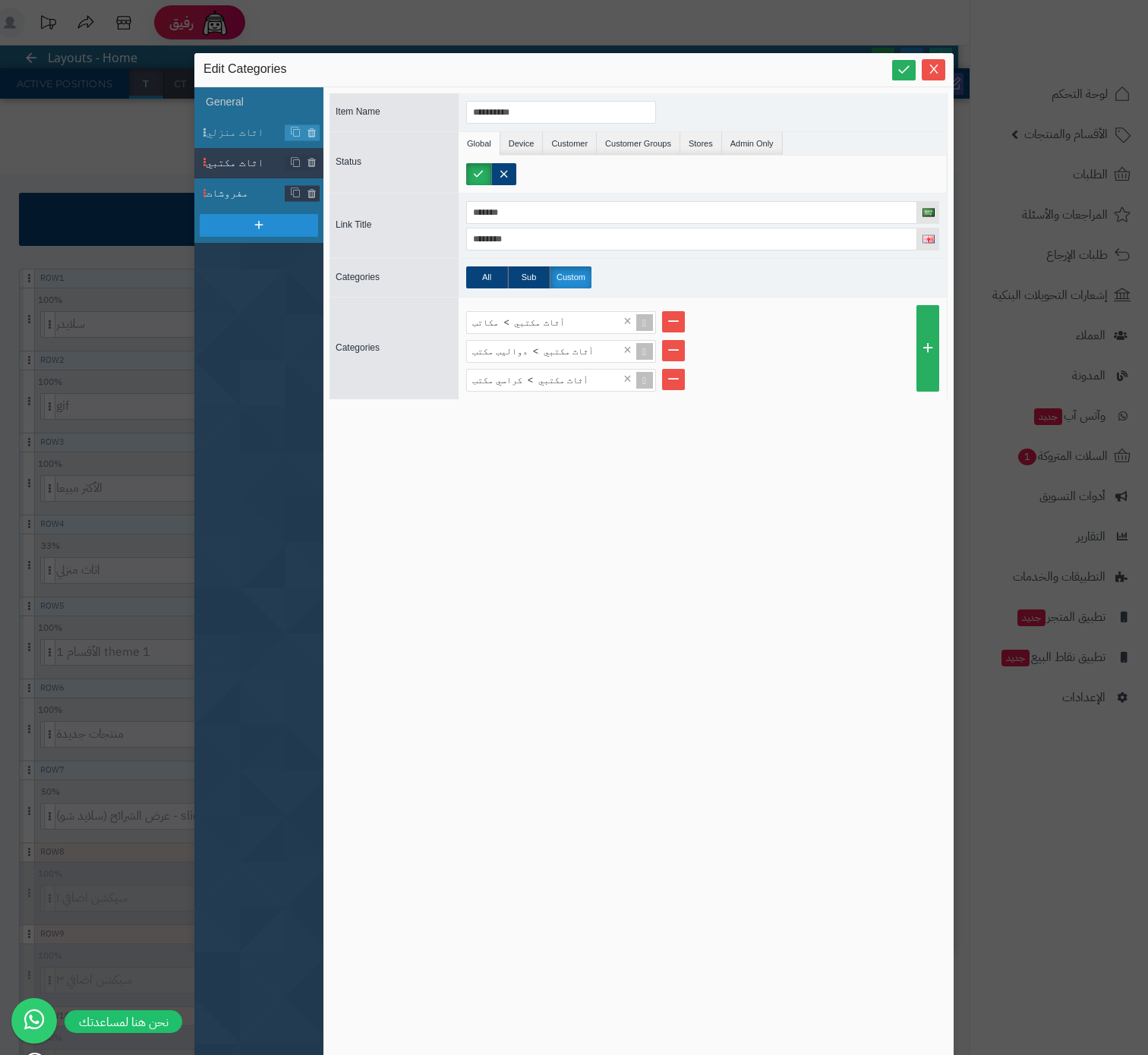 click on "مفروشات" at bounding box center [259, 194] 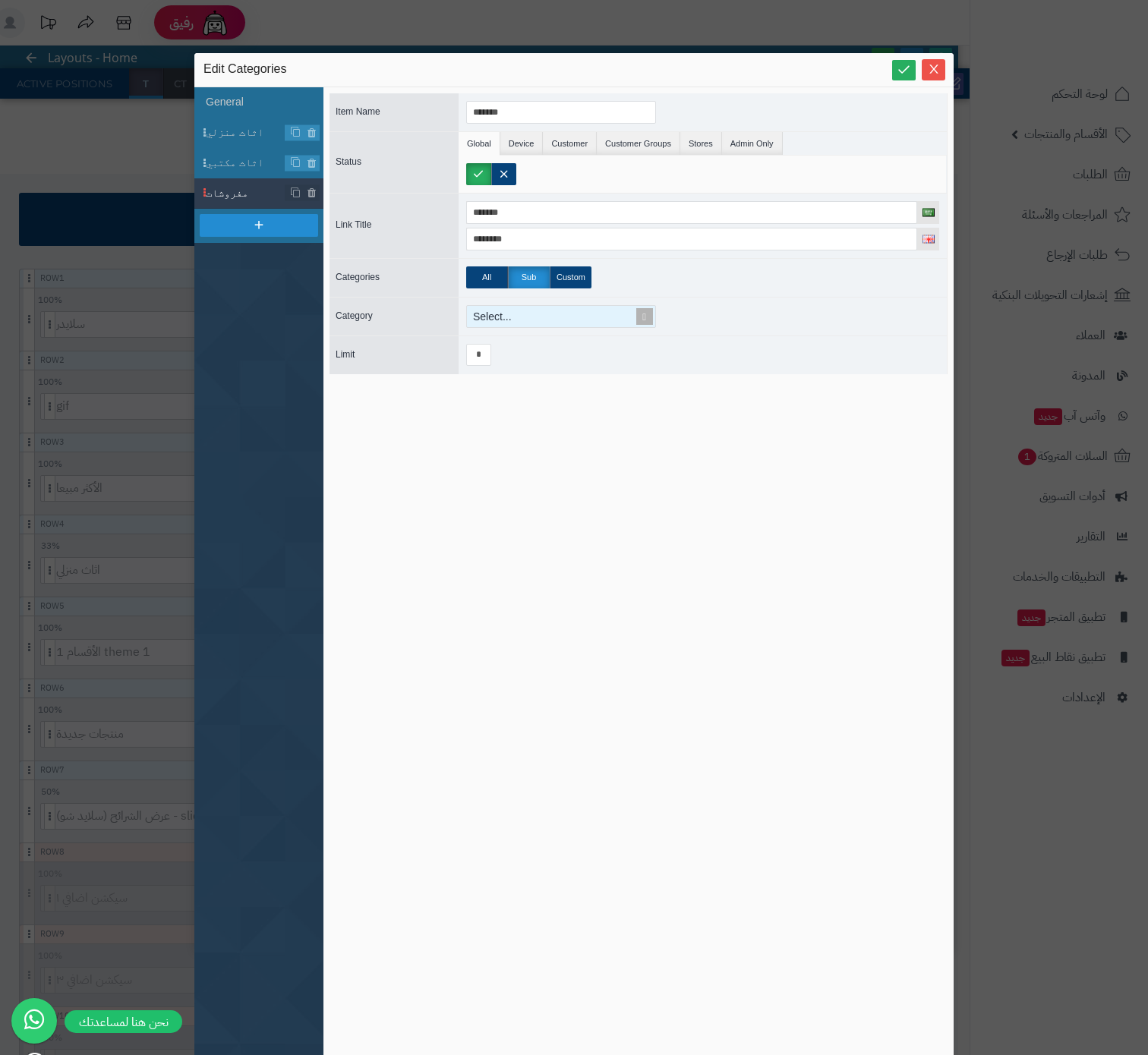 click on "Select..." at bounding box center (554, 316) 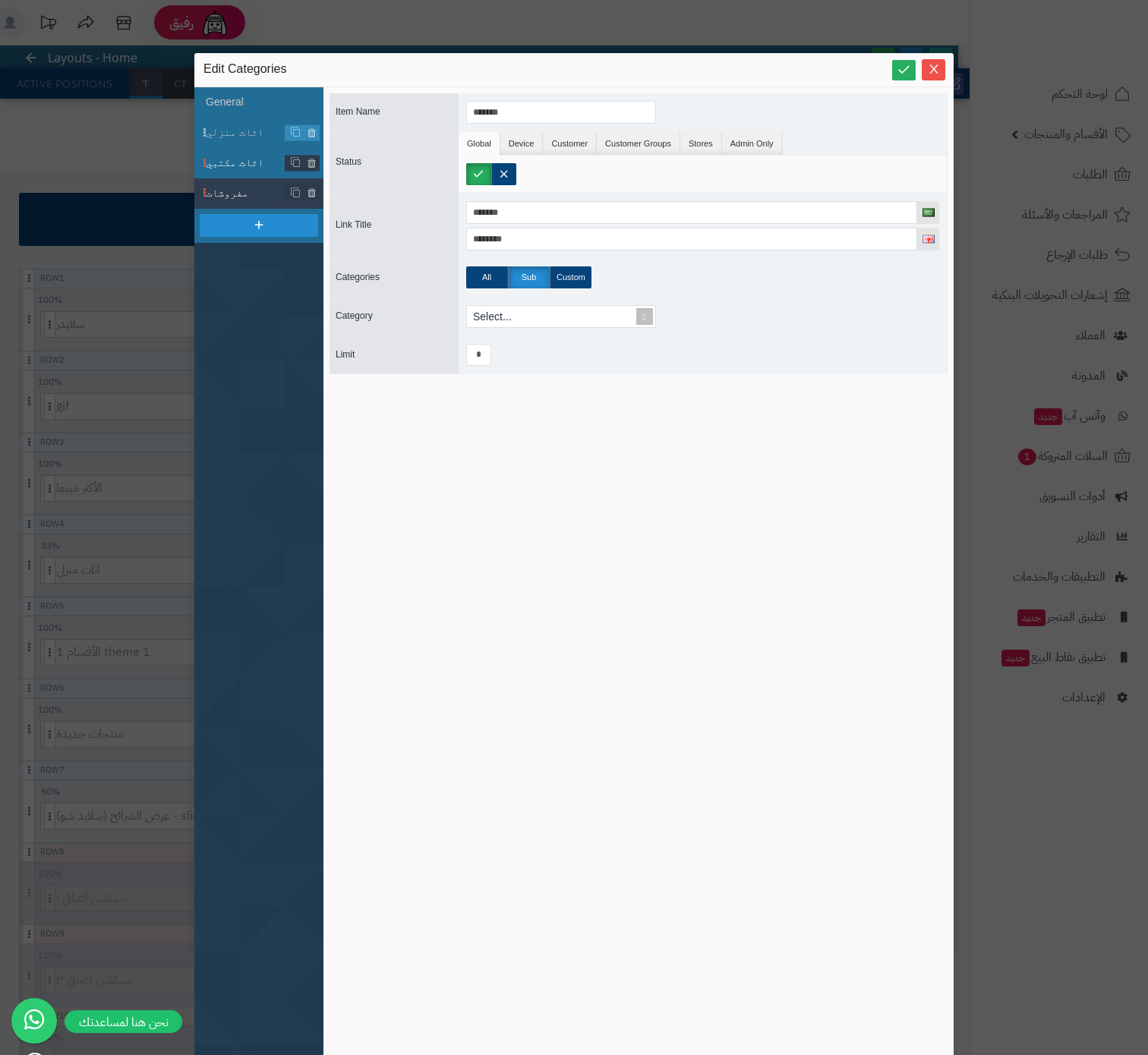 click on "اثاث مكتبي" at bounding box center [245, 162] 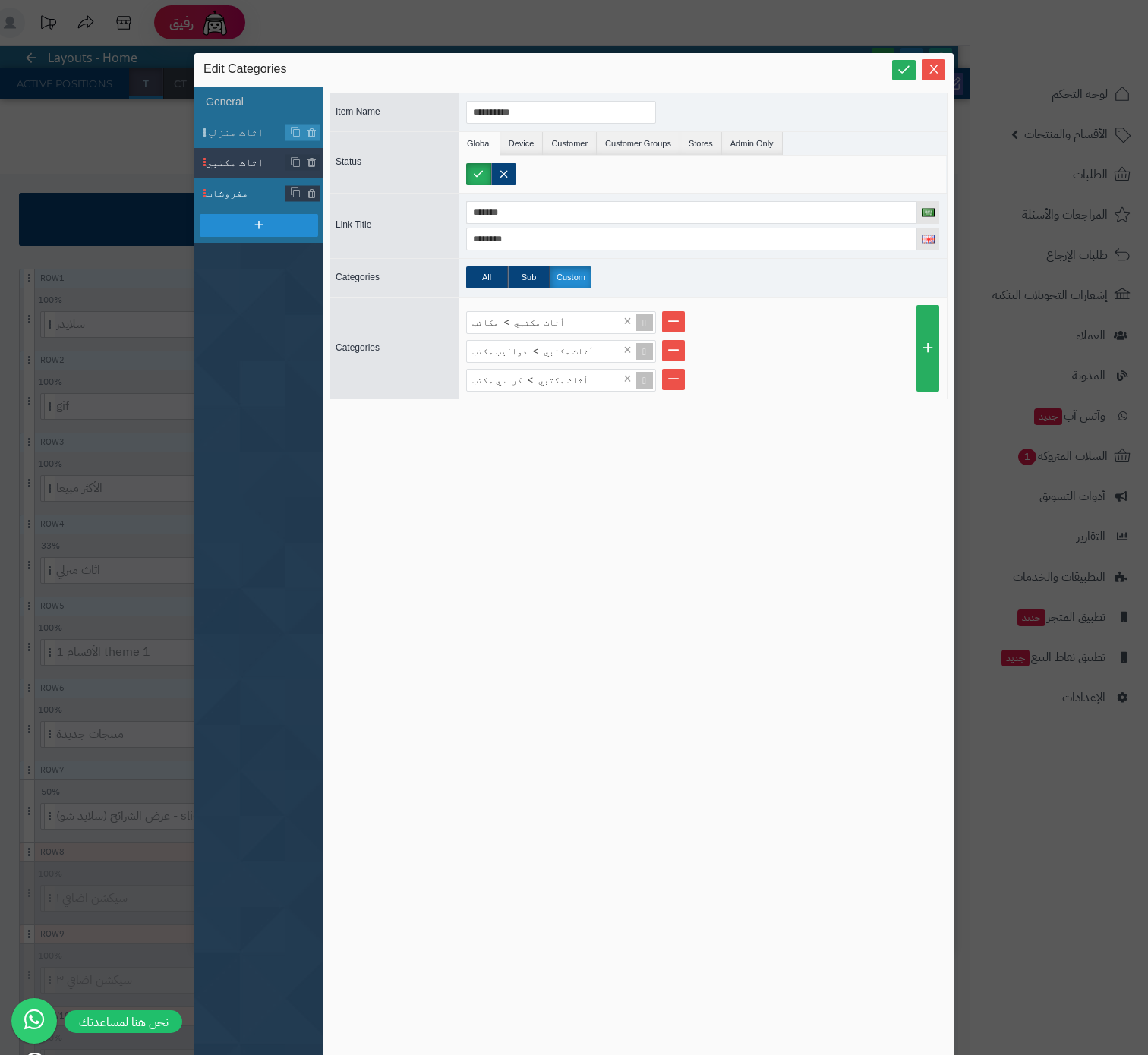 click on "مفروشات" at bounding box center (245, 193) 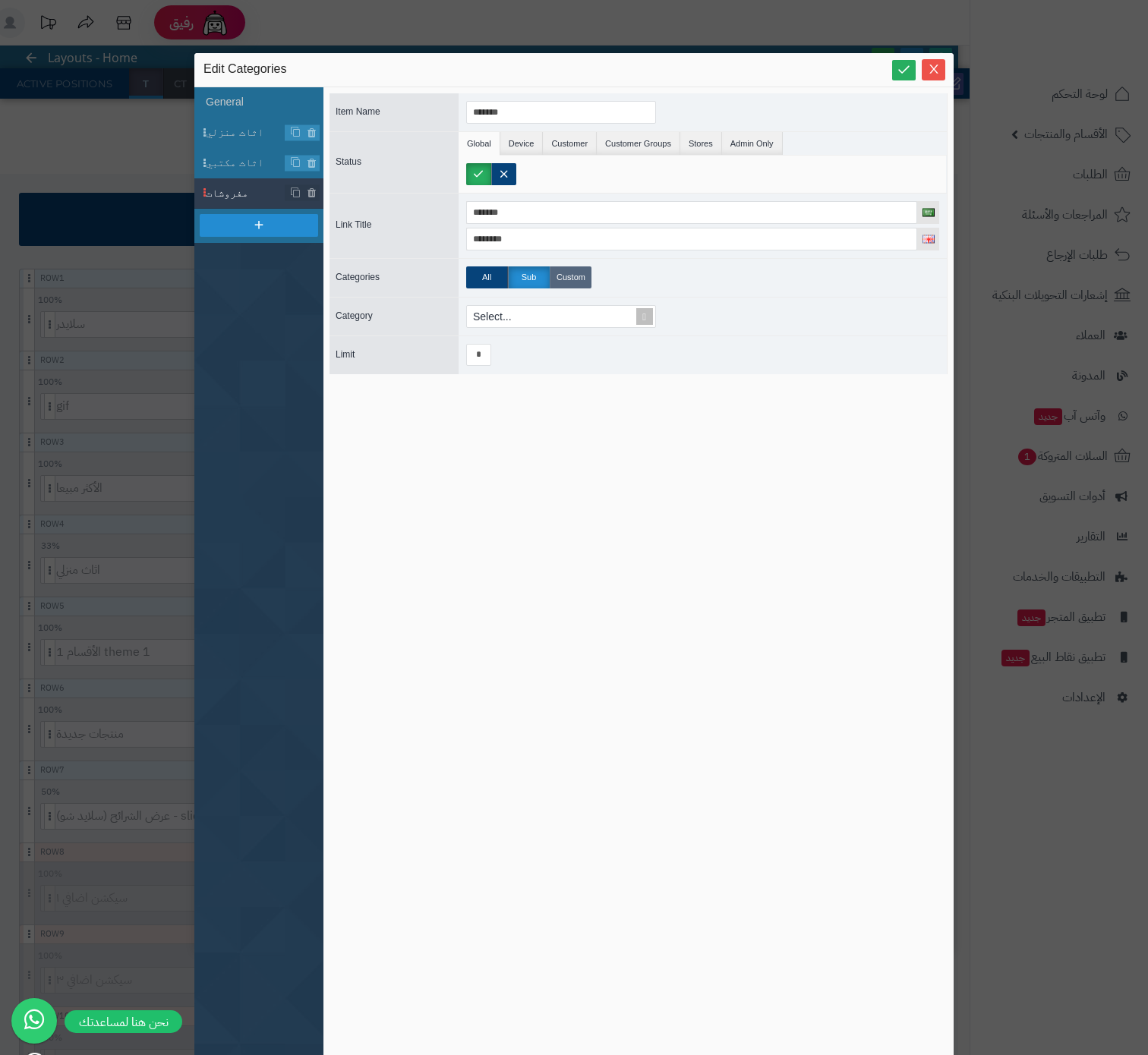 click on "Custom" at bounding box center (570, 277) 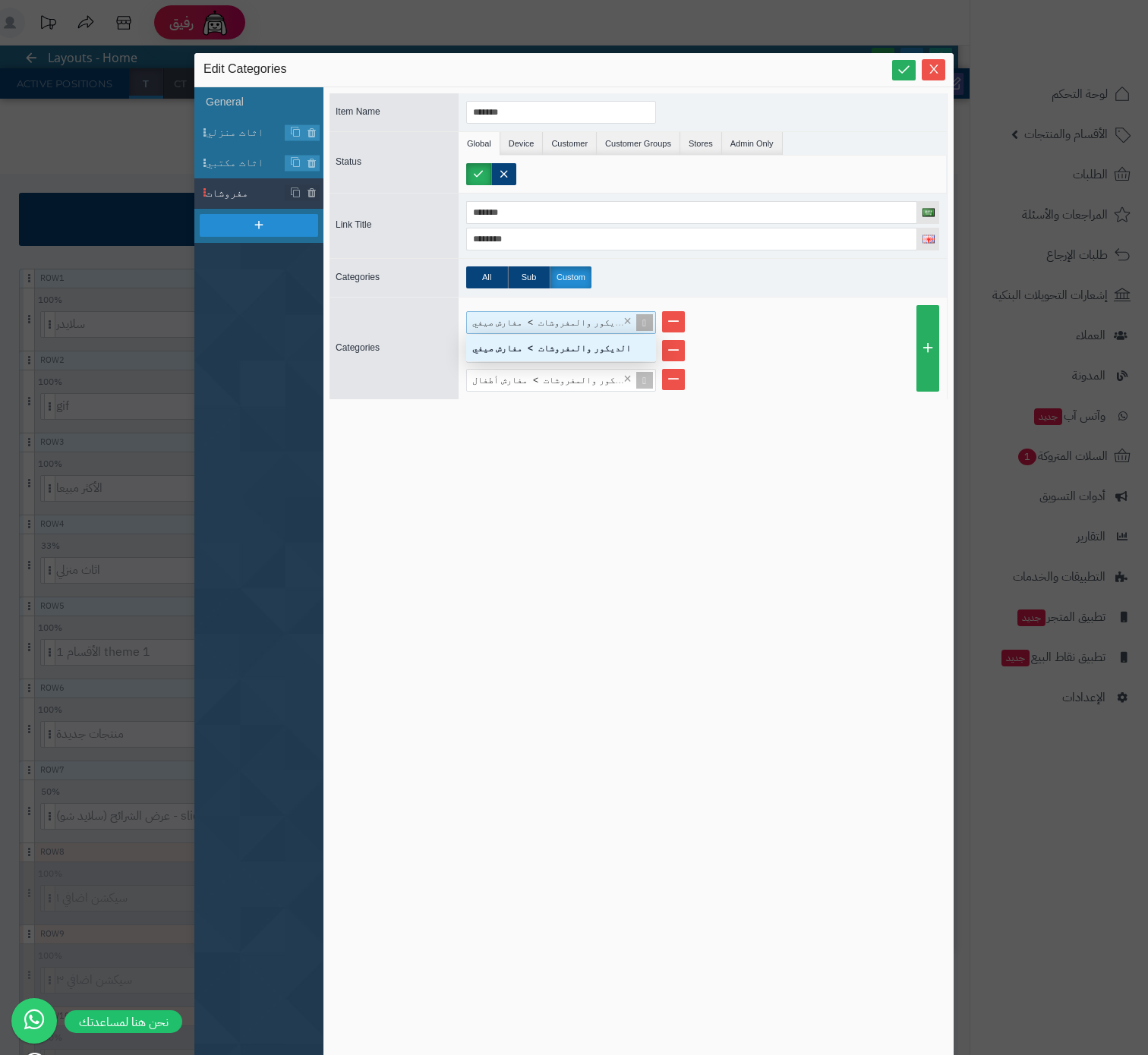 click on "الديكور والمفروشات  >  مفارش صيفي" at bounding box center (551, 323) 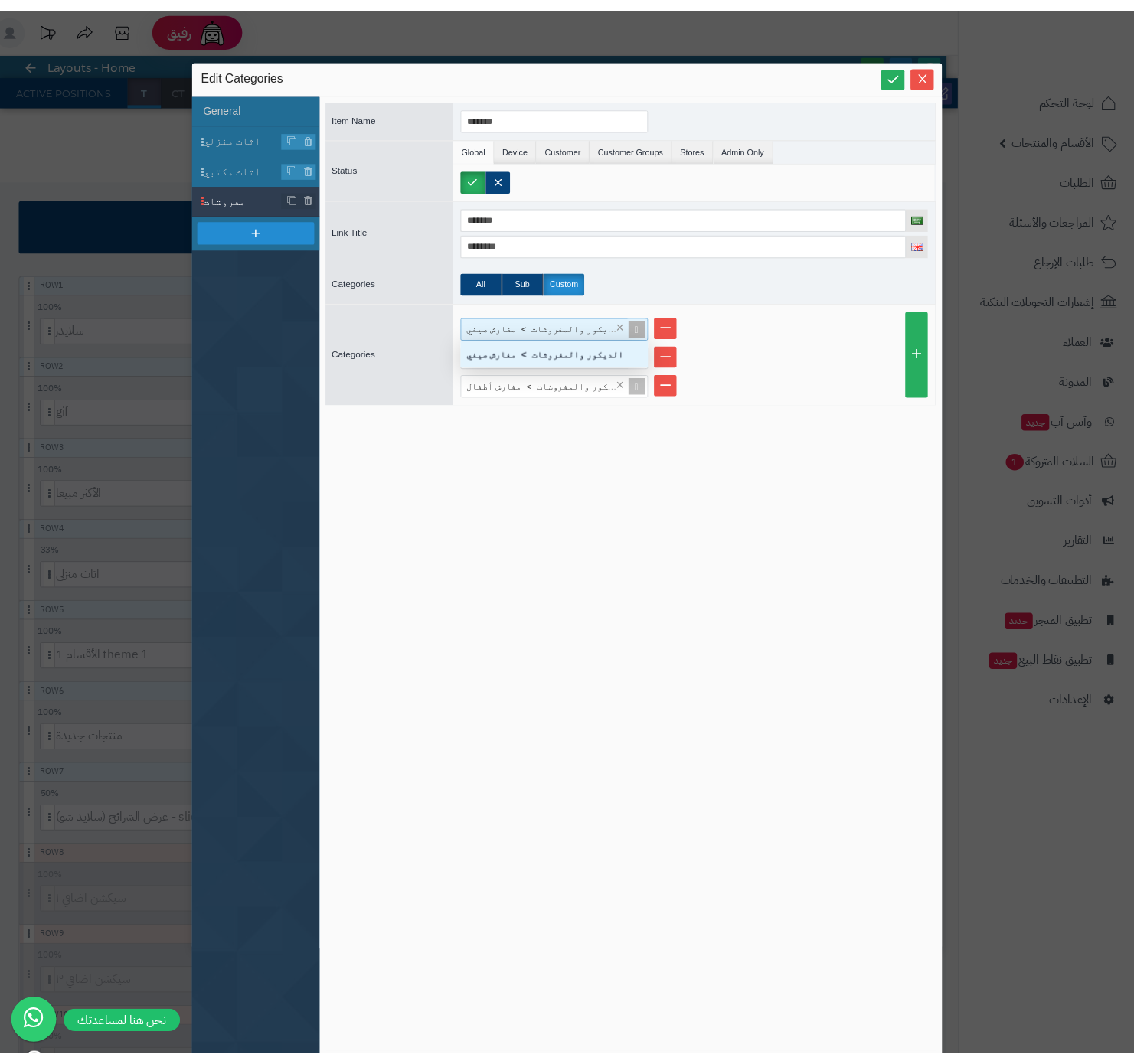 scroll, scrollTop: 3, scrollLeft: 168, axis: both 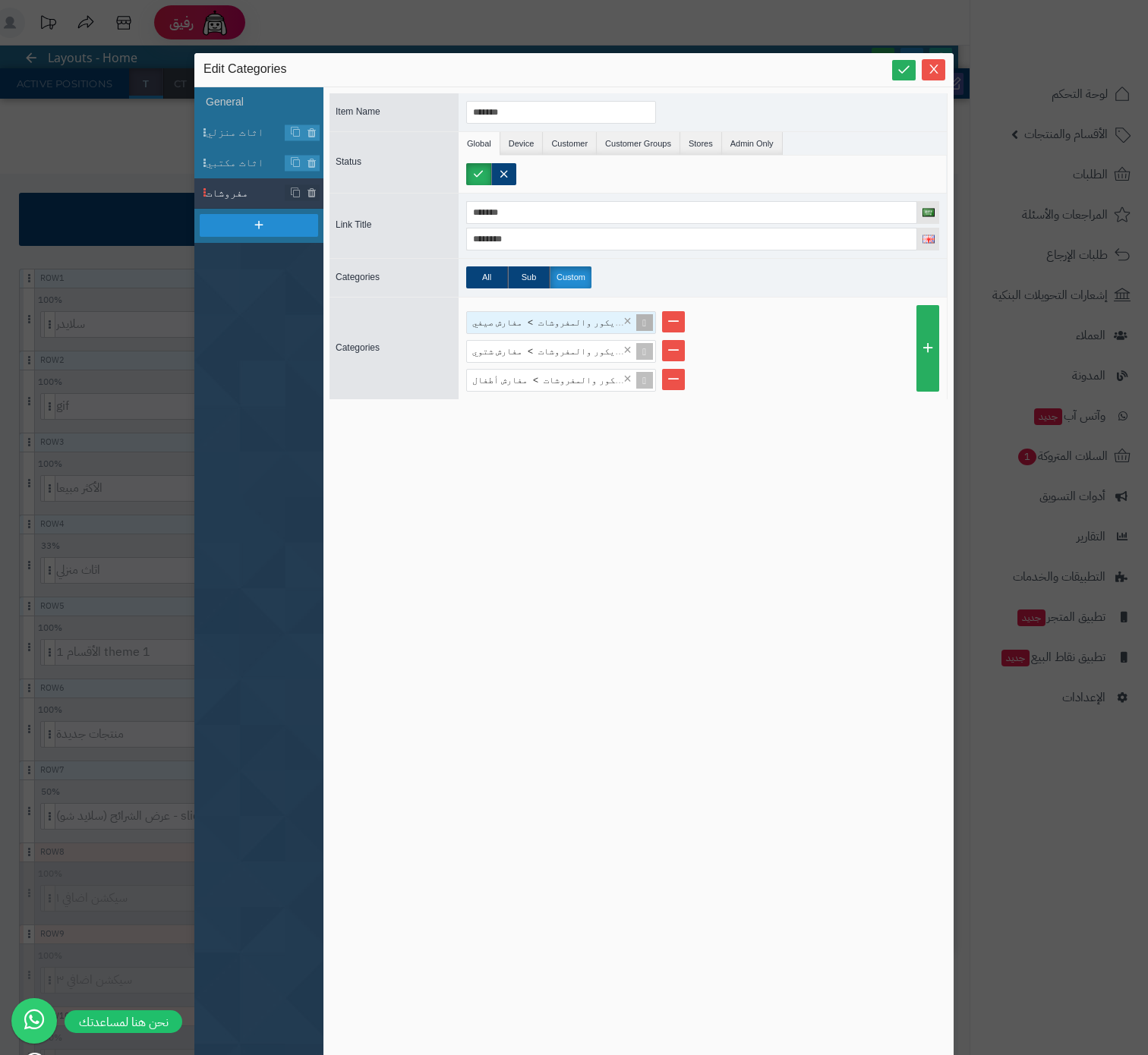 click on "Item Name ******* Status Global Device Customer Customer Groups Stores Admin Only Params Link Title ******* ******** Categories All Sub Custom Categories الديكور والمفروشات  >  مفارش صيفي ×   الديكور والمفروشات  >  مفارش شتوي ×   الديكور والمفروشات  >  مفارش أطفال ×" at bounding box center [639, 573] 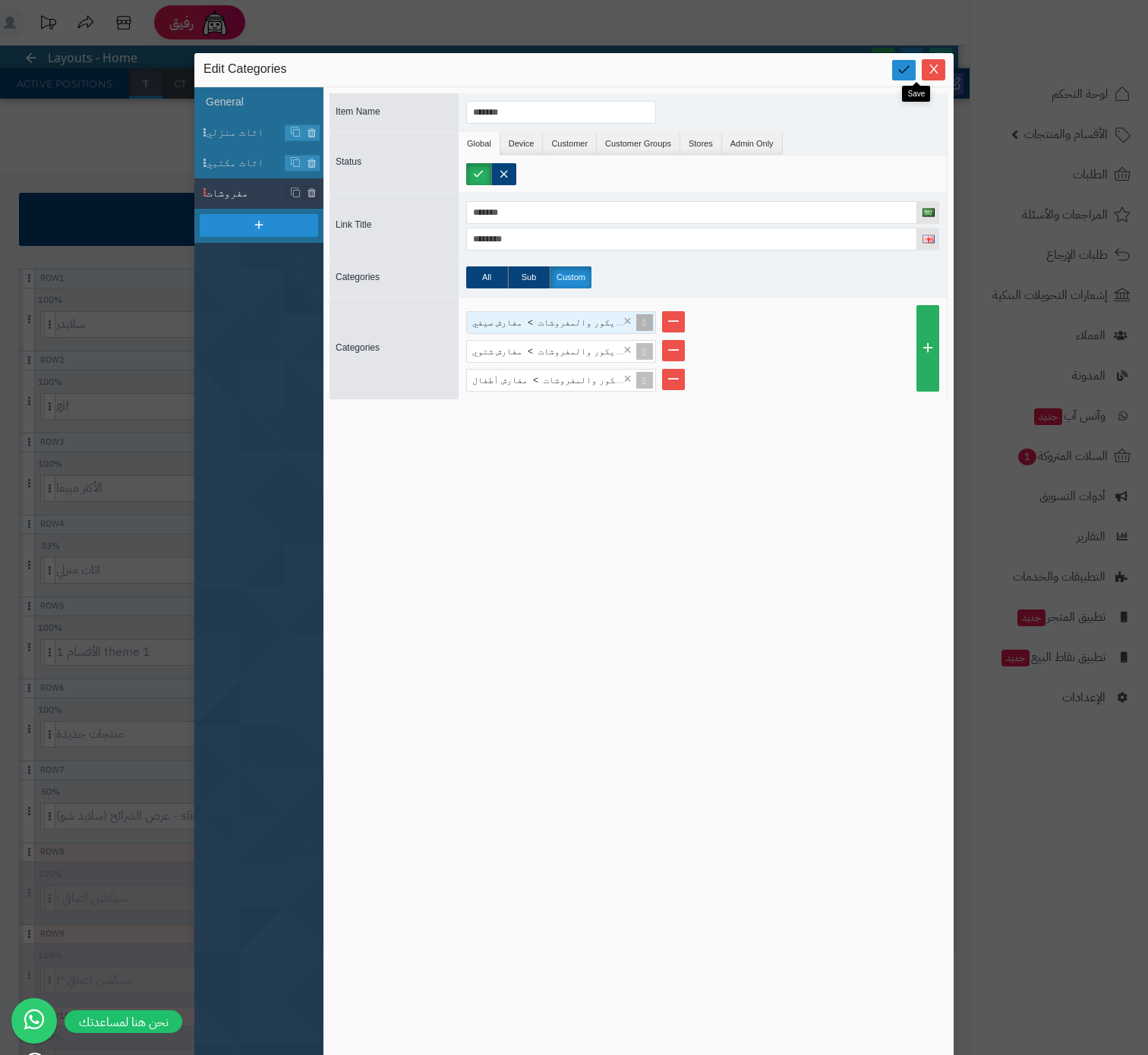 click at bounding box center [904, 69] 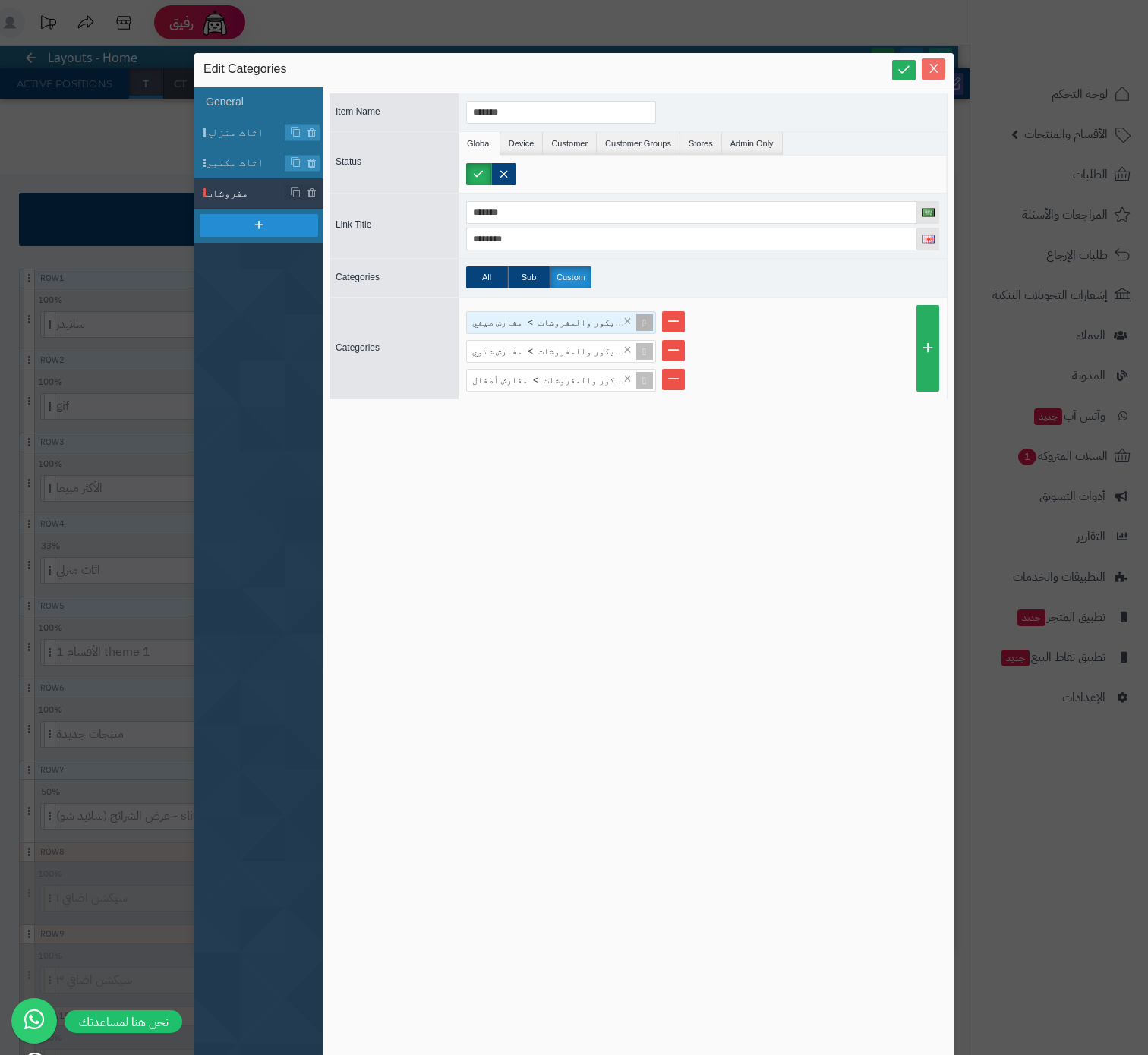 click at bounding box center [933, 68] 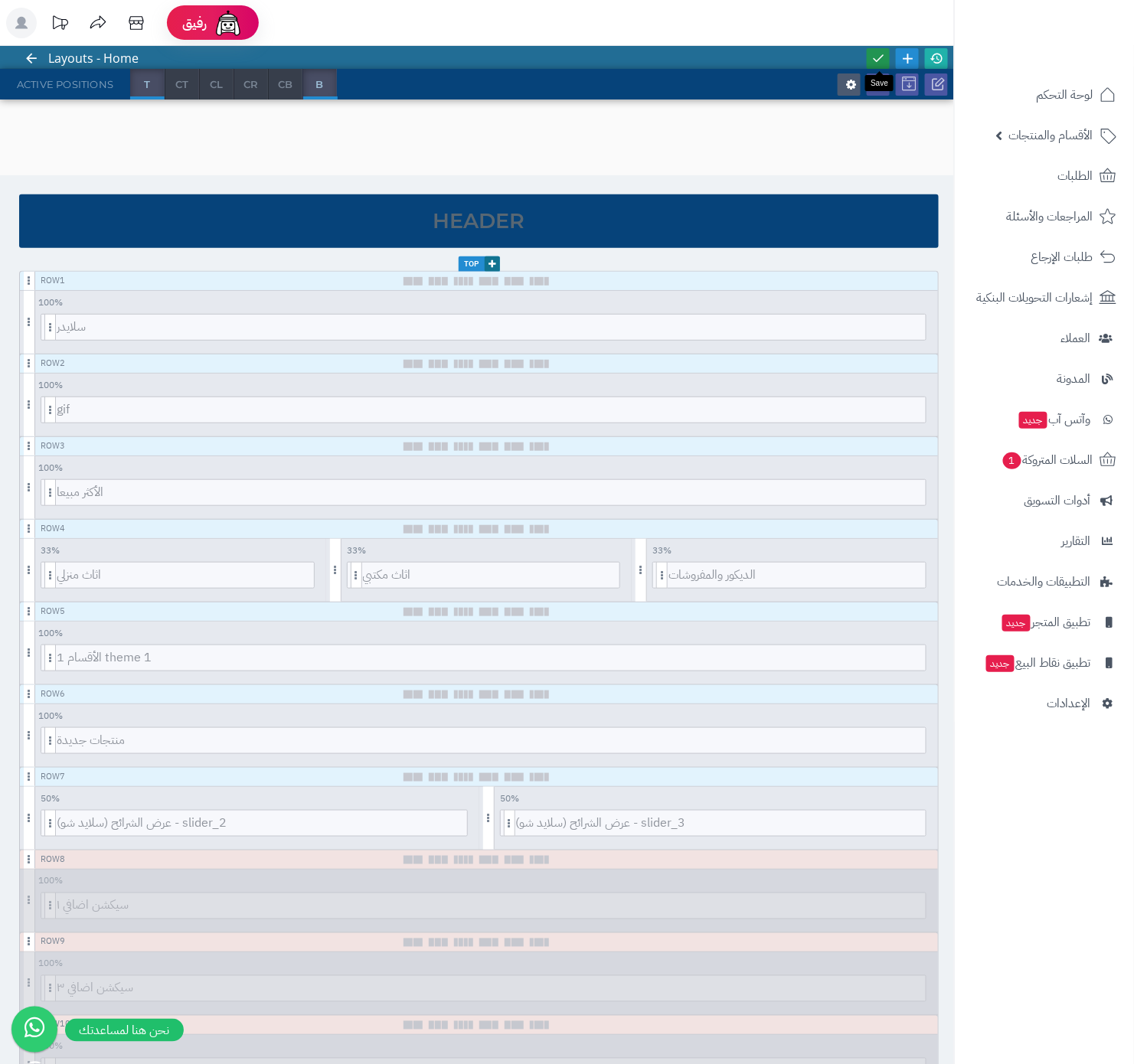 click at bounding box center [878, 58] 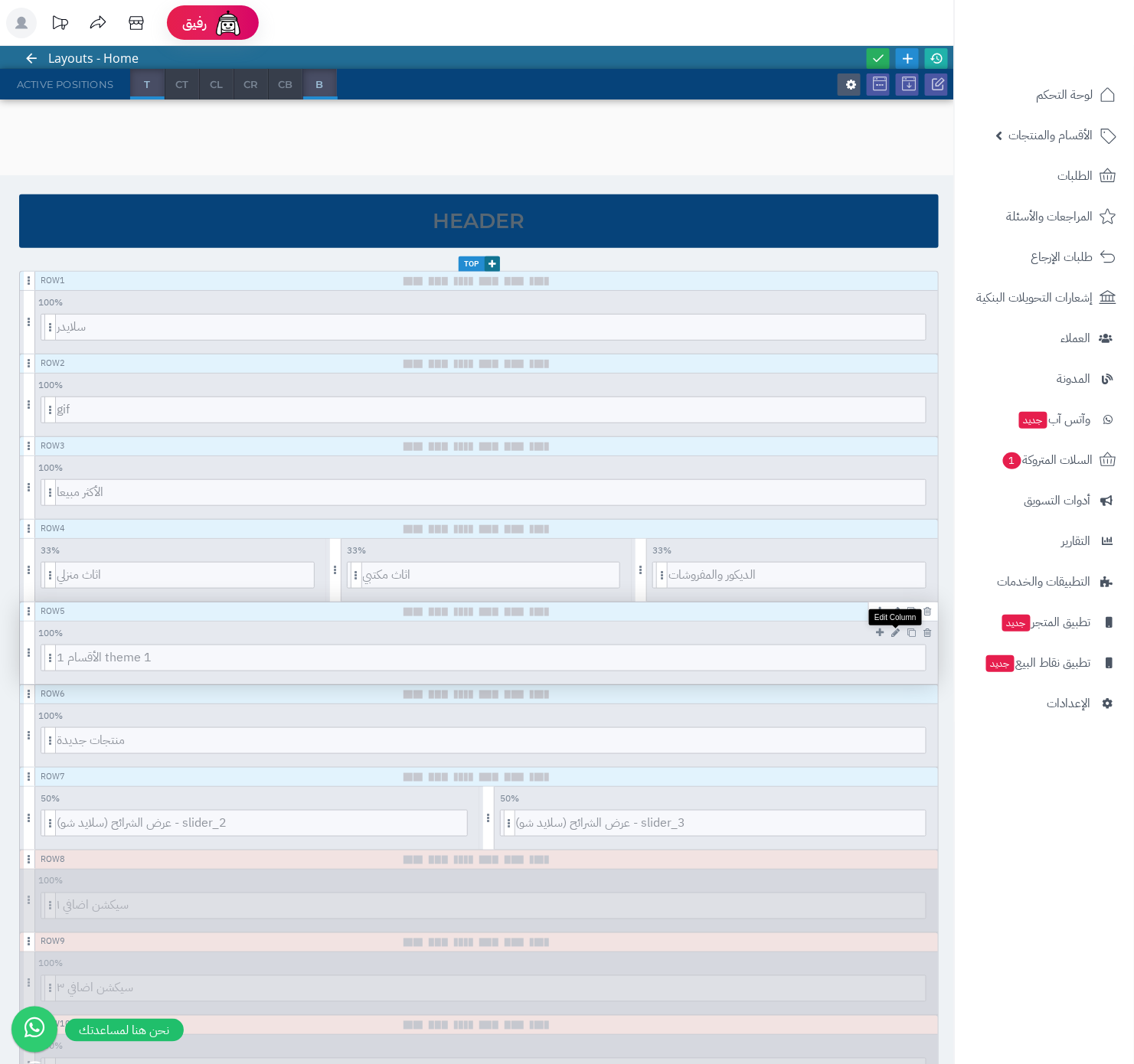 click at bounding box center [895, 632] 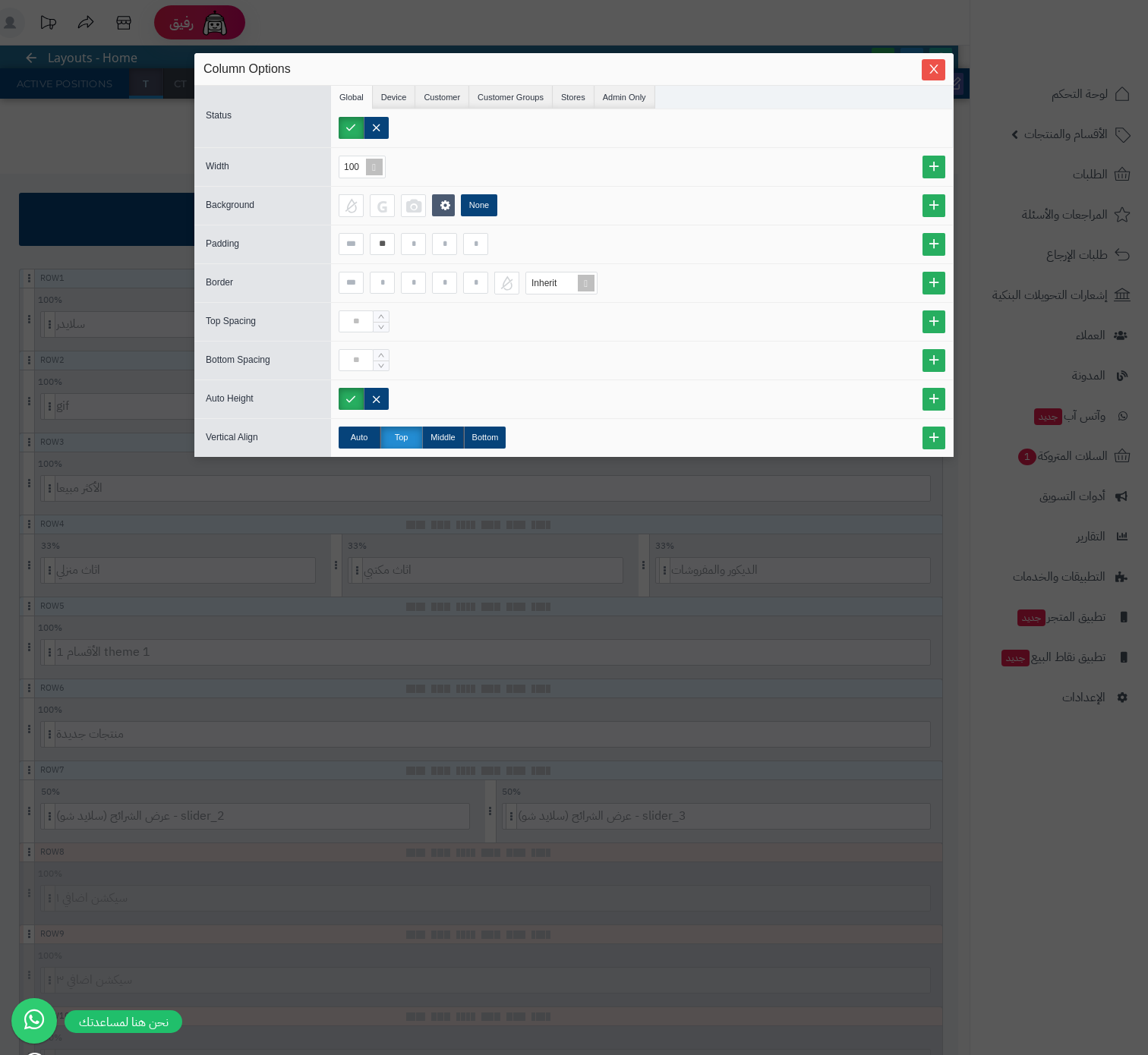 click on "Width" at bounding box center (259, 166) 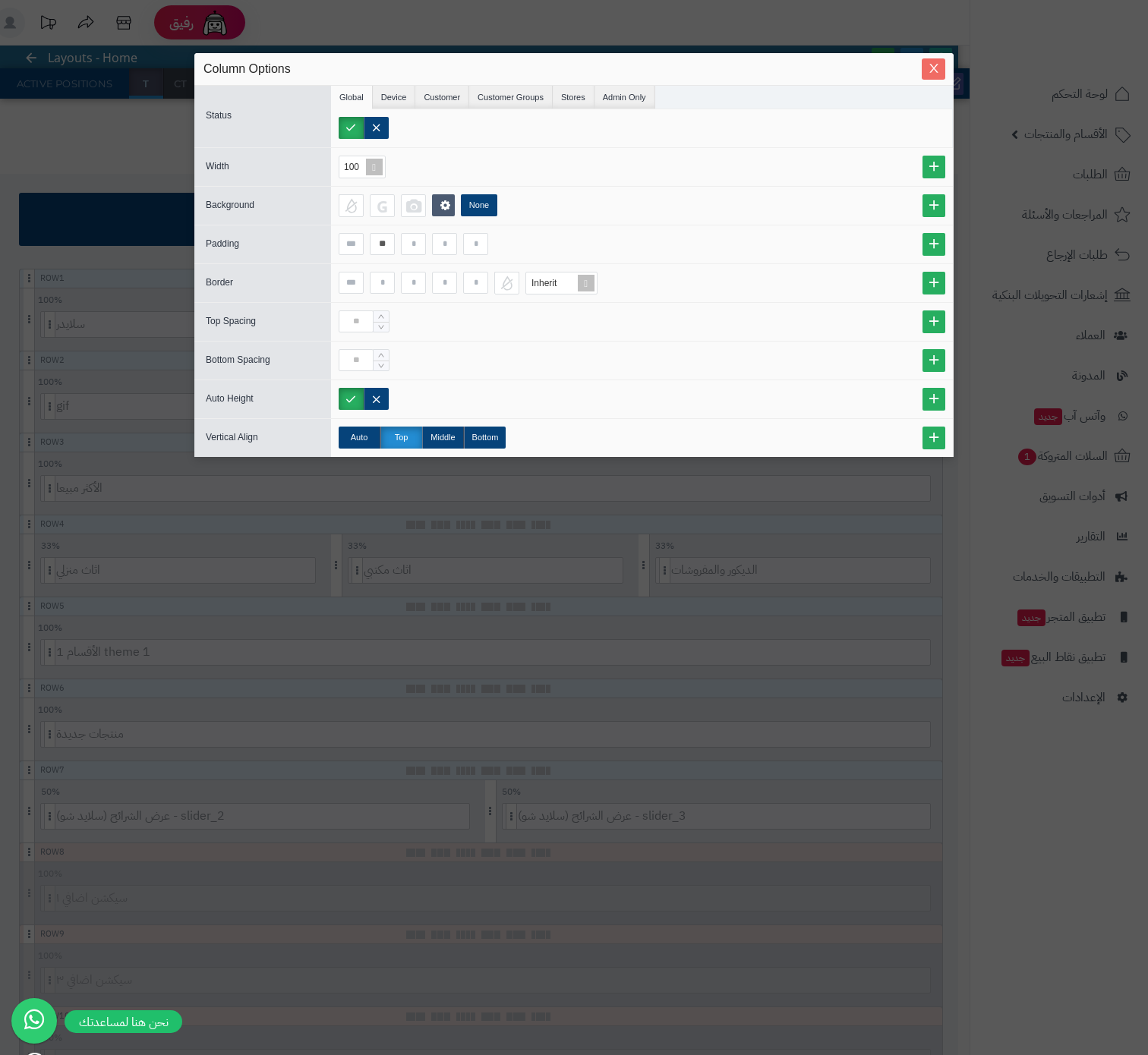 click at bounding box center [933, 68] 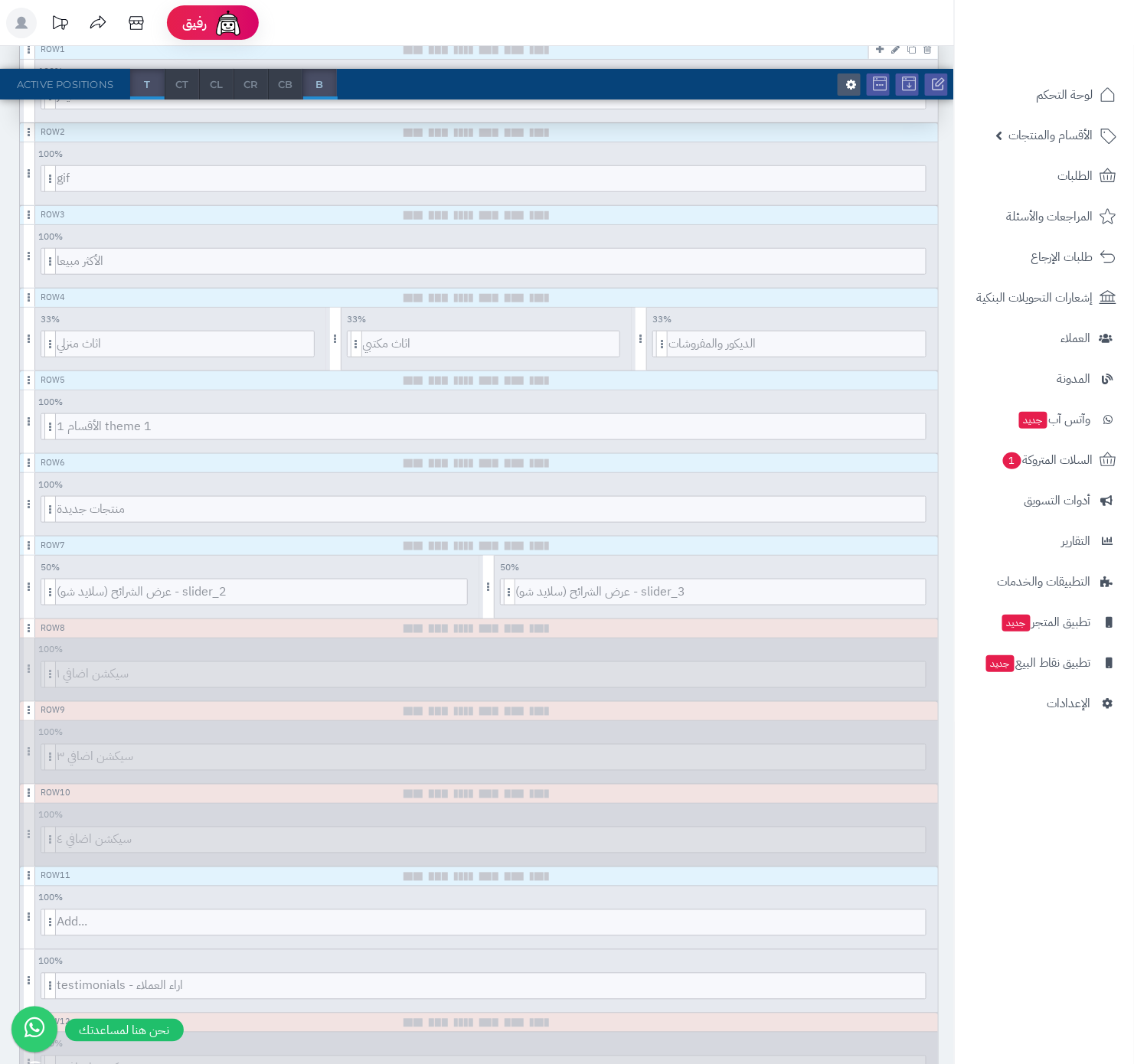 scroll, scrollTop: 300, scrollLeft: 0, axis: vertical 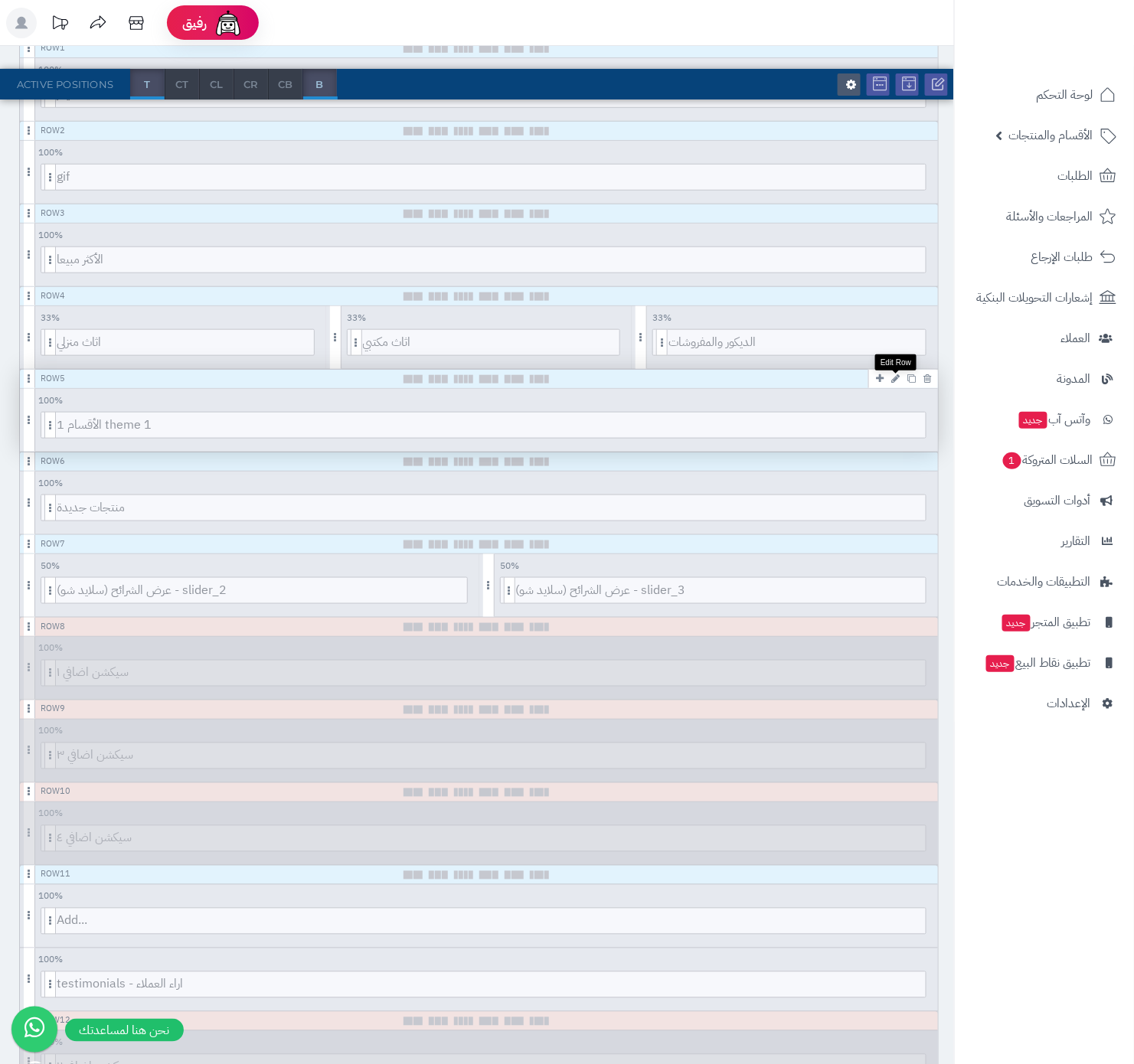 click at bounding box center [895, 378] 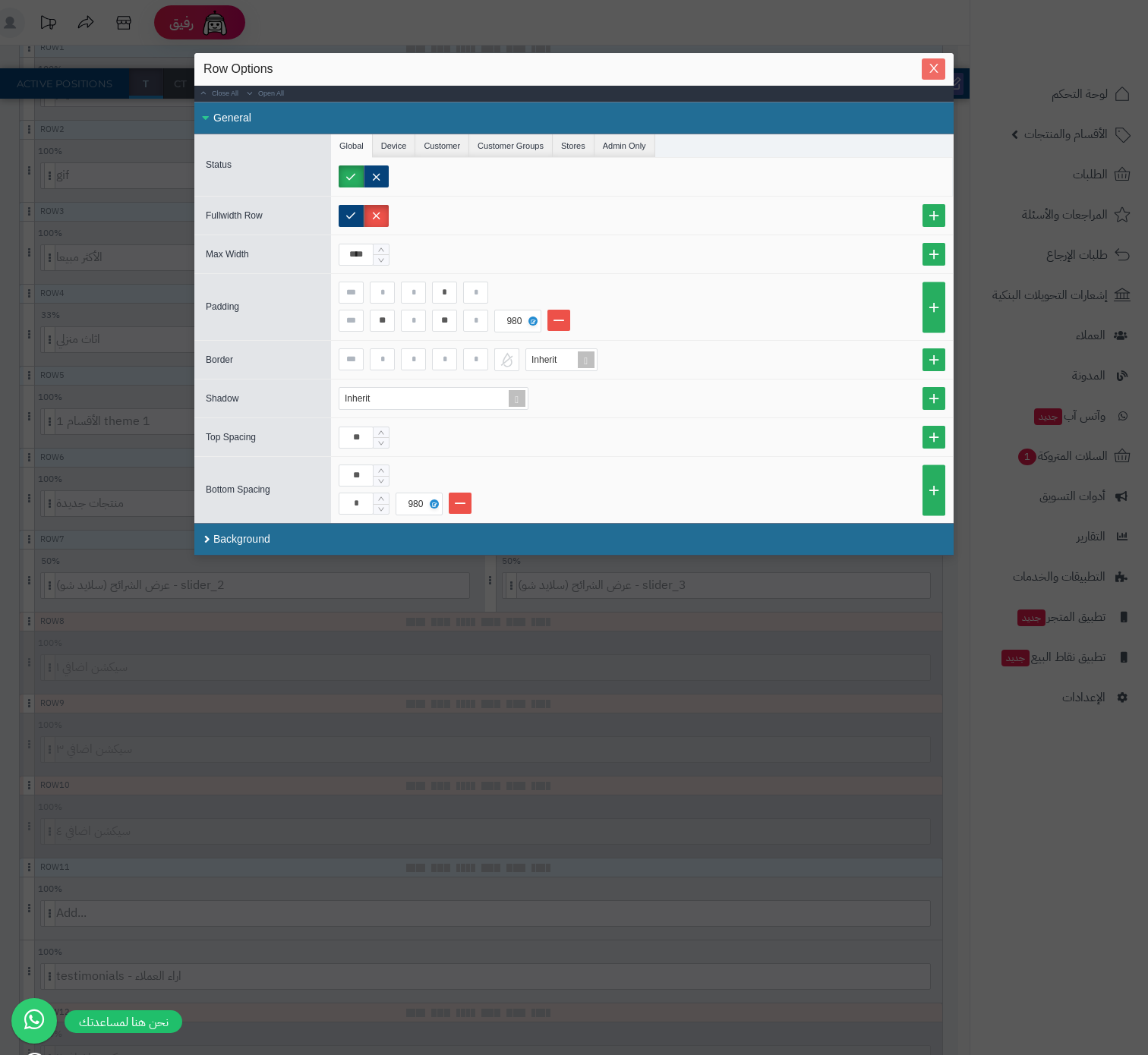 click at bounding box center (933, 68) 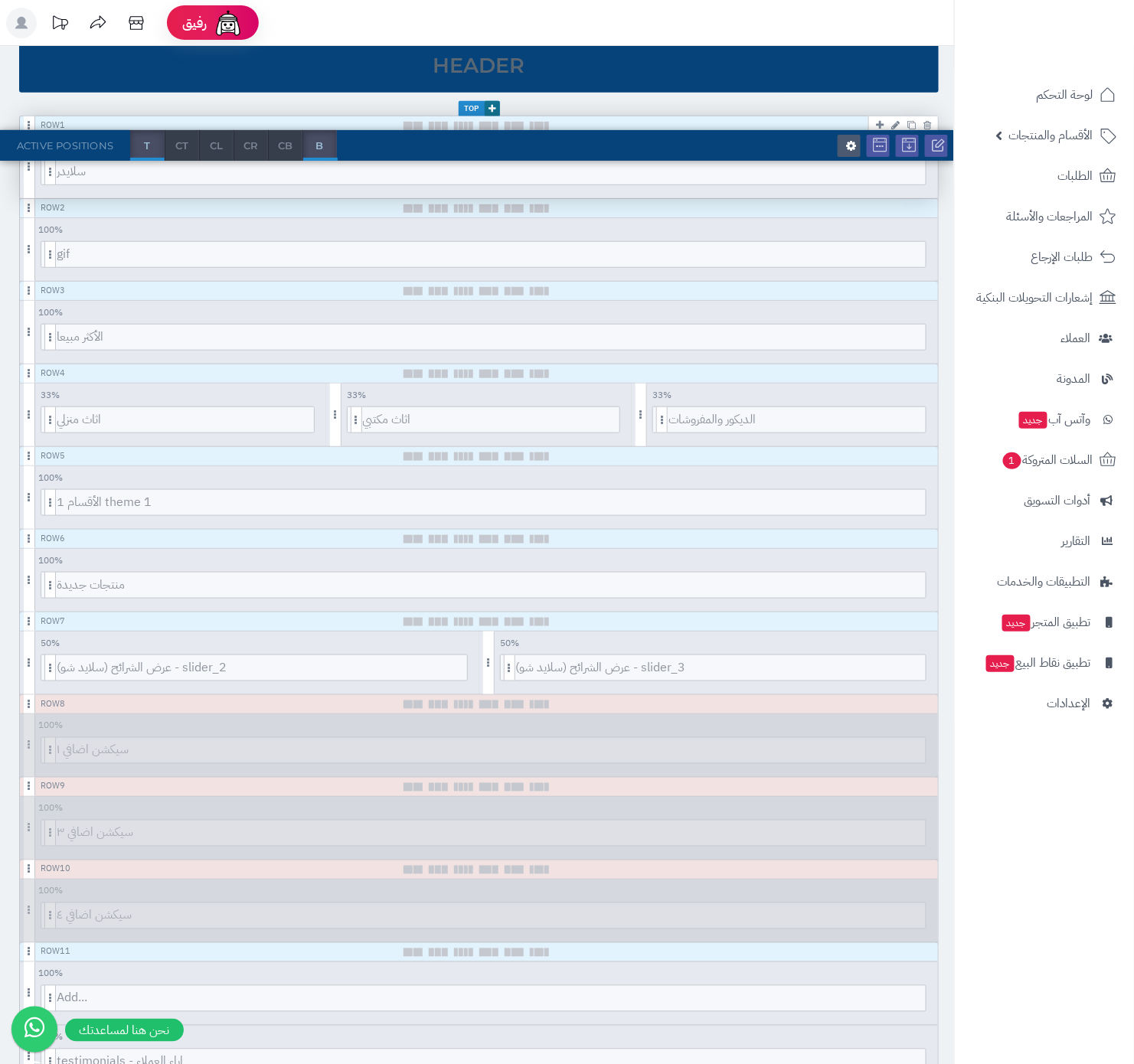 scroll, scrollTop: 0, scrollLeft: 0, axis: both 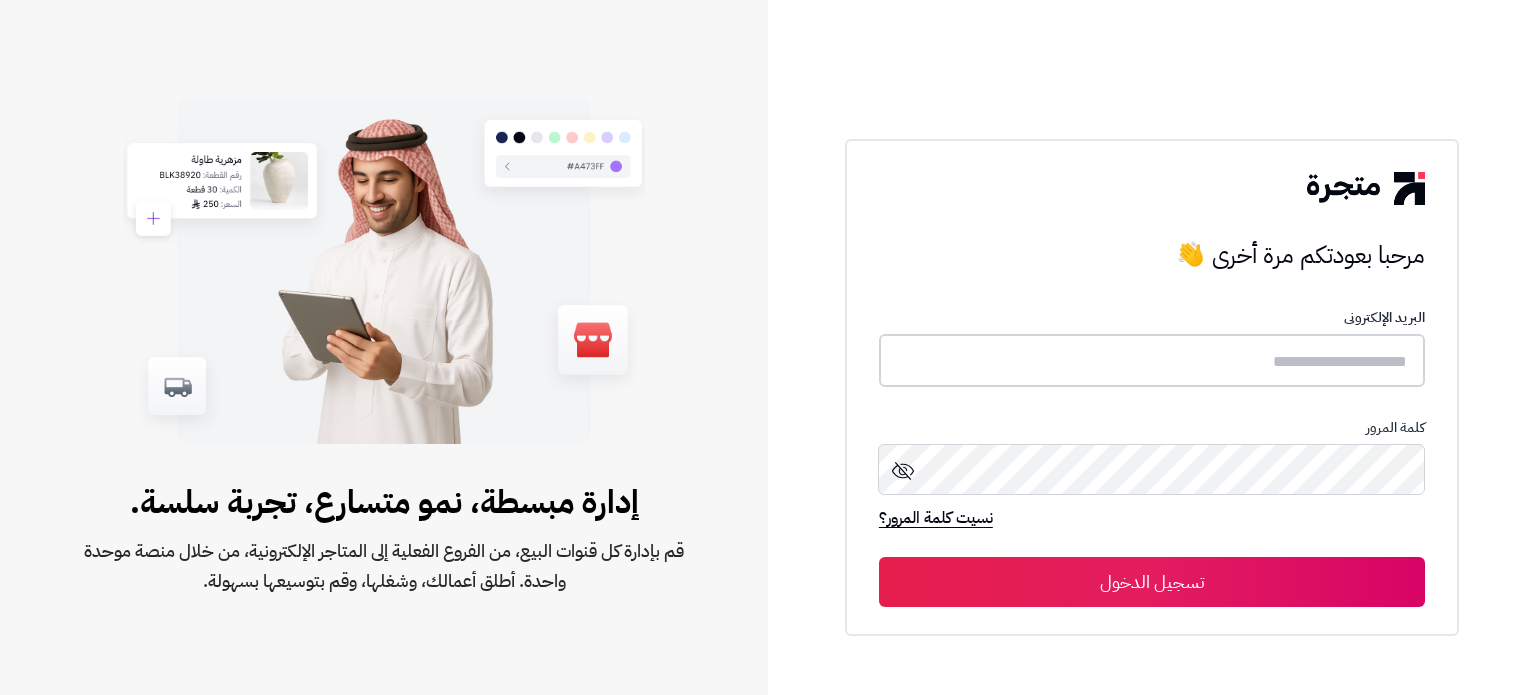 click at bounding box center [1152, 360] 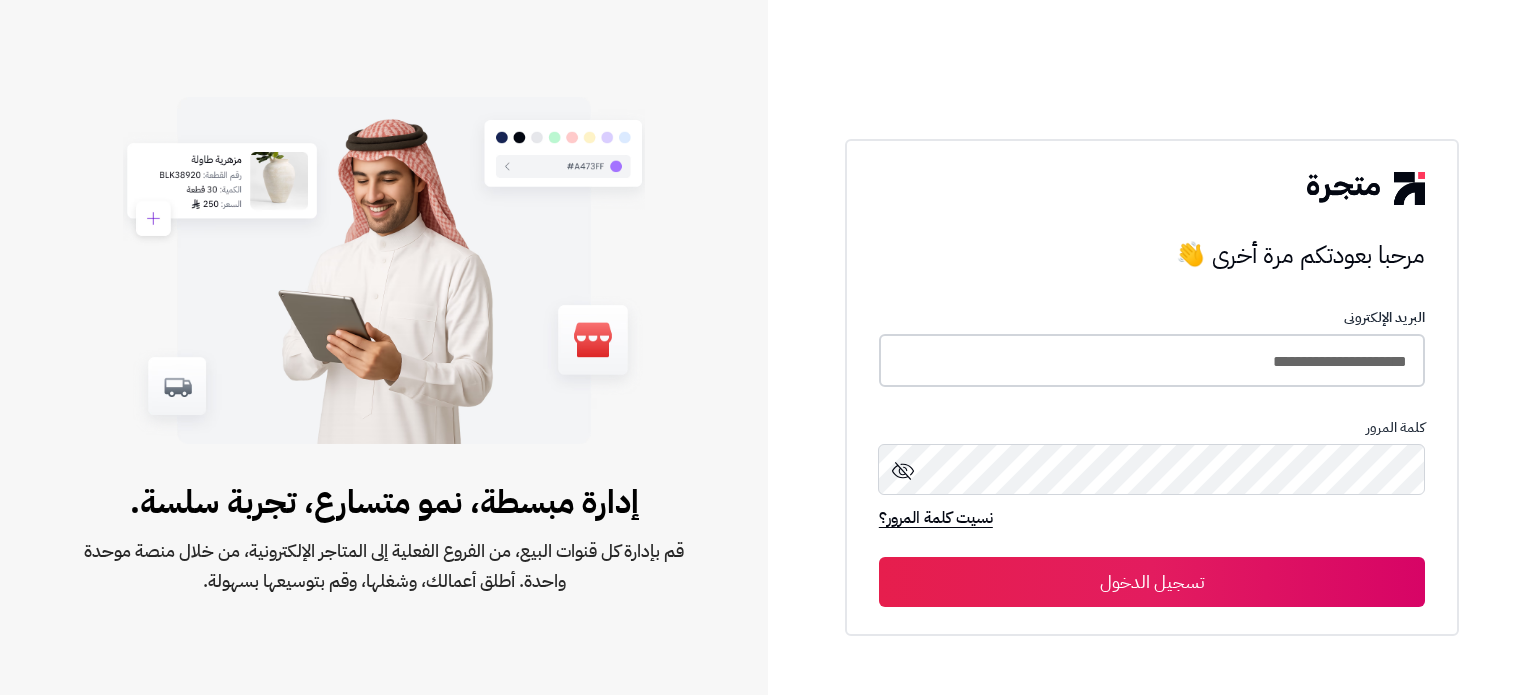 type on "**********" 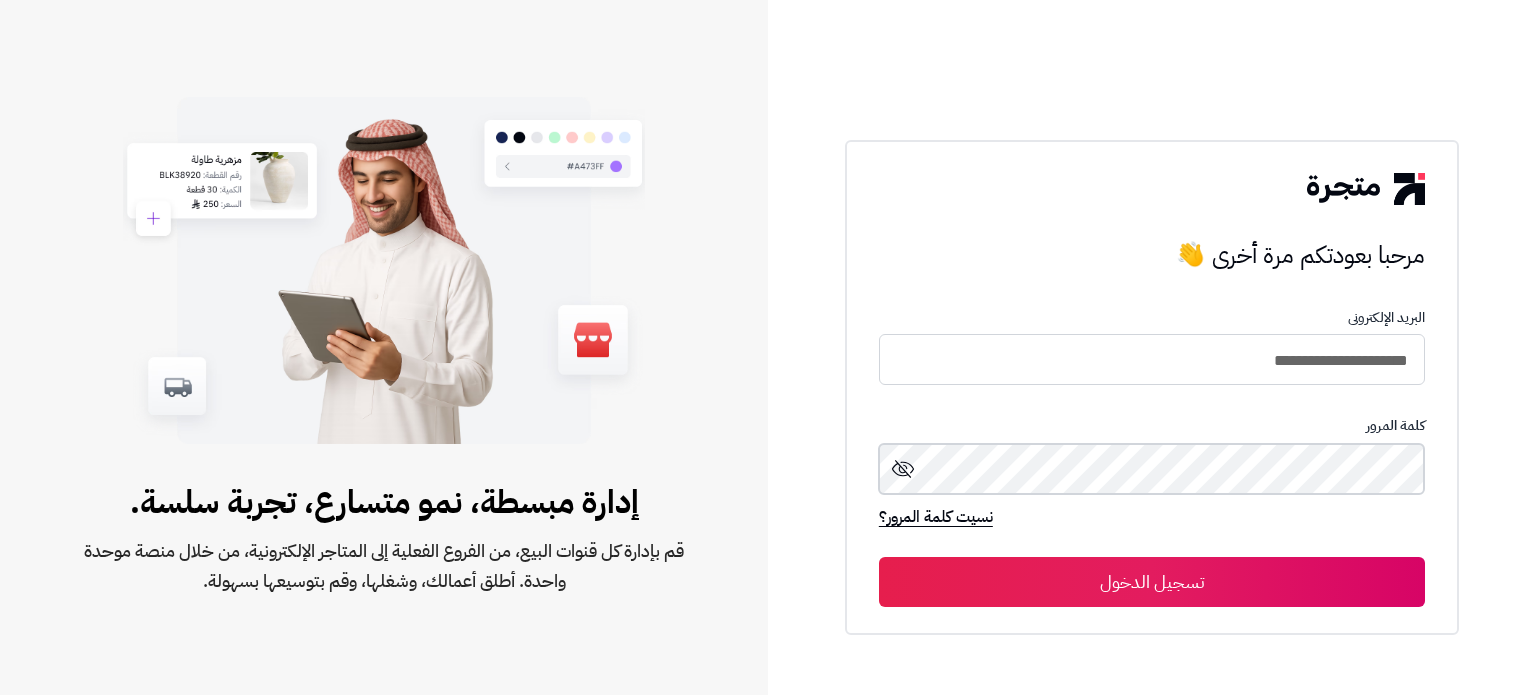 click on "تسجيل الدخول" at bounding box center (1152, 582) 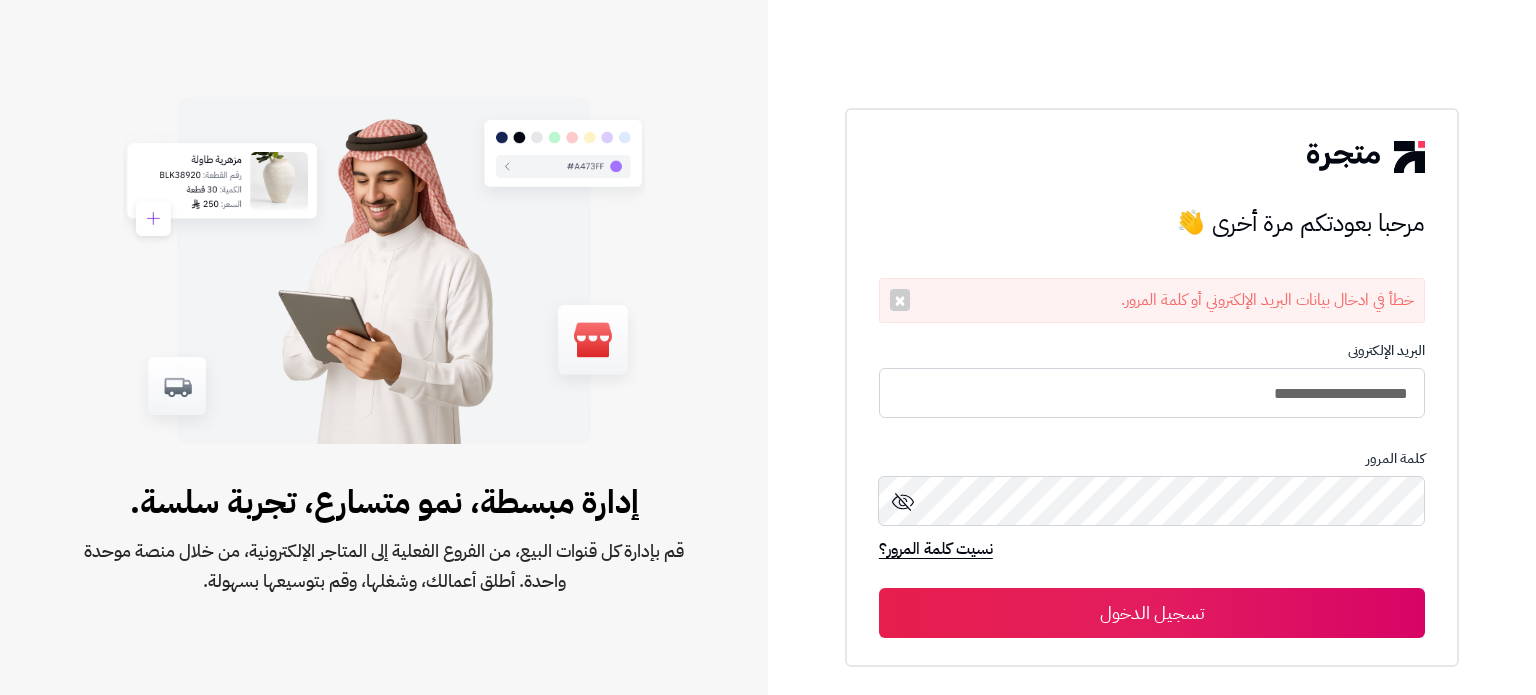 scroll, scrollTop: 0, scrollLeft: 0, axis: both 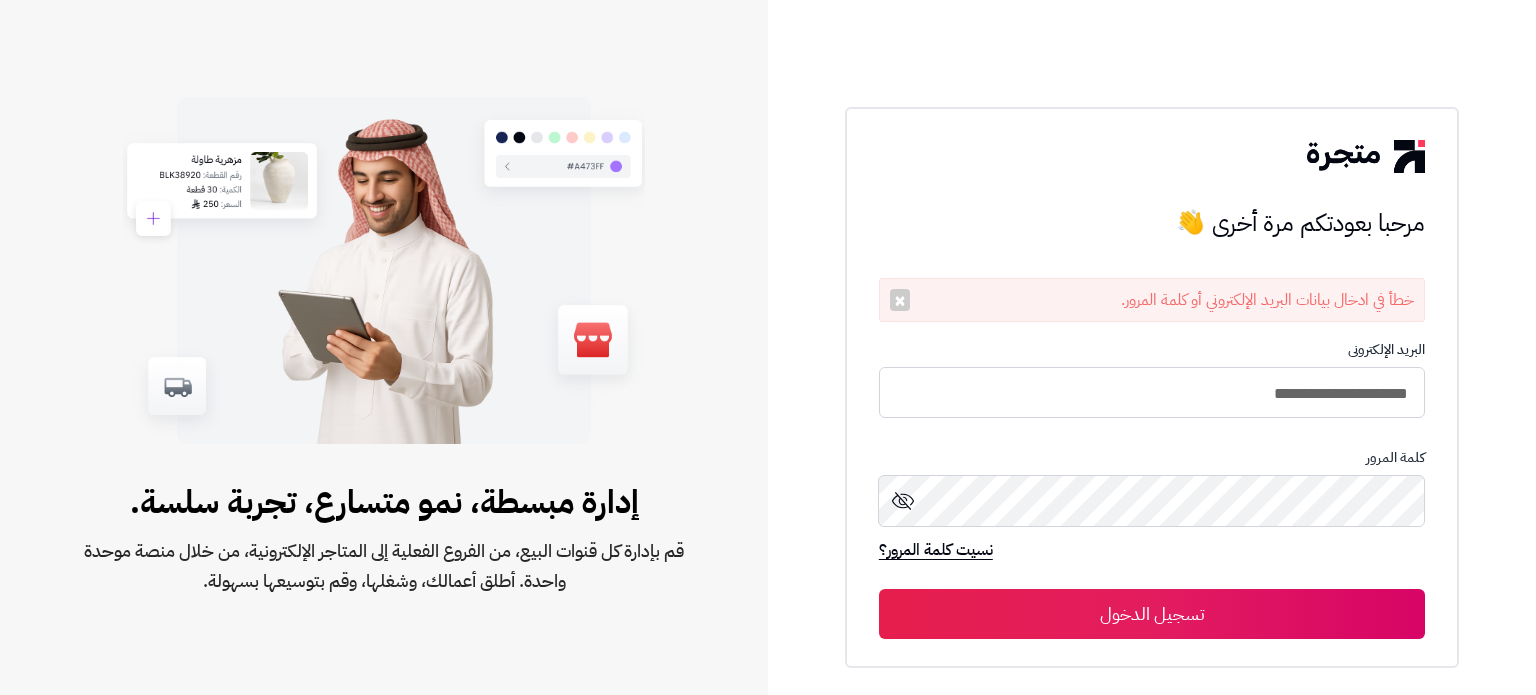click 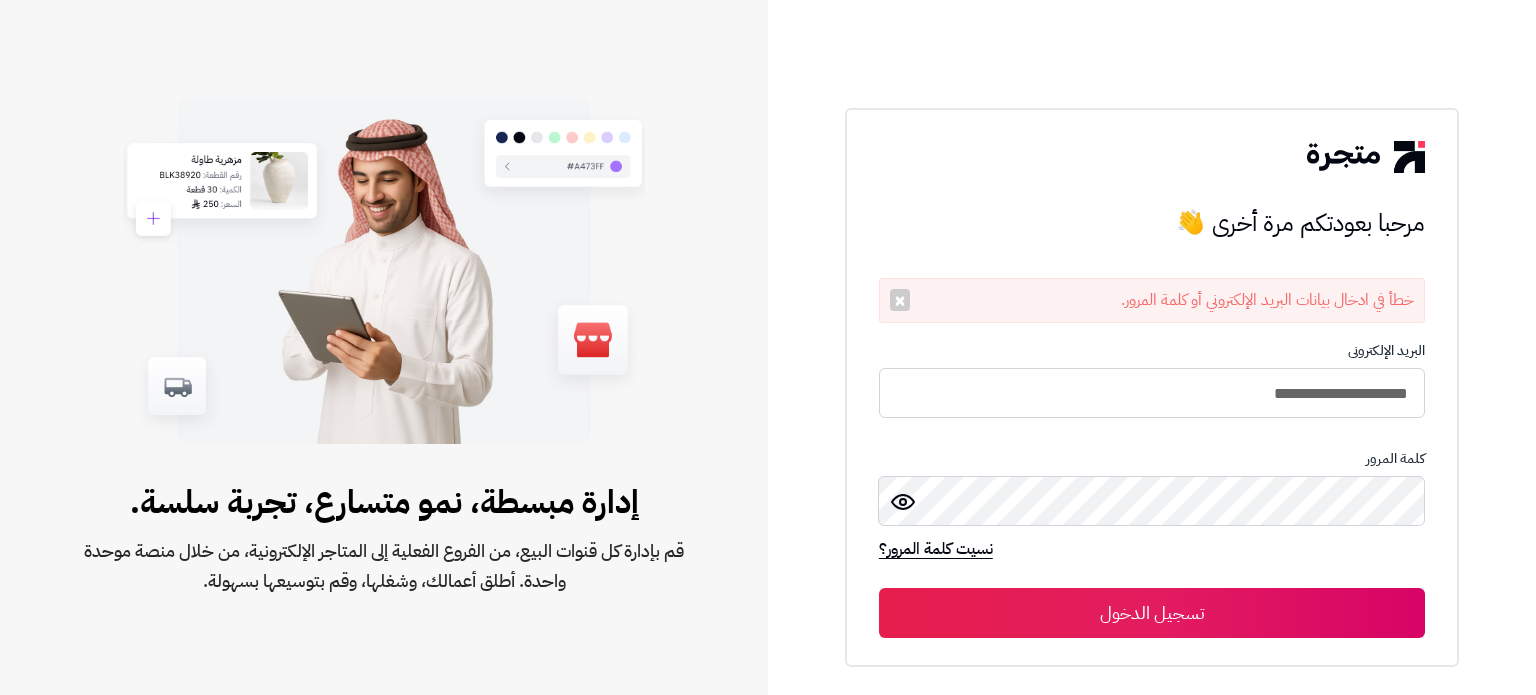 click on "تسجيل الدخول" at bounding box center [1152, 613] 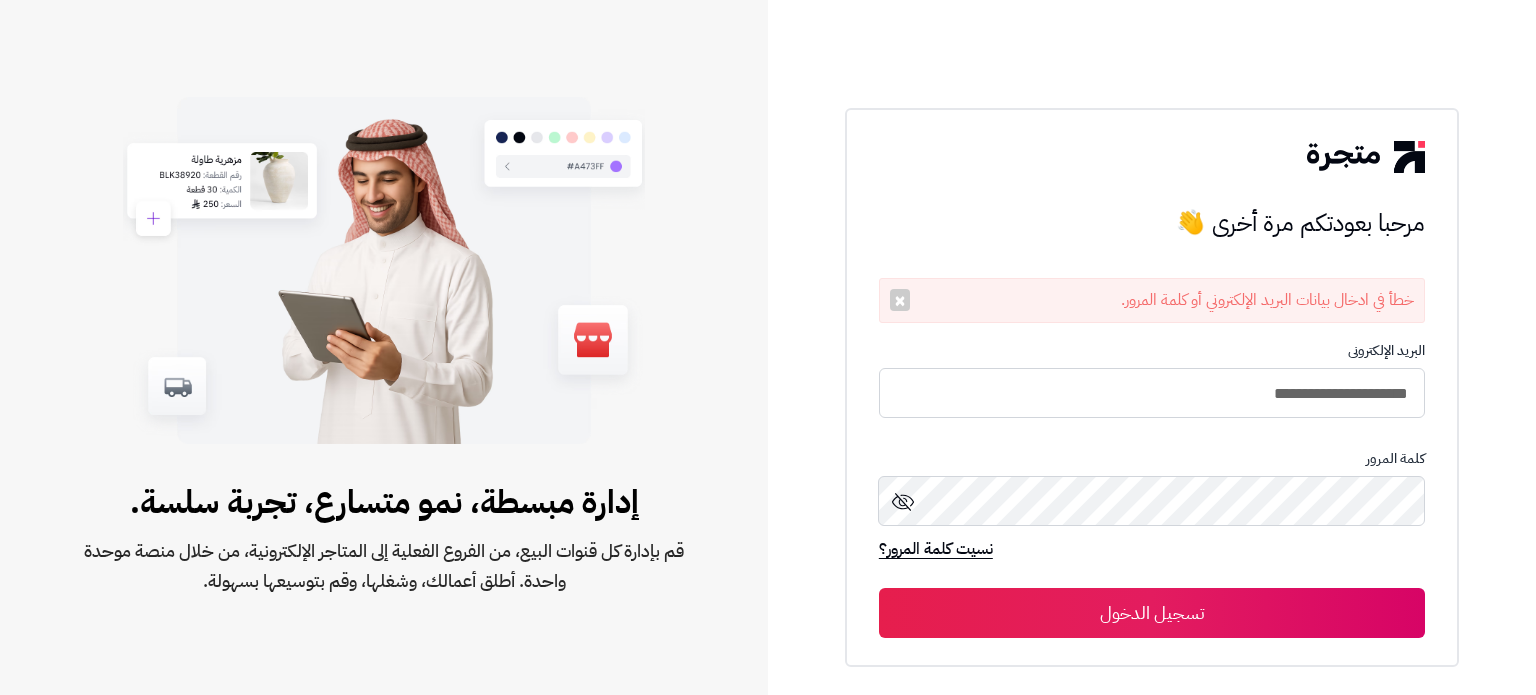 scroll, scrollTop: 0, scrollLeft: 0, axis: both 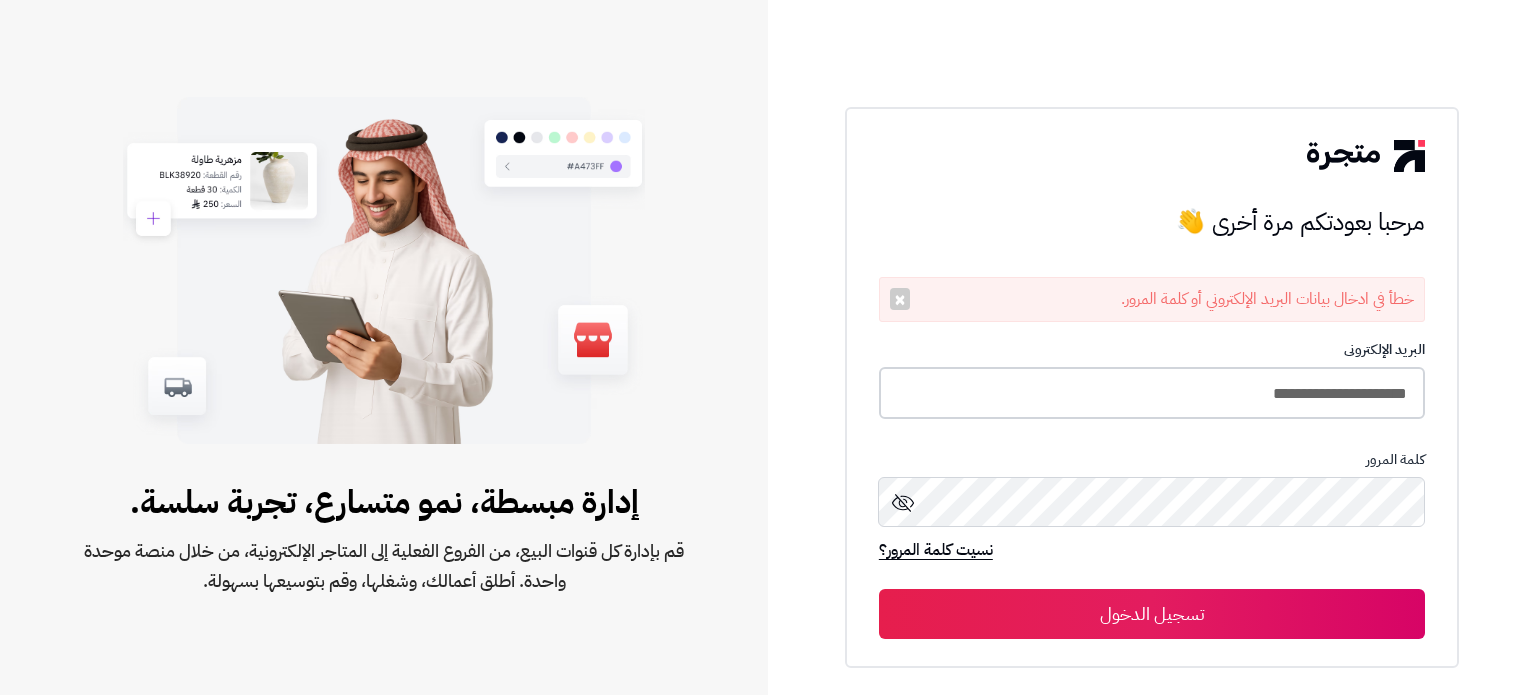 click on "**********" at bounding box center (1152, 393) 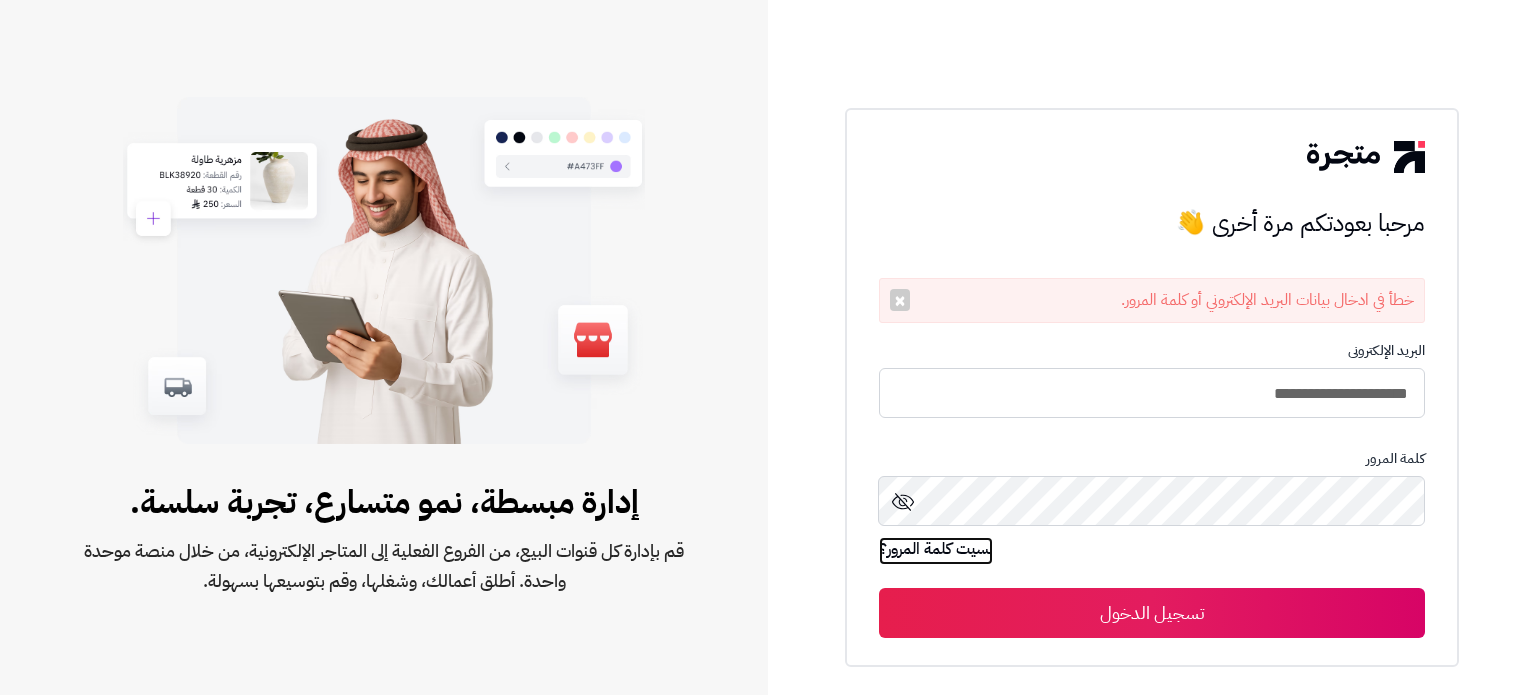 click on "نسيت كلمة المرور؟" at bounding box center [936, 551] 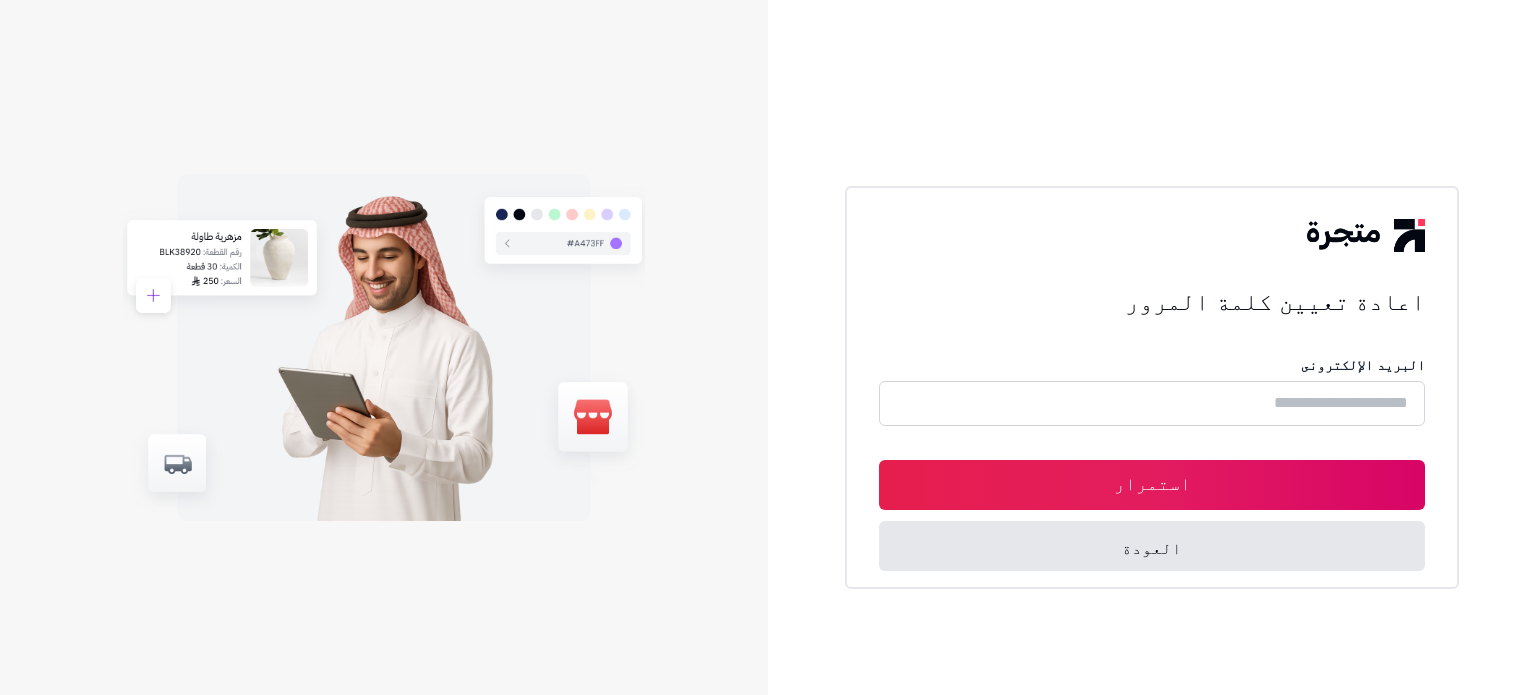scroll, scrollTop: 0, scrollLeft: 0, axis: both 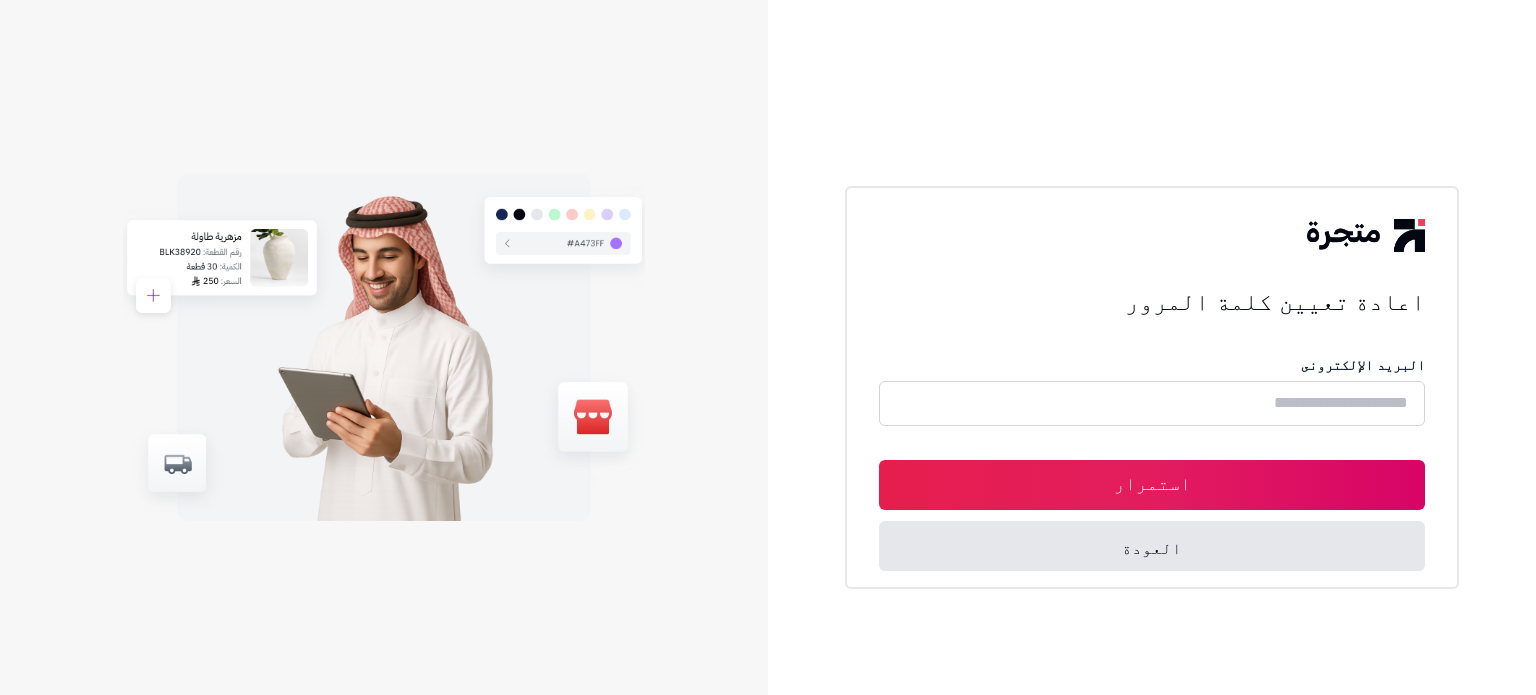 drag, startPoint x: 0, startPoint y: 0, endPoint x: 1243, endPoint y: 401, distance: 1306.0819 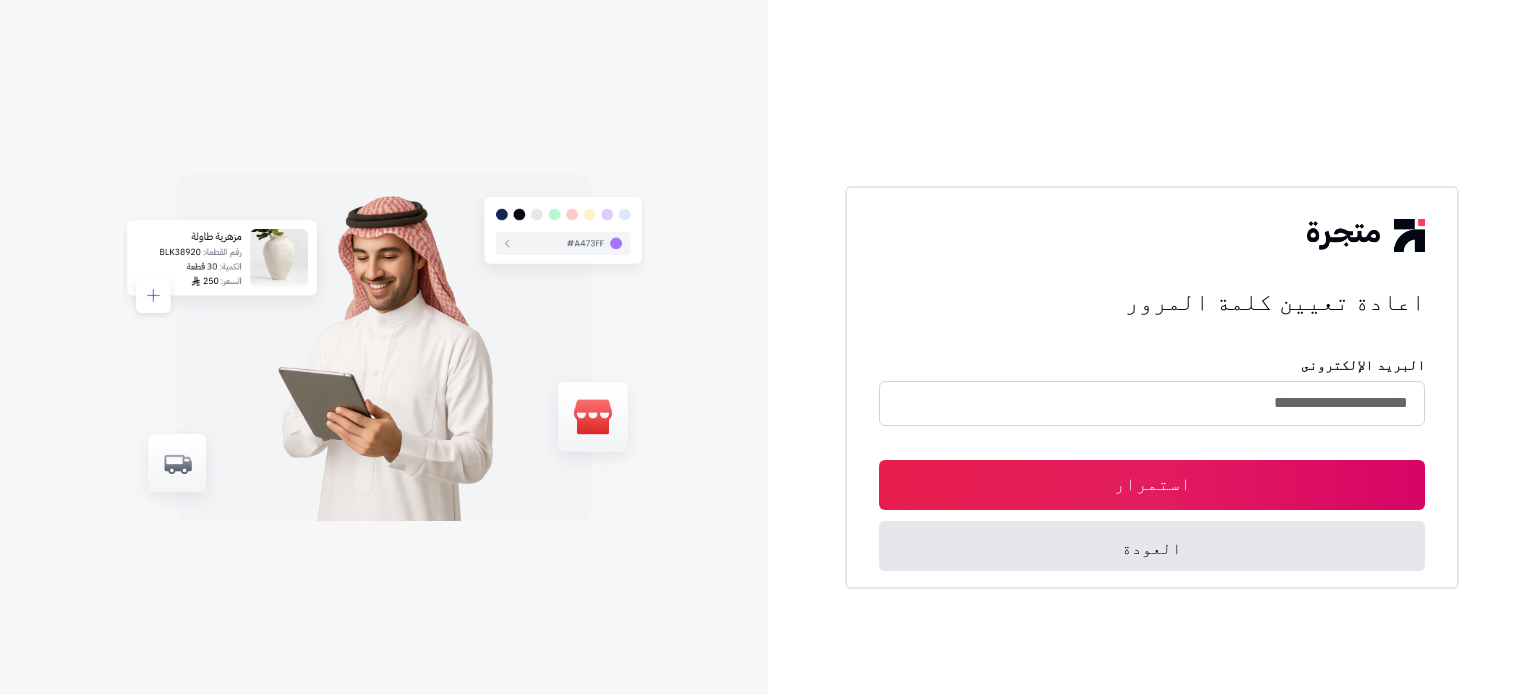 type on "**********" 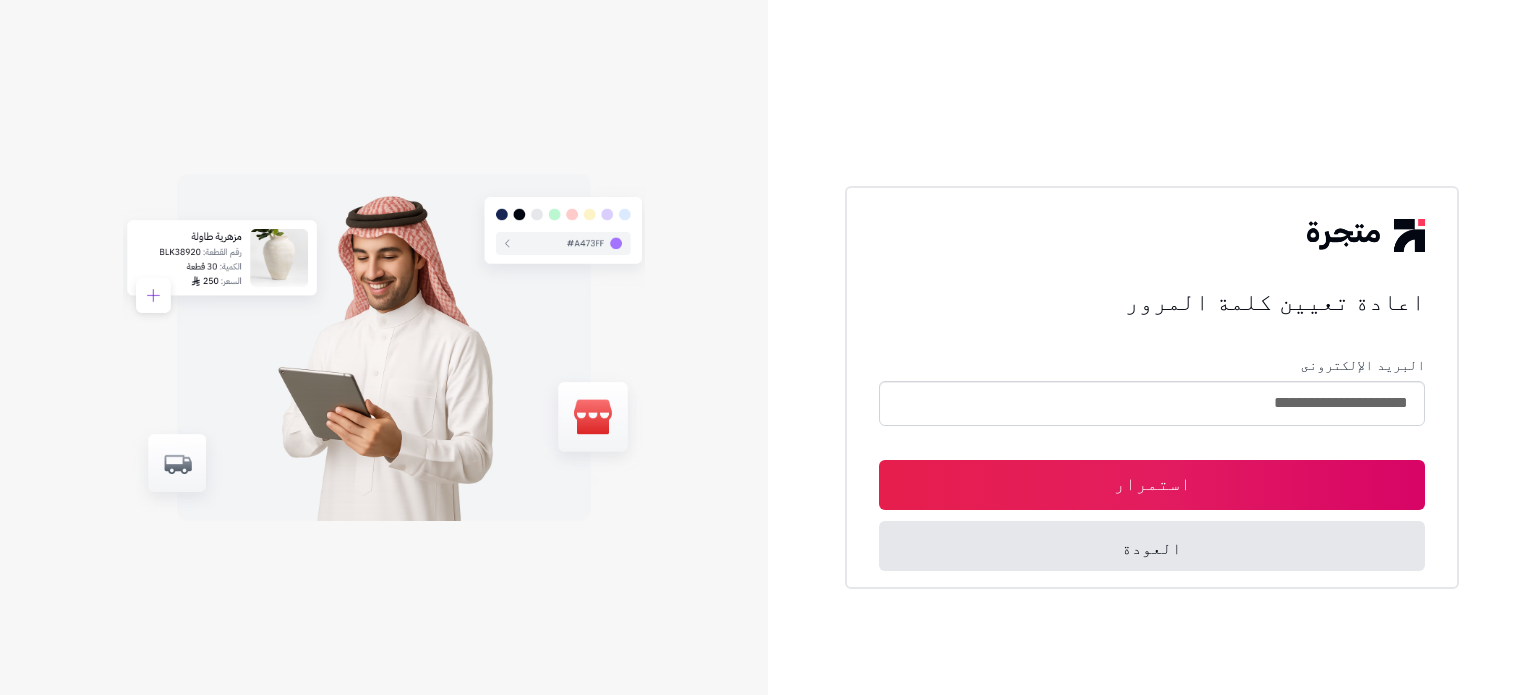 click on "استمرار" at bounding box center (1152, 485) 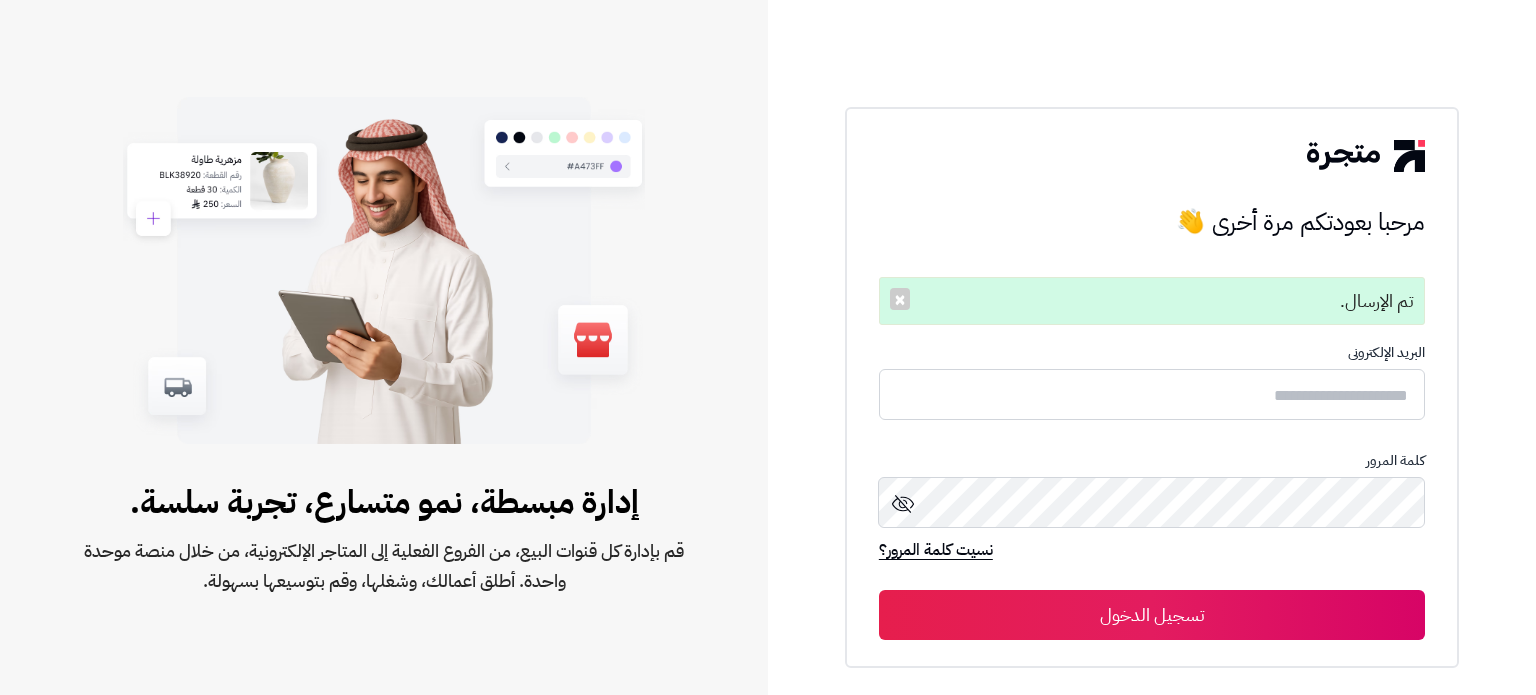 scroll, scrollTop: 0, scrollLeft: 0, axis: both 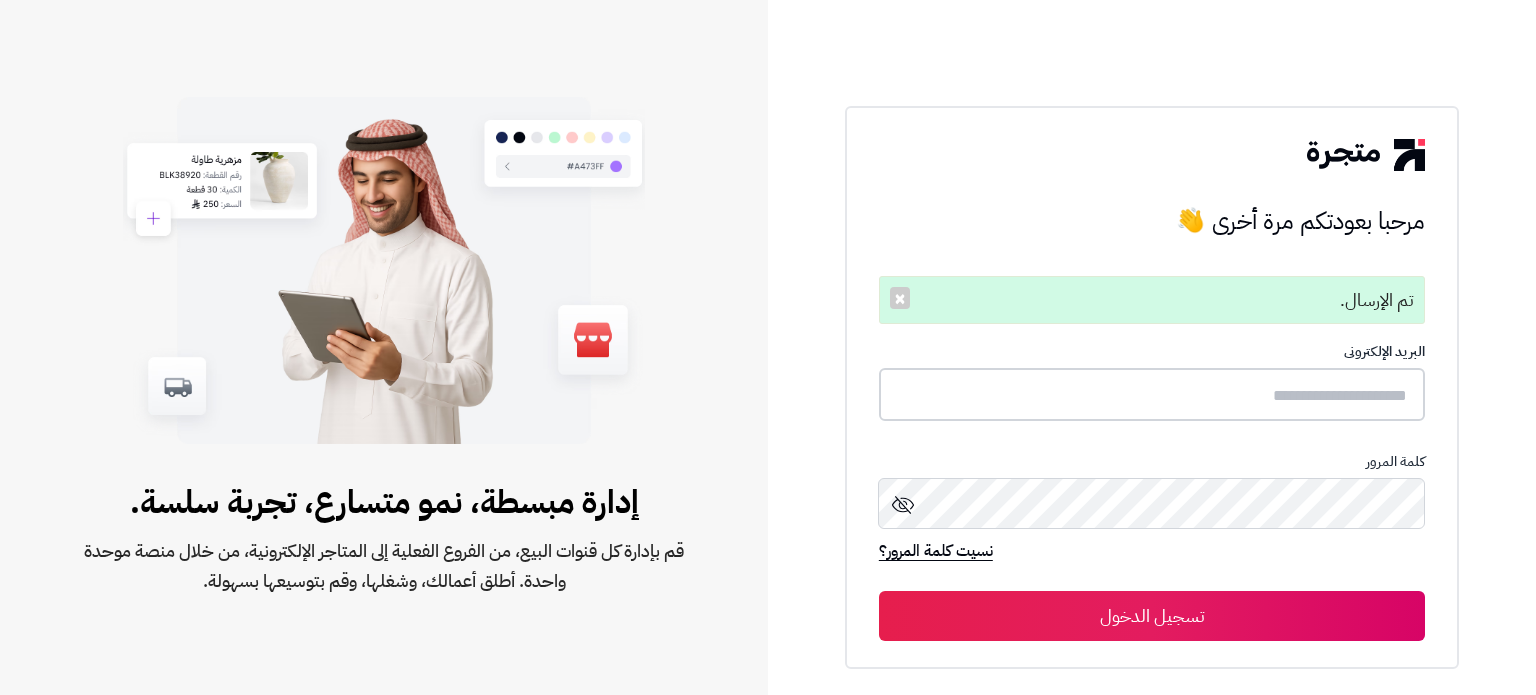 click at bounding box center (1152, 394) 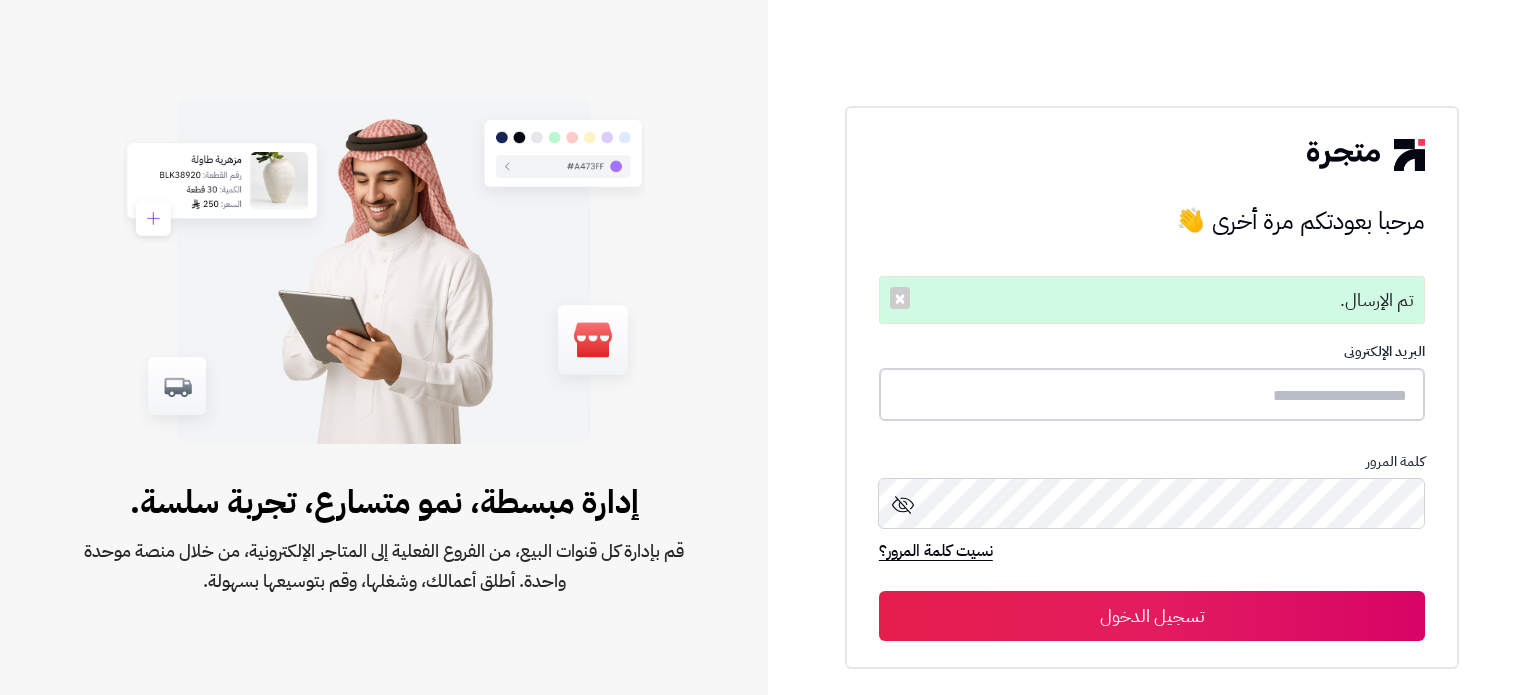 paste on "**********" 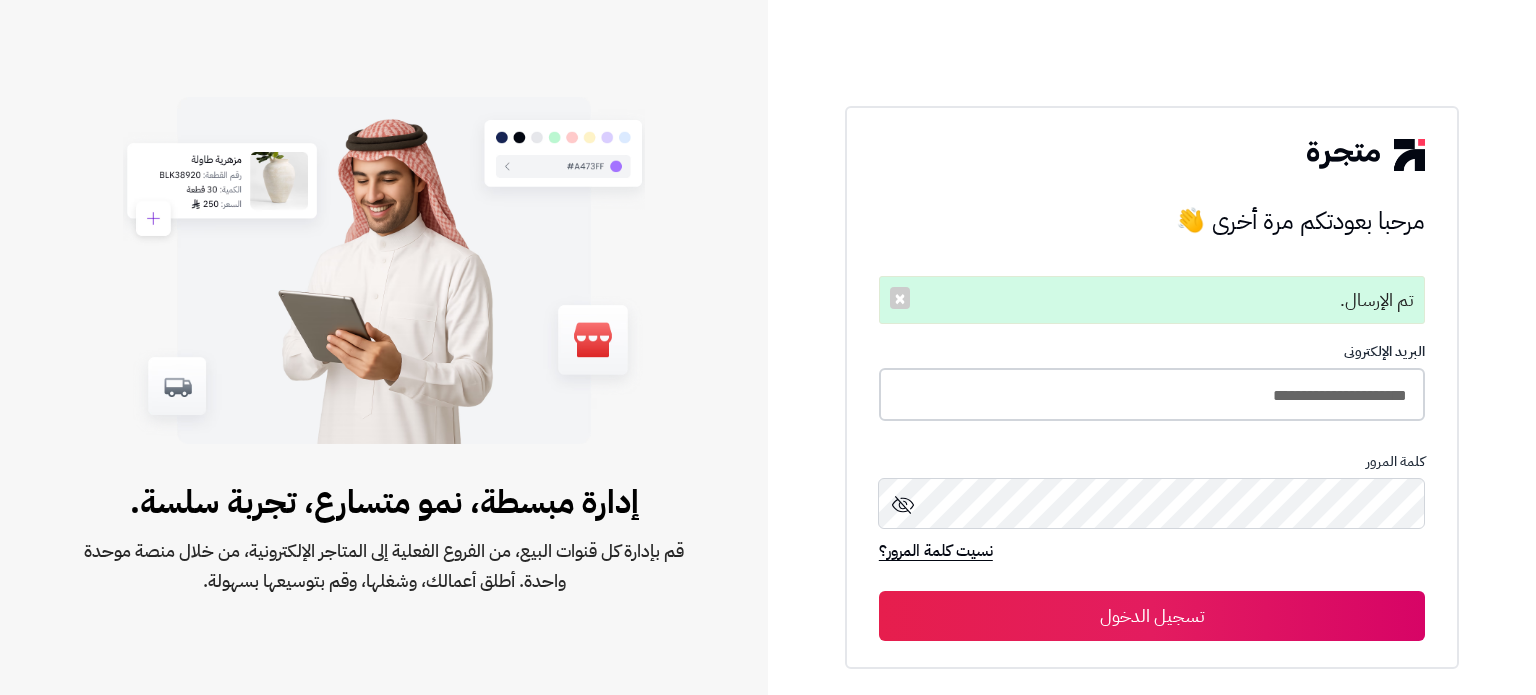 type on "**********" 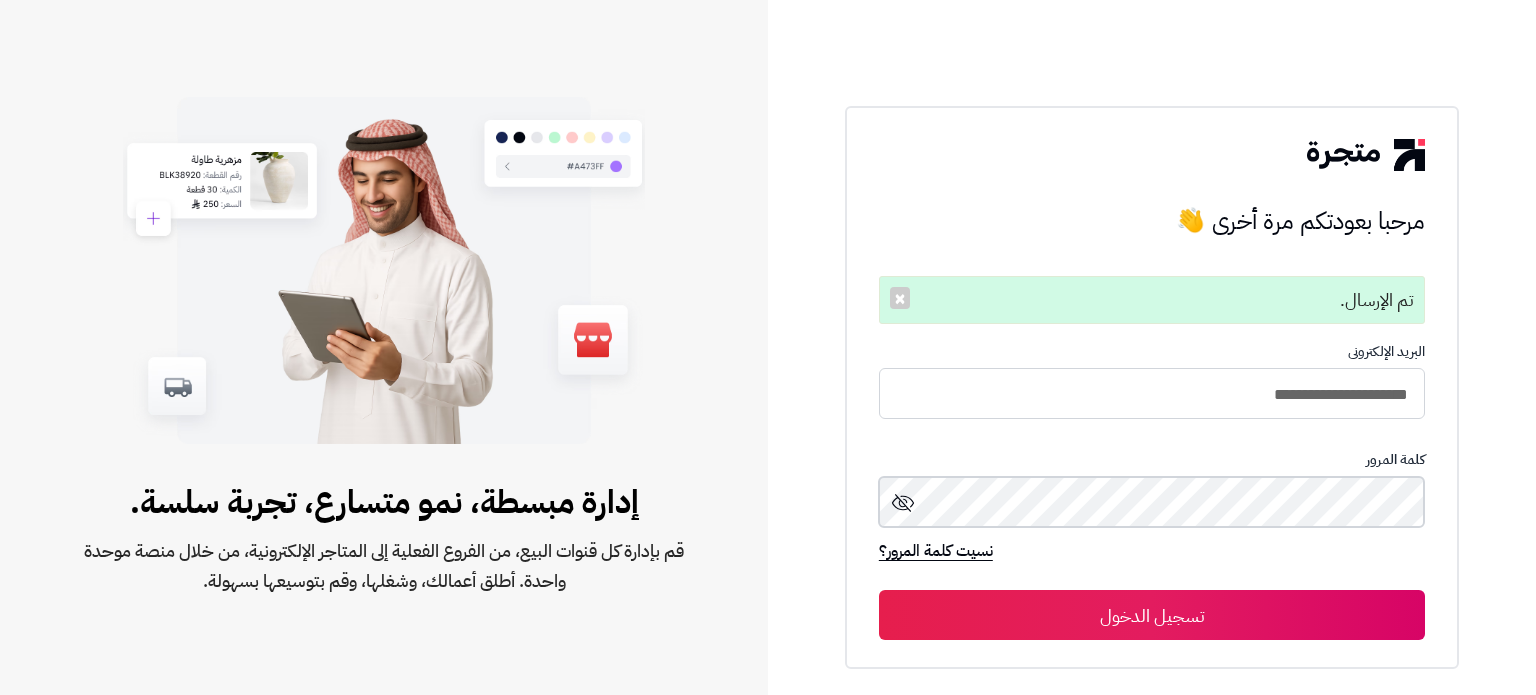 click on "تسجيل الدخول" at bounding box center [1152, 615] 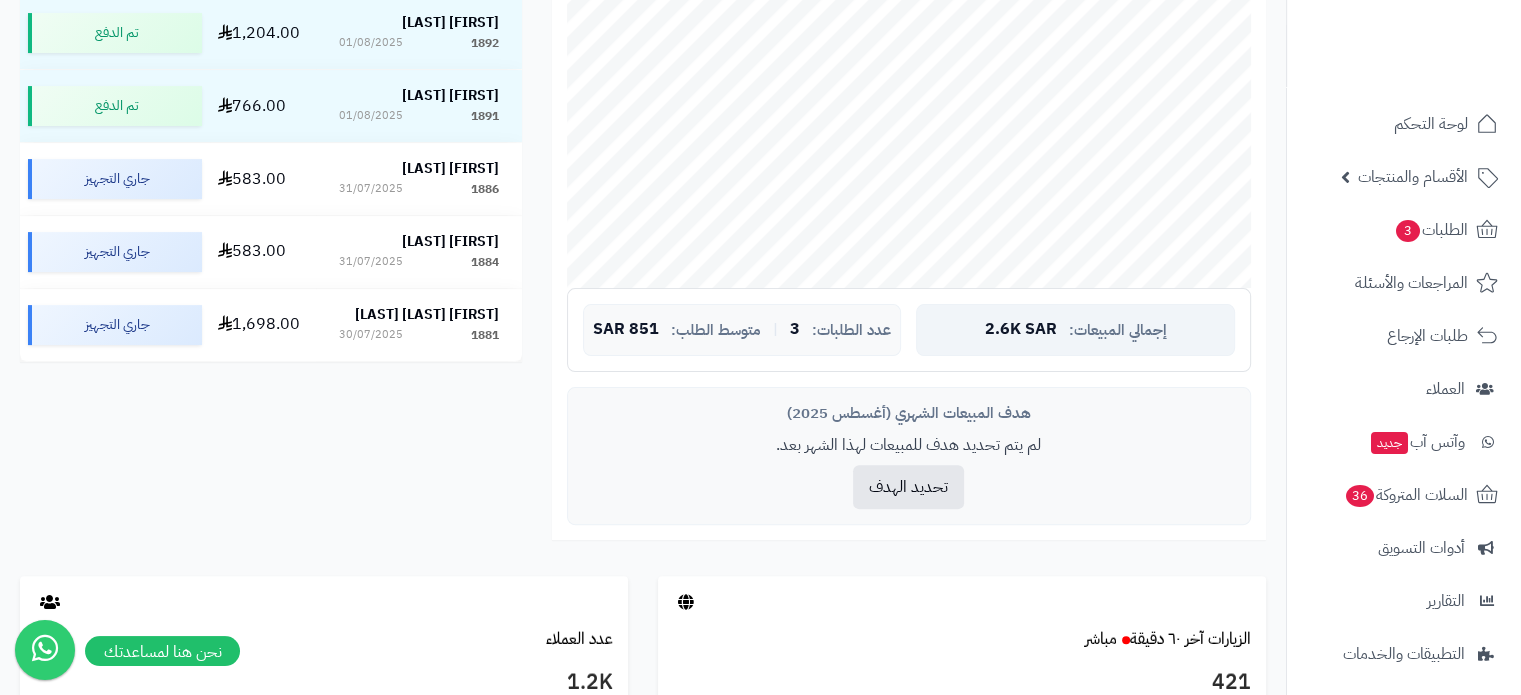 scroll, scrollTop: 331, scrollLeft: 0, axis: vertical 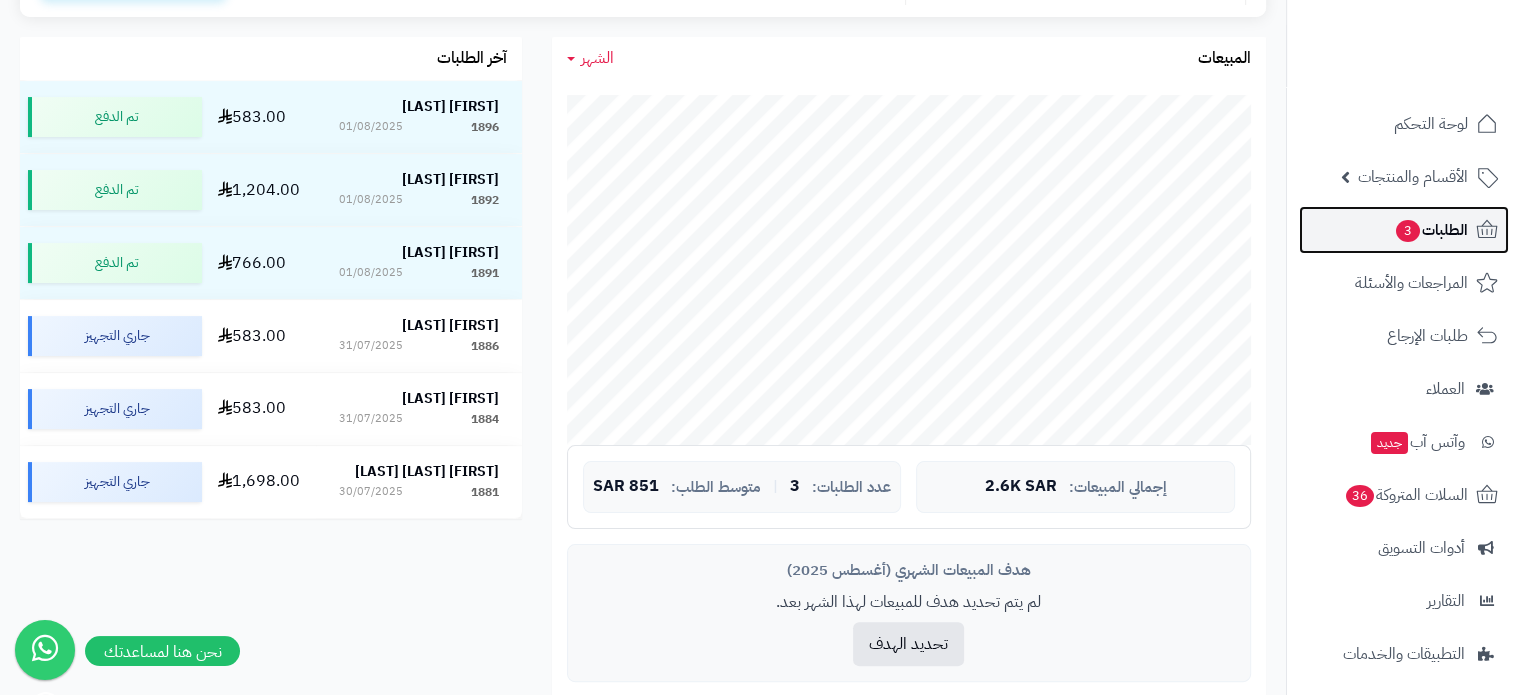 click on "الطلبات  3" at bounding box center [1404, 230] 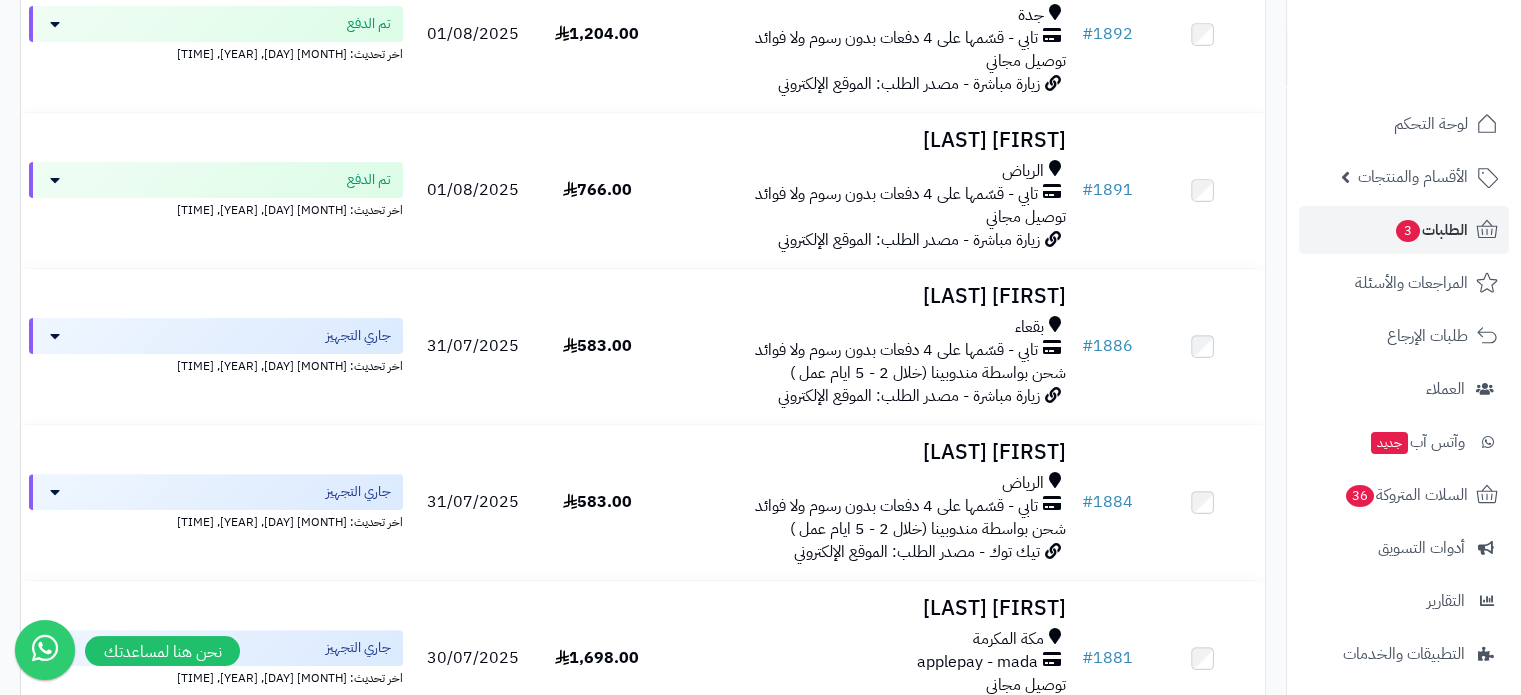 scroll, scrollTop: 512, scrollLeft: 0, axis: vertical 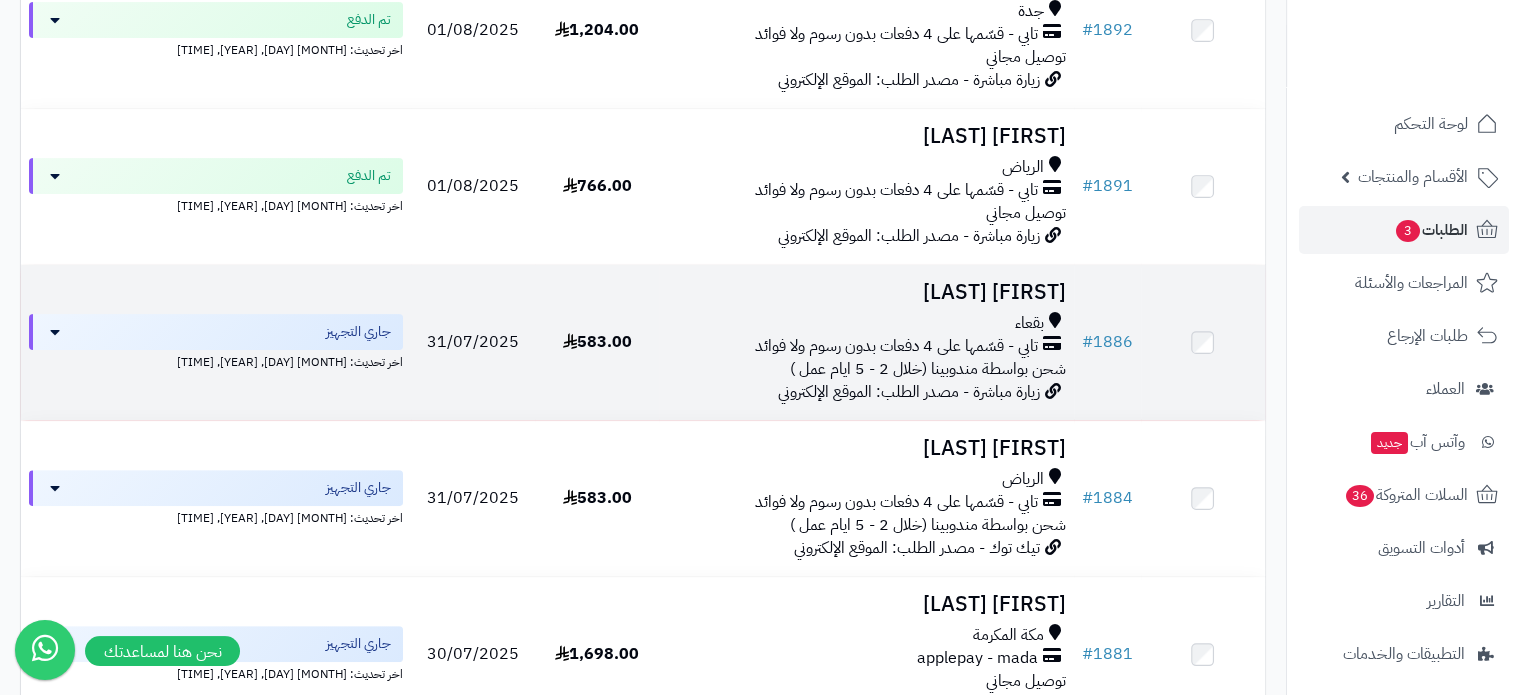 click on "غازي العتيبي
بقعاء
تابي - قسّمها على 4 دفعات بدون رسوم ولا فوائد
شحن  بواسطة مندوبينا (خلال 2 - 5 ايام عمل )
زيارة مباشرة       -
مصدر الطلب:
الموقع الإلكتروني" at bounding box center [866, 342] 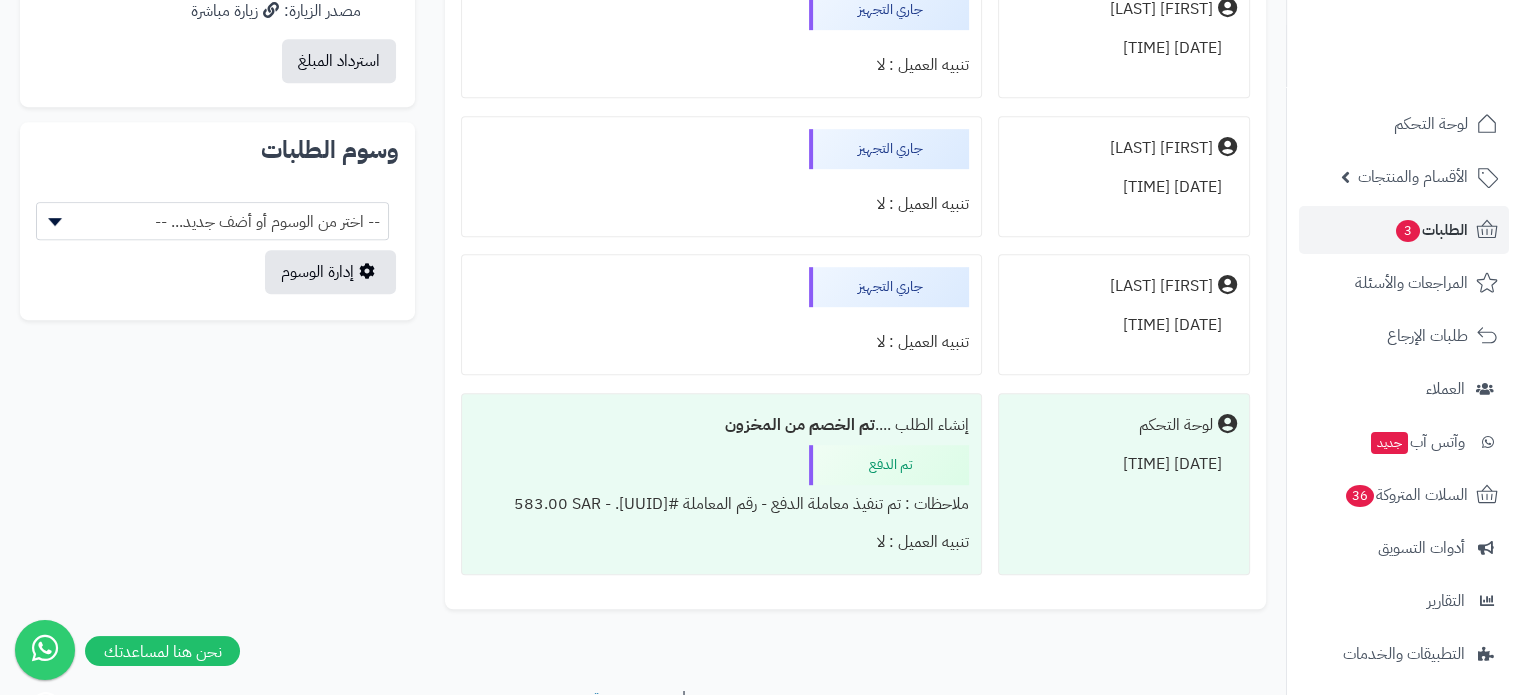 scroll, scrollTop: 1184, scrollLeft: 0, axis: vertical 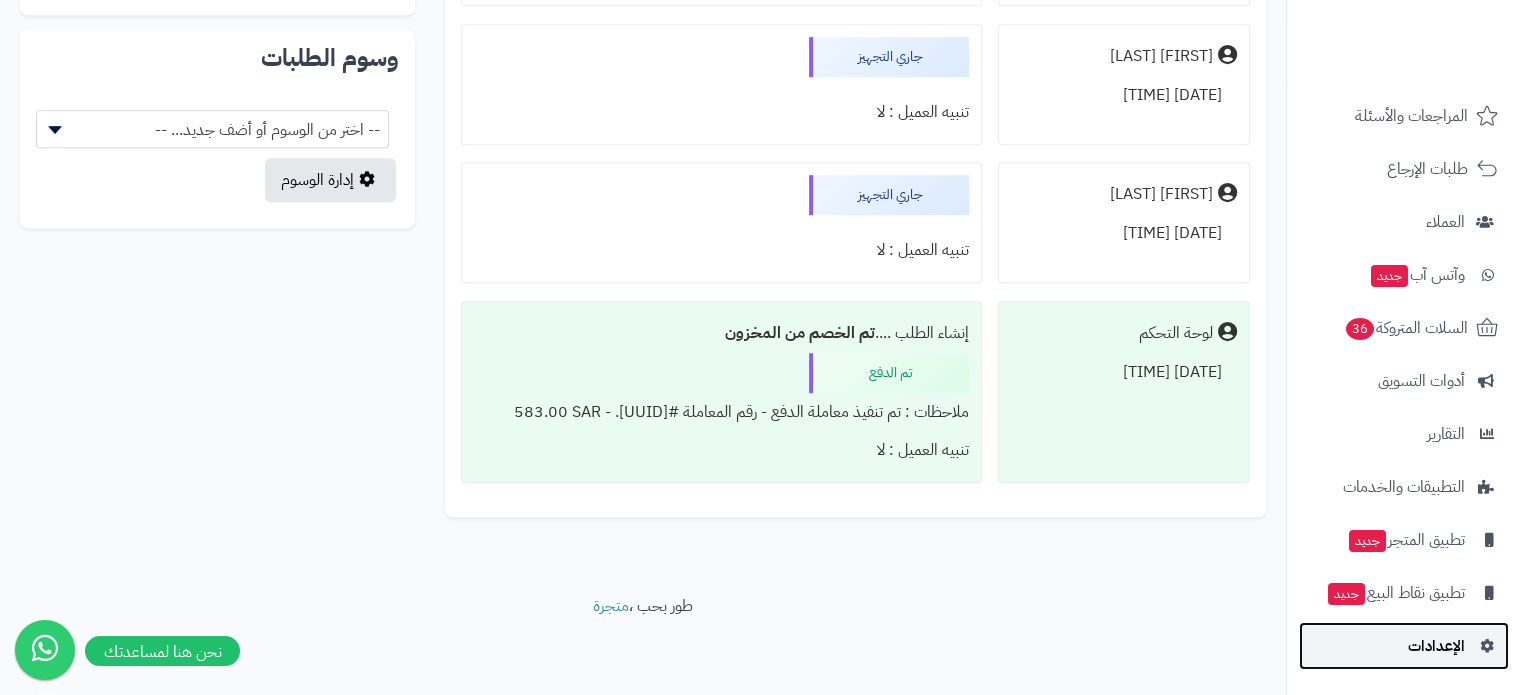 click on "الإعدادات" at bounding box center (1436, 646) 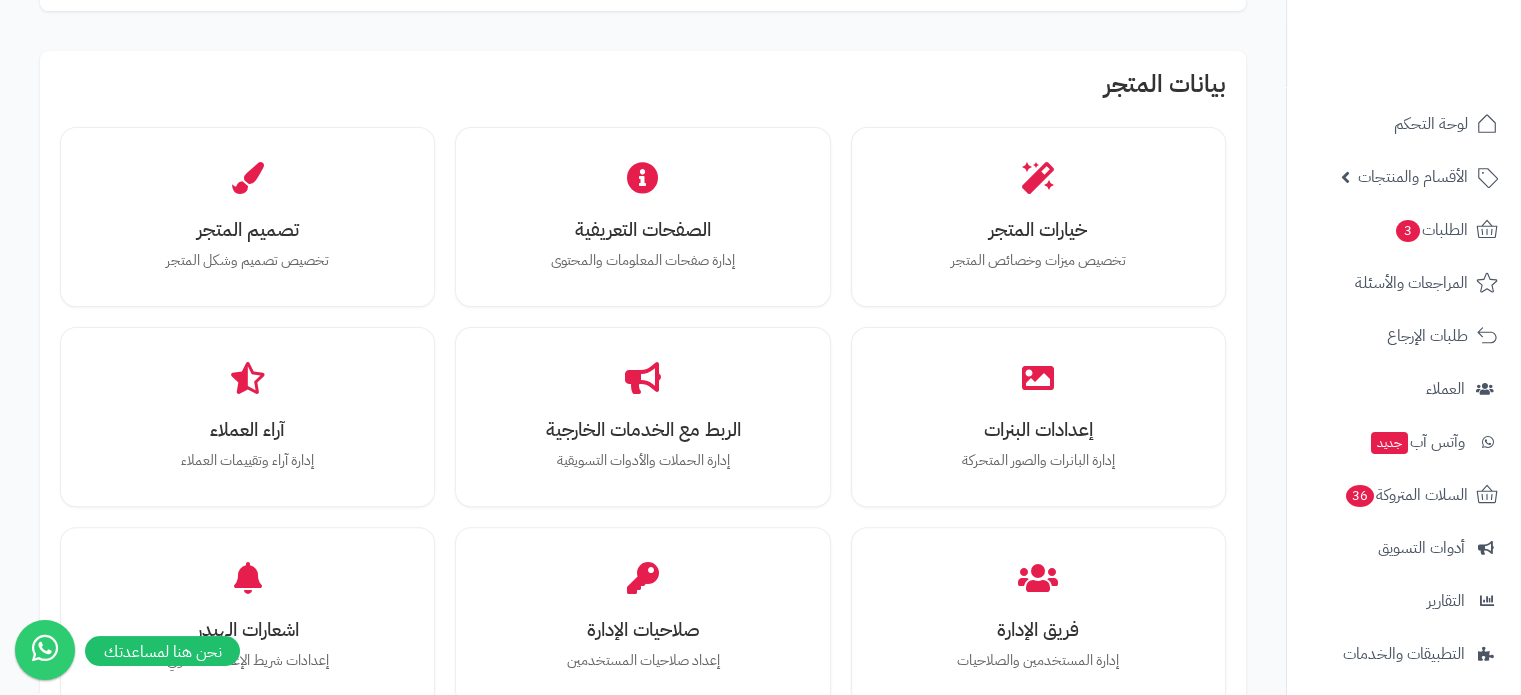scroll, scrollTop: 576, scrollLeft: 0, axis: vertical 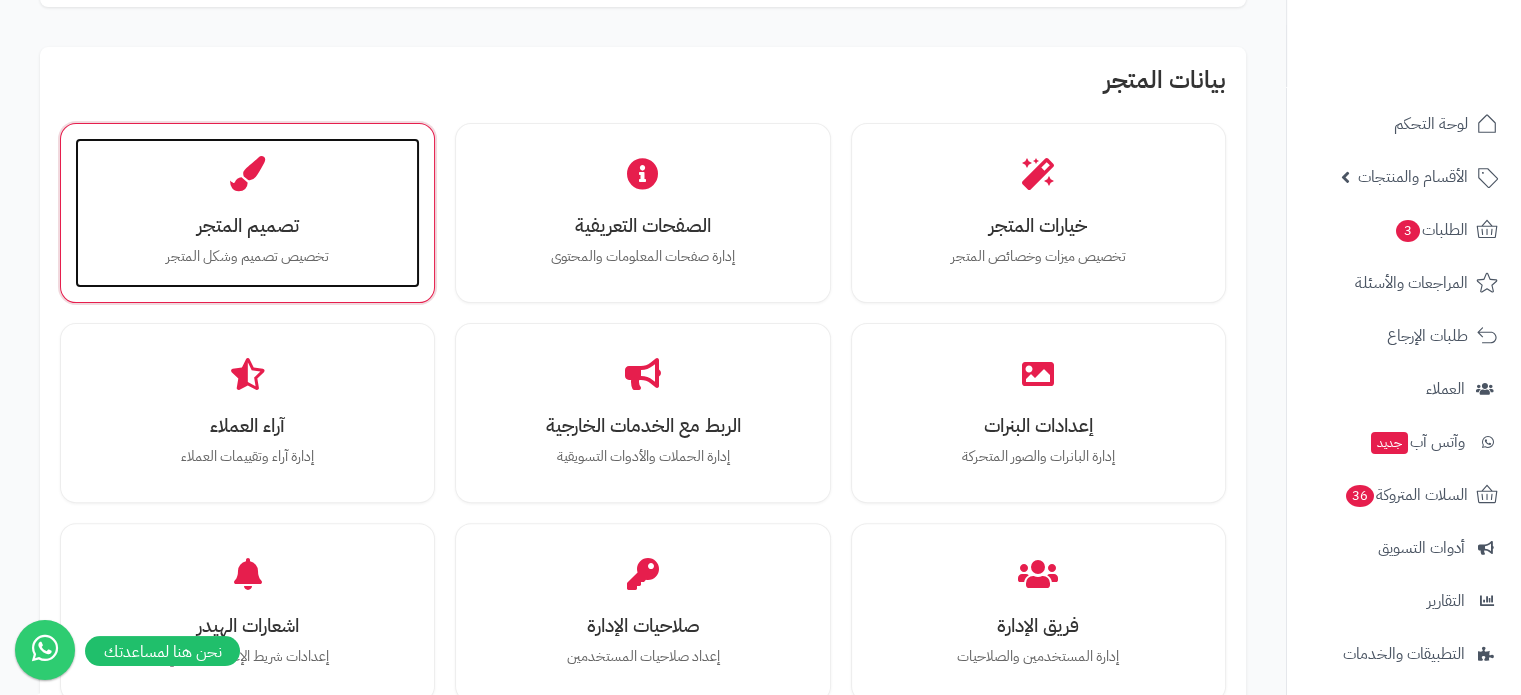 click on "تخصيص تصميم وشكل المتجر" at bounding box center [247, 257] 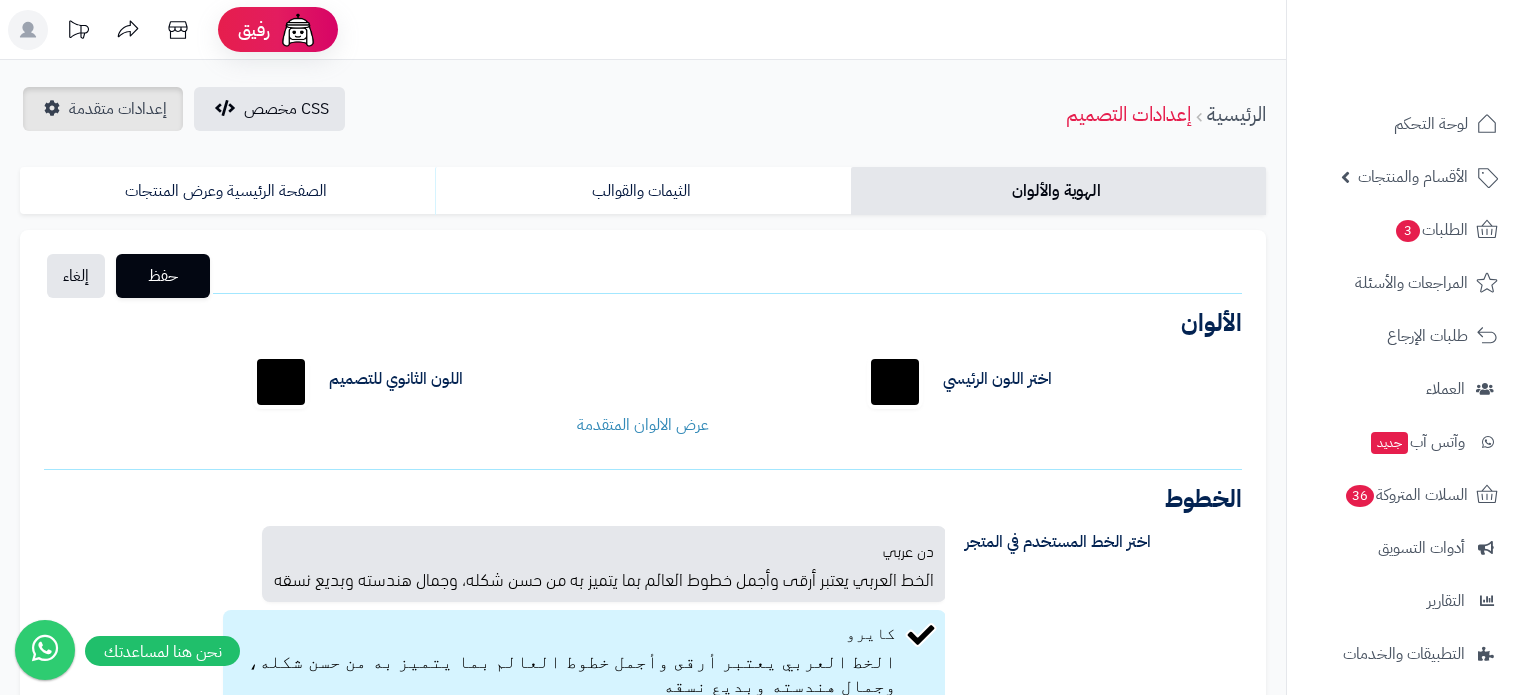scroll, scrollTop: 0, scrollLeft: 0, axis: both 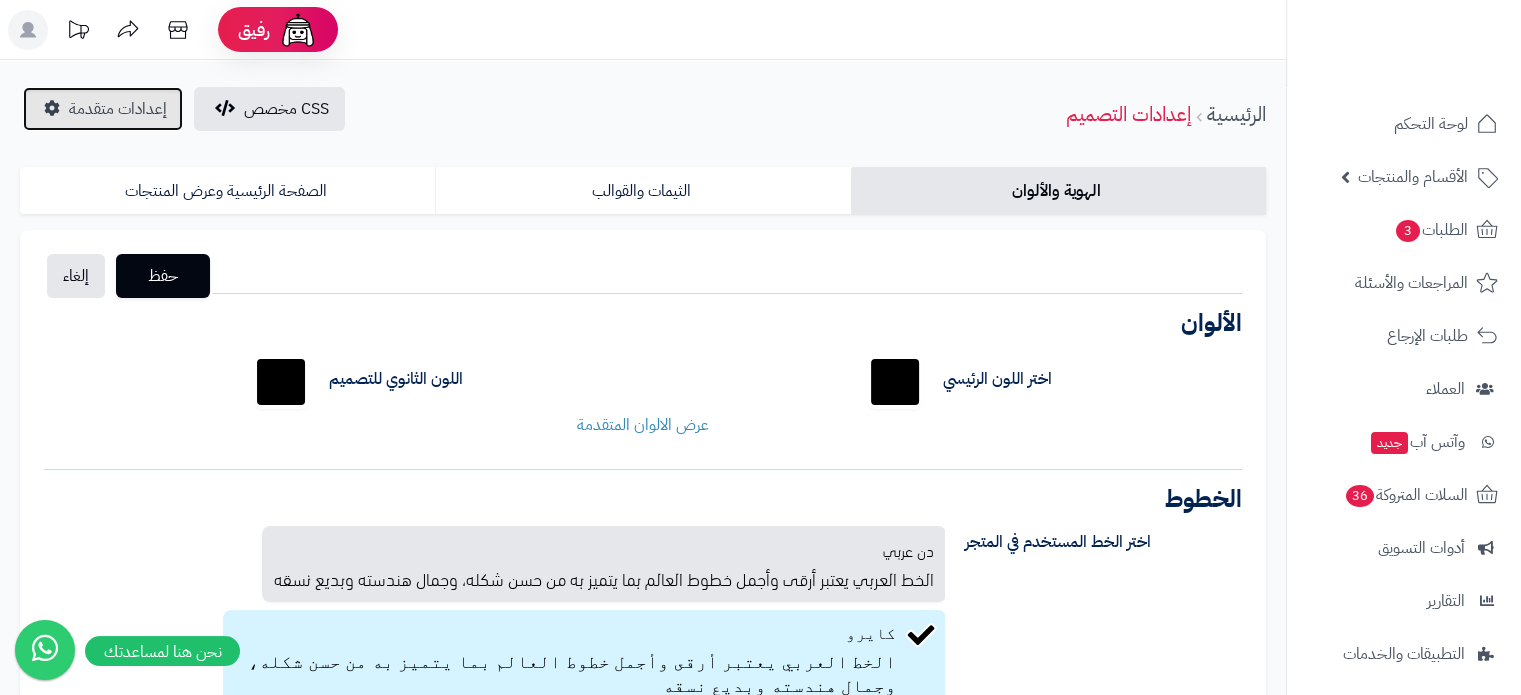 click on "إعدادات متقدمة" at bounding box center [118, 109] 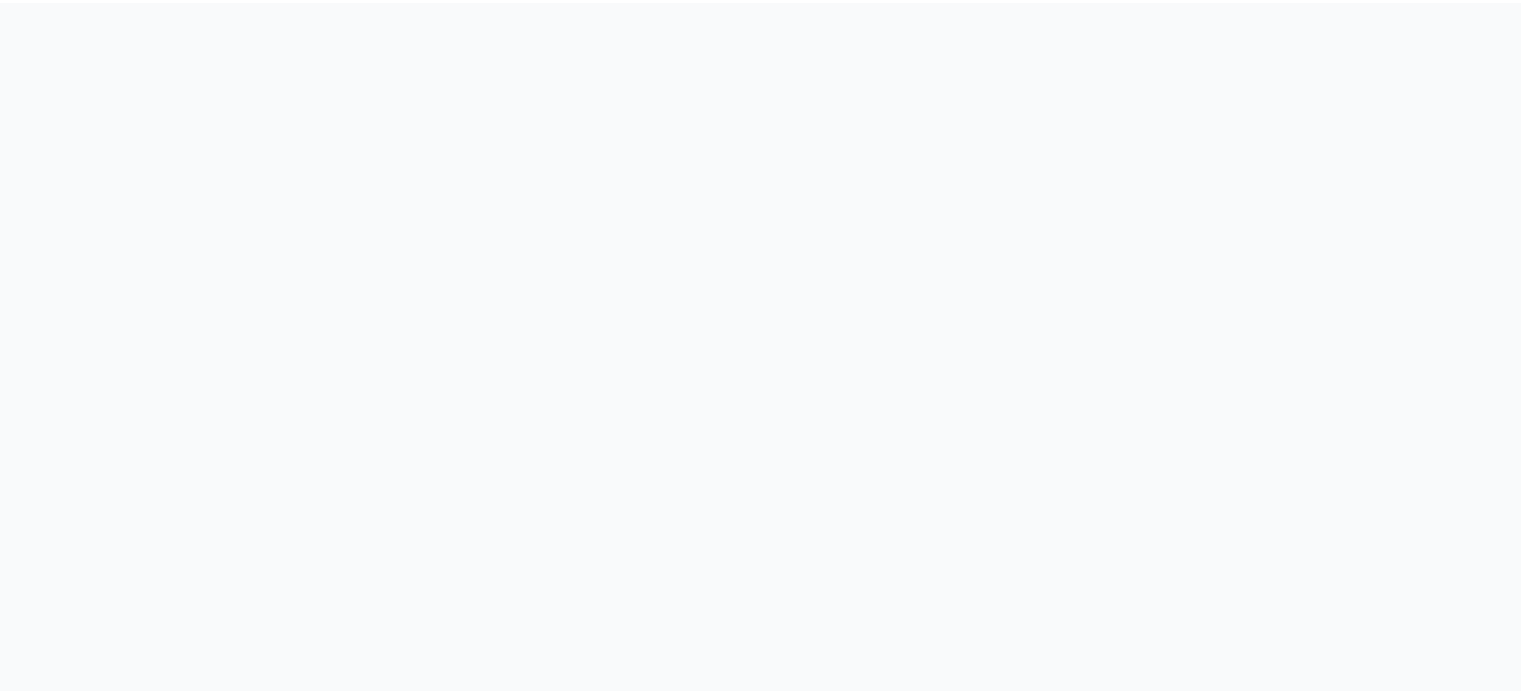 scroll, scrollTop: 0, scrollLeft: 0, axis: both 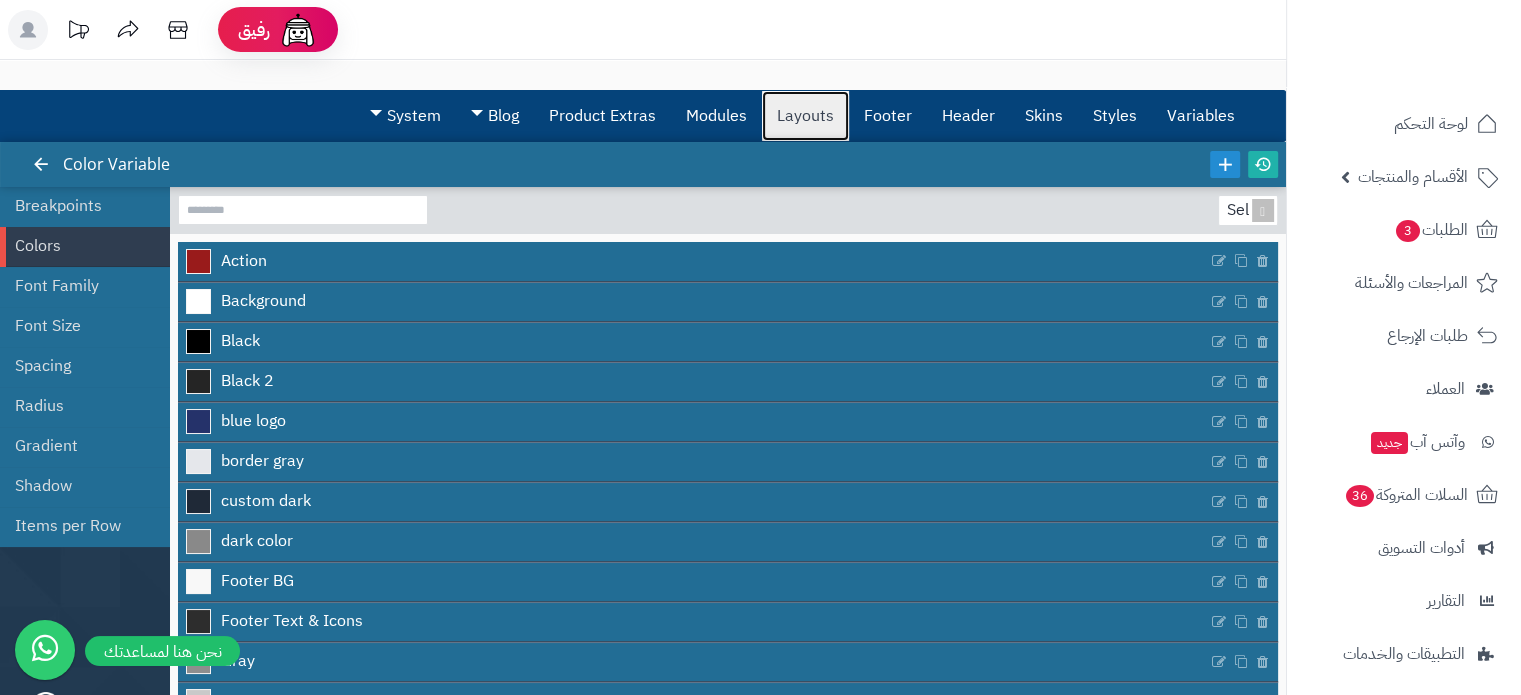 click on "Layouts" at bounding box center [805, 116] 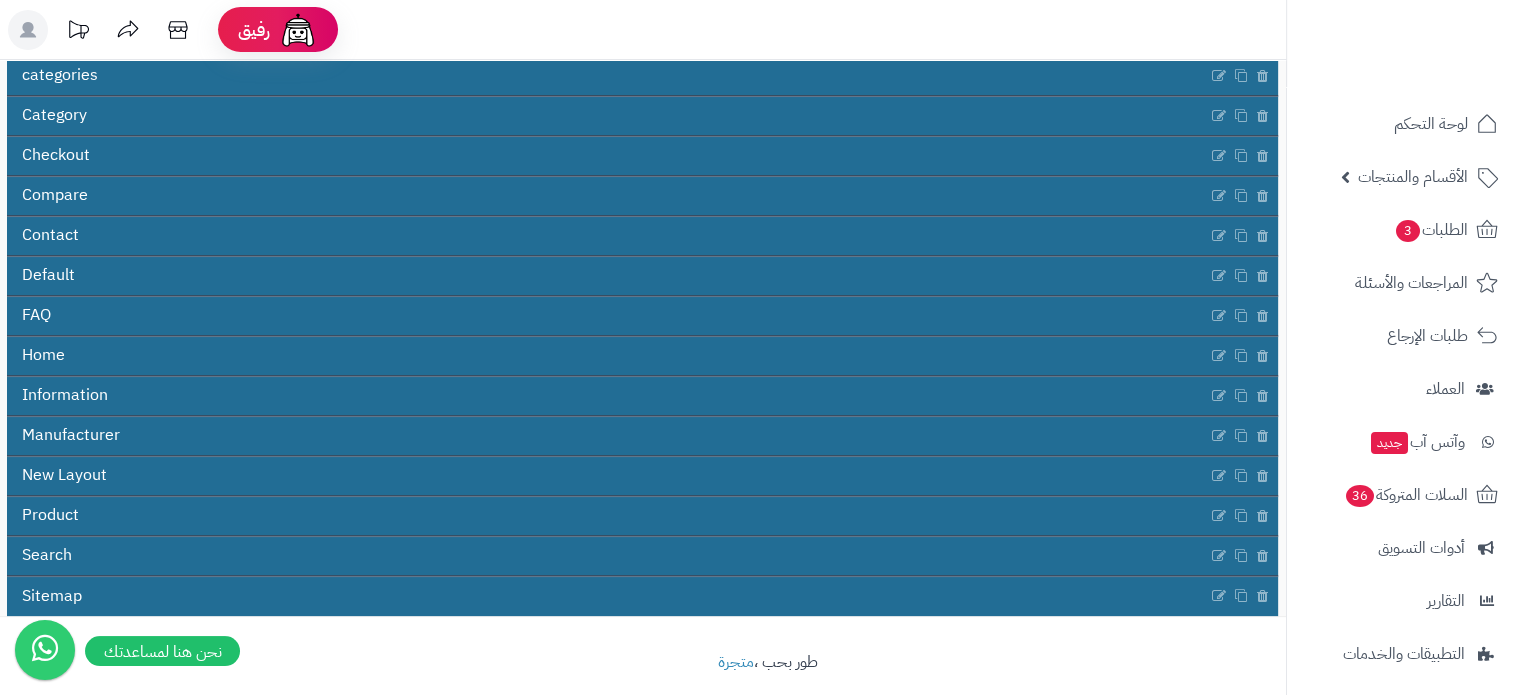 scroll, scrollTop: 267, scrollLeft: 0, axis: vertical 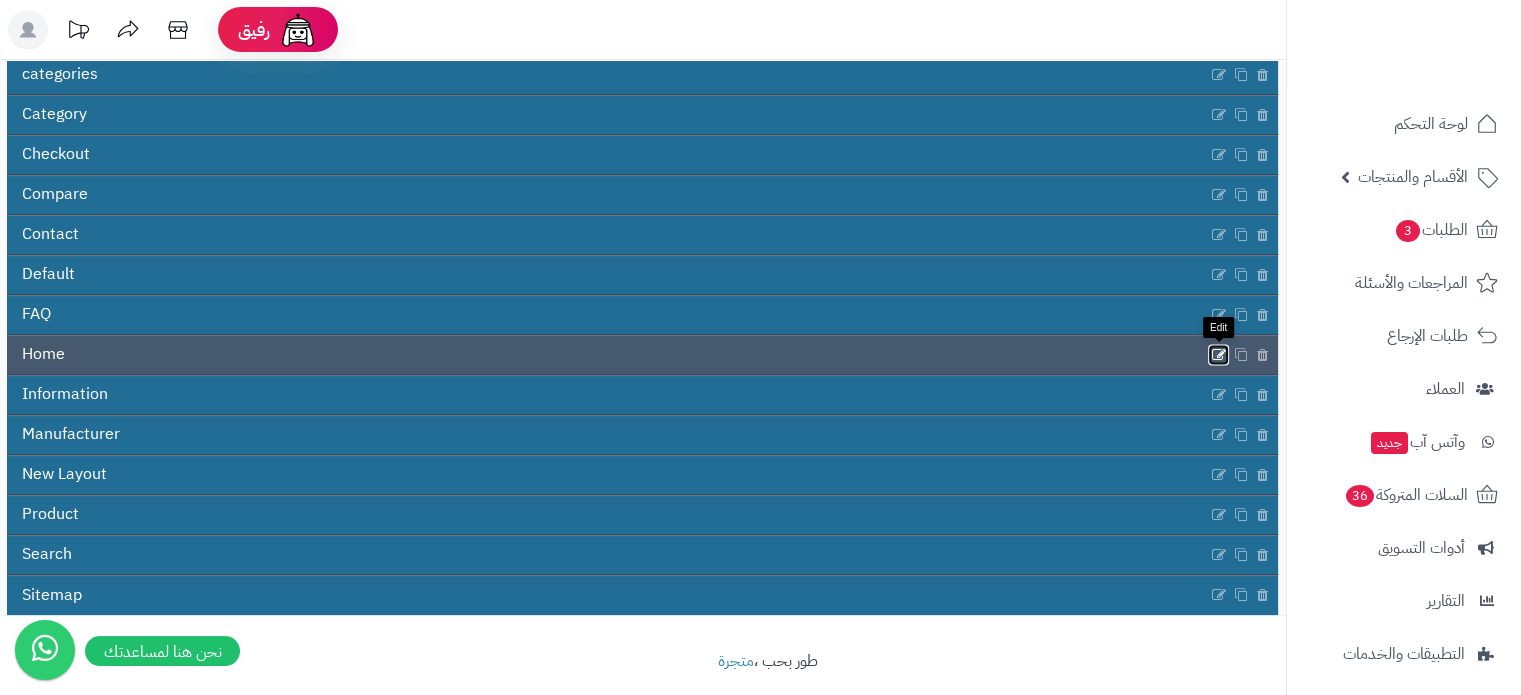 click at bounding box center (1219, 354) 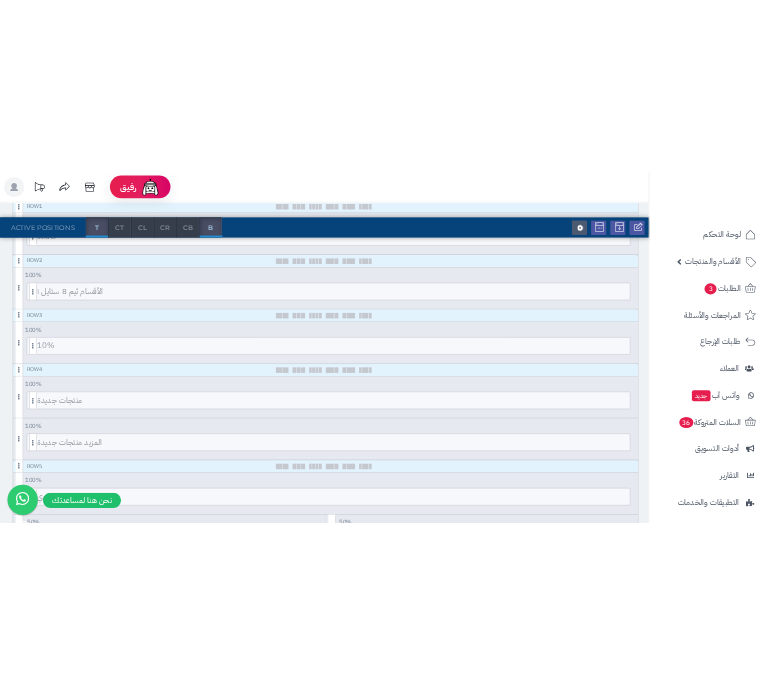scroll, scrollTop: 387, scrollLeft: 0, axis: vertical 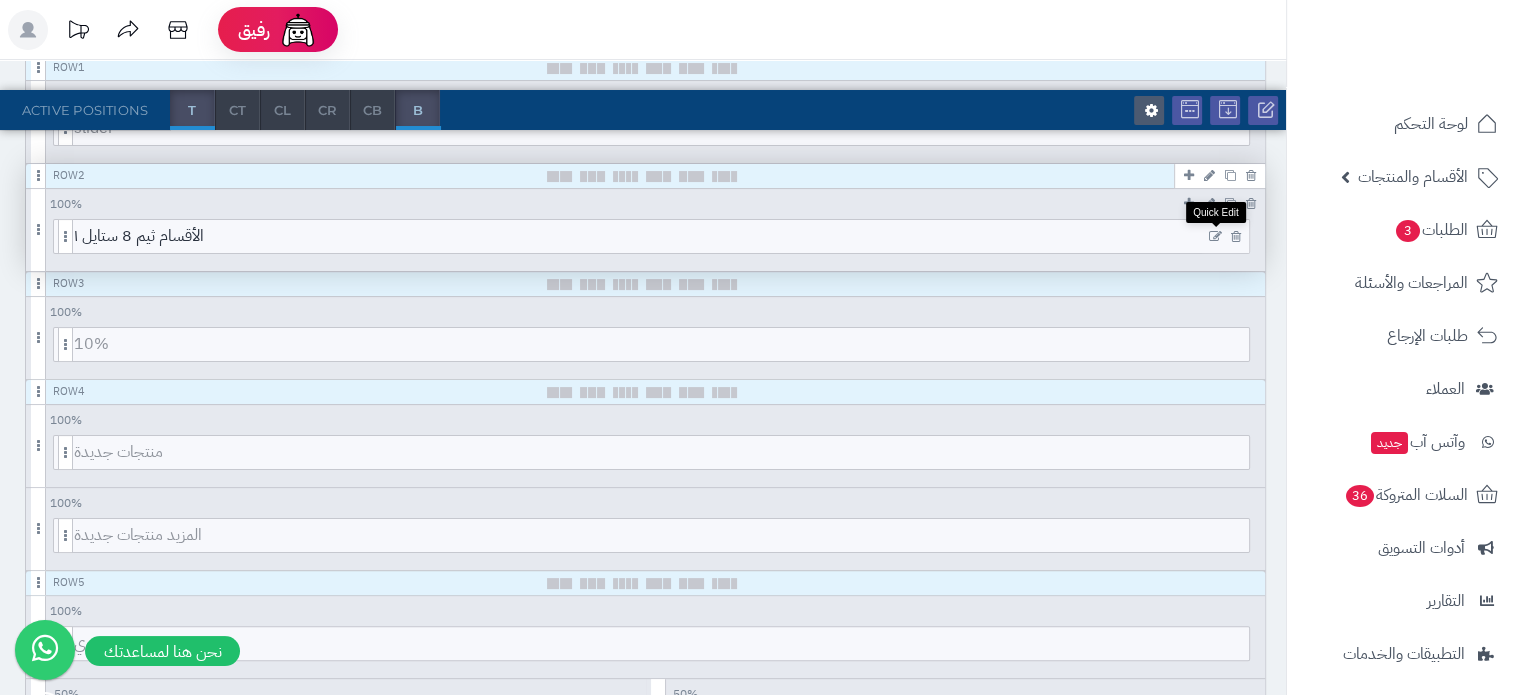 click at bounding box center [1215, 237] 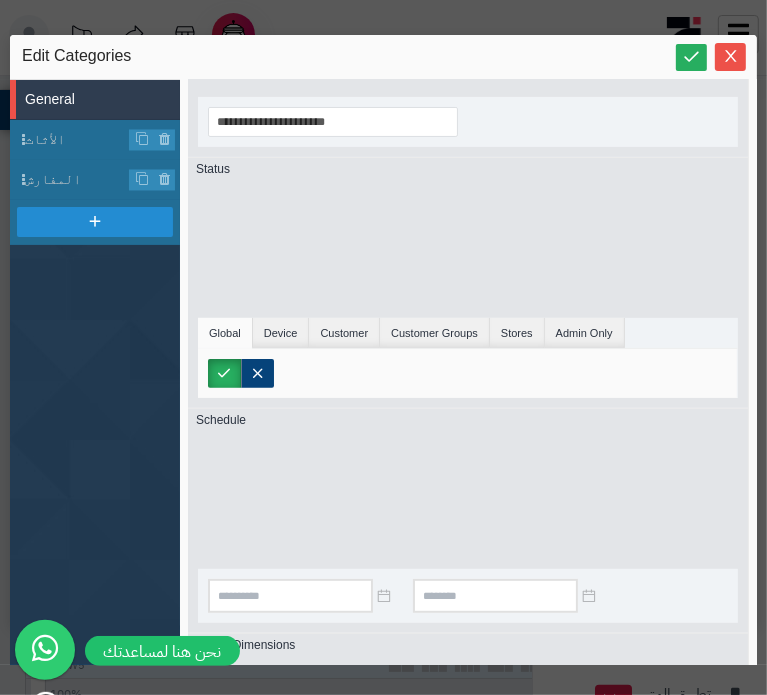 scroll, scrollTop: 0, scrollLeft: 0, axis: both 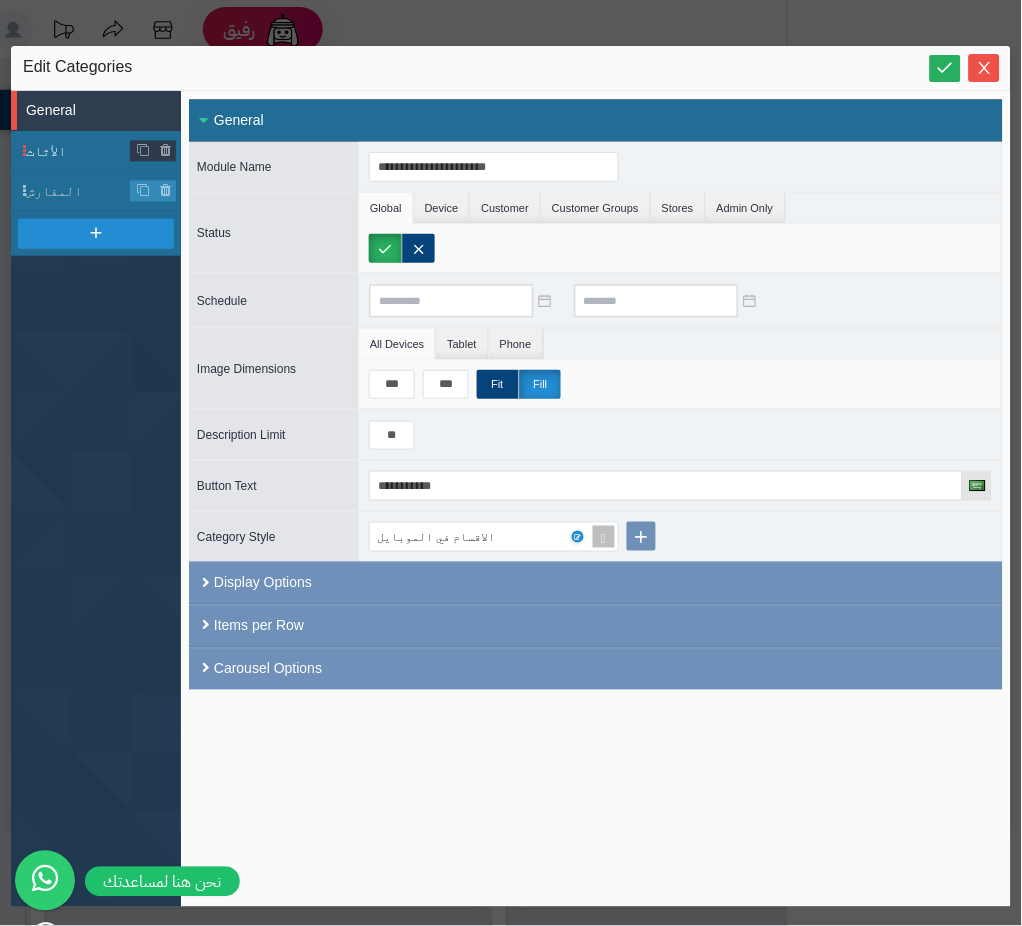 click on "الأثاث" at bounding box center (78, 151) 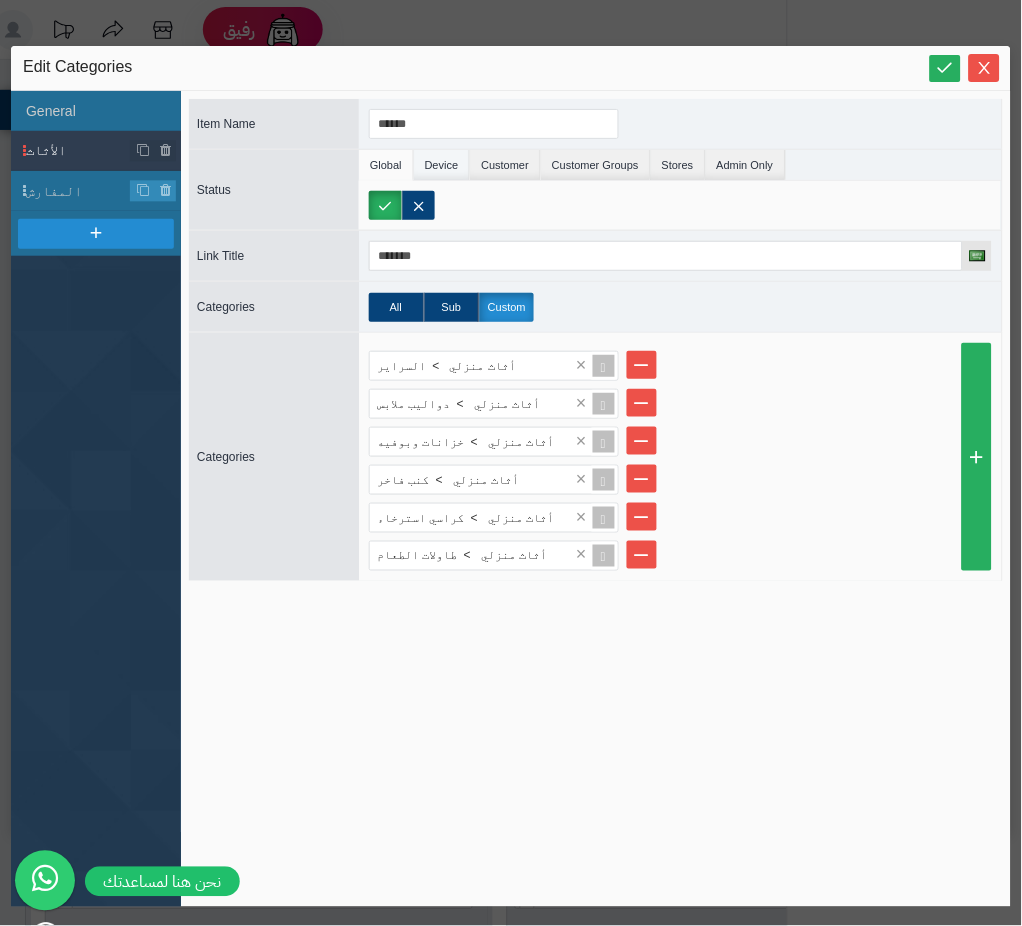 click on "Device" at bounding box center [442, 165] 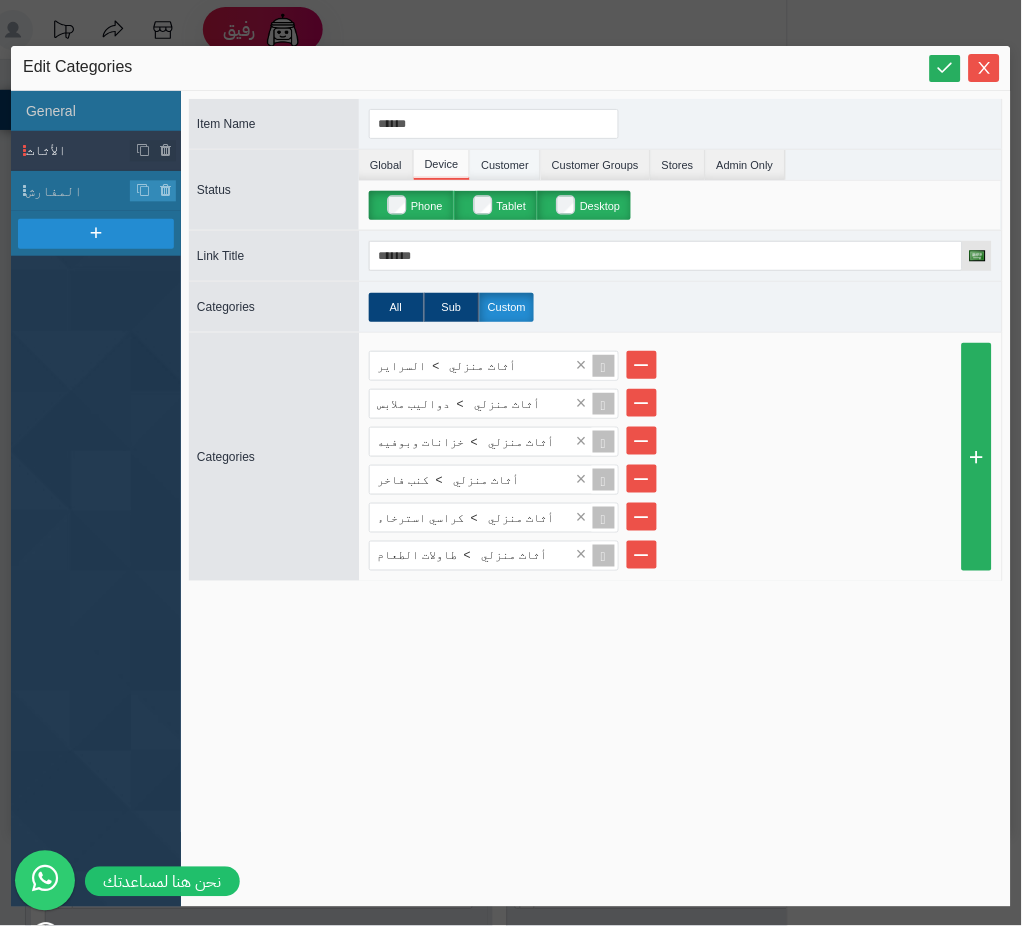 click on "Customer" at bounding box center [505, 165] 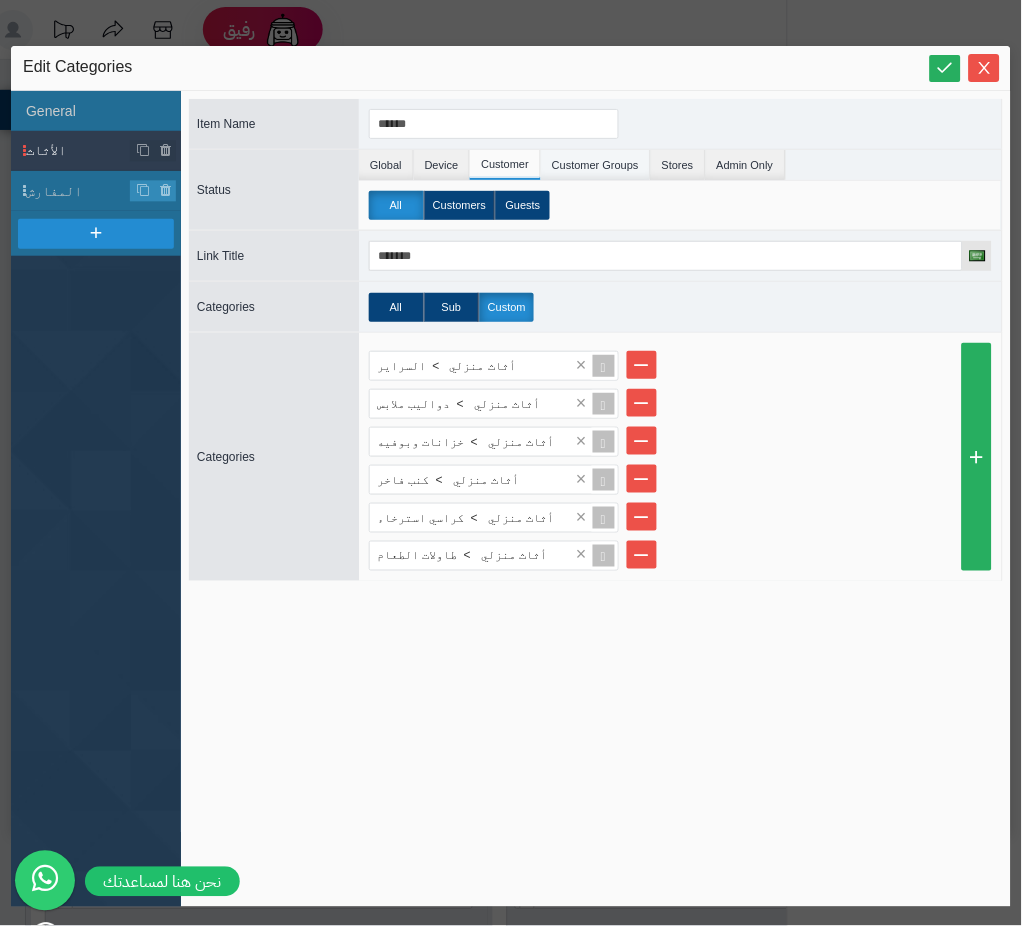 click on "Customer Groups" at bounding box center [596, 165] 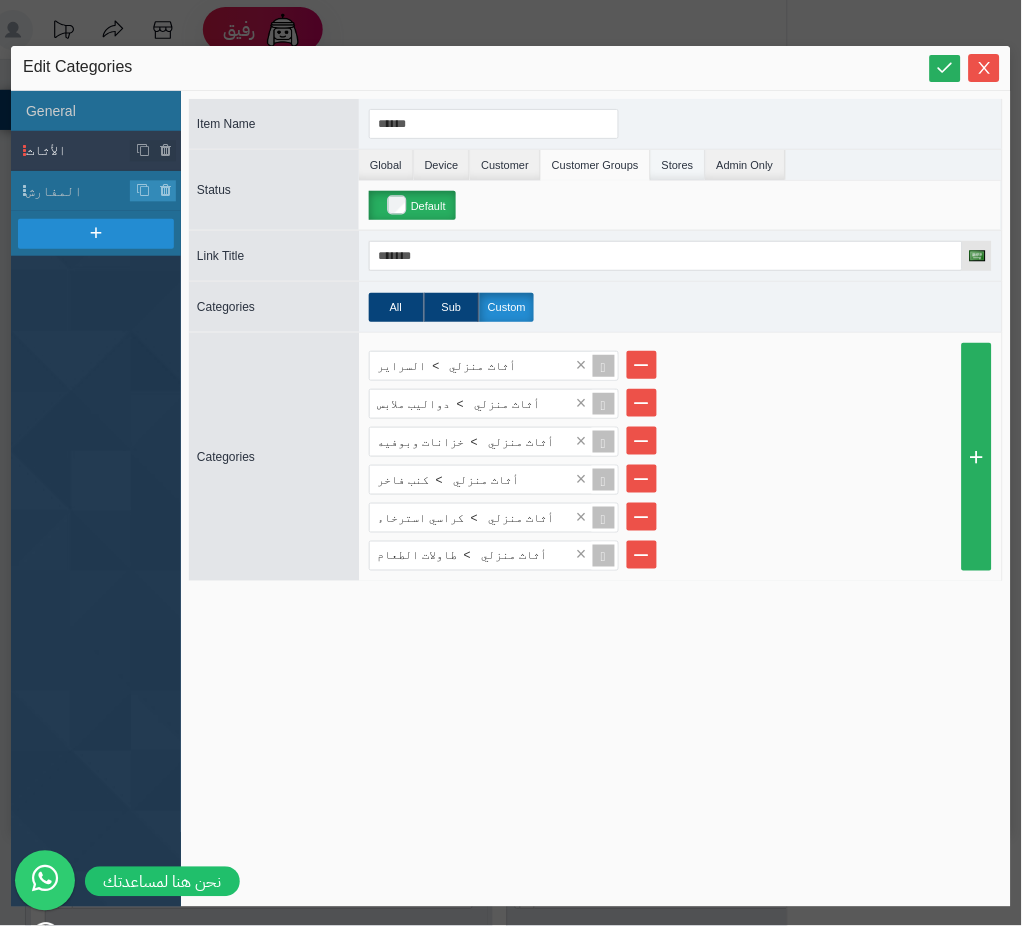 click on "Stores" at bounding box center [678, 165] 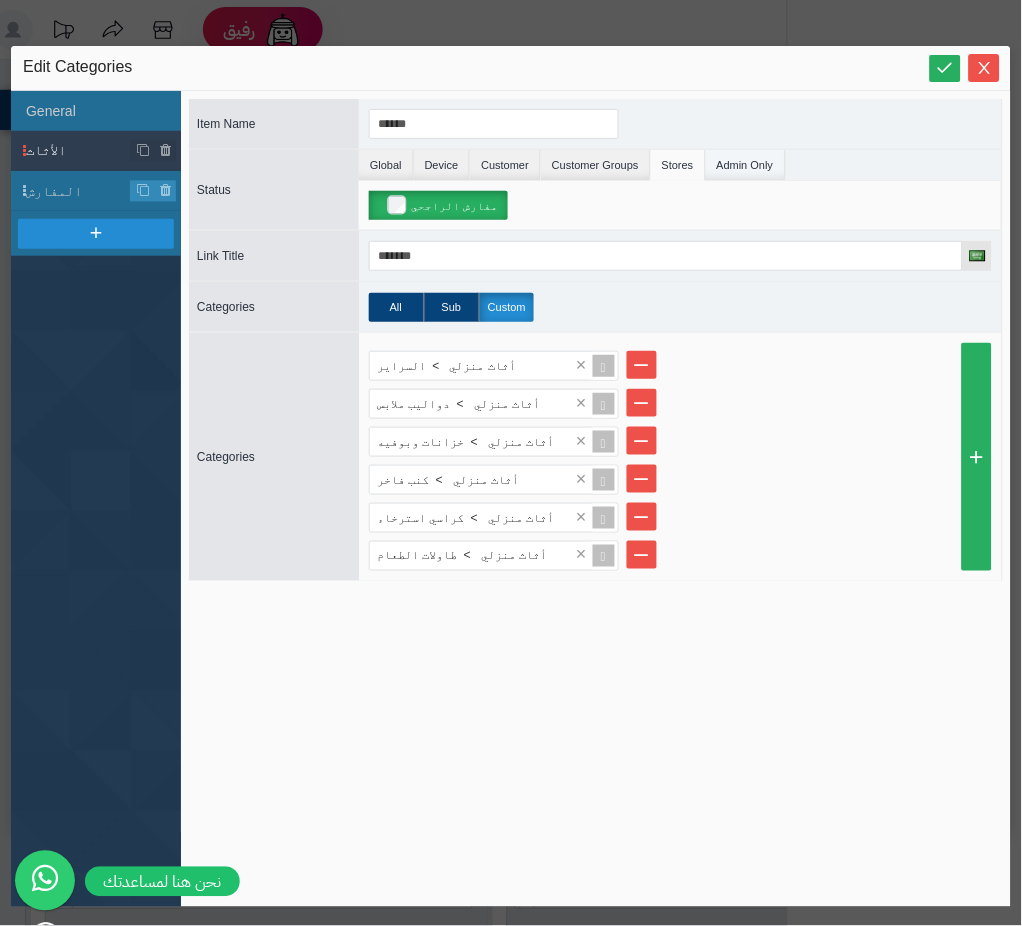 click on "Admin Only" at bounding box center (746, 165) 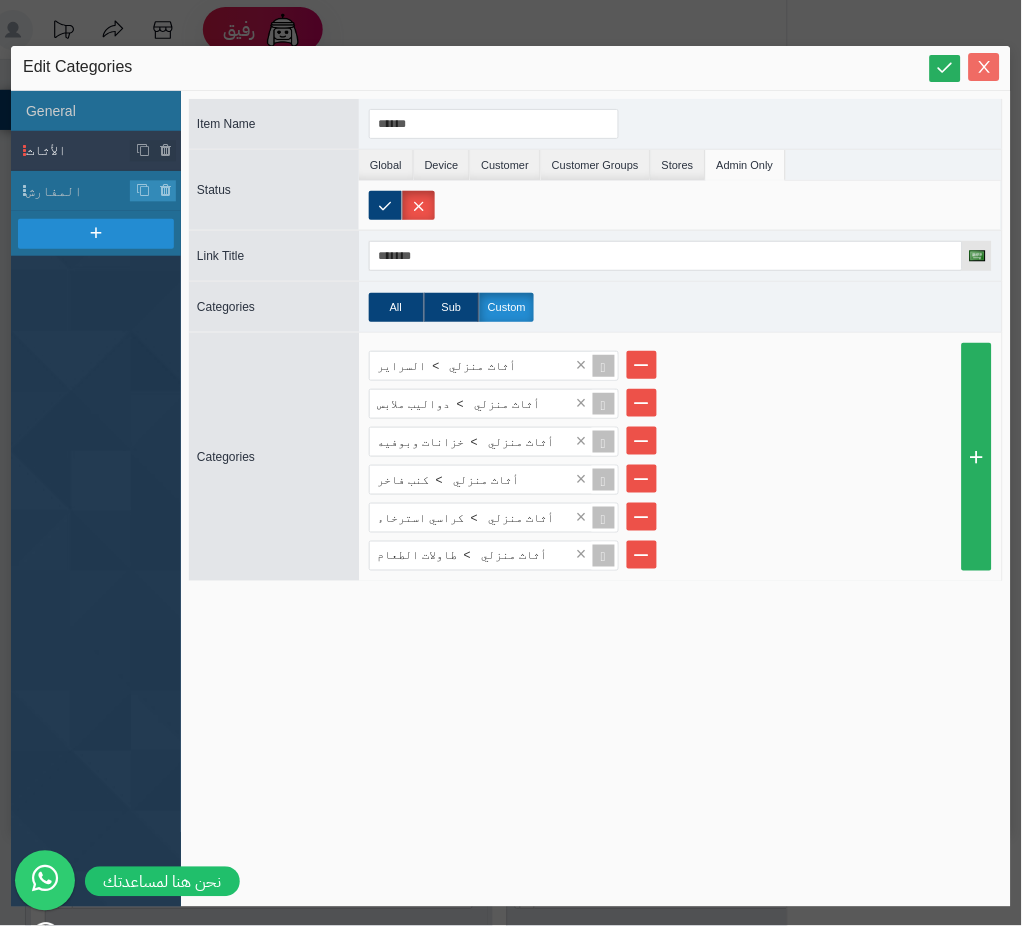 click at bounding box center [984, 67] 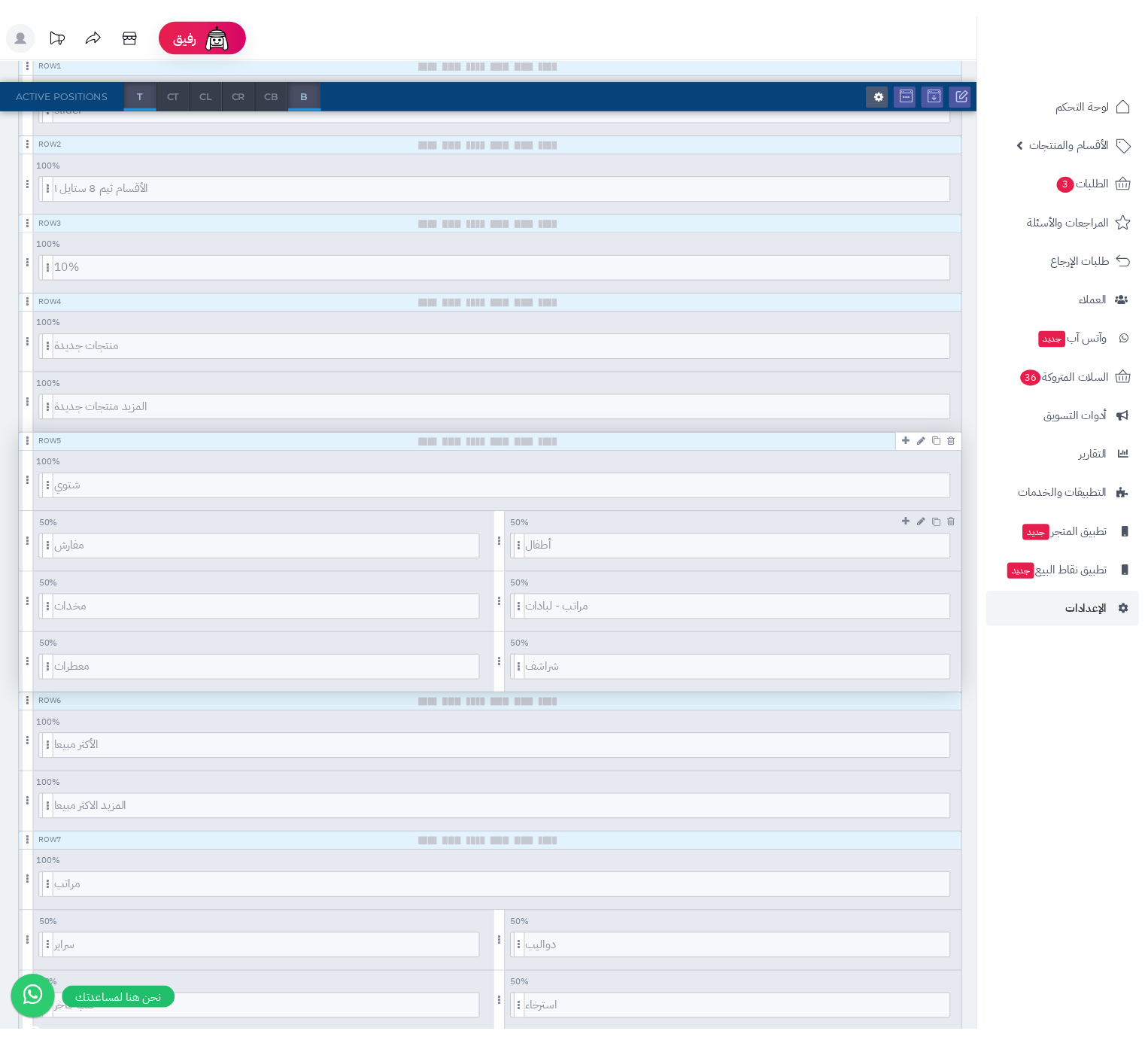 scroll, scrollTop: 0, scrollLeft: 0, axis: both 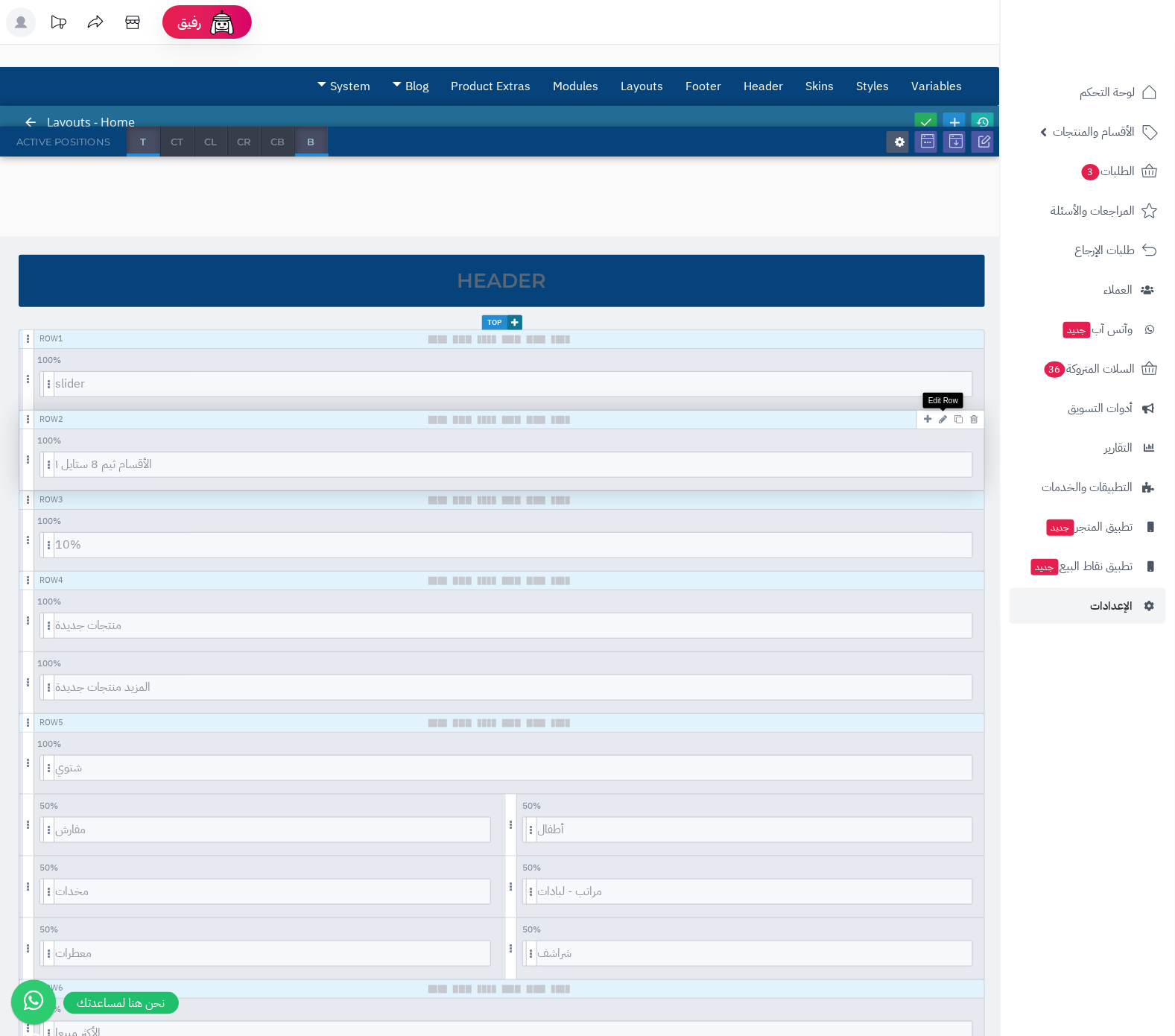 click at bounding box center [943, 419] 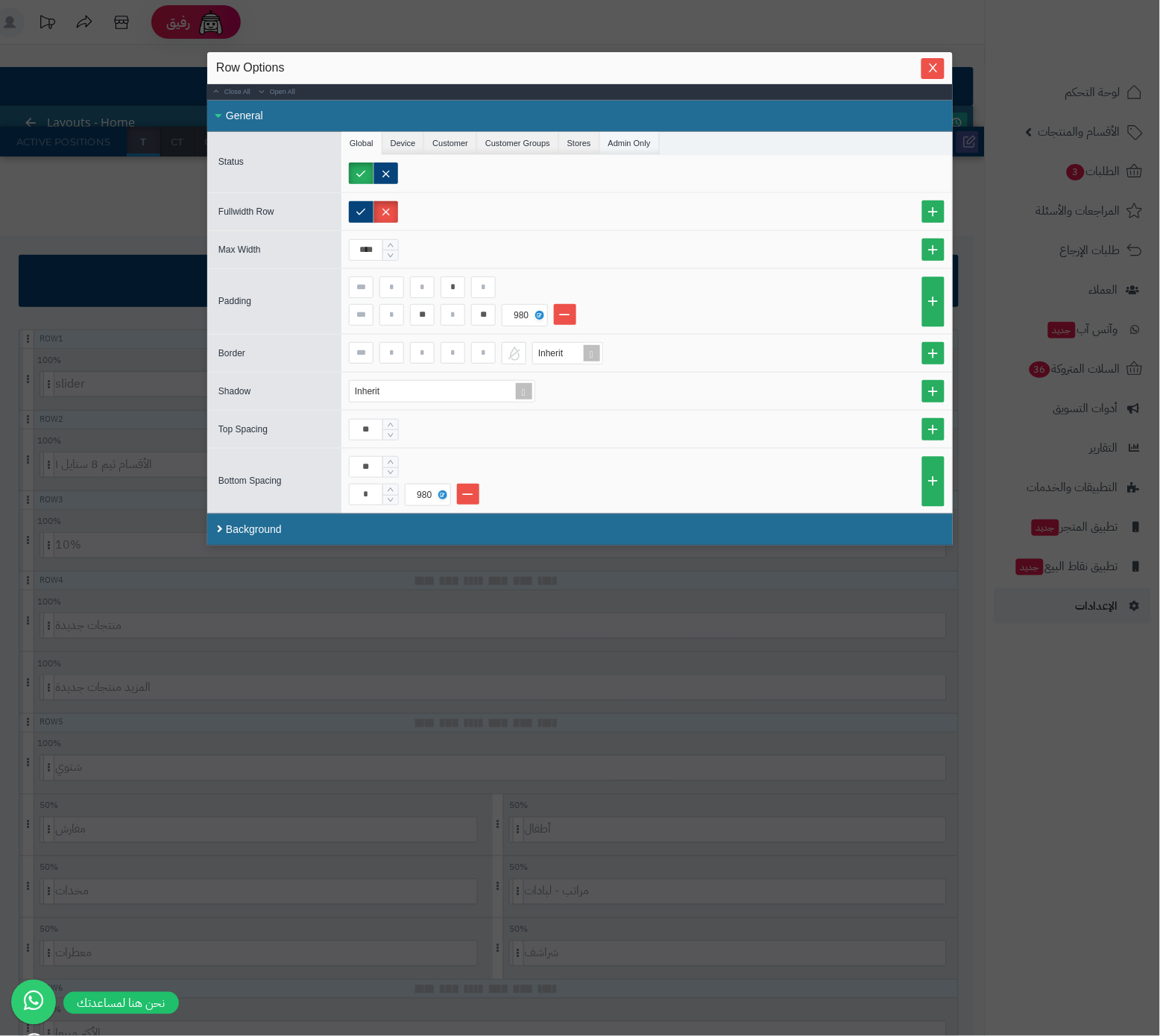 click on "Admin Only" at bounding box center [630, 143] 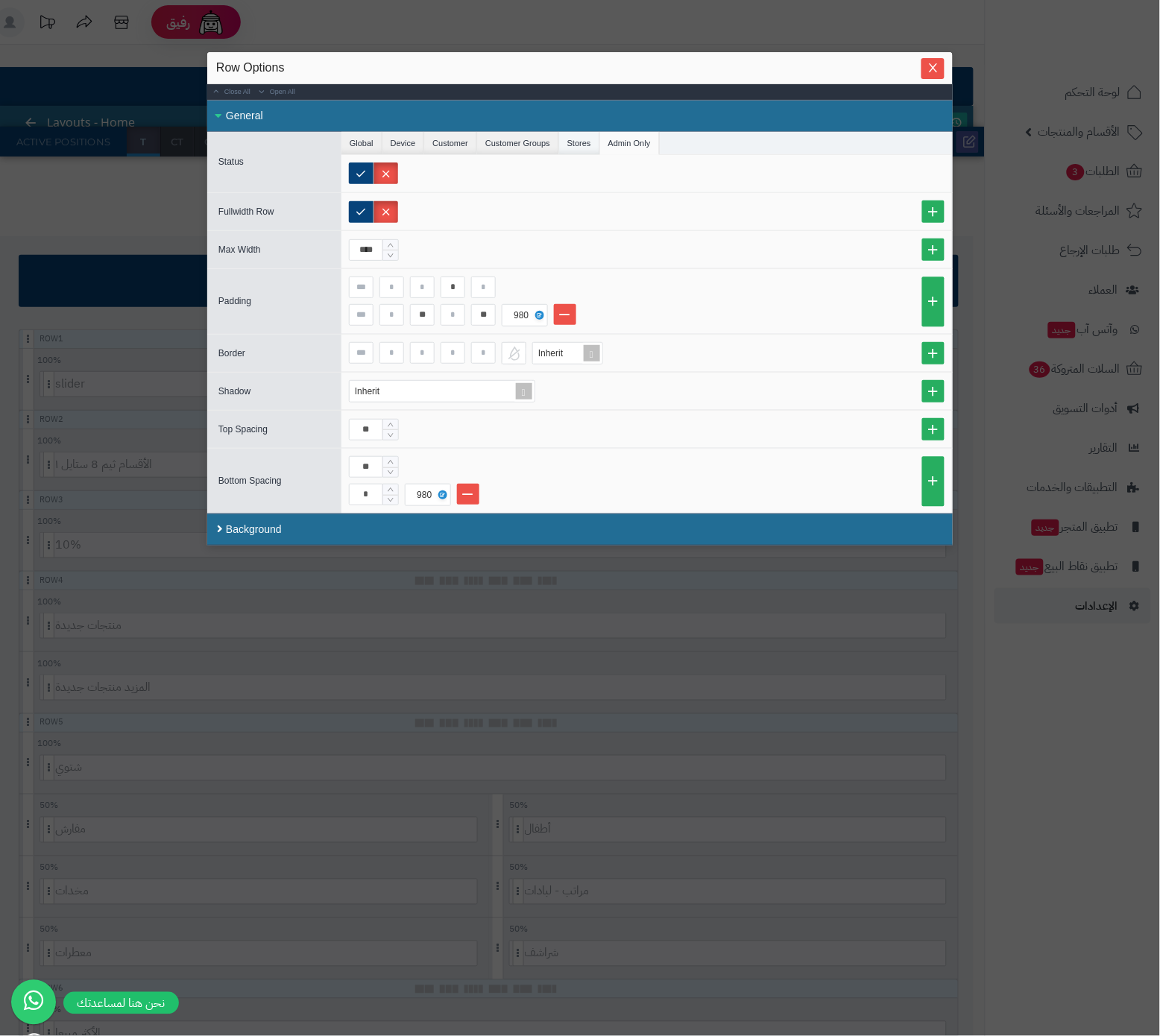 click on "Stores" at bounding box center [579, 143] 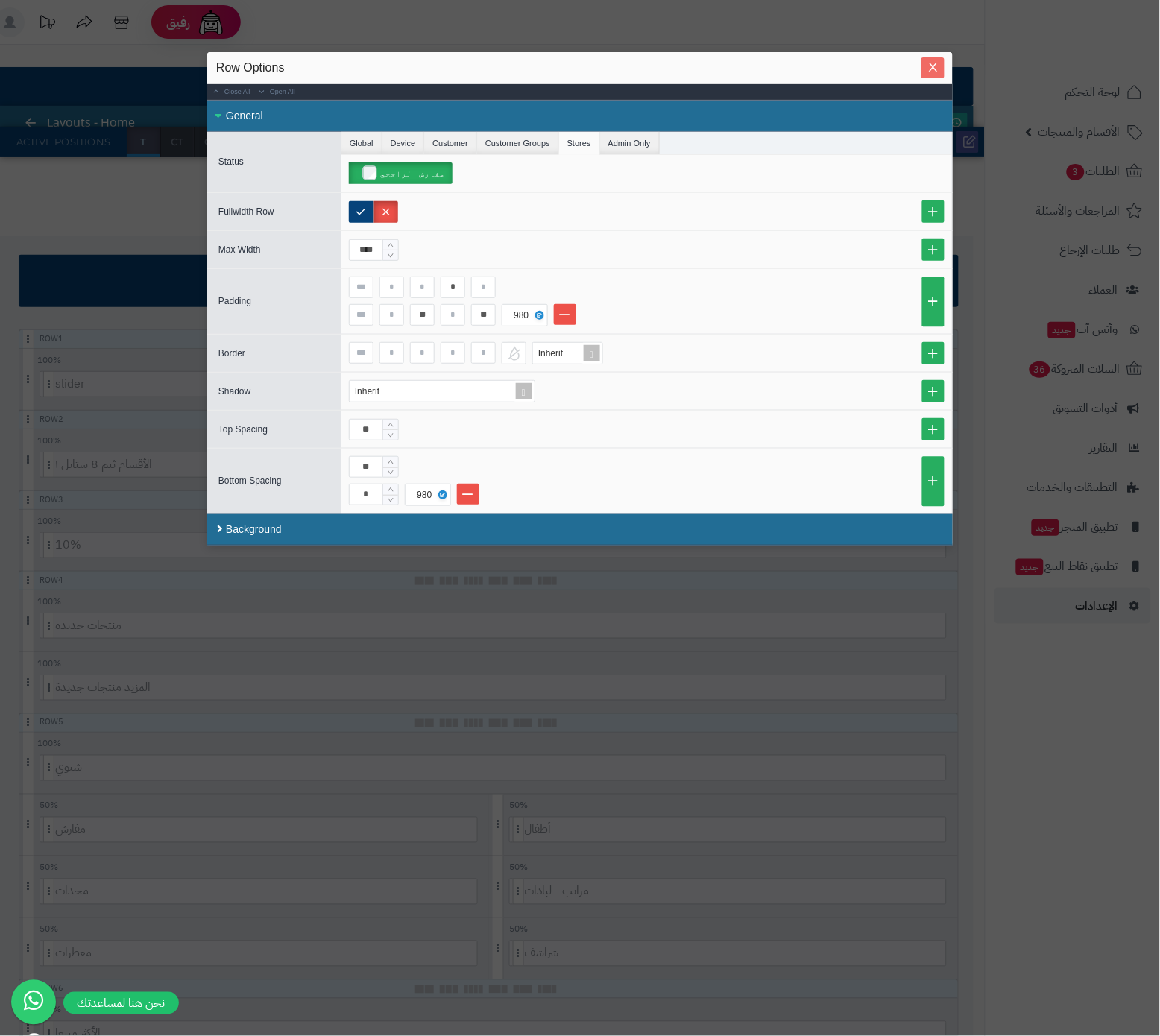 click 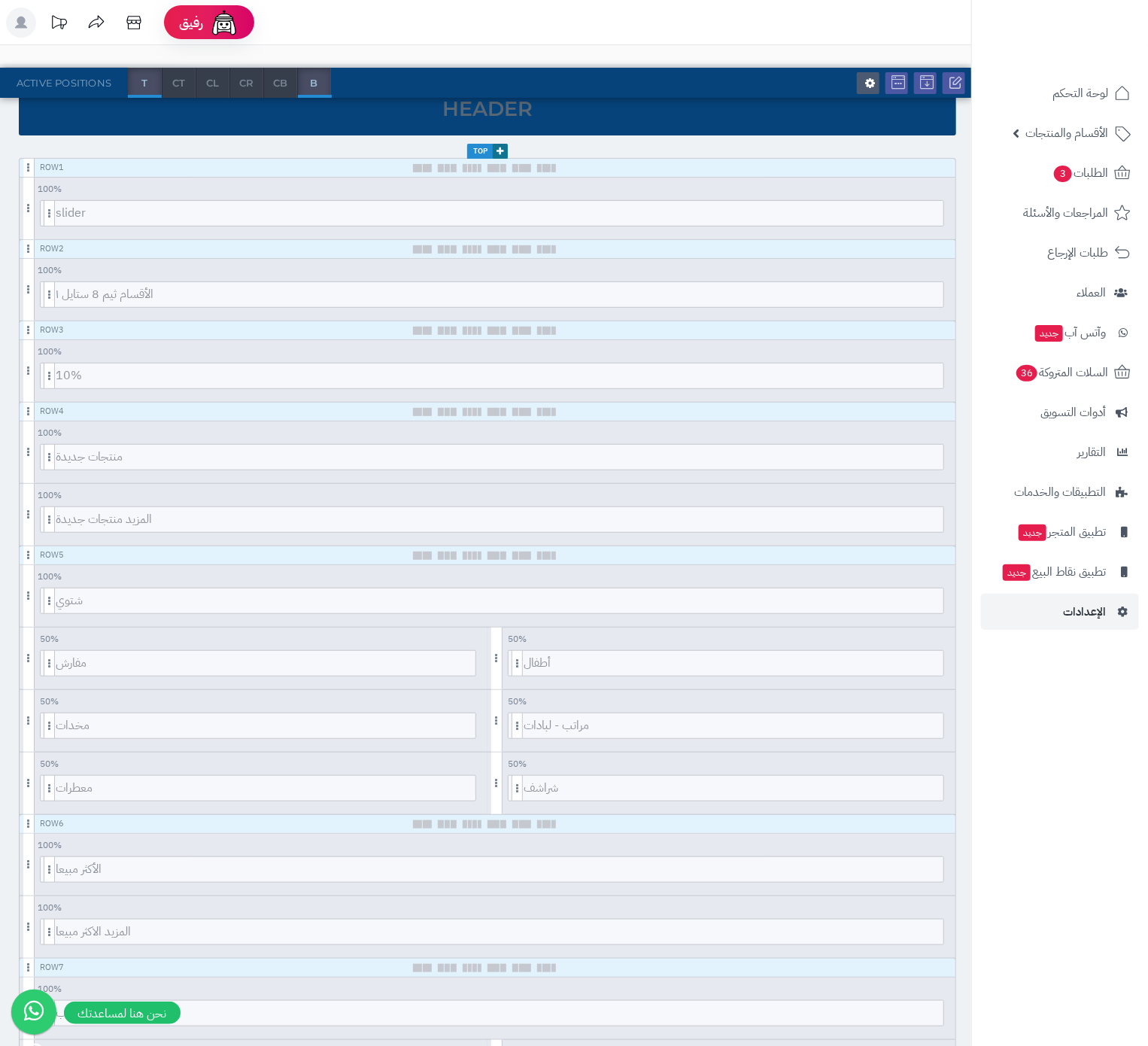 scroll, scrollTop: 179, scrollLeft: 0, axis: vertical 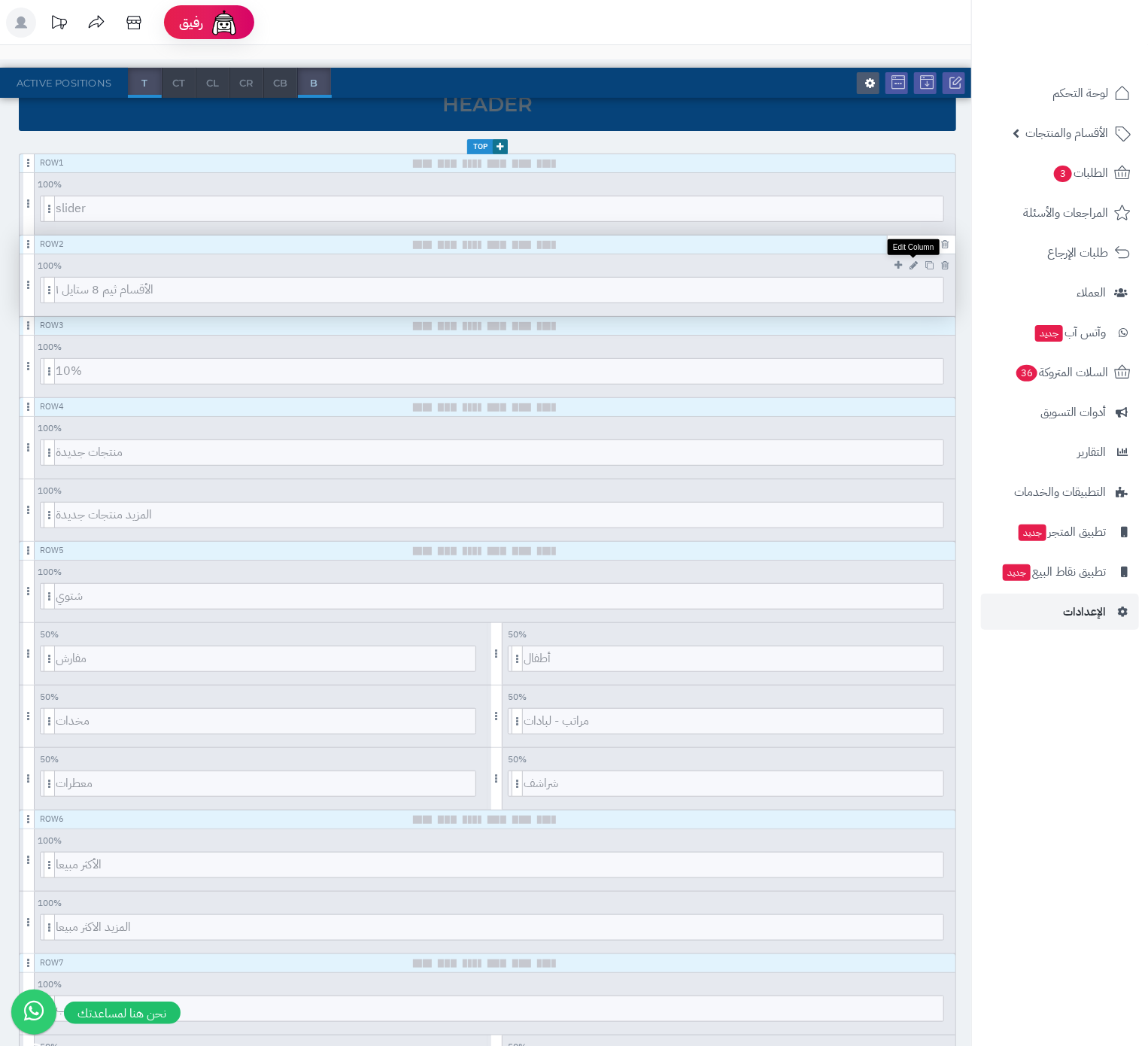 click at bounding box center [913, 265] 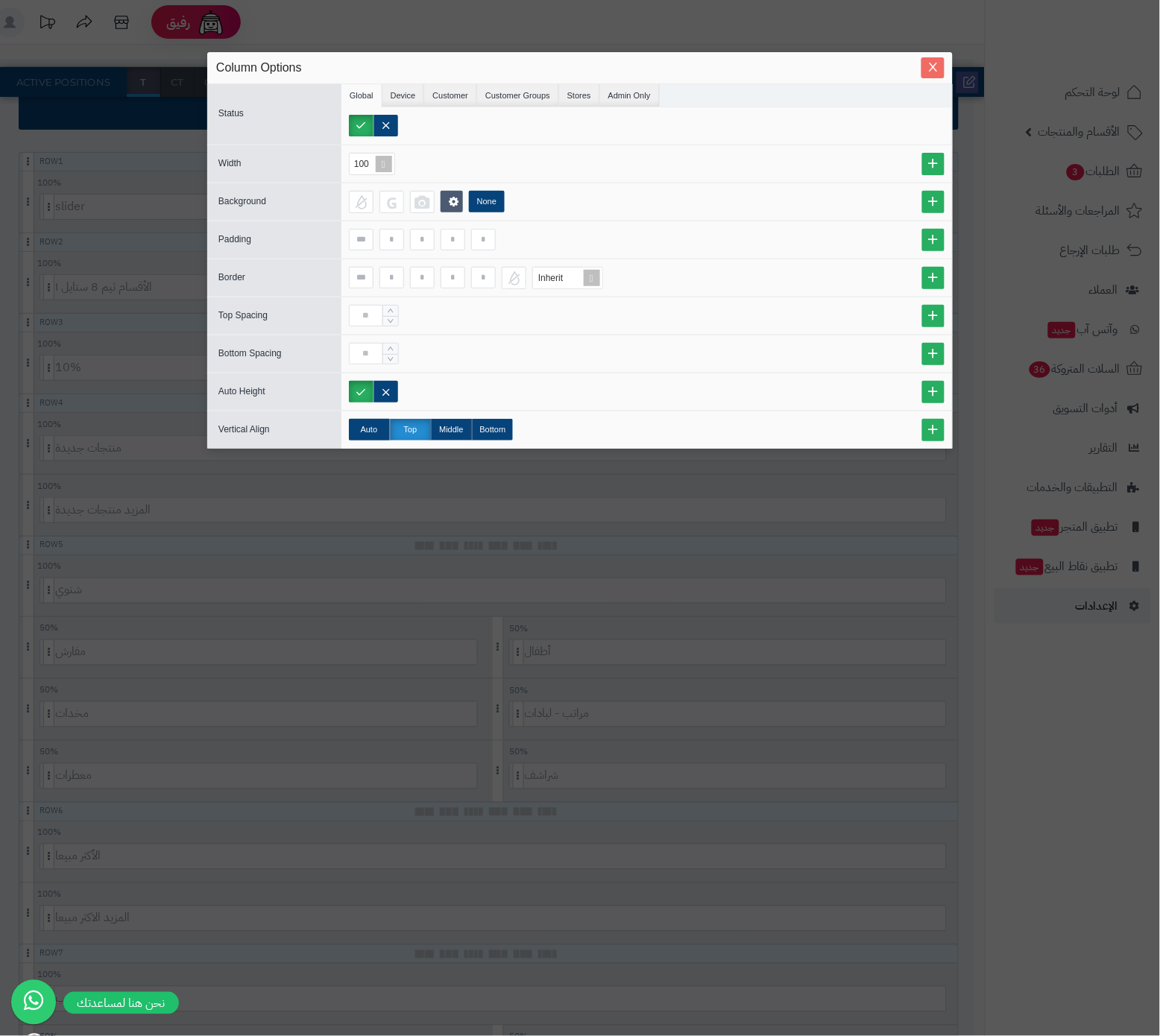 click at bounding box center [933, 67] 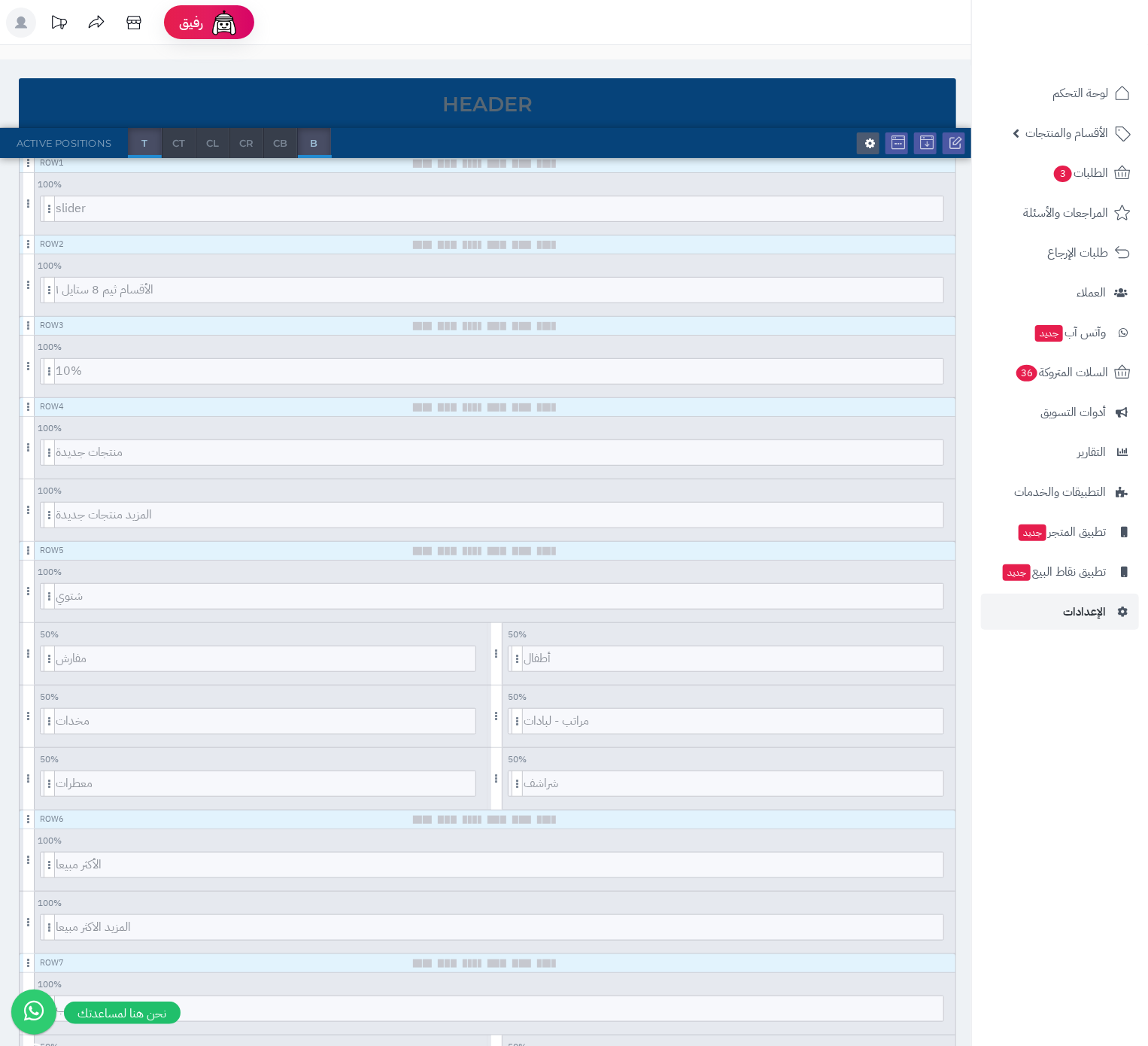 scroll, scrollTop: 0, scrollLeft: 0, axis: both 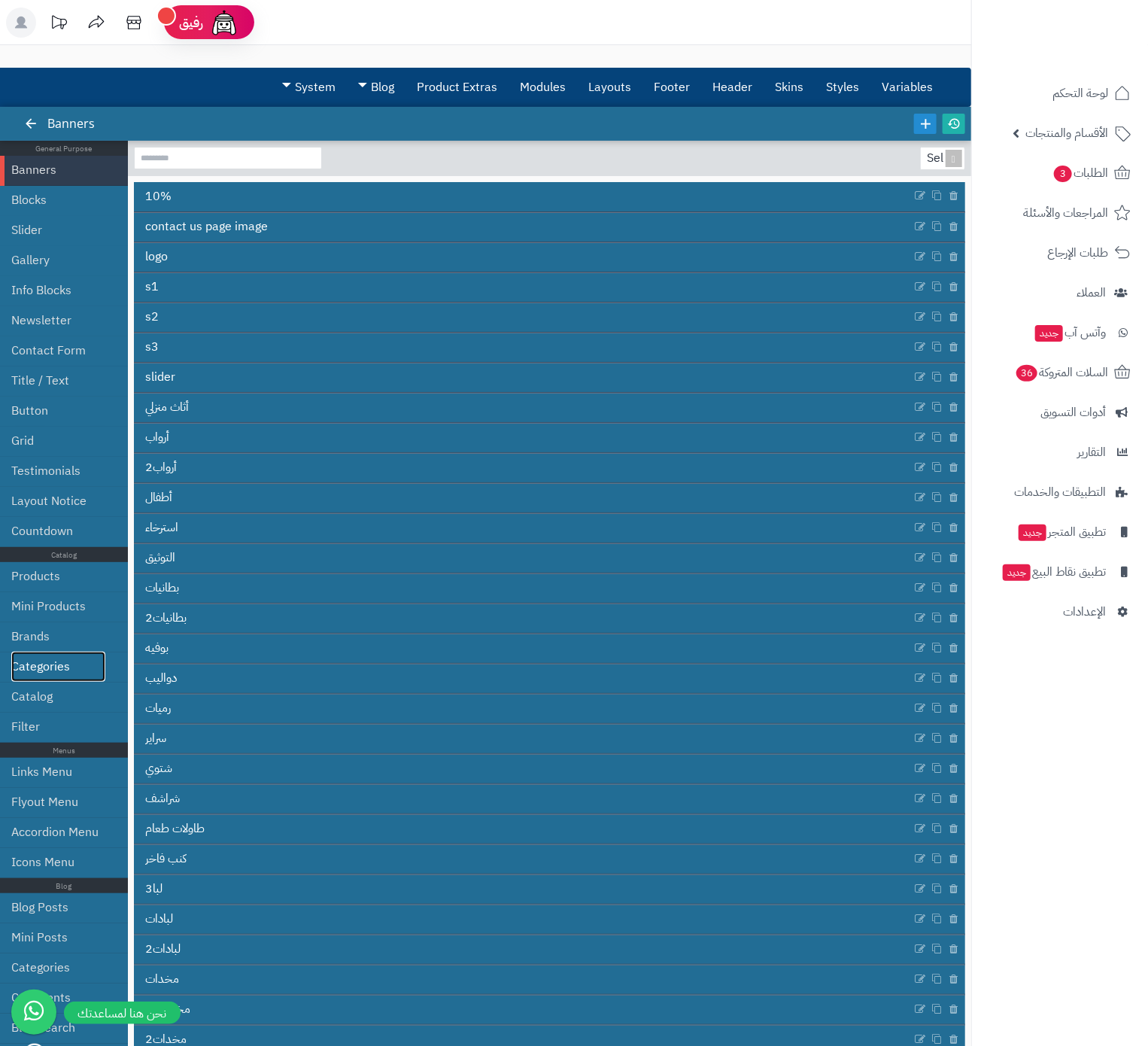 click on "Categories" at bounding box center (58, 667) 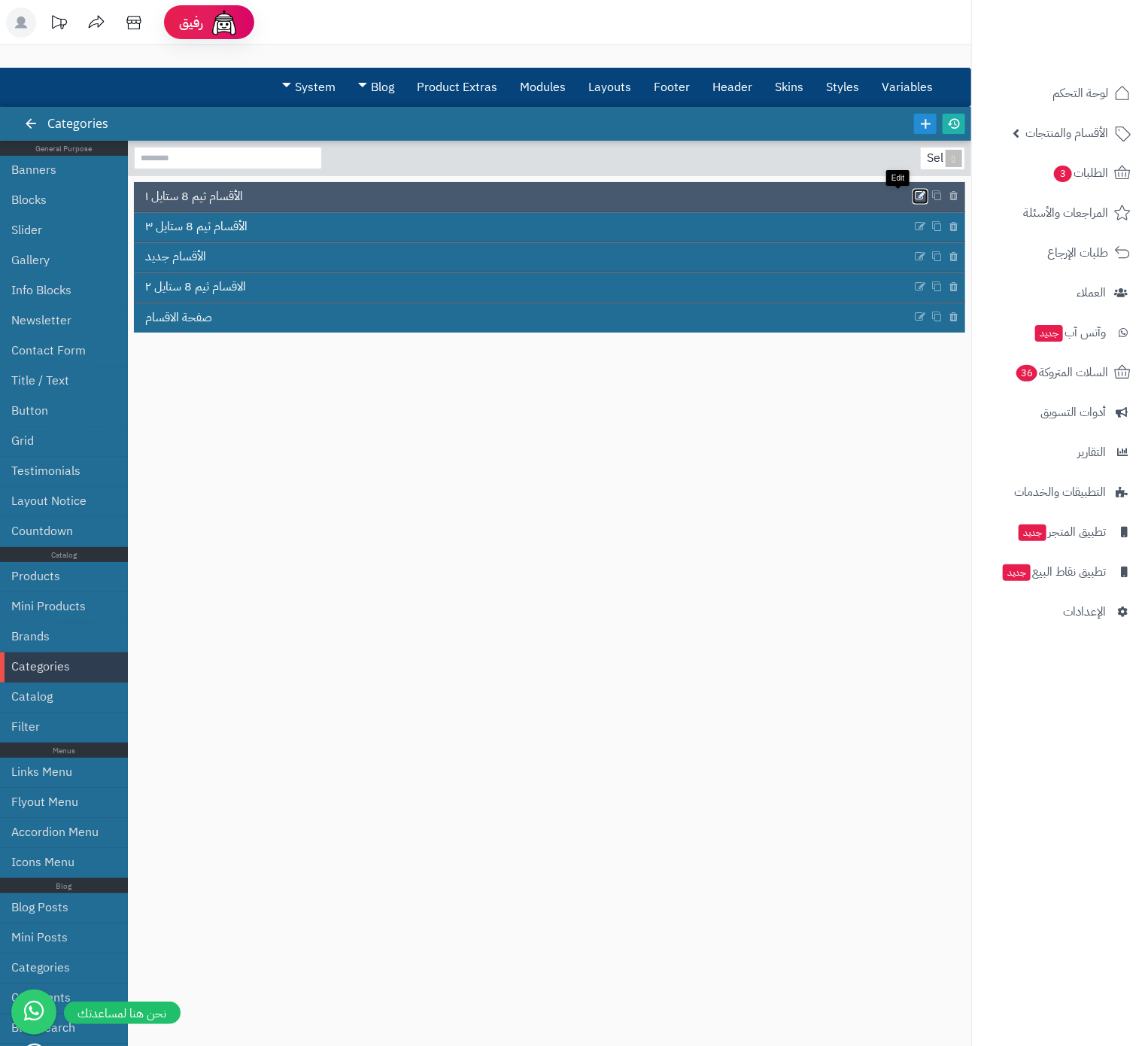 click at bounding box center (921, 196) 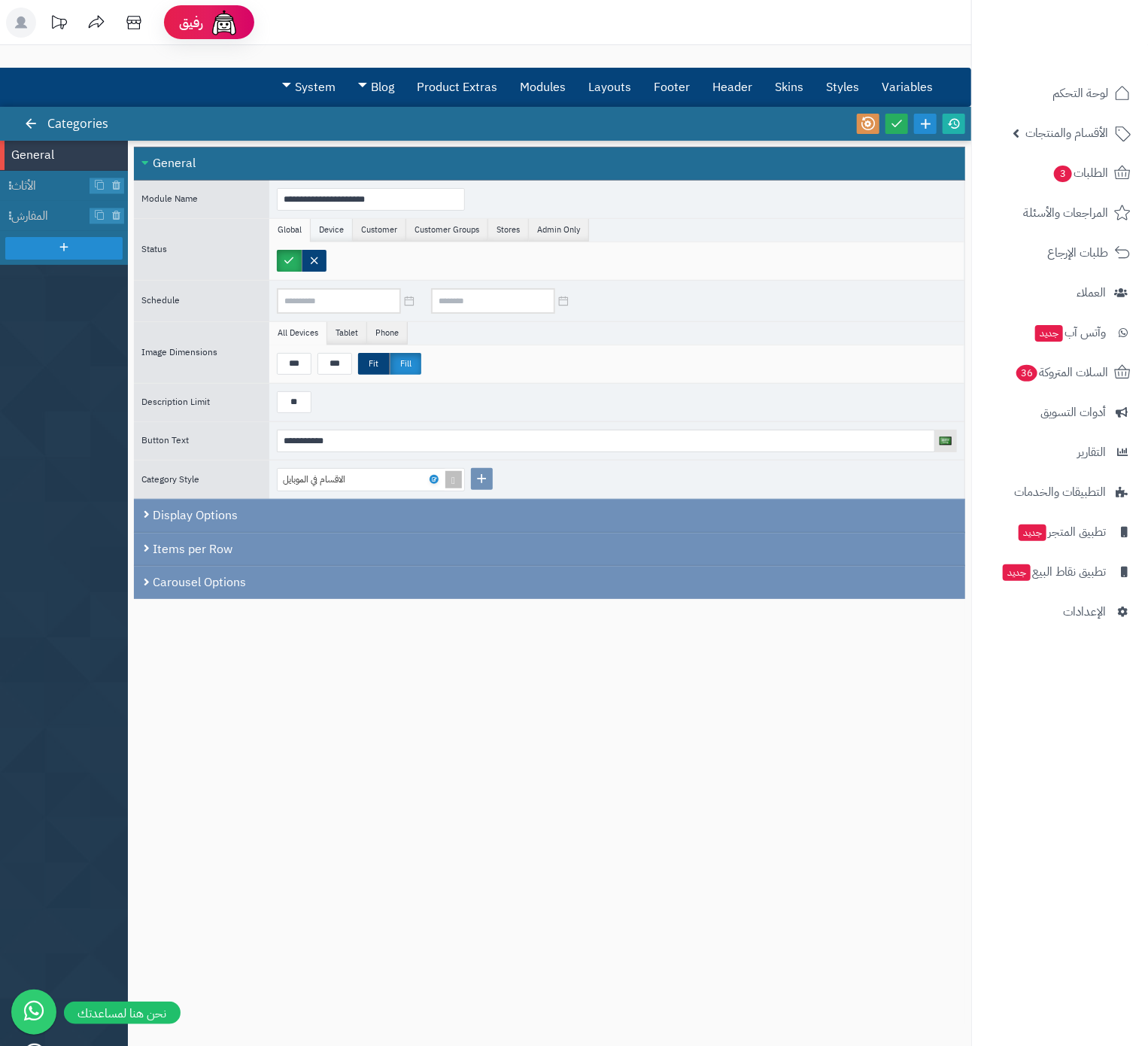 click on "Device" at bounding box center [332, 230] 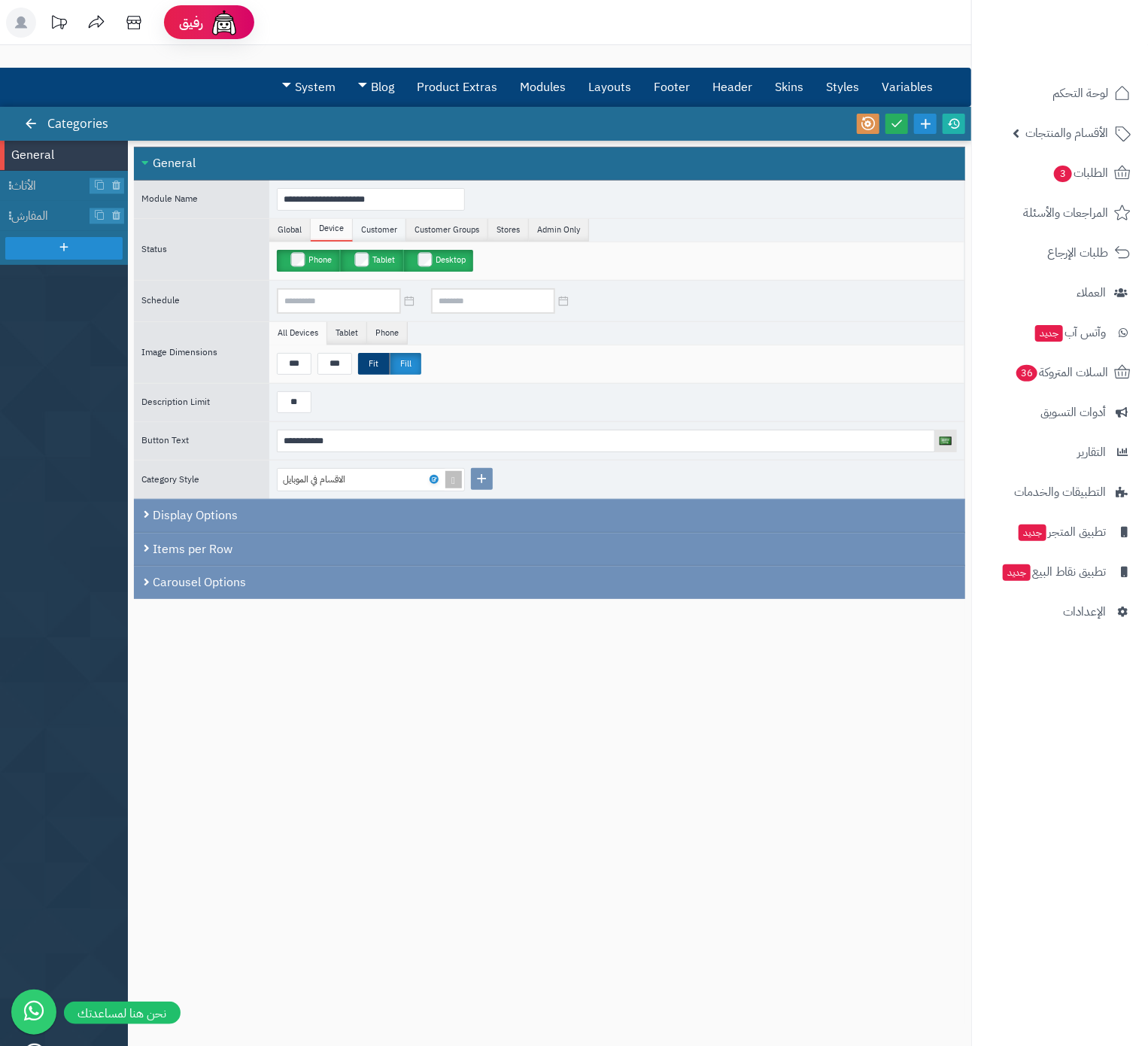 click on "Customer" at bounding box center (379, 230) 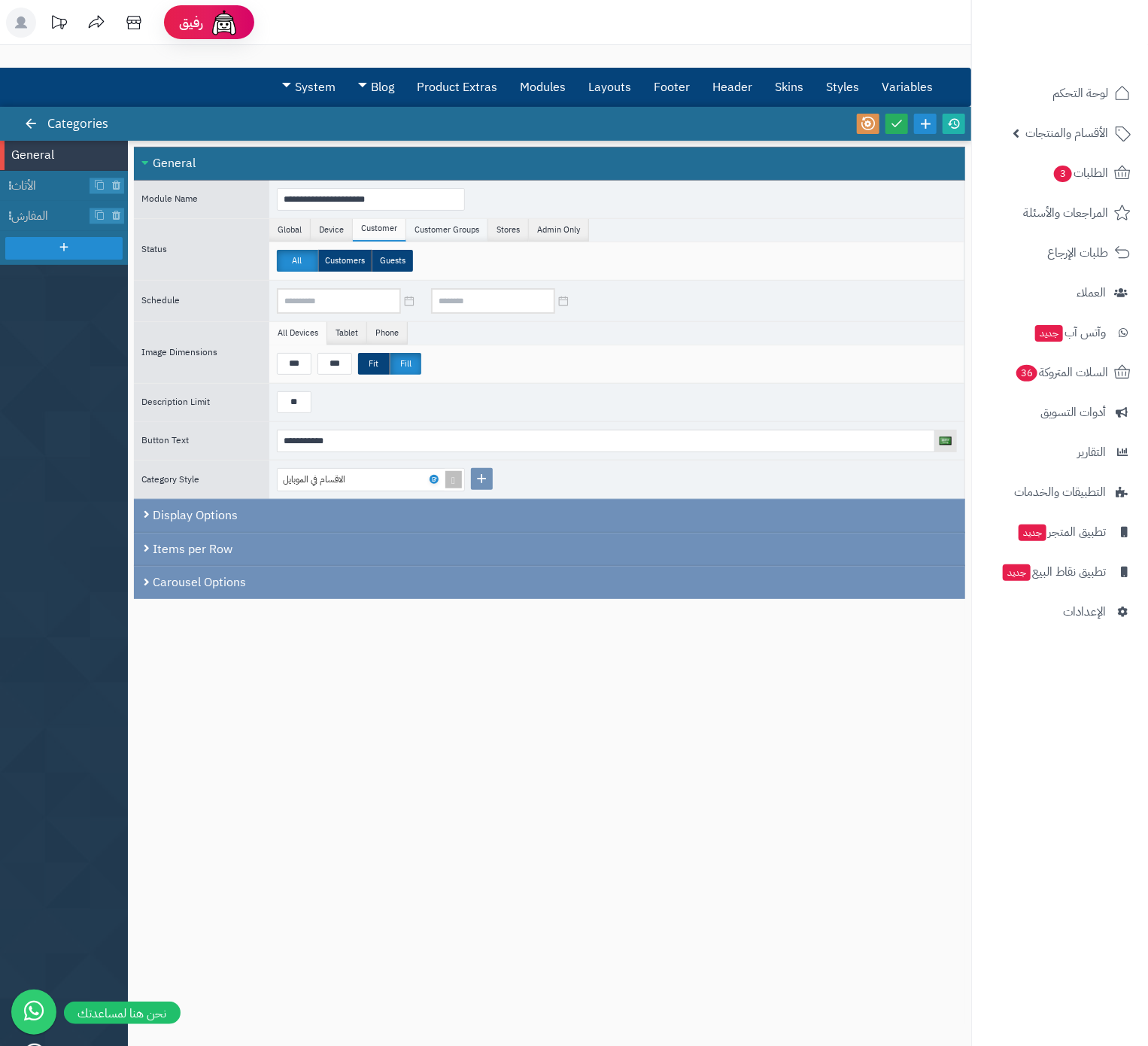 click on "Customer Groups" at bounding box center (447, 230) 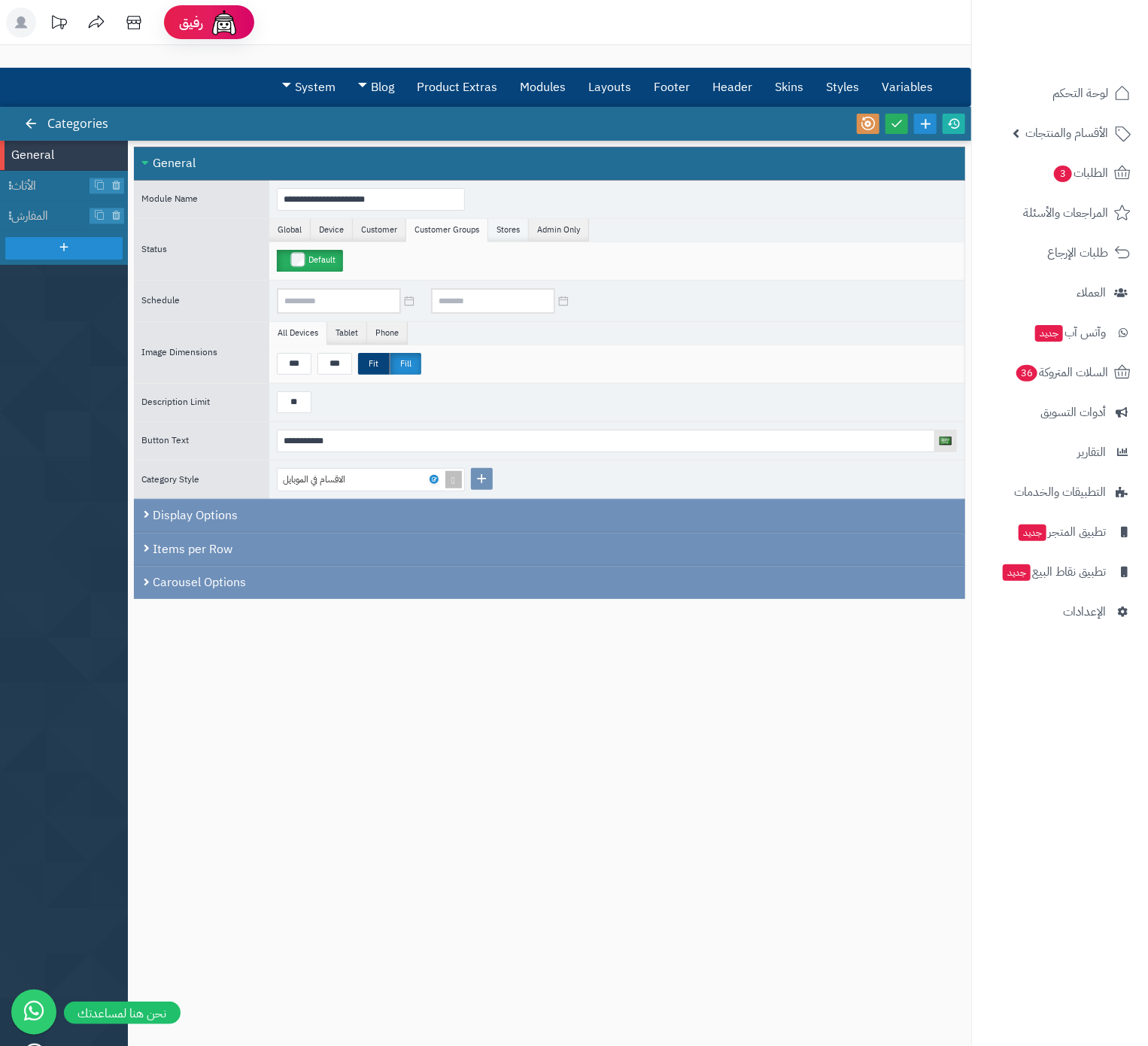 click on "Stores" at bounding box center (509, 230) 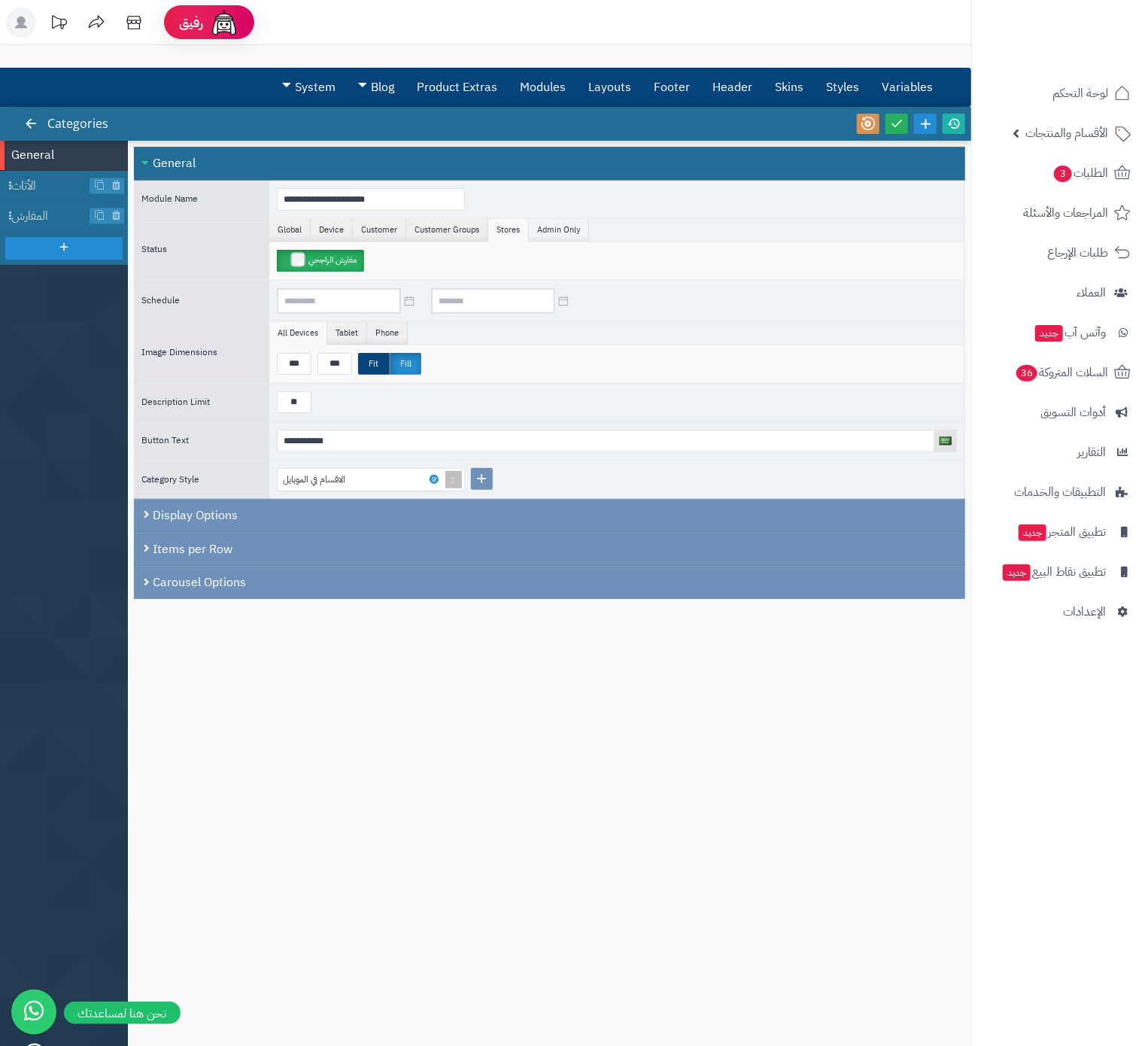 click on "Admin Only" at bounding box center (559, 230) 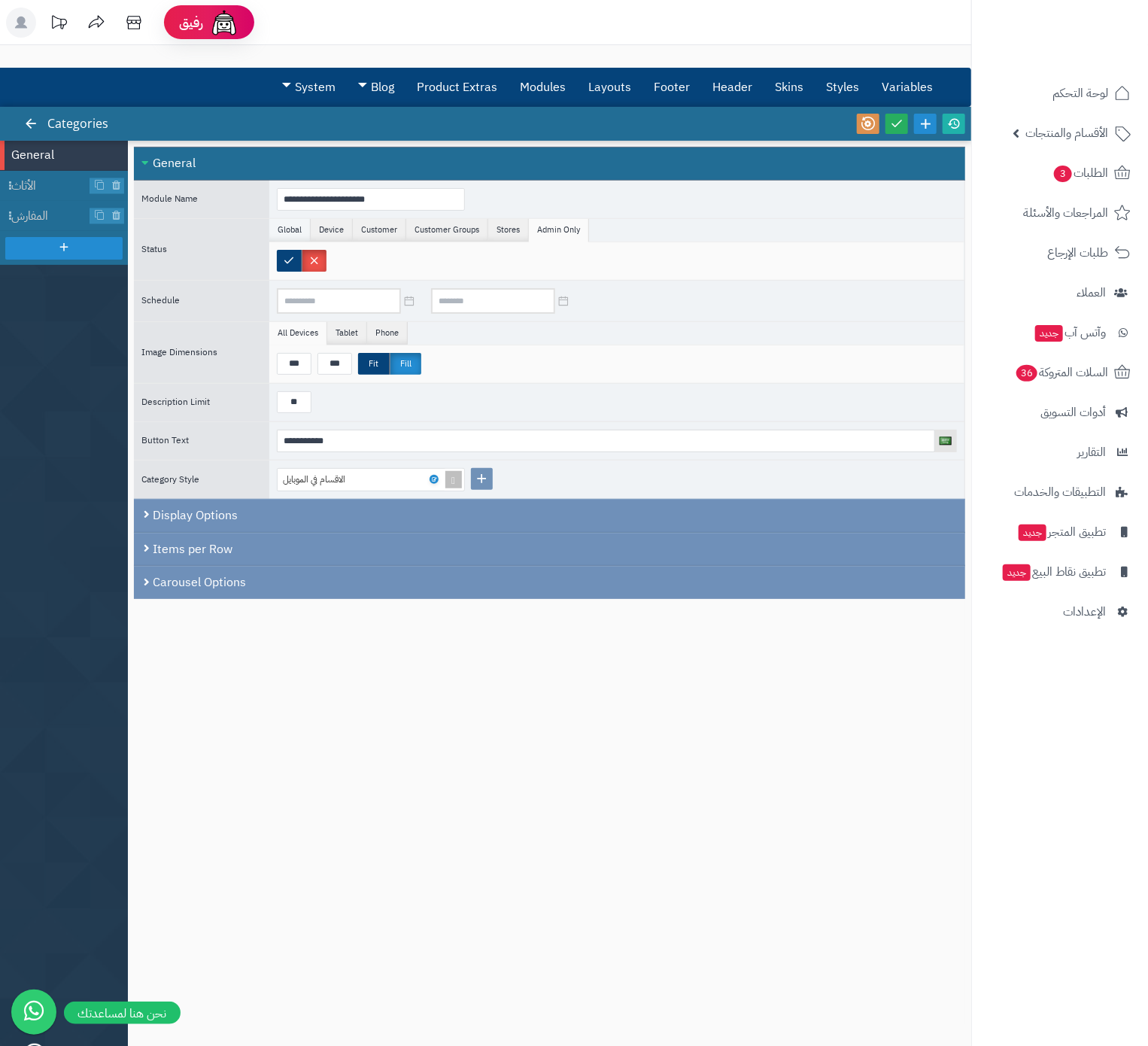 click on "Global" at bounding box center [290, 230] 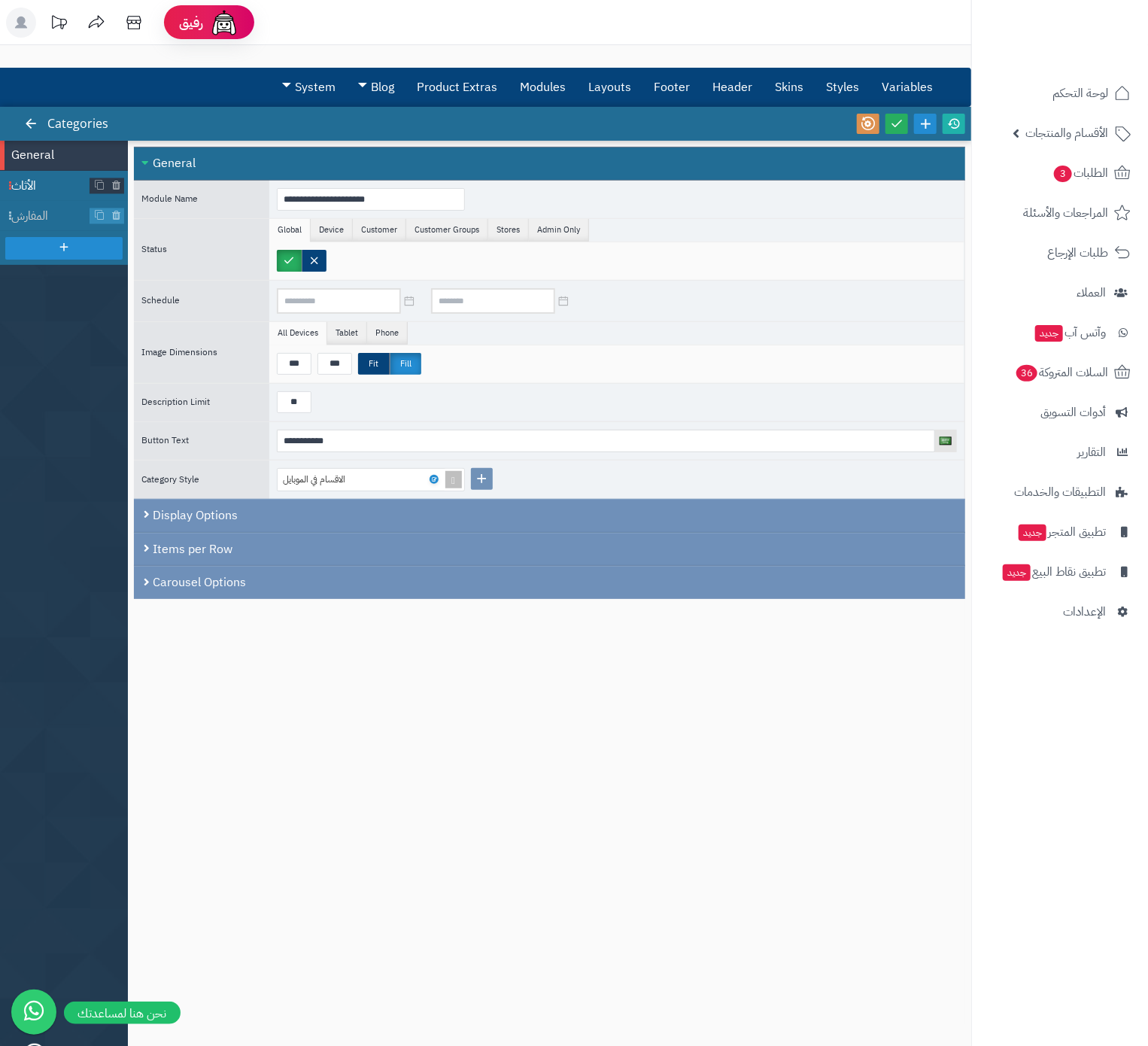 click on "الأثاث" at bounding box center (50, 186) 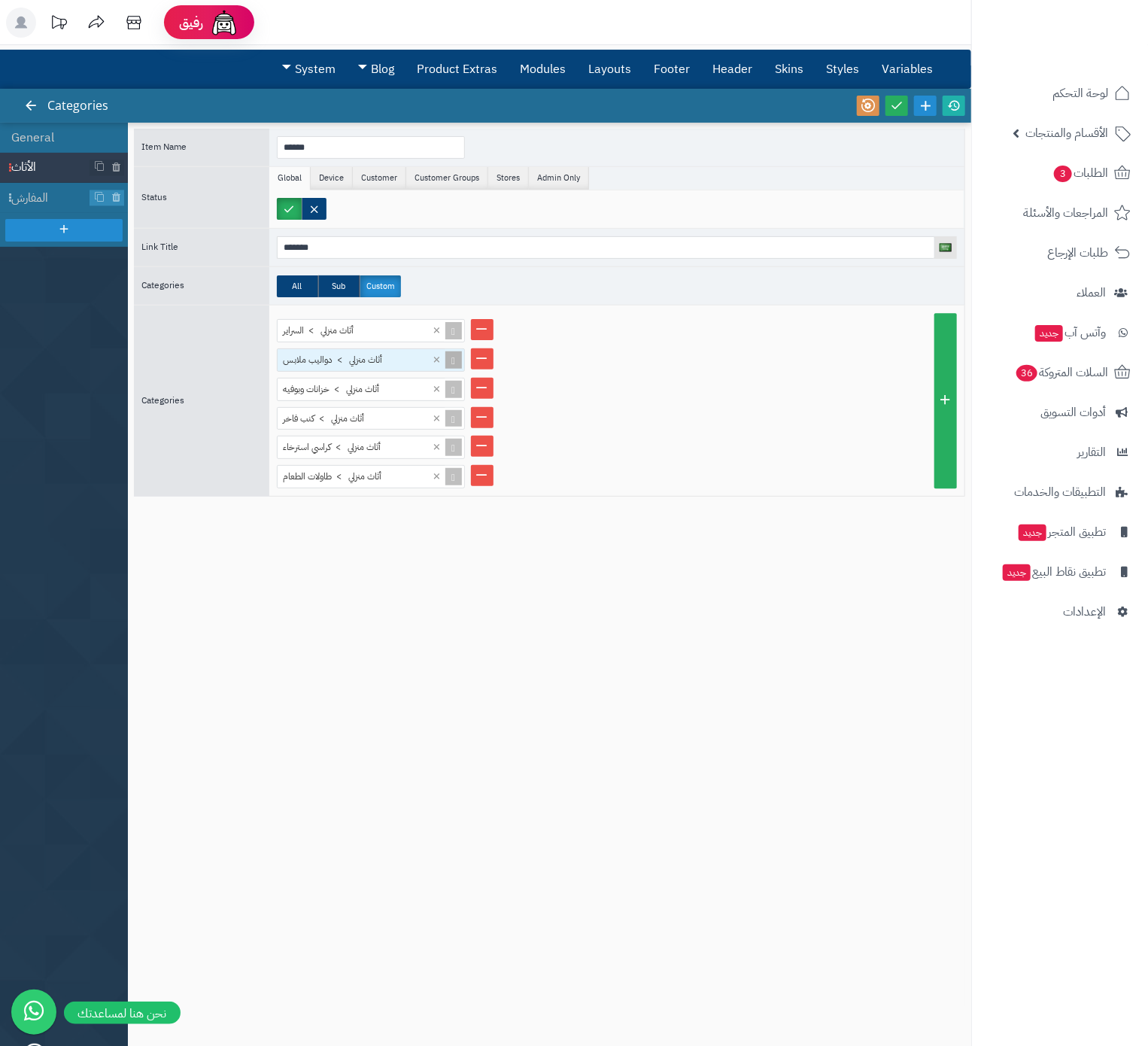 scroll, scrollTop: 0, scrollLeft: 0, axis: both 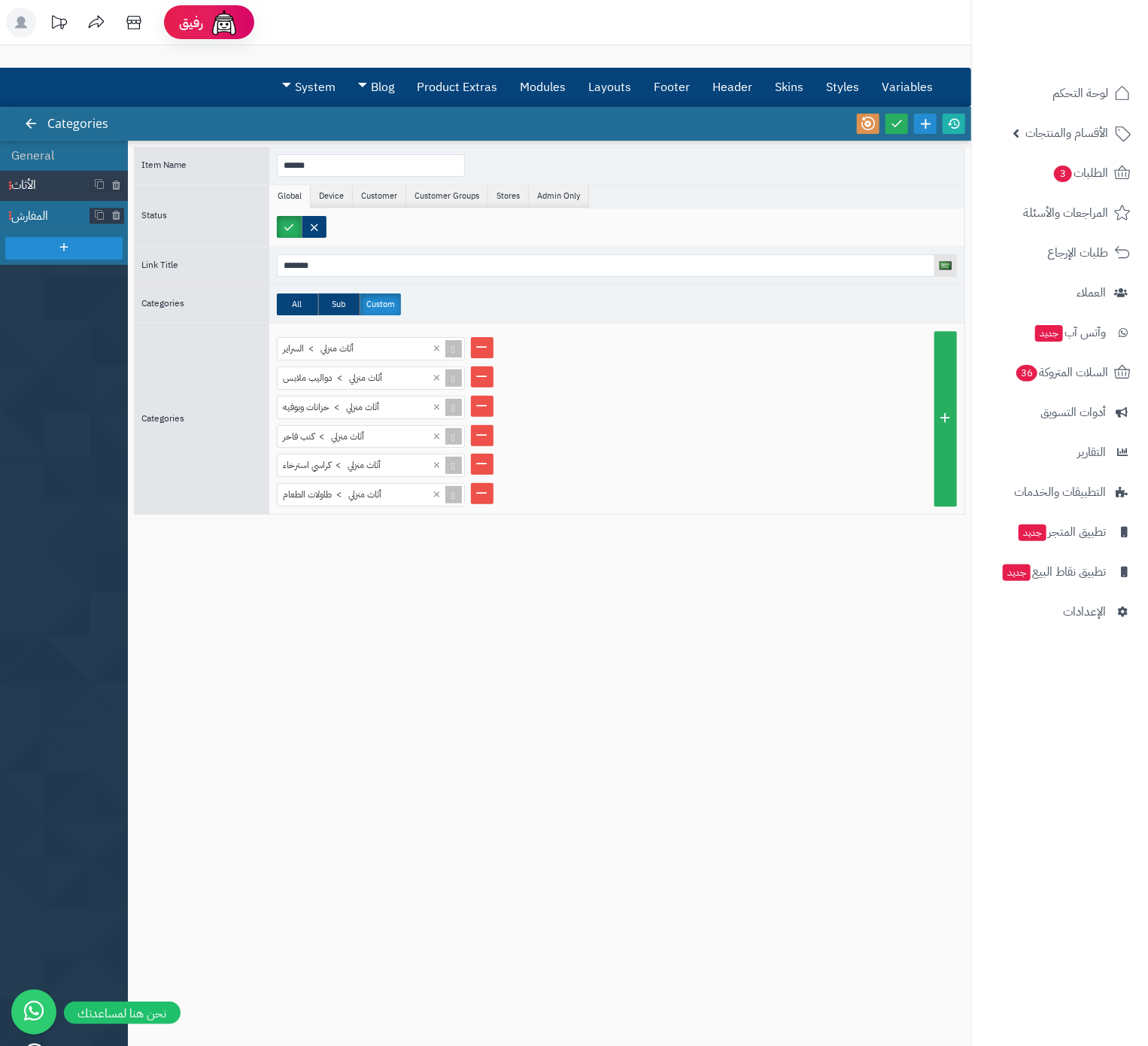 click on "المفارش" at bounding box center (50, 216) 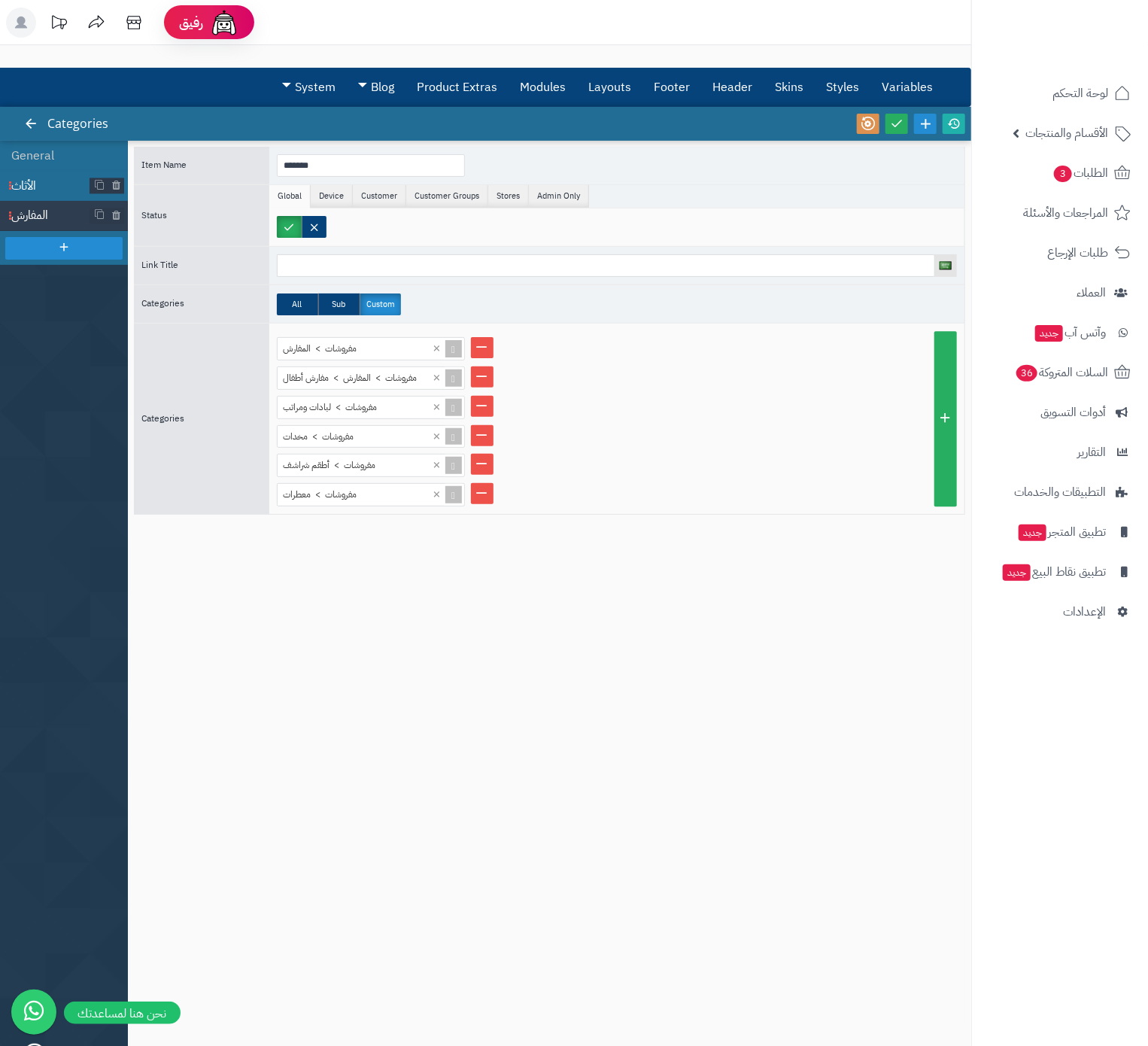click on "الأثاث" at bounding box center [64, 186] 